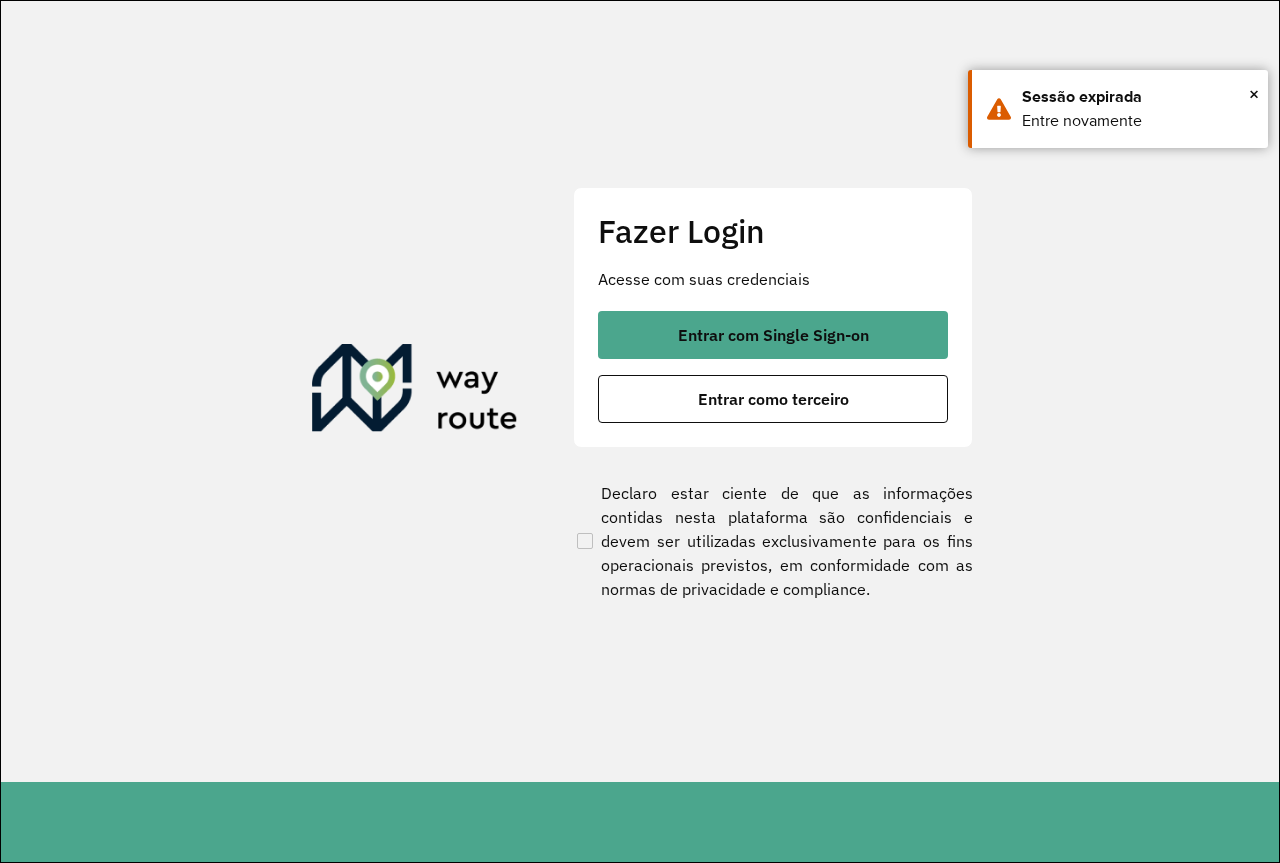 scroll, scrollTop: 0, scrollLeft: 0, axis: both 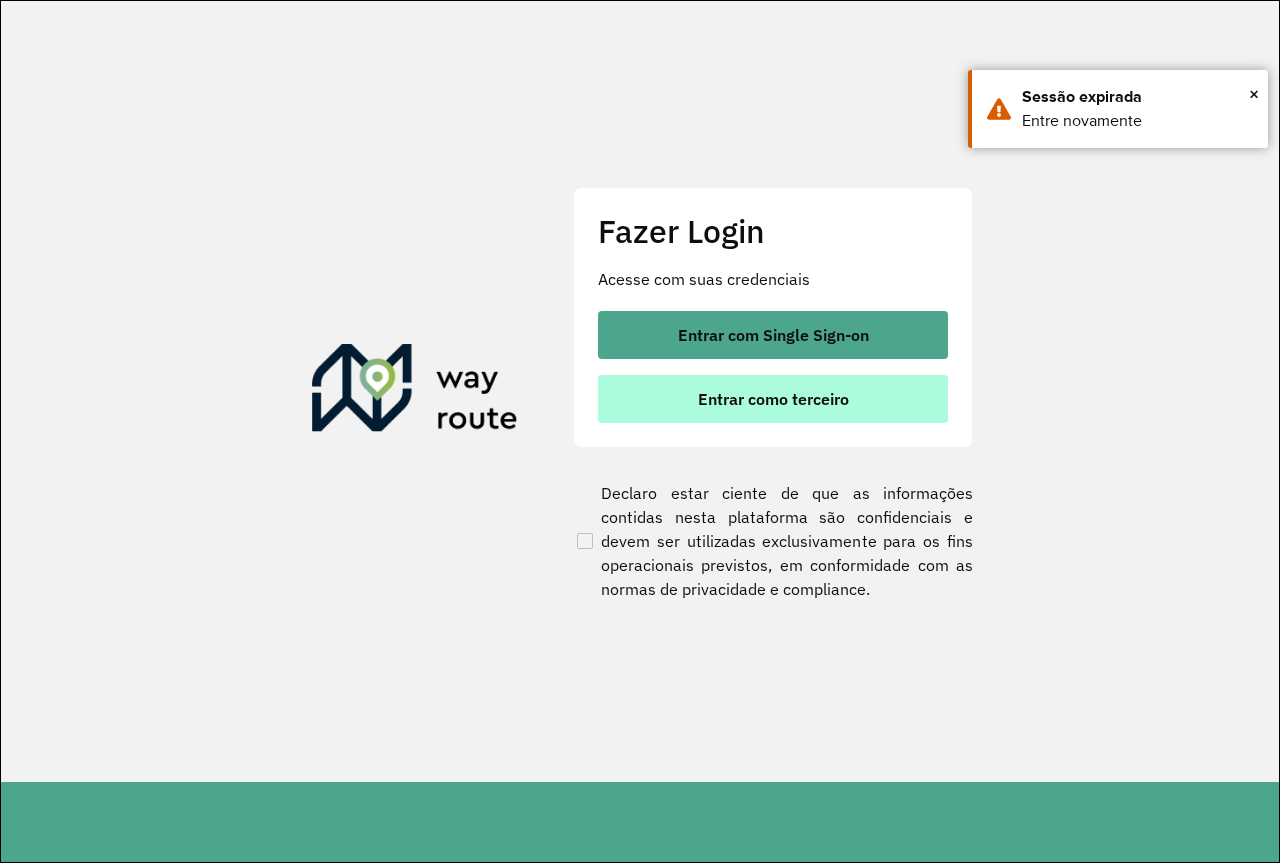 click on "Entrar como terceiro" at bounding box center [773, 399] 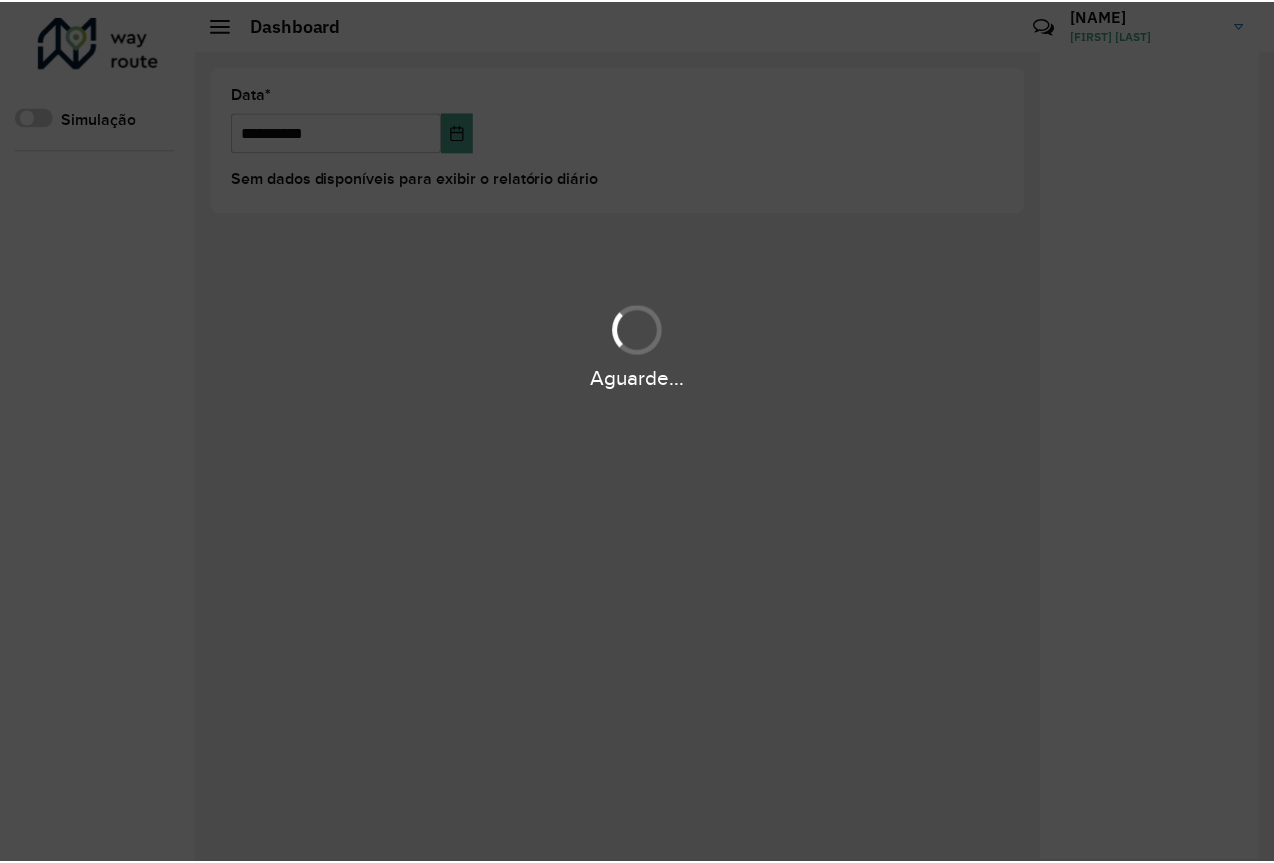 scroll, scrollTop: 0, scrollLeft: 0, axis: both 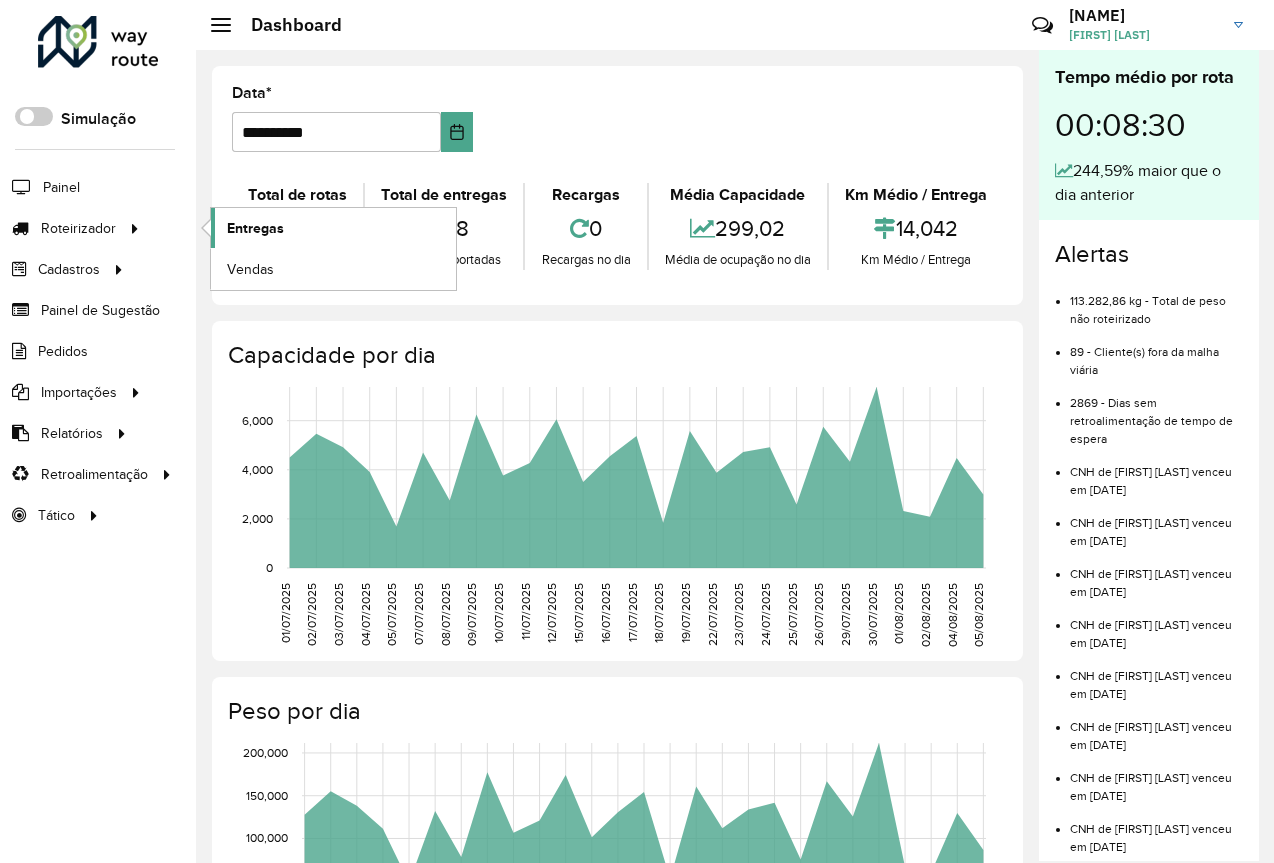 click on "Entregas" 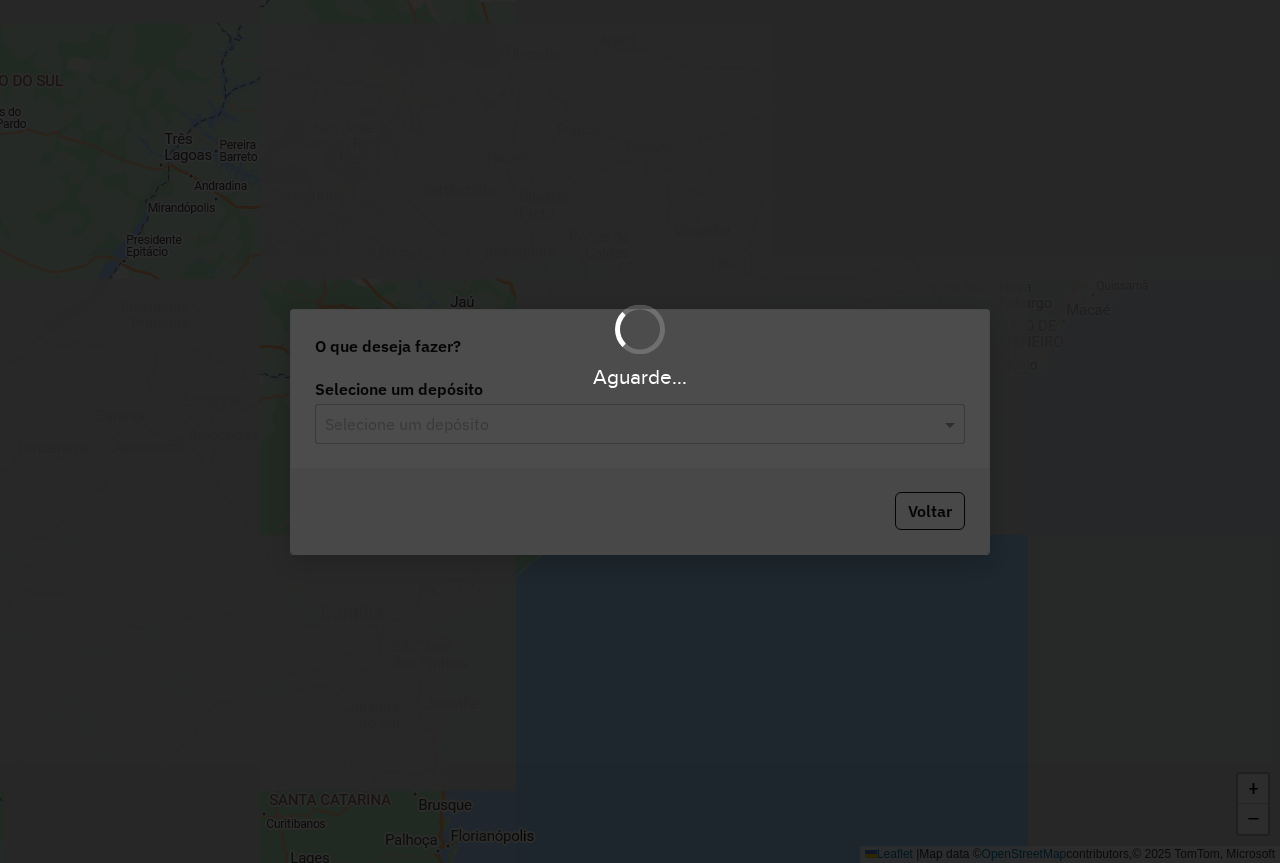 scroll, scrollTop: 0, scrollLeft: 0, axis: both 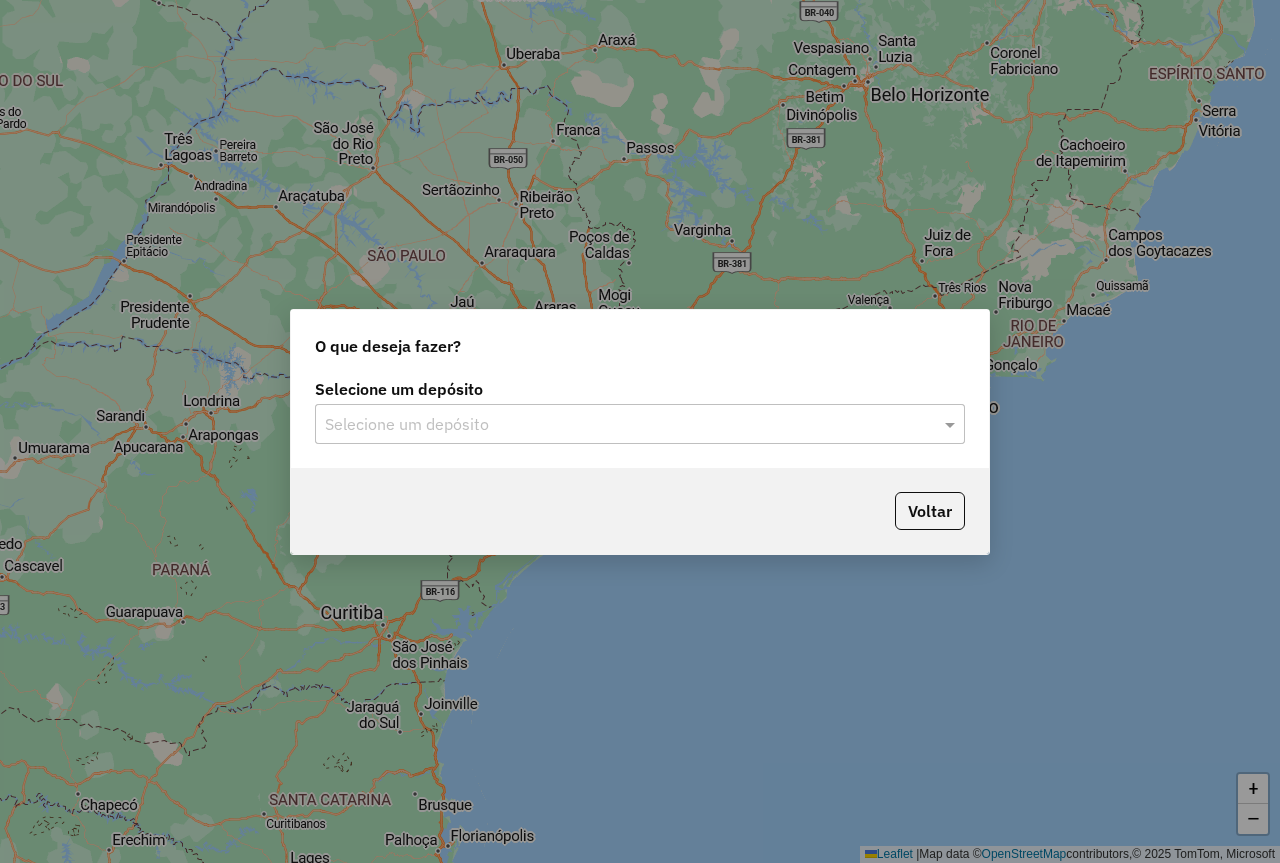 click 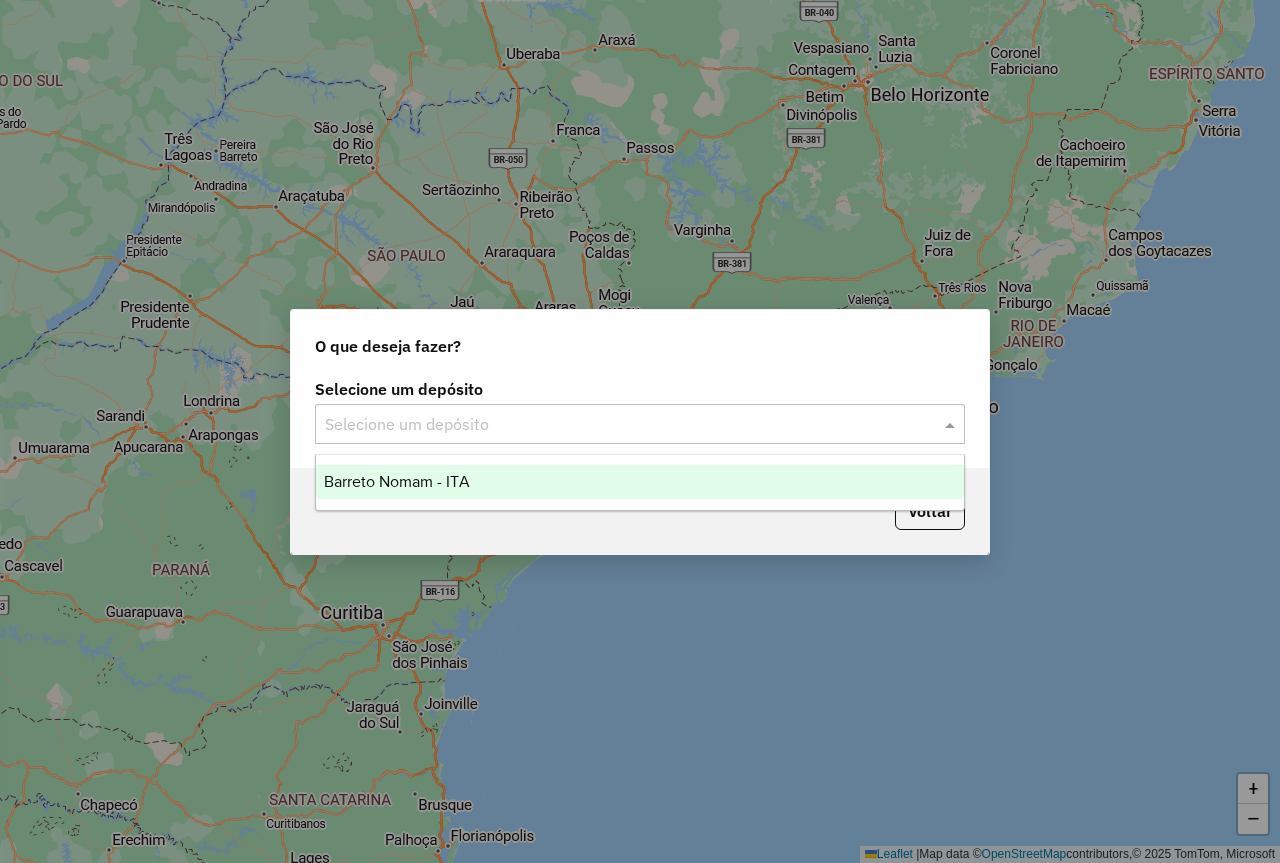click on "Barreto Nomam -  ITA" at bounding box center [640, 482] 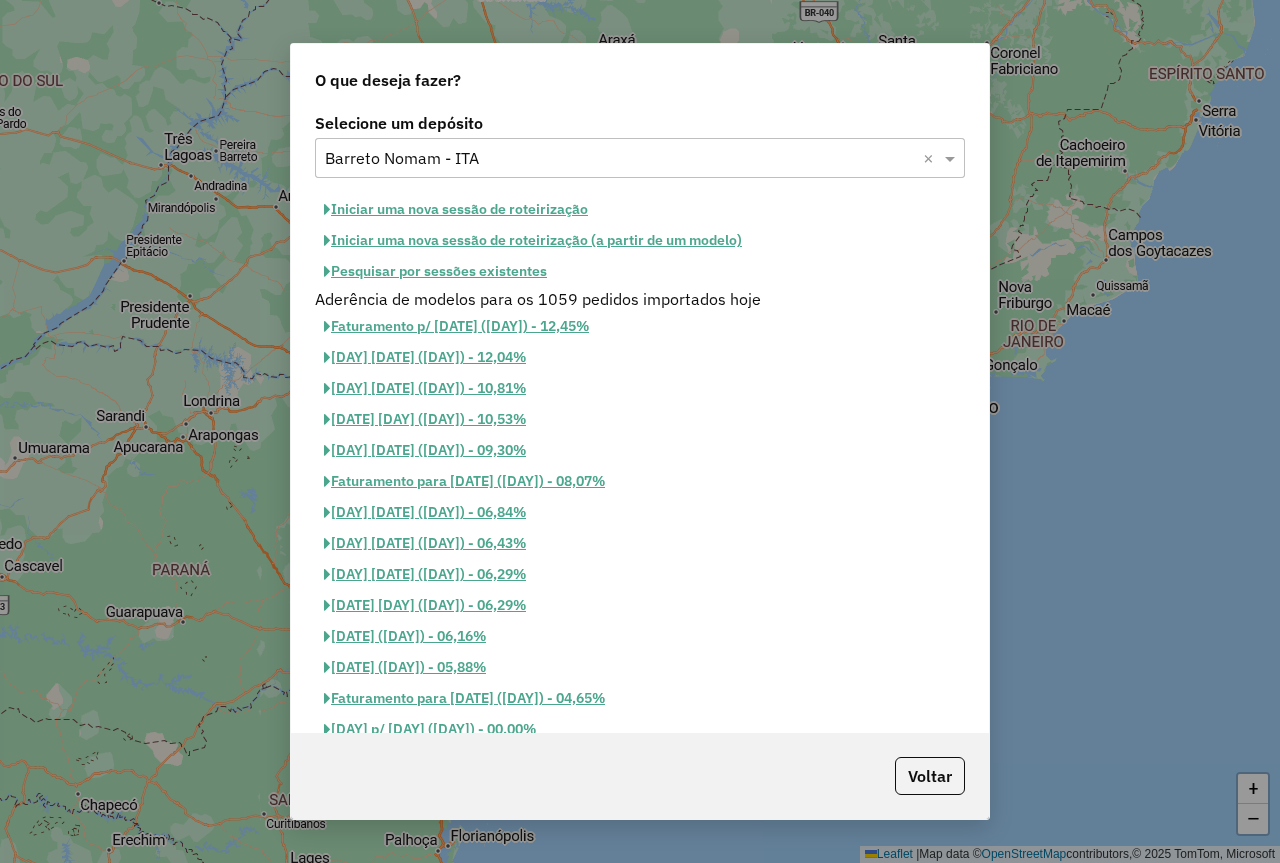 click on "Pesquisar por sessões existentes" 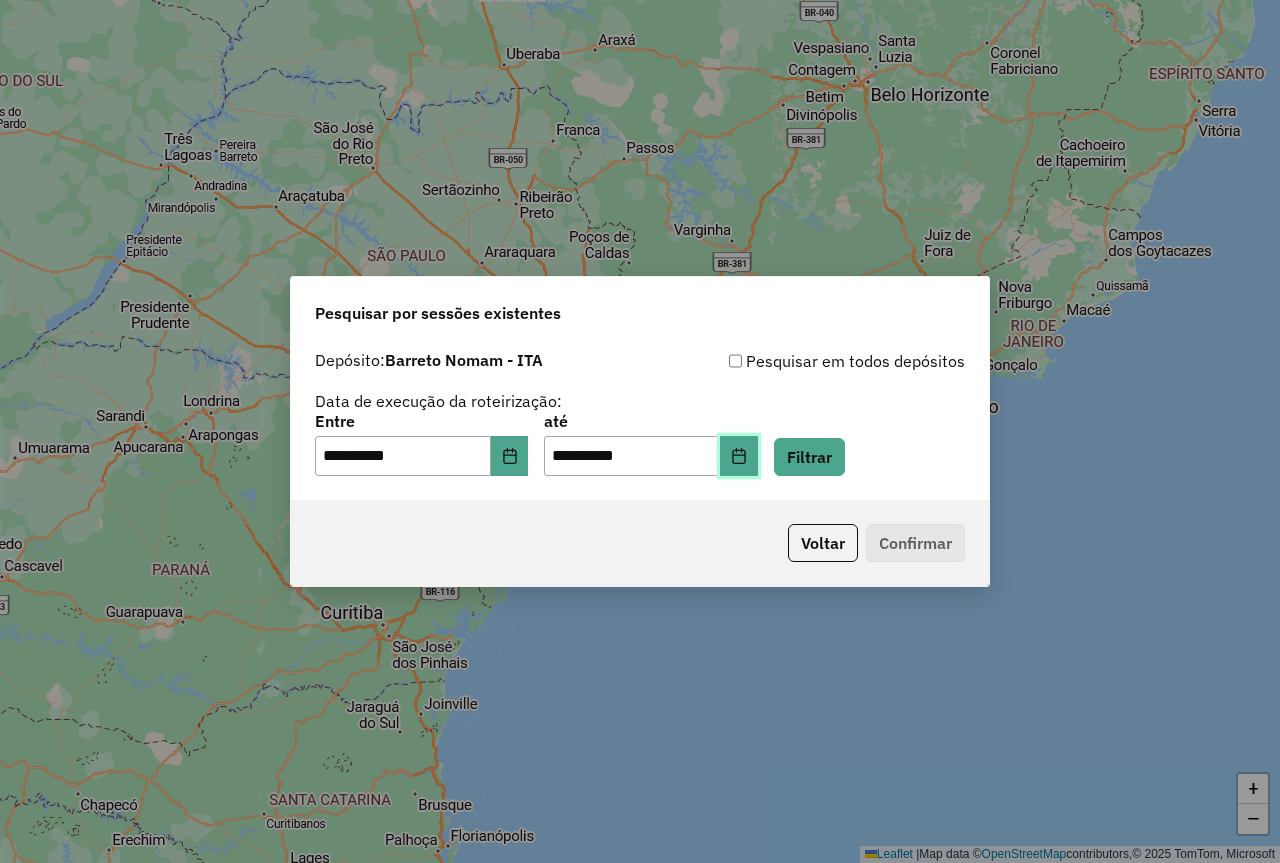 click 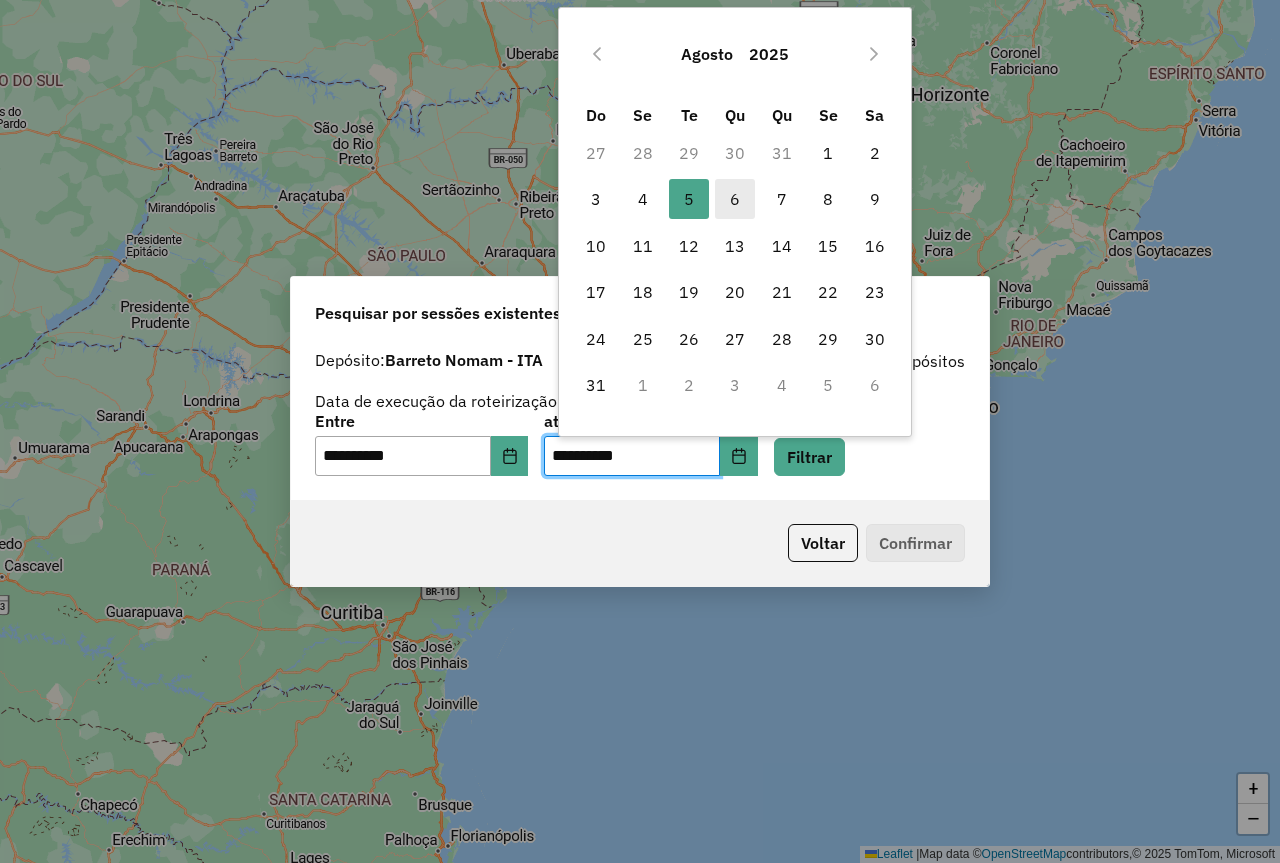 click on "6" at bounding box center (735, 199) 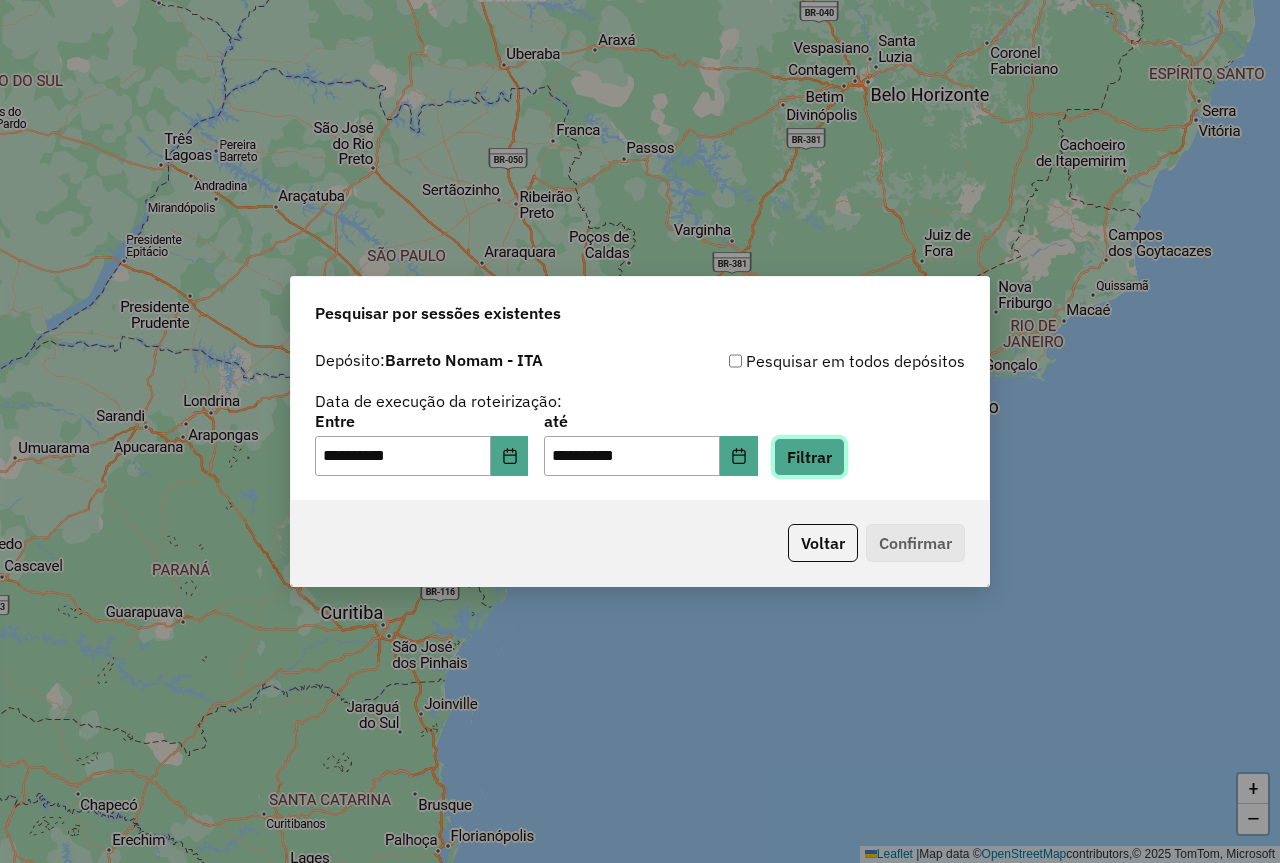 click on "Filtrar" 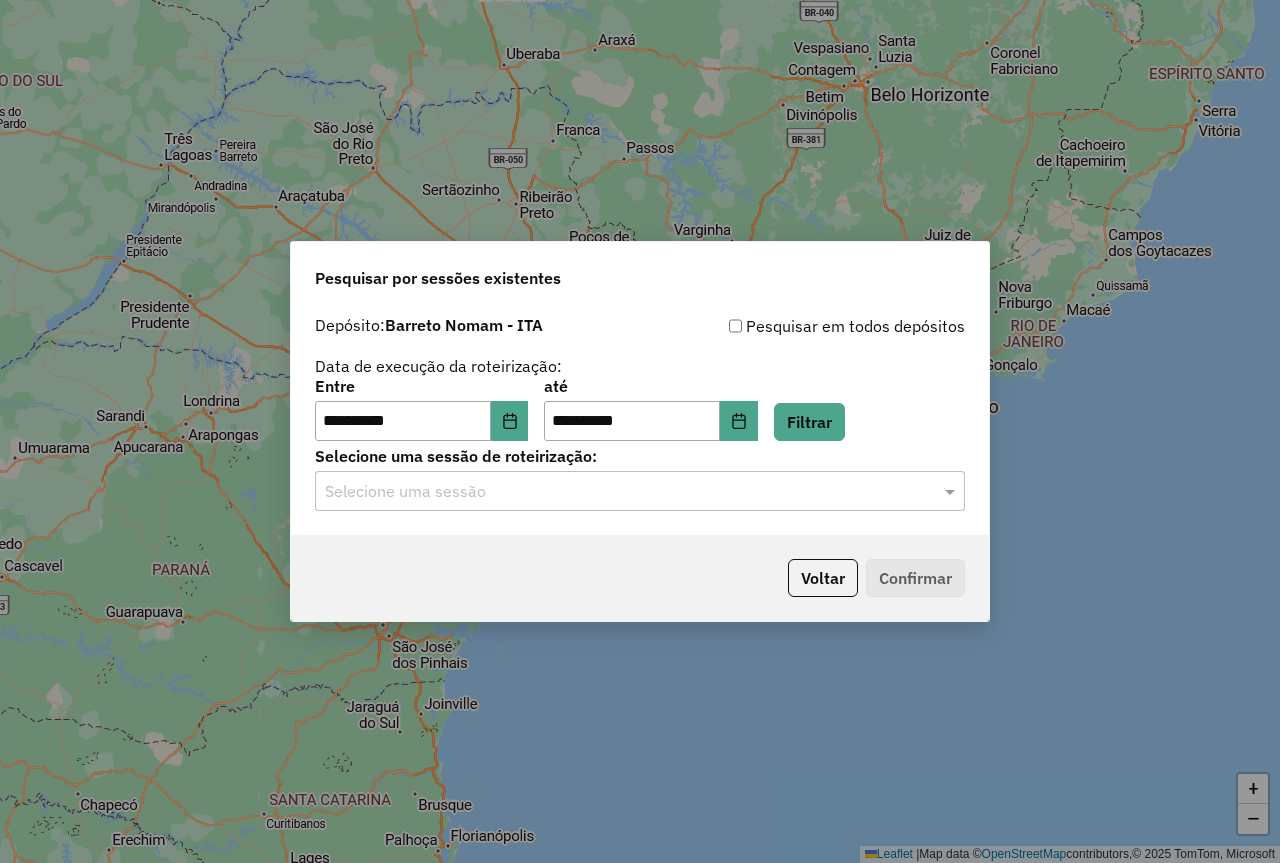 click 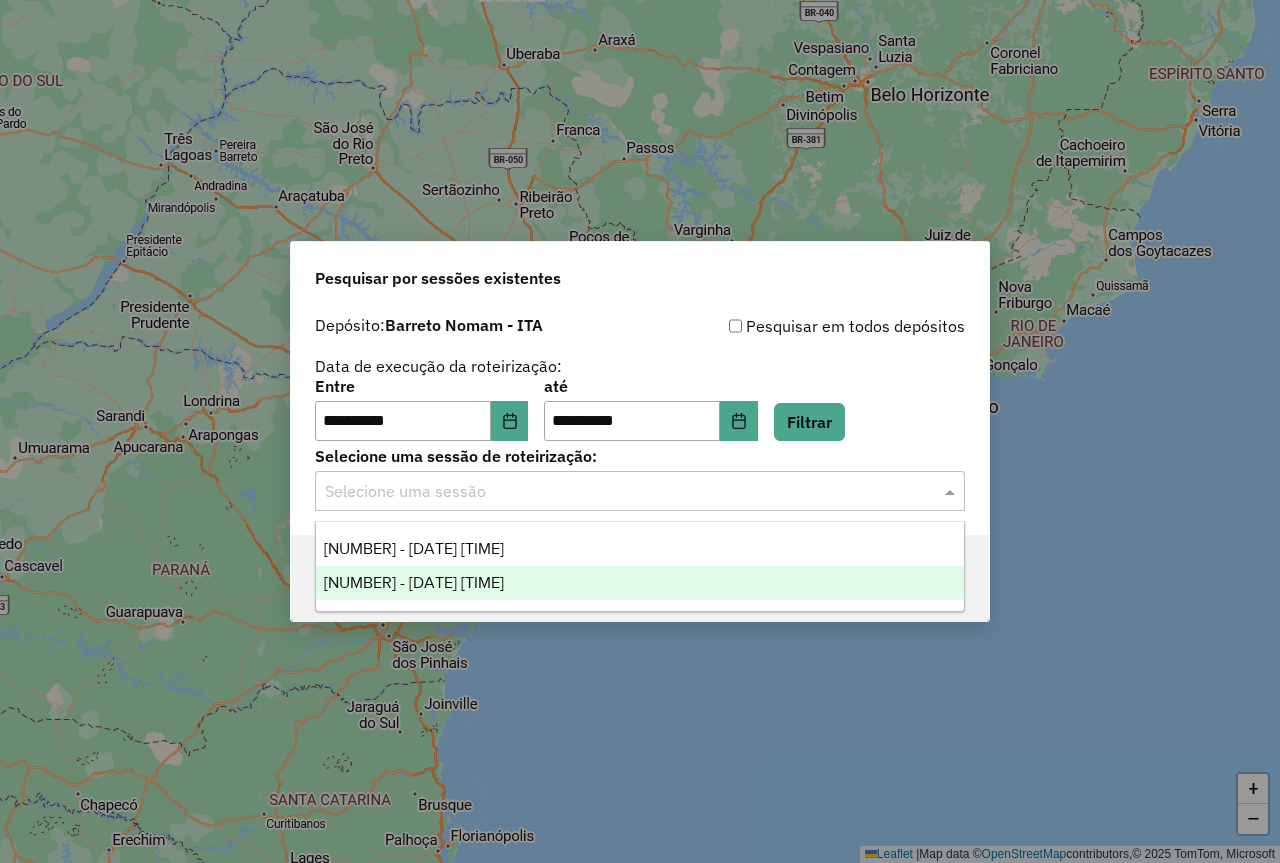 drag, startPoint x: 540, startPoint y: 579, endPoint x: 664, endPoint y: 567, distance: 124.57929 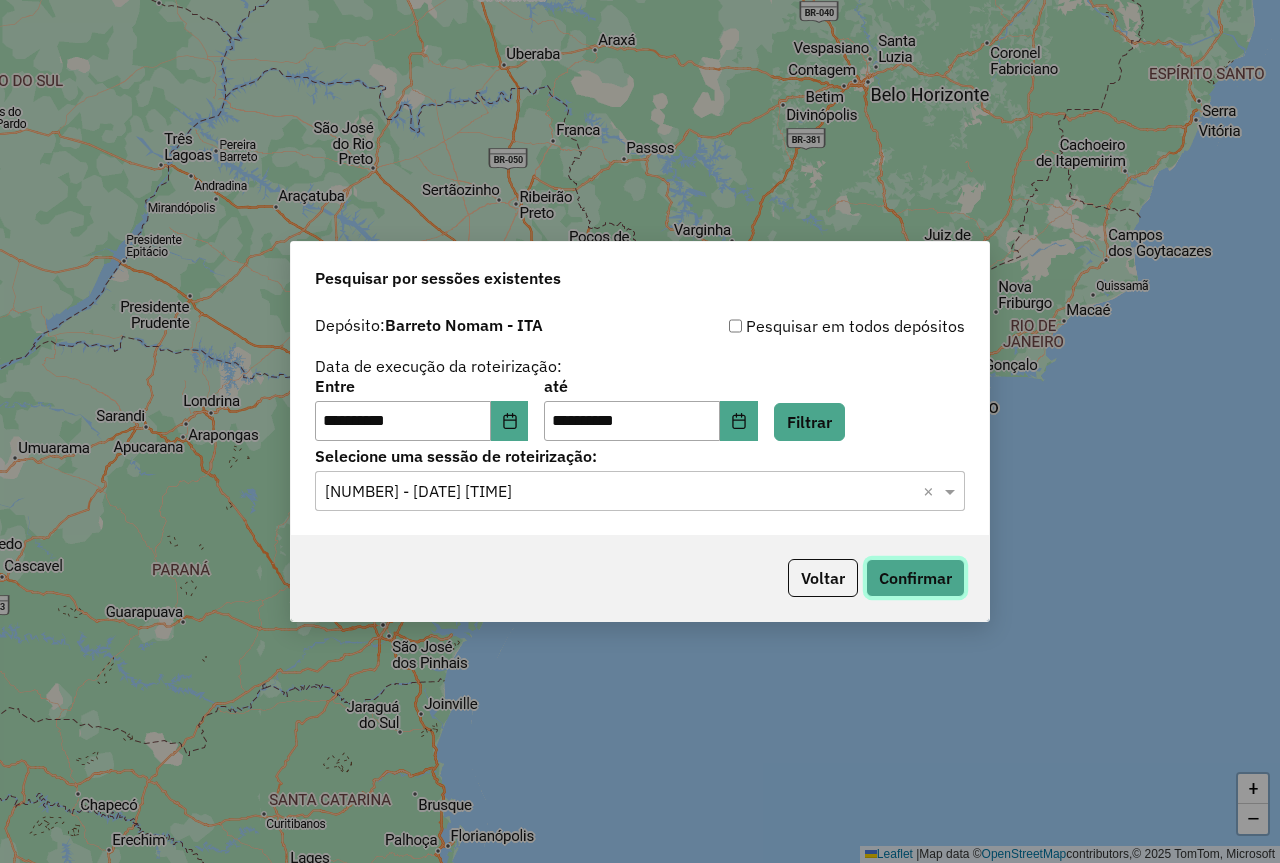 click on "Confirmar" 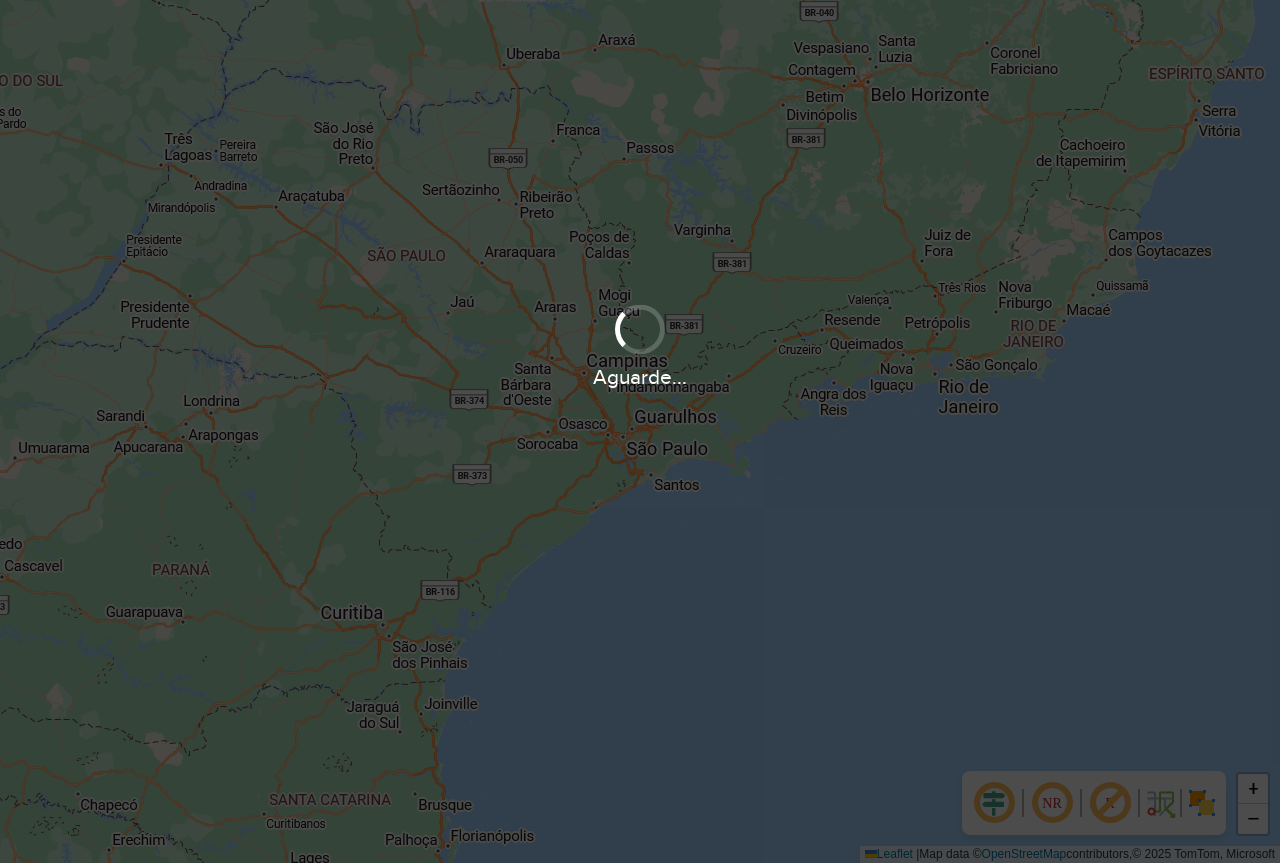 scroll, scrollTop: 0, scrollLeft: 0, axis: both 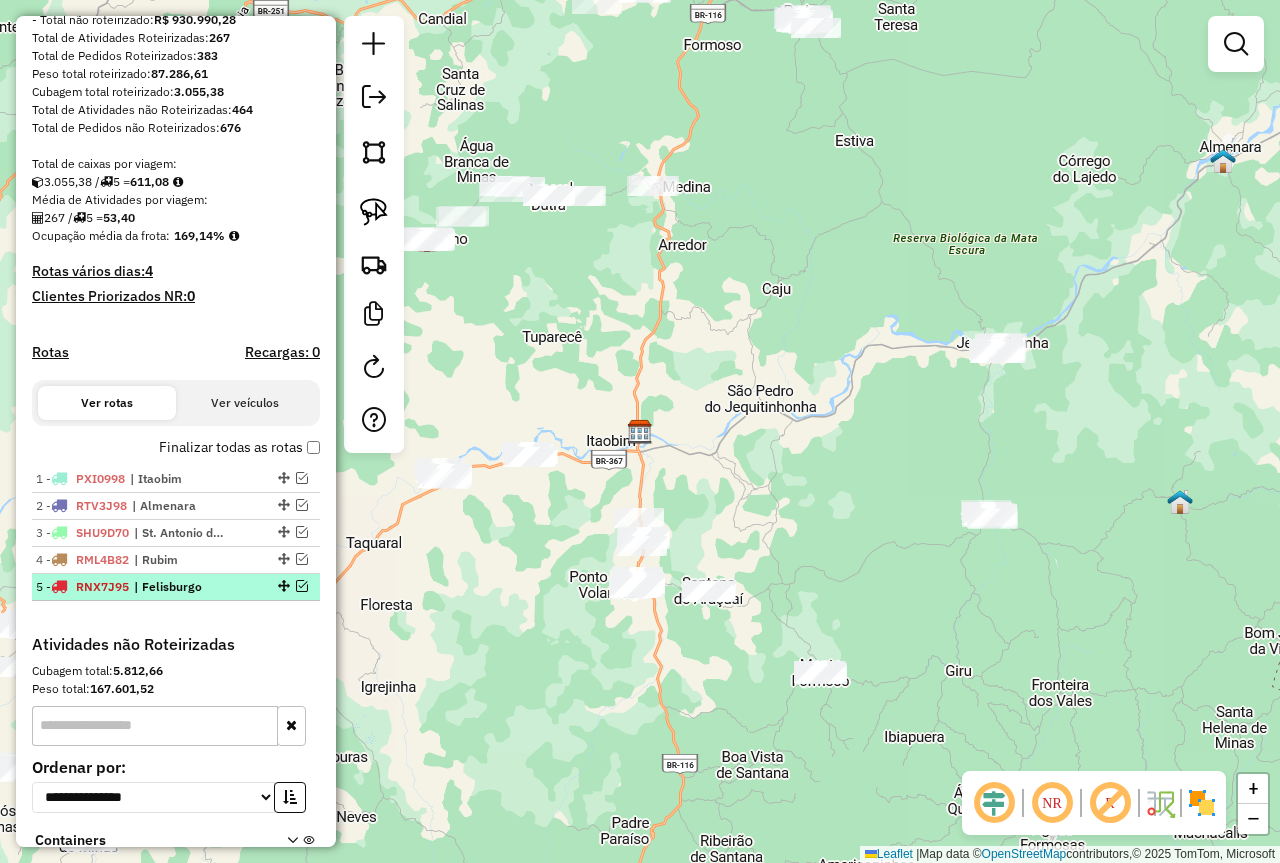 click on "| Felisburgo" at bounding box center [180, 587] 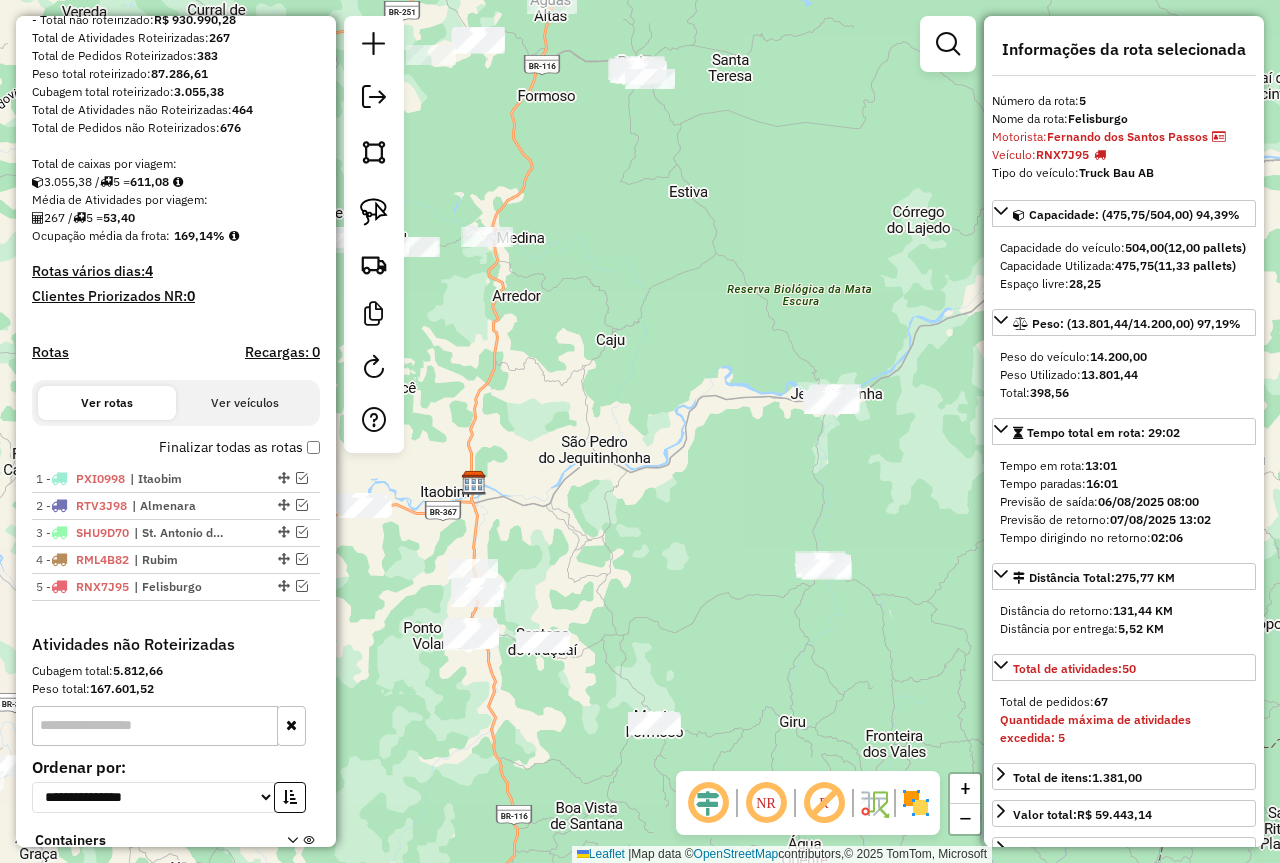 drag, startPoint x: 554, startPoint y: 643, endPoint x: 757, endPoint y: 642, distance: 203.00246 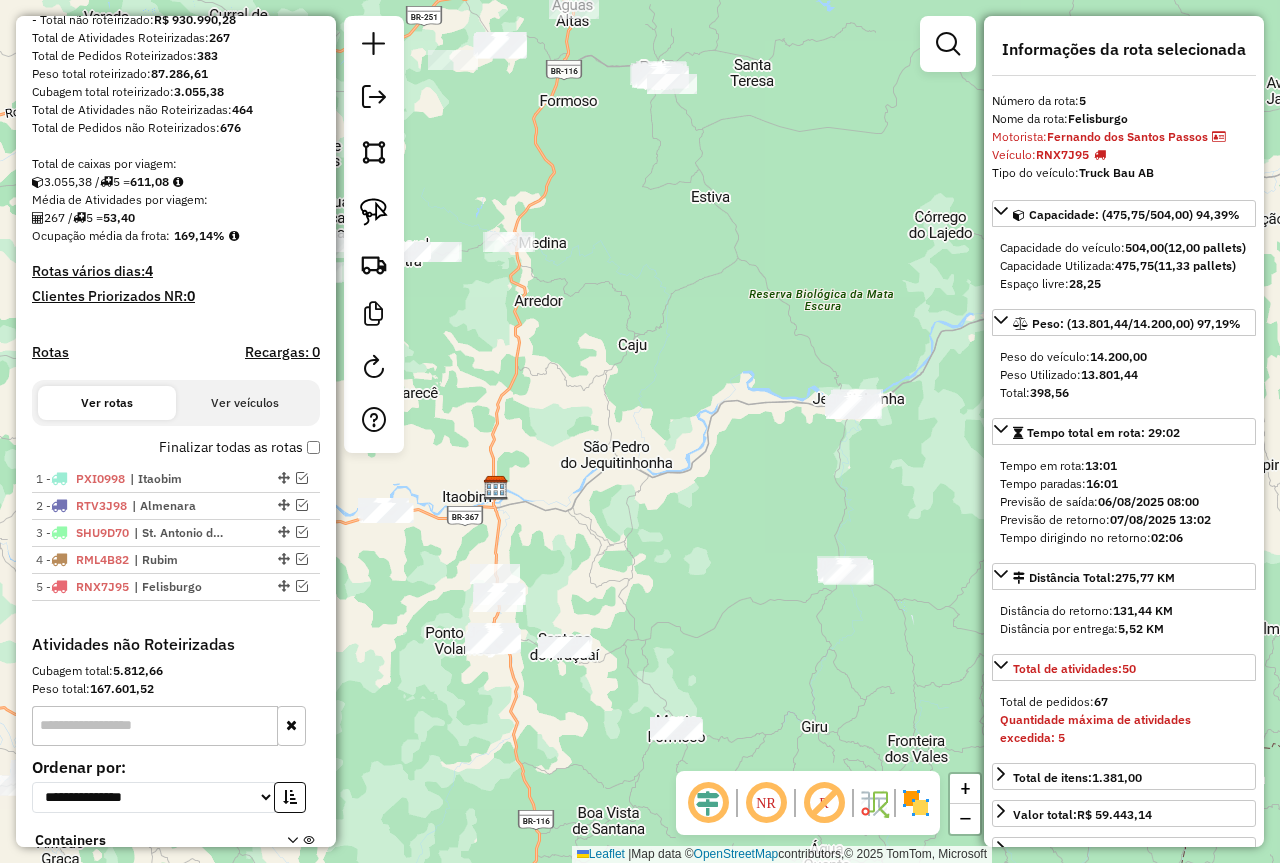 drag, startPoint x: 719, startPoint y: 592, endPoint x: 797, endPoint y: 618, distance: 82.219215 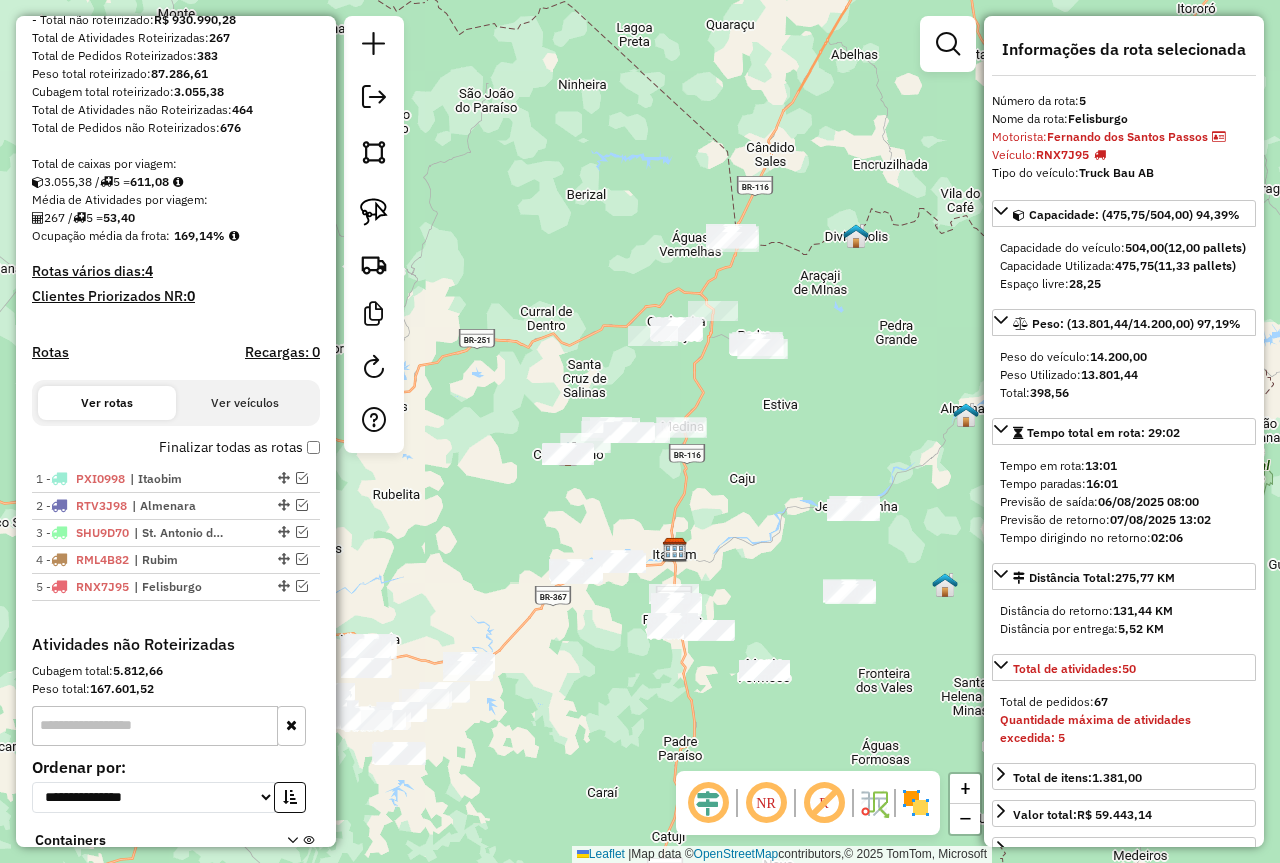drag, startPoint x: 769, startPoint y: 533, endPoint x: 767, endPoint y: 517, distance: 16.124516 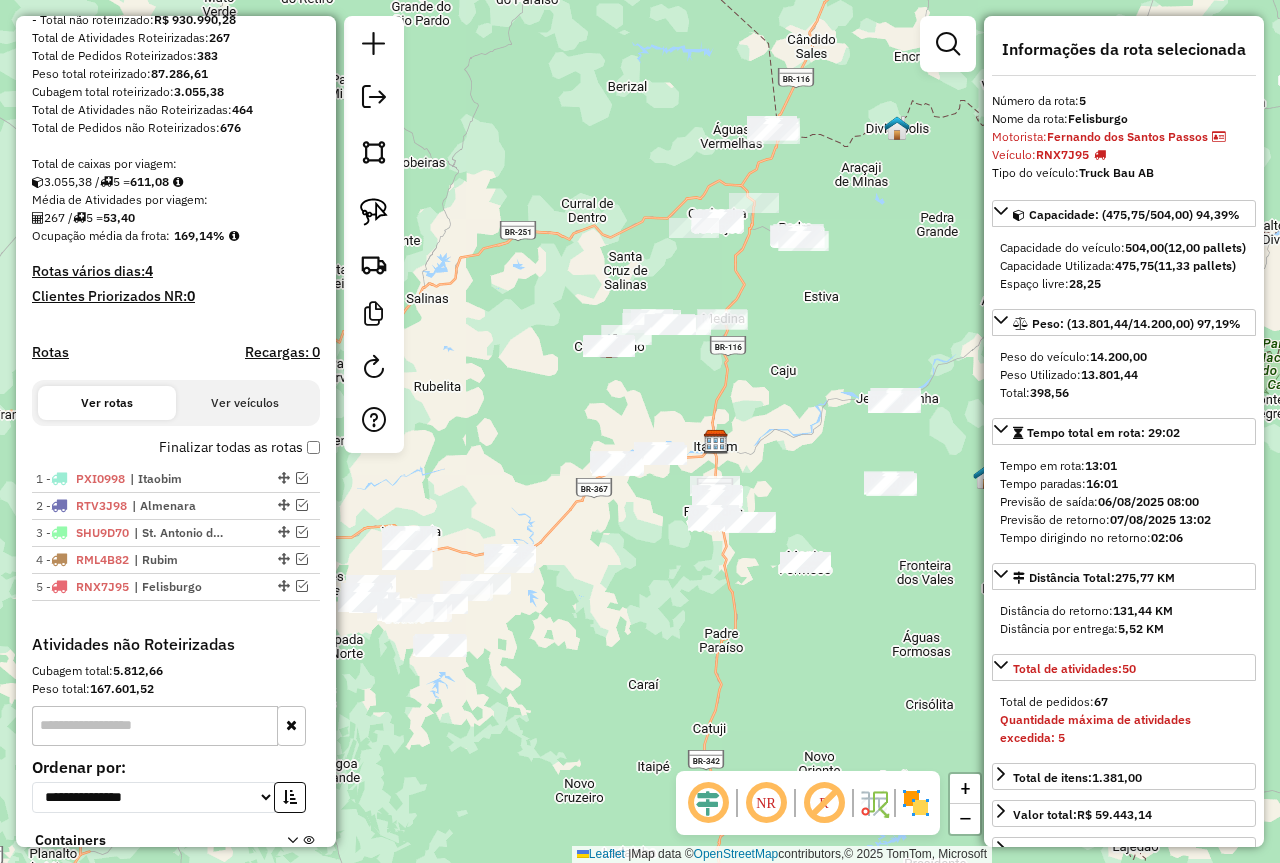 drag, startPoint x: 687, startPoint y: 690, endPoint x: 842, endPoint y: 611, distance: 173.97127 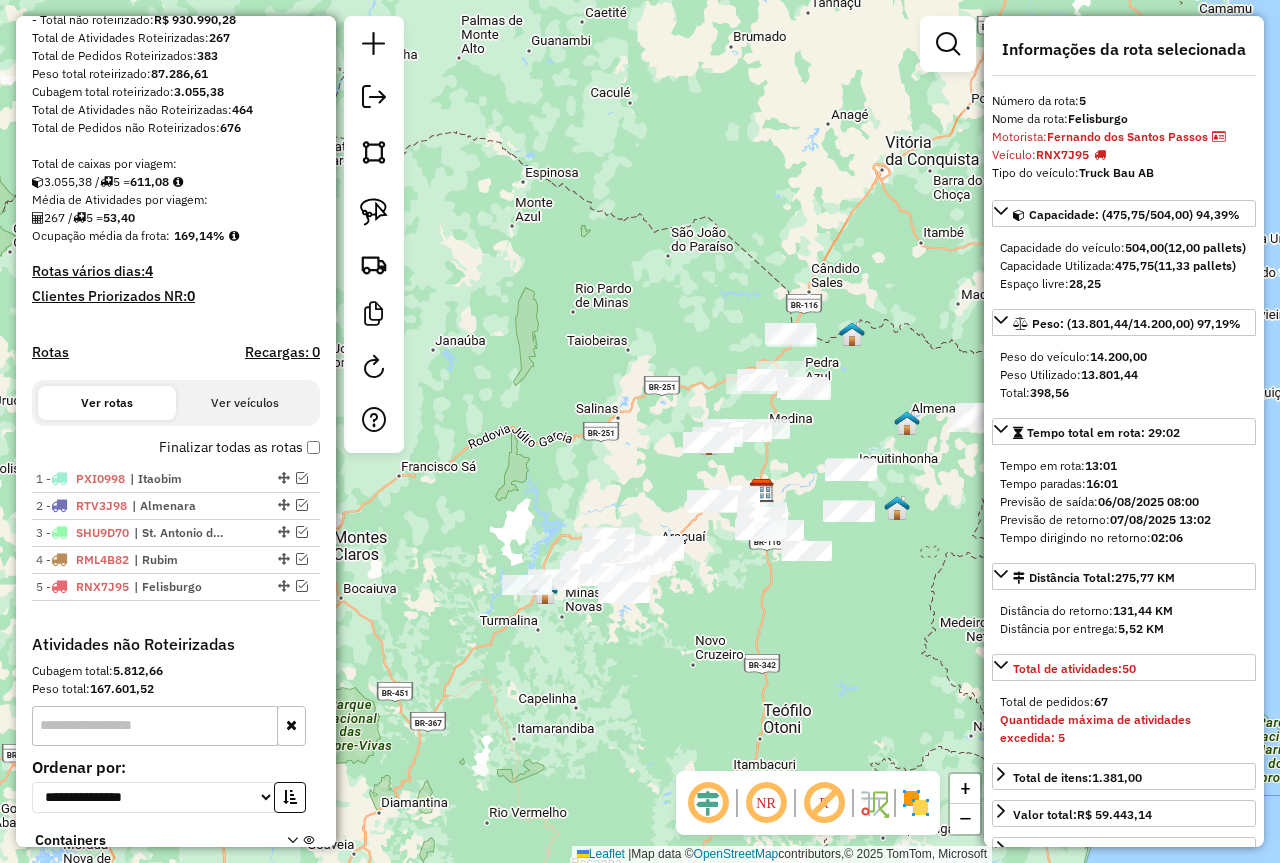 drag, startPoint x: 801, startPoint y: 648, endPoint x: 689, endPoint y: 584, distance: 128.99612 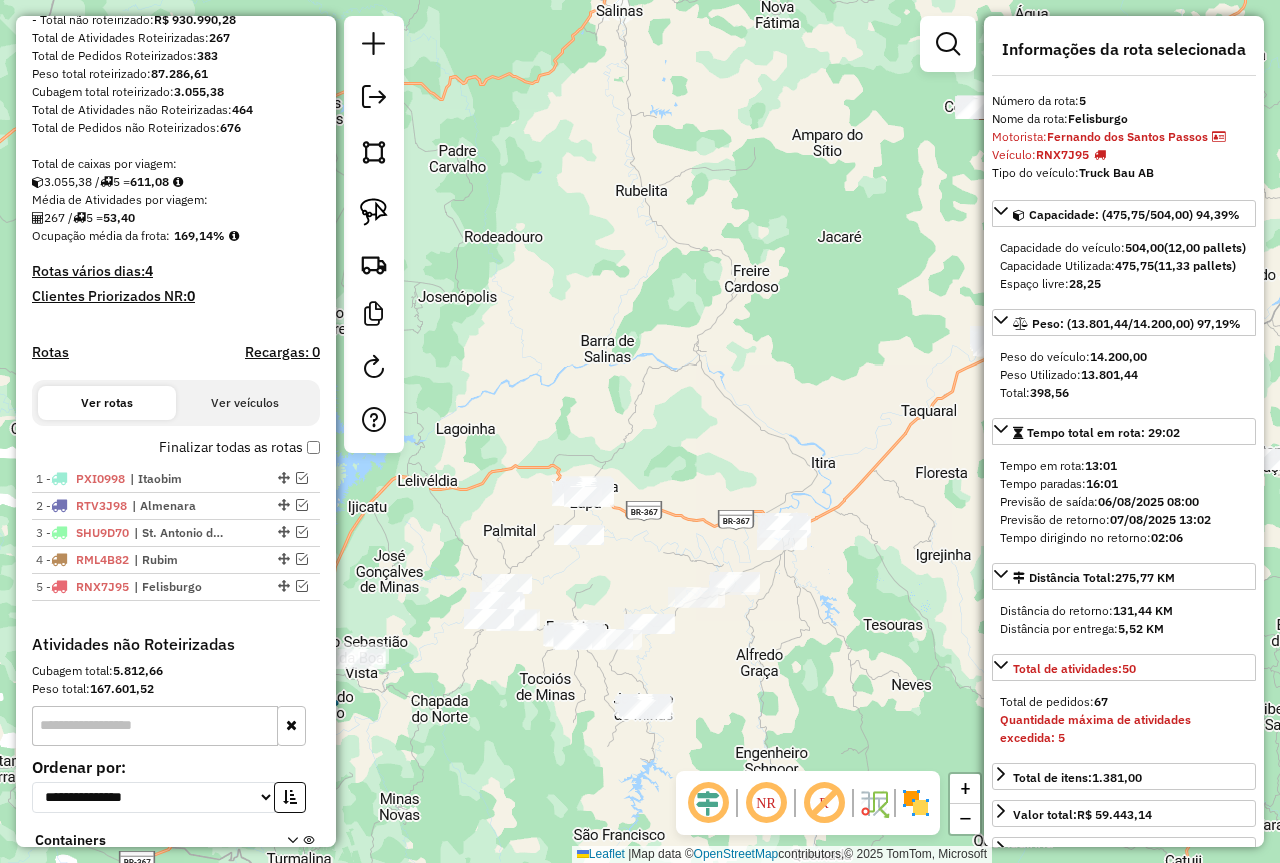 drag, startPoint x: 770, startPoint y: 665, endPoint x: 841, endPoint y: 630, distance: 79.15807 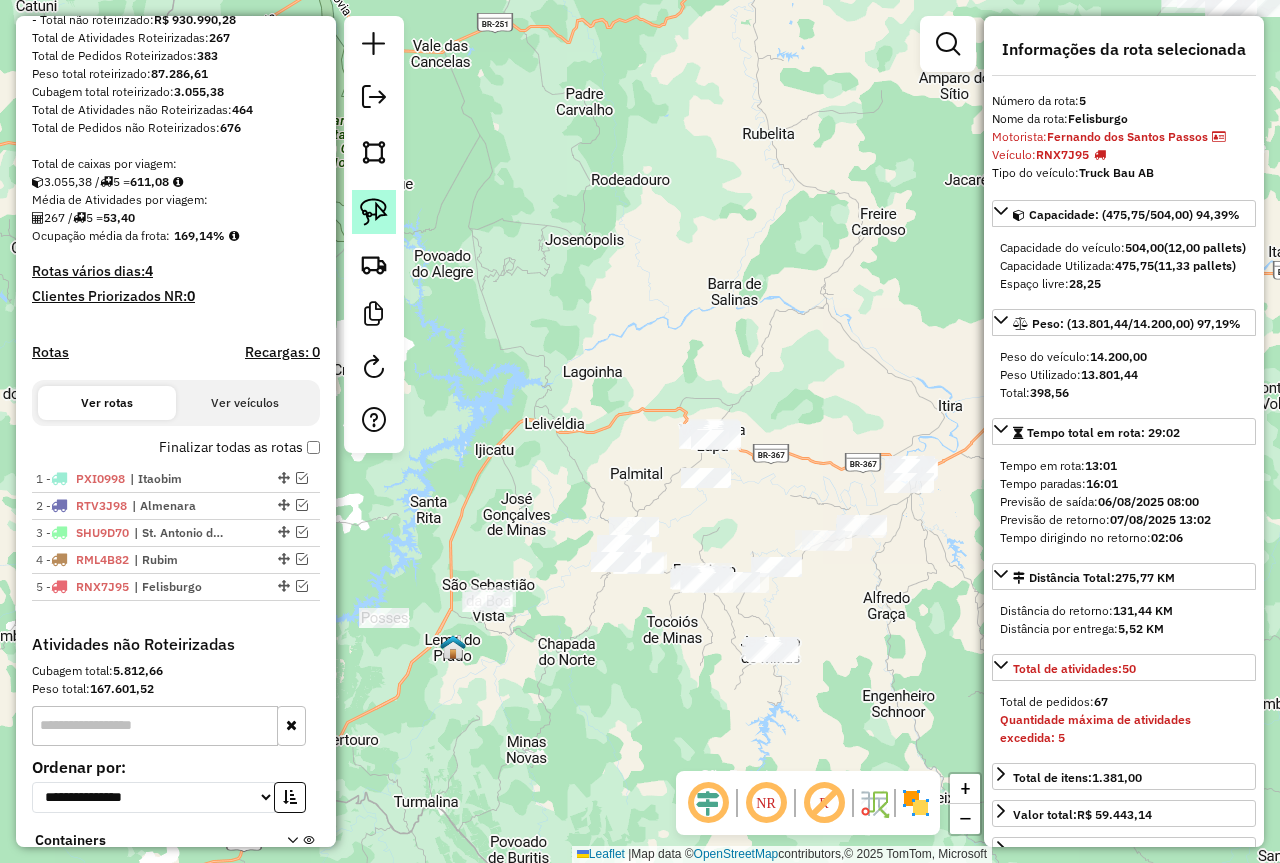 click 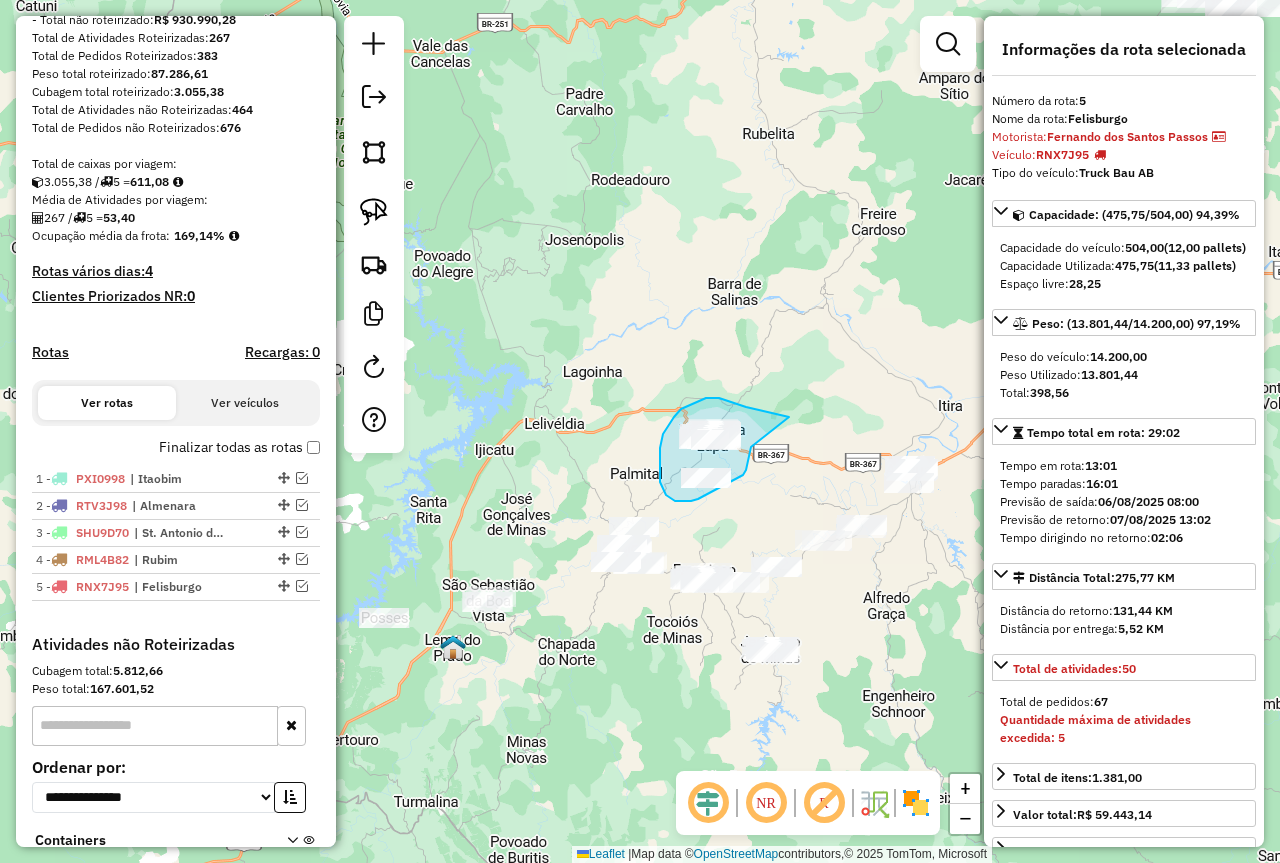 drag, startPoint x: 789, startPoint y: 417, endPoint x: 751, endPoint y: 446, distance: 47.801674 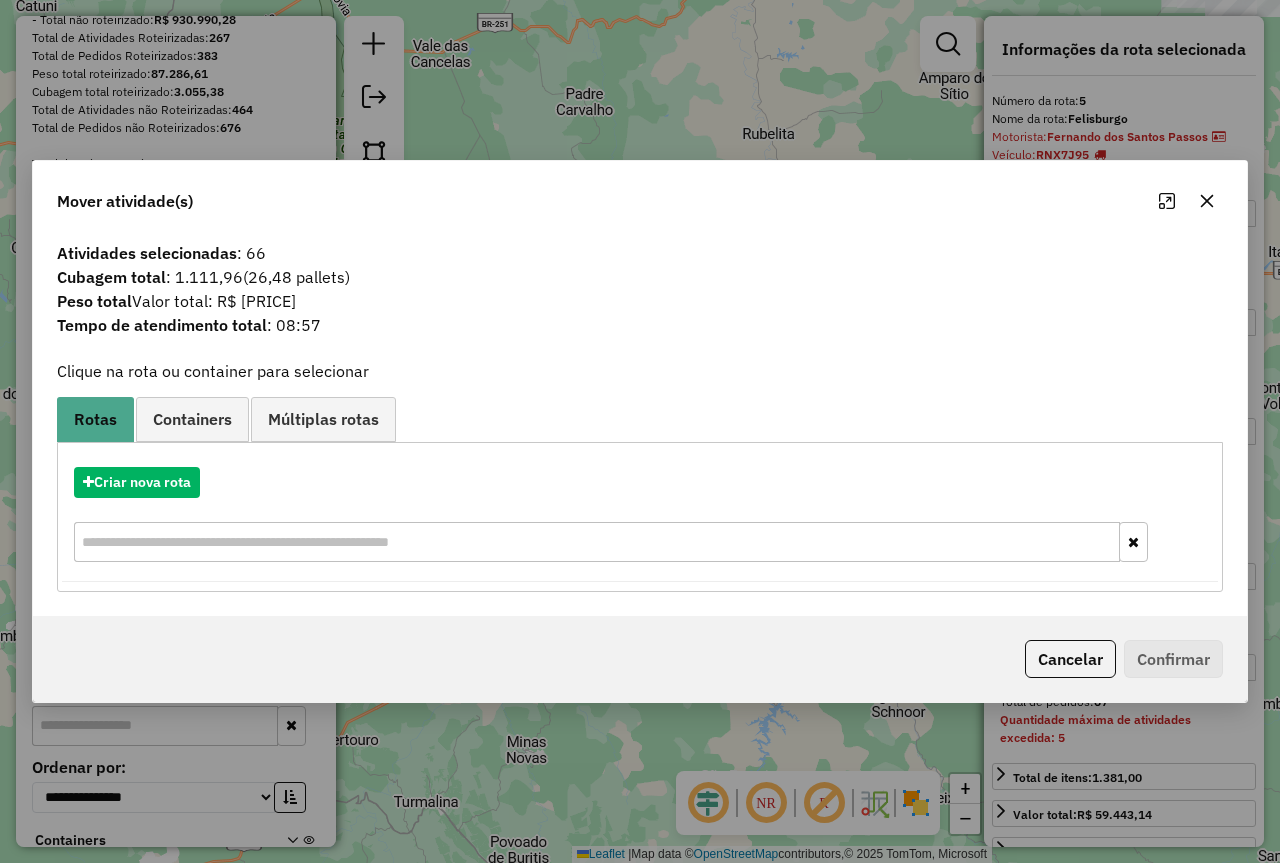 click 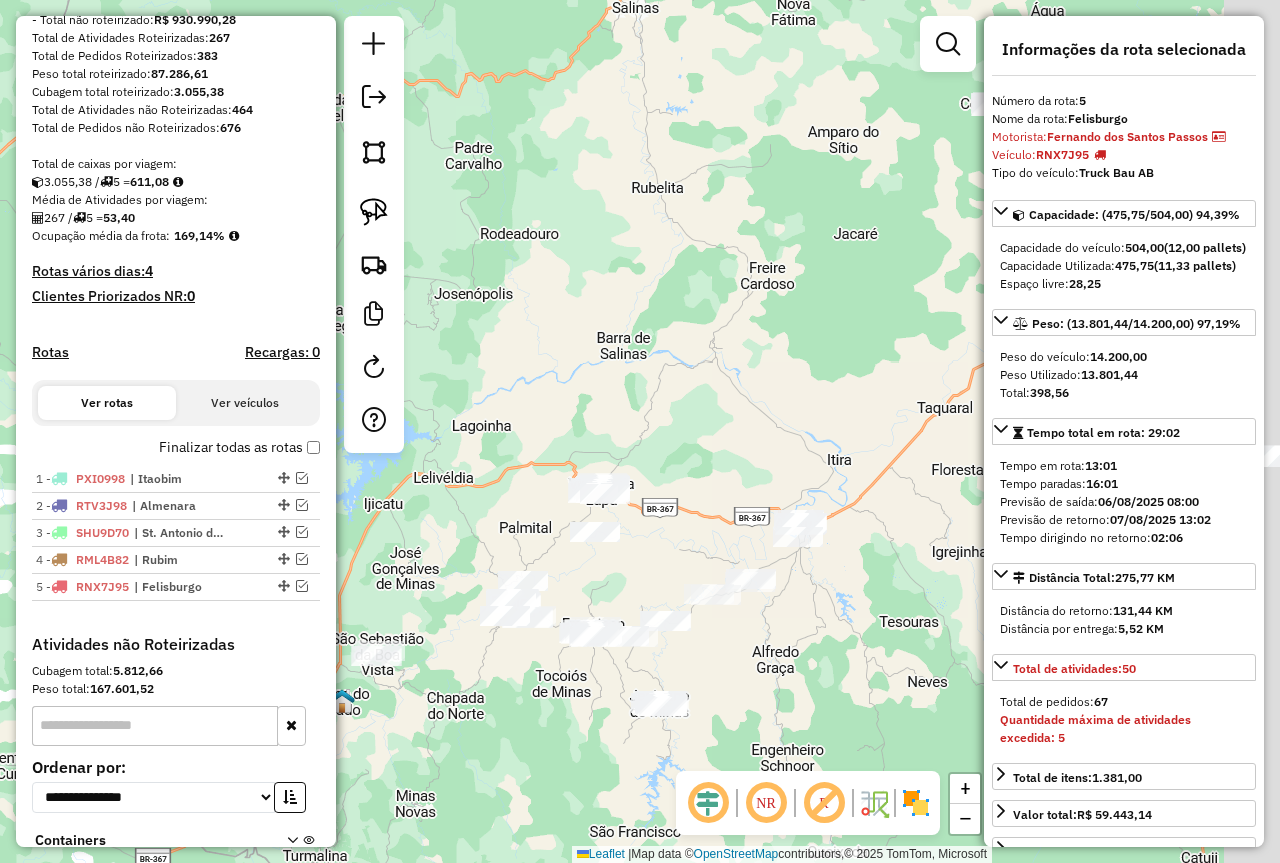 drag, startPoint x: 891, startPoint y: 600, endPoint x: 746, endPoint y: 631, distance: 148.27676 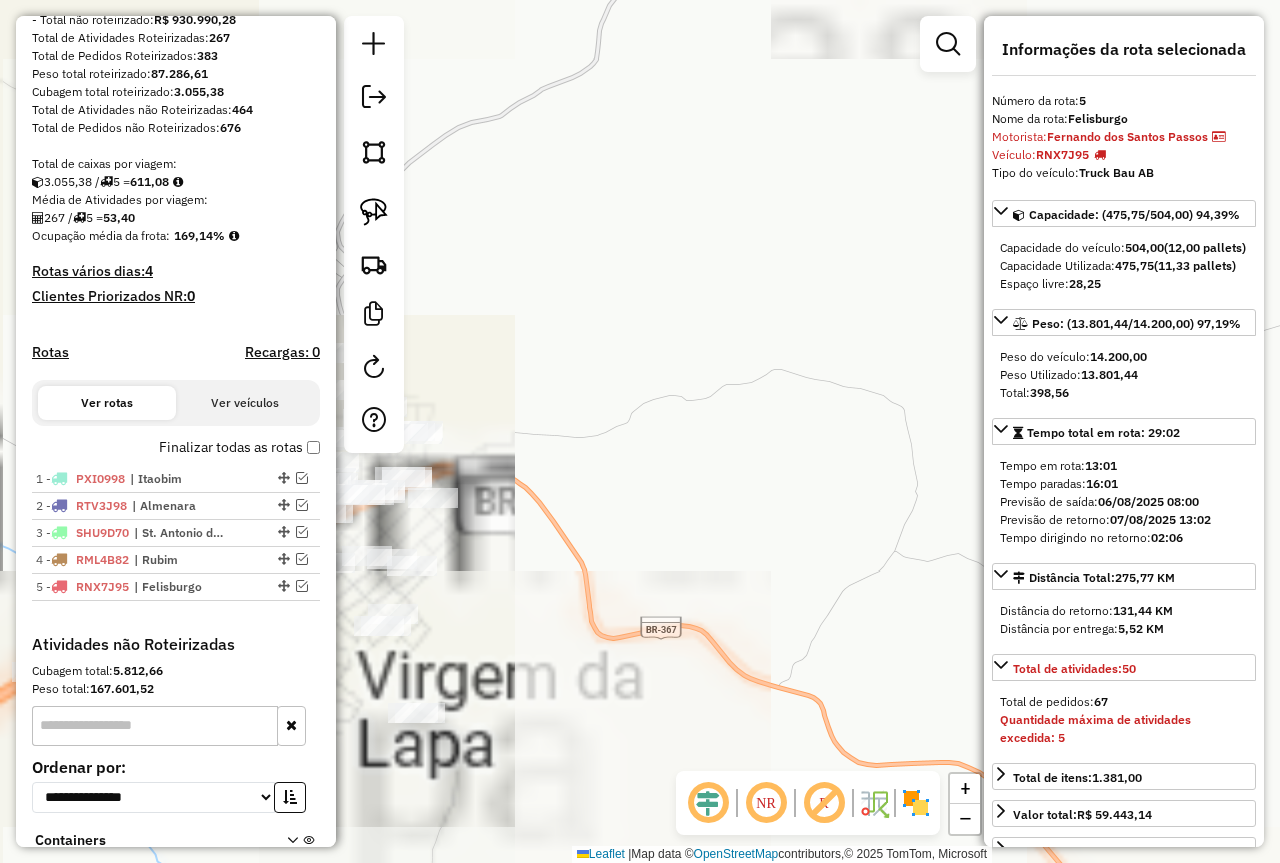 drag, startPoint x: 606, startPoint y: 583, endPoint x: 851, endPoint y: 534, distance: 249.85196 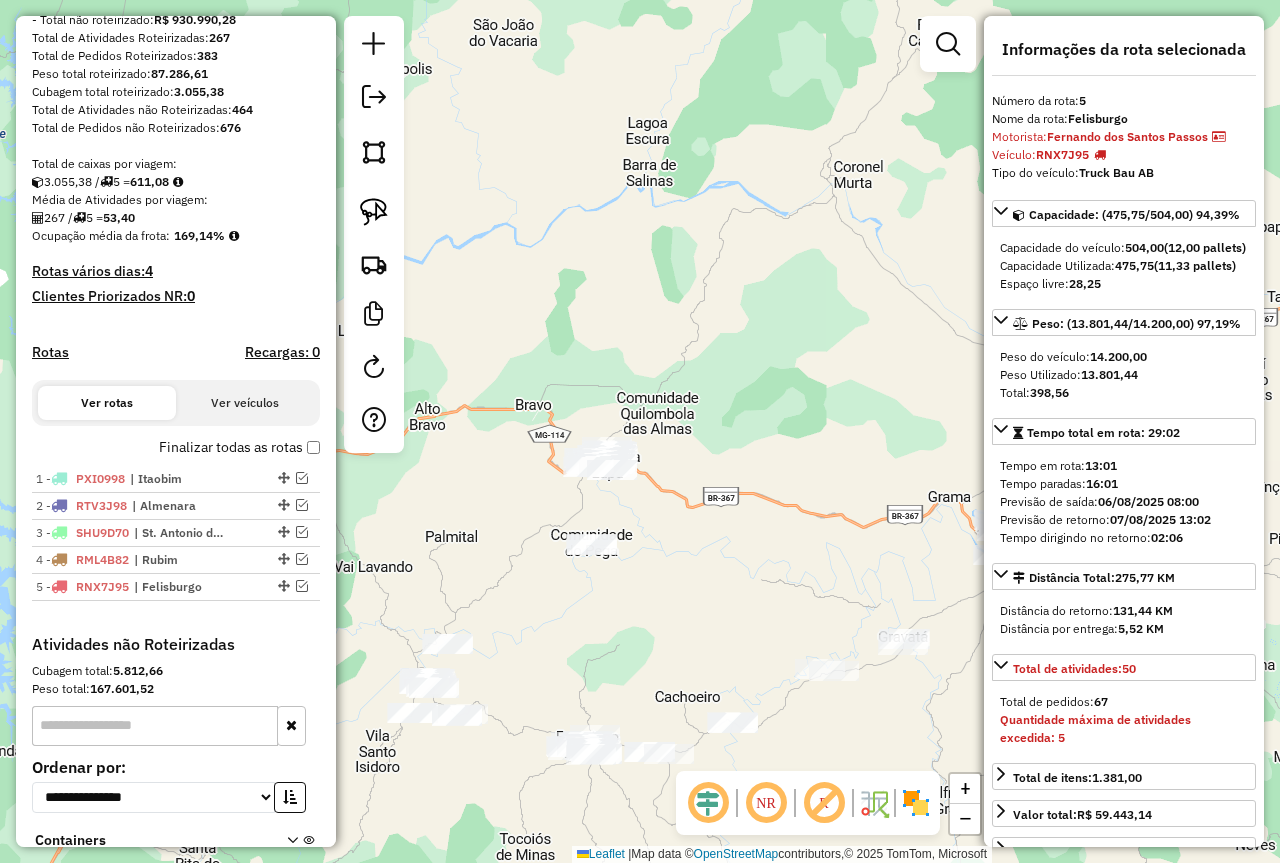 drag, startPoint x: 807, startPoint y: 675, endPoint x: 652, endPoint y: 580, distance: 181.79659 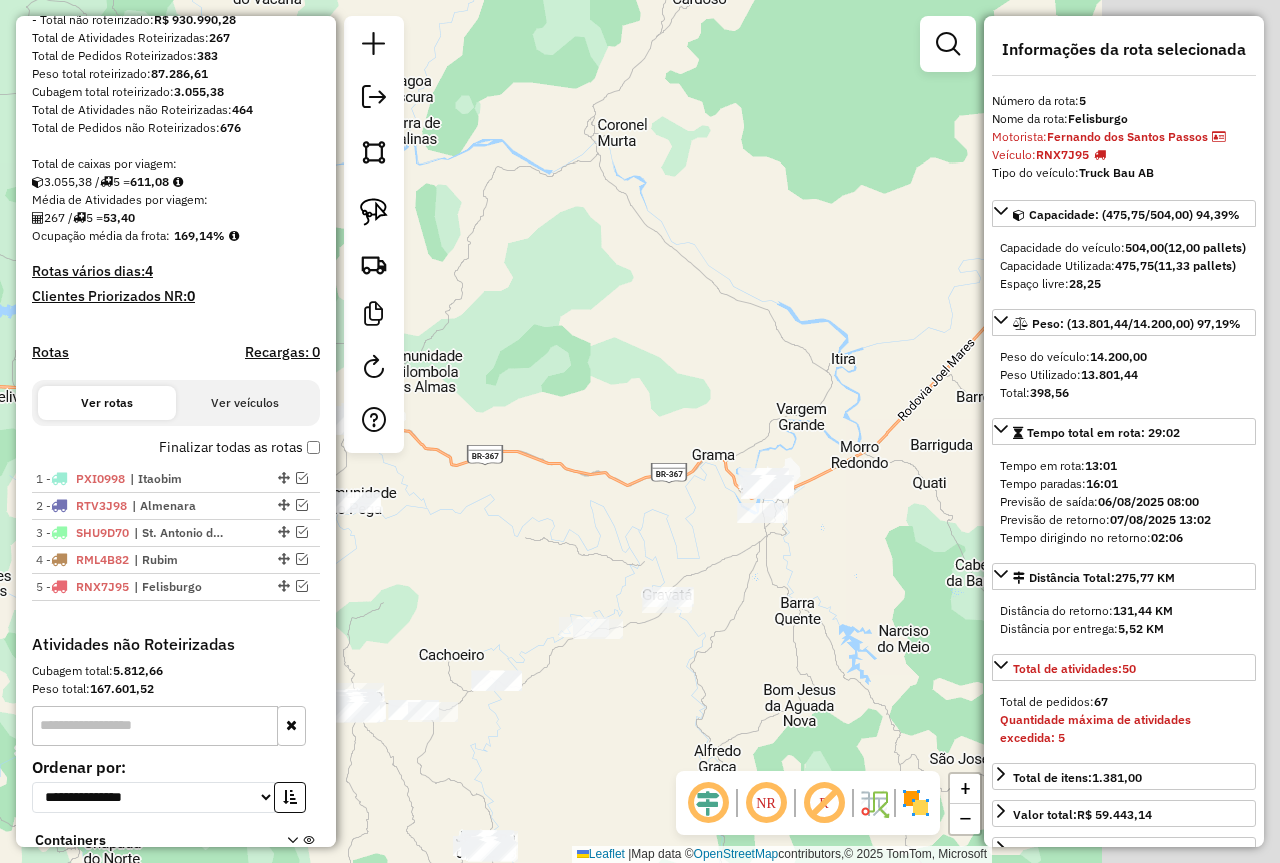drag, startPoint x: 757, startPoint y: 575, endPoint x: 580, endPoint y: 542, distance: 180.04999 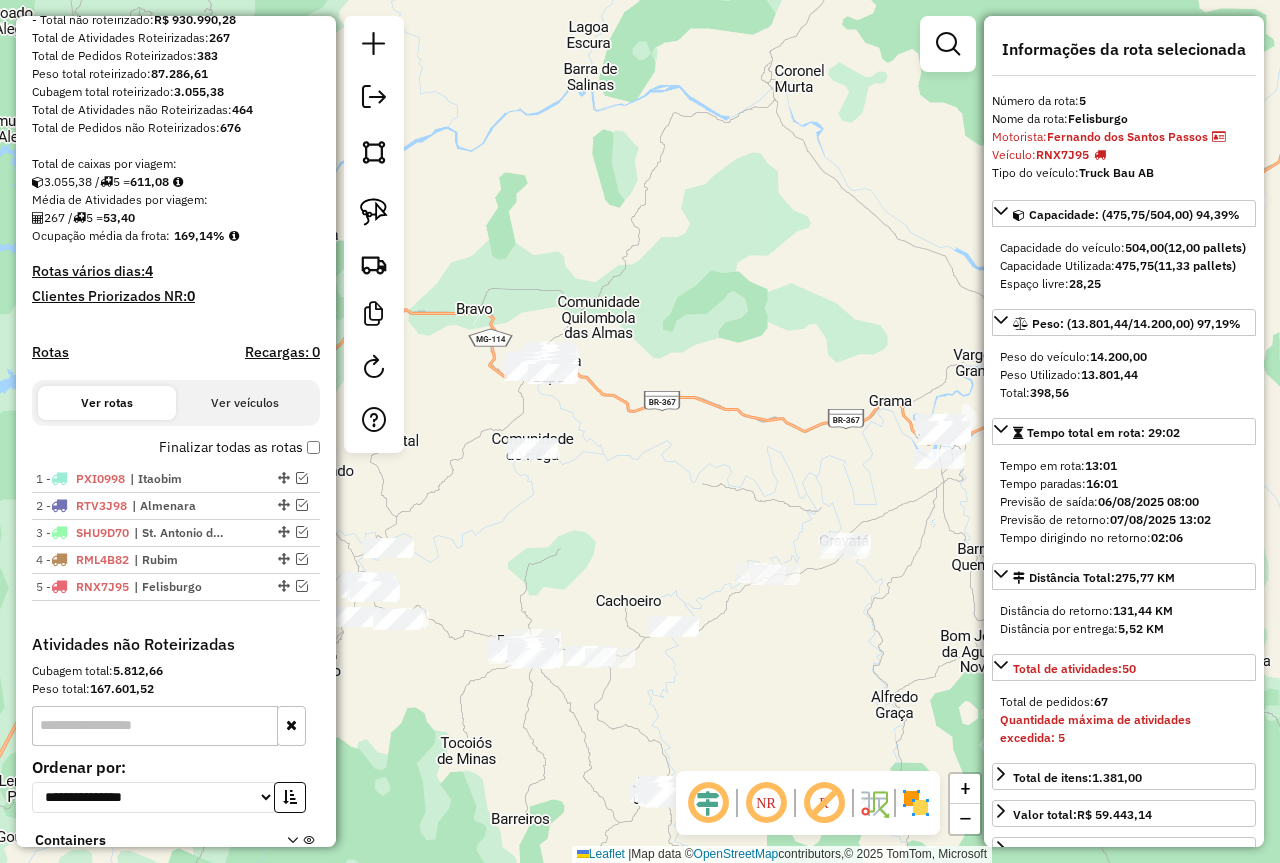 drag, startPoint x: 573, startPoint y: 542, endPoint x: 750, endPoint y: 488, distance: 185.05405 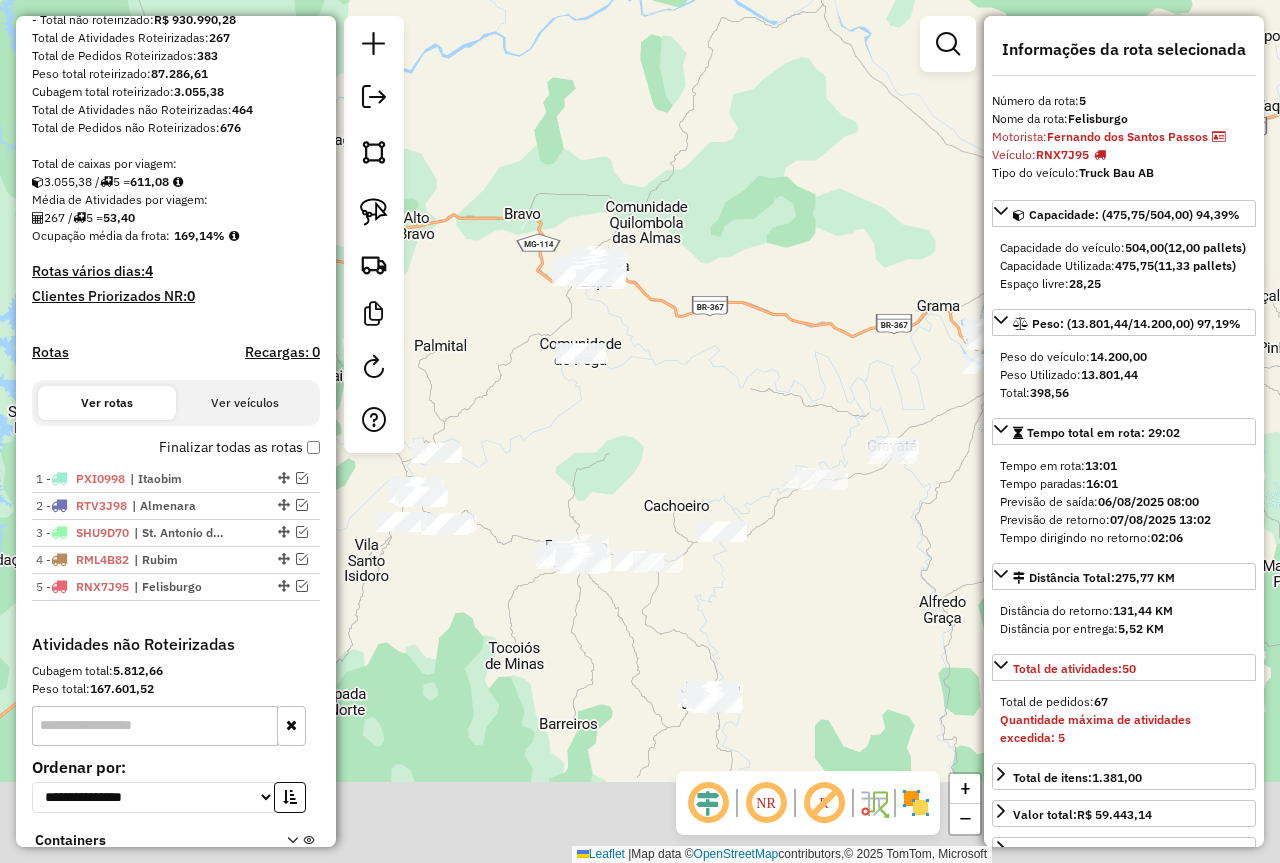 drag, startPoint x: 721, startPoint y: 523, endPoint x: 769, endPoint y: 428, distance: 106.437775 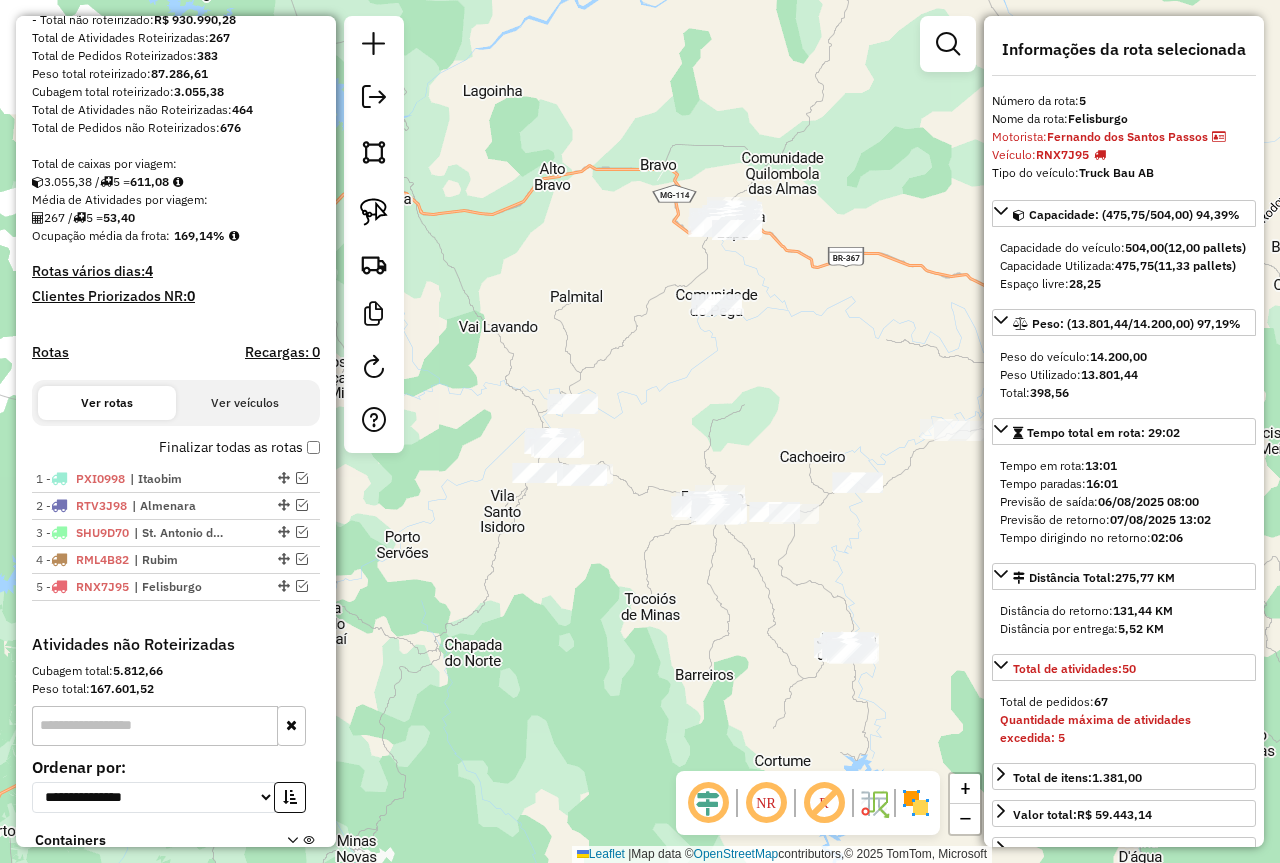 drag, startPoint x: 682, startPoint y: 469, endPoint x: 819, endPoint y: 420, distance: 145.49915 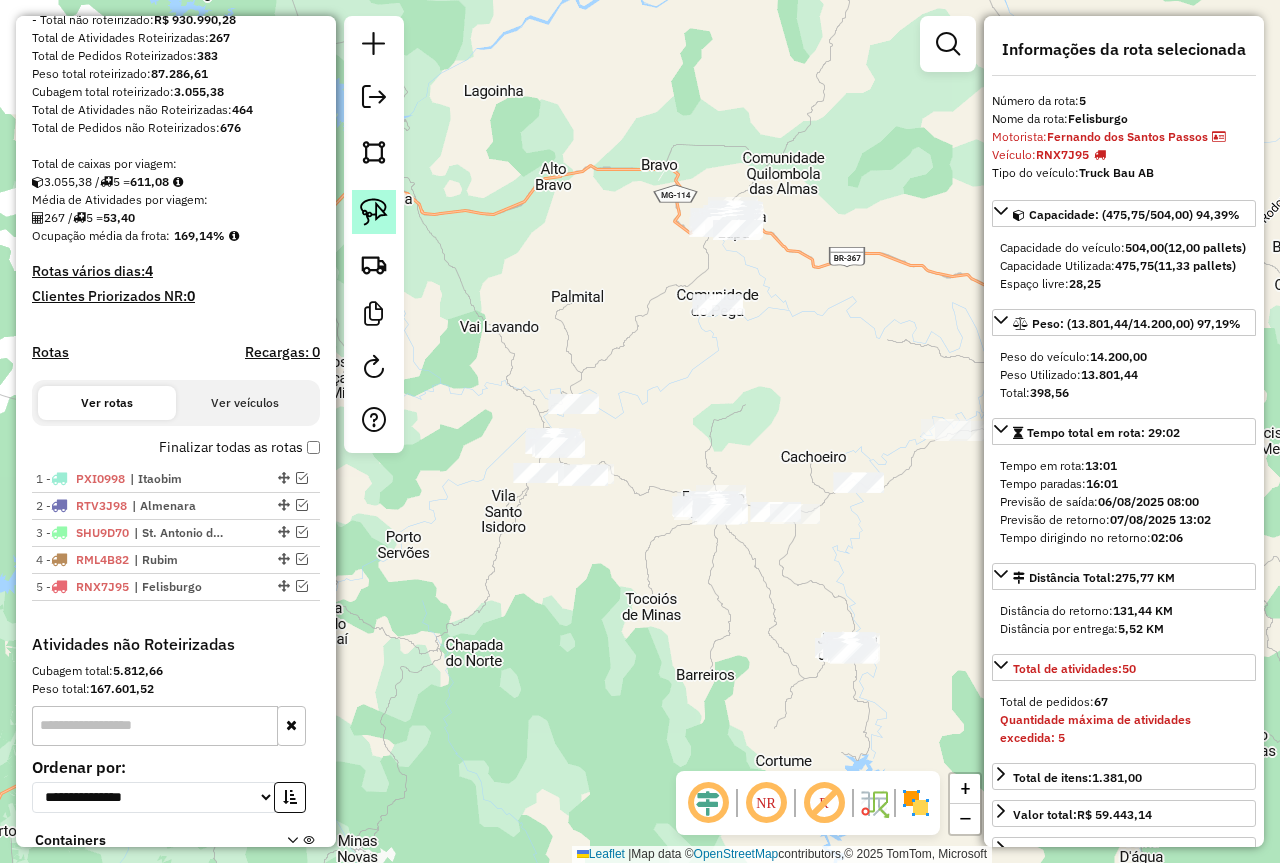 click 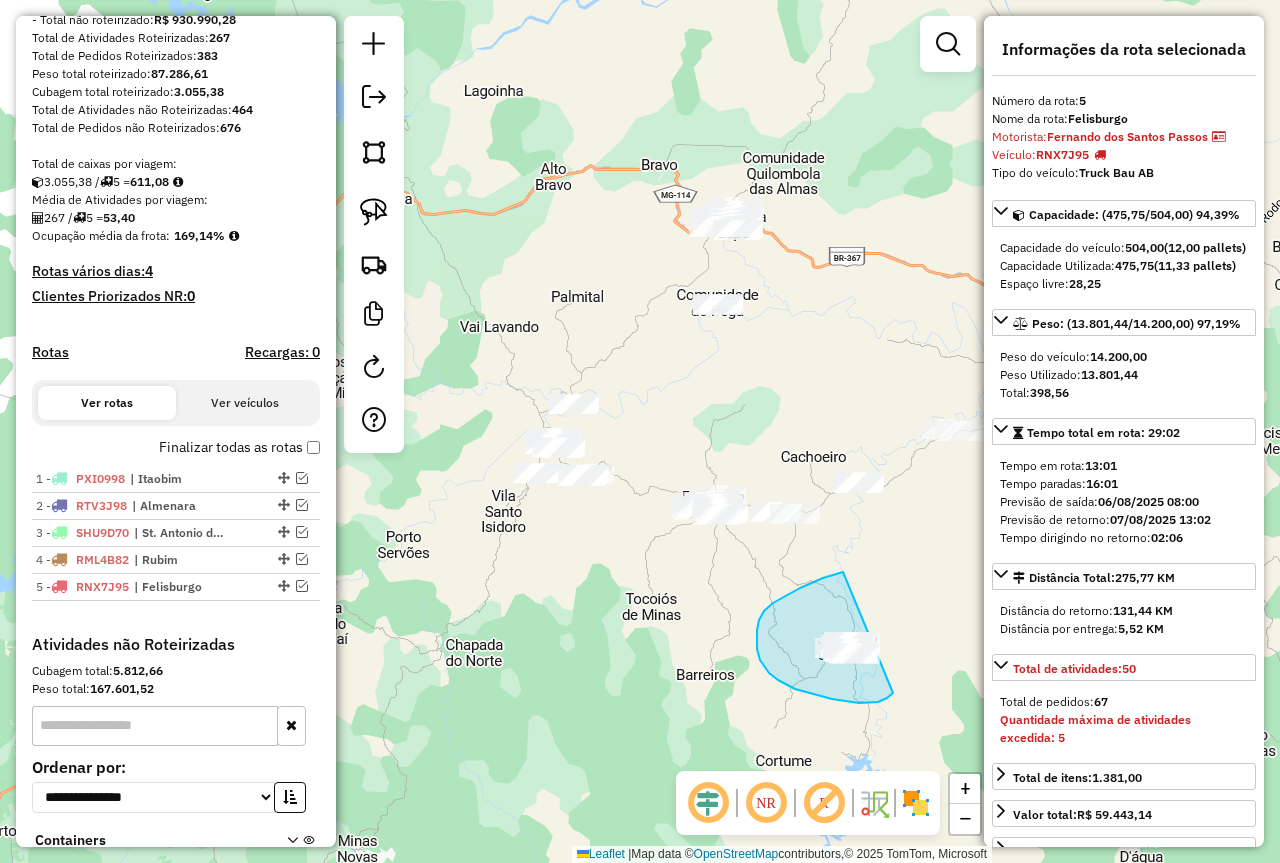 drag, startPoint x: 843, startPoint y: 572, endPoint x: 905, endPoint y: 632, distance: 86.27862 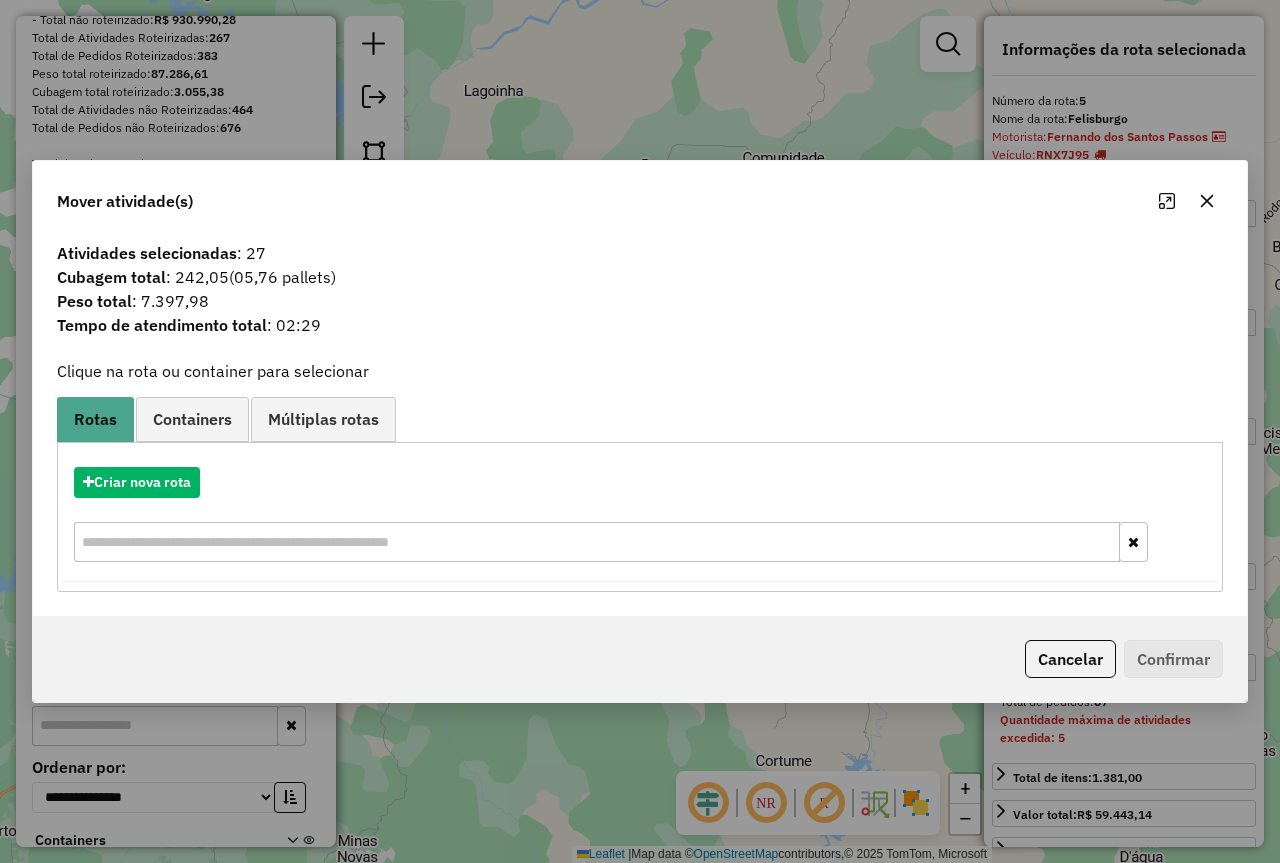 click 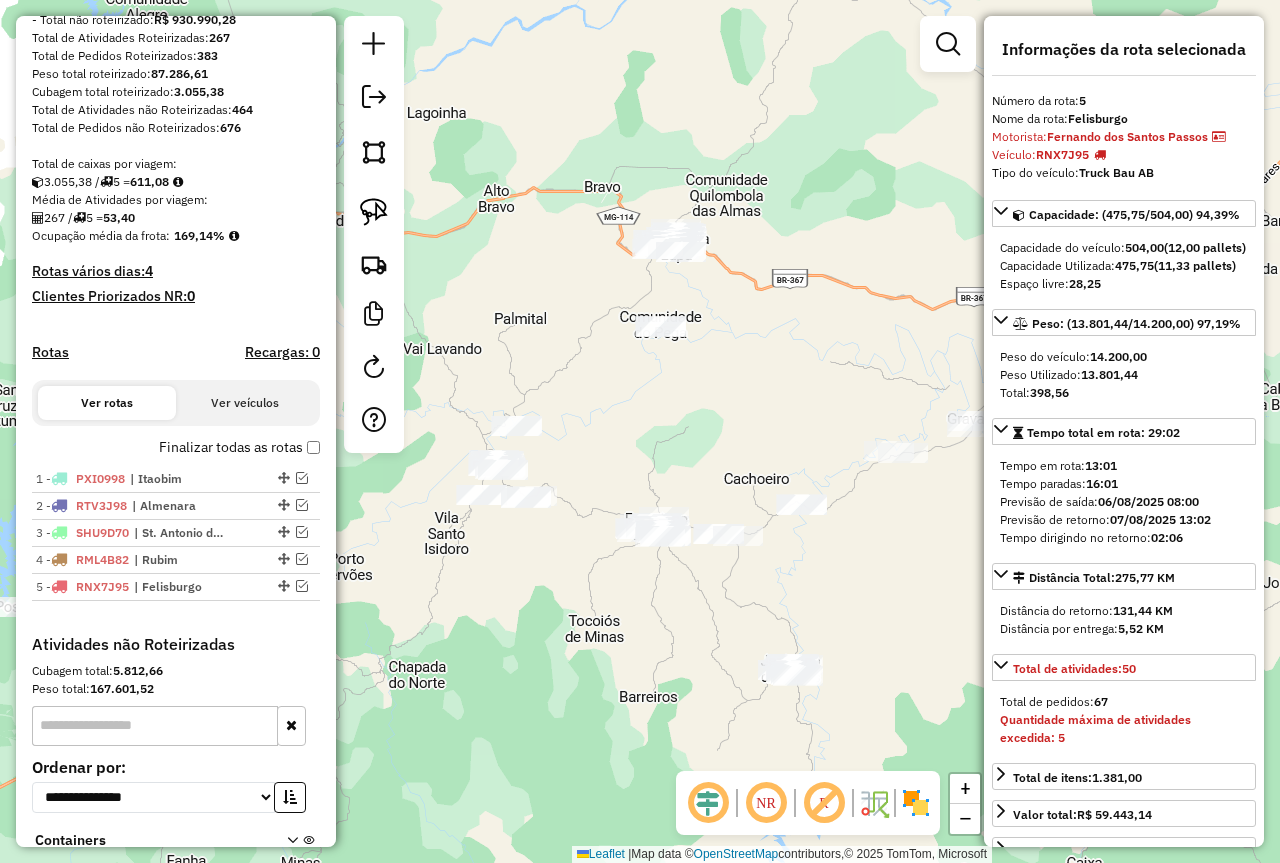 drag, startPoint x: 622, startPoint y: 614, endPoint x: 348, endPoint y: 589, distance: 275.13815 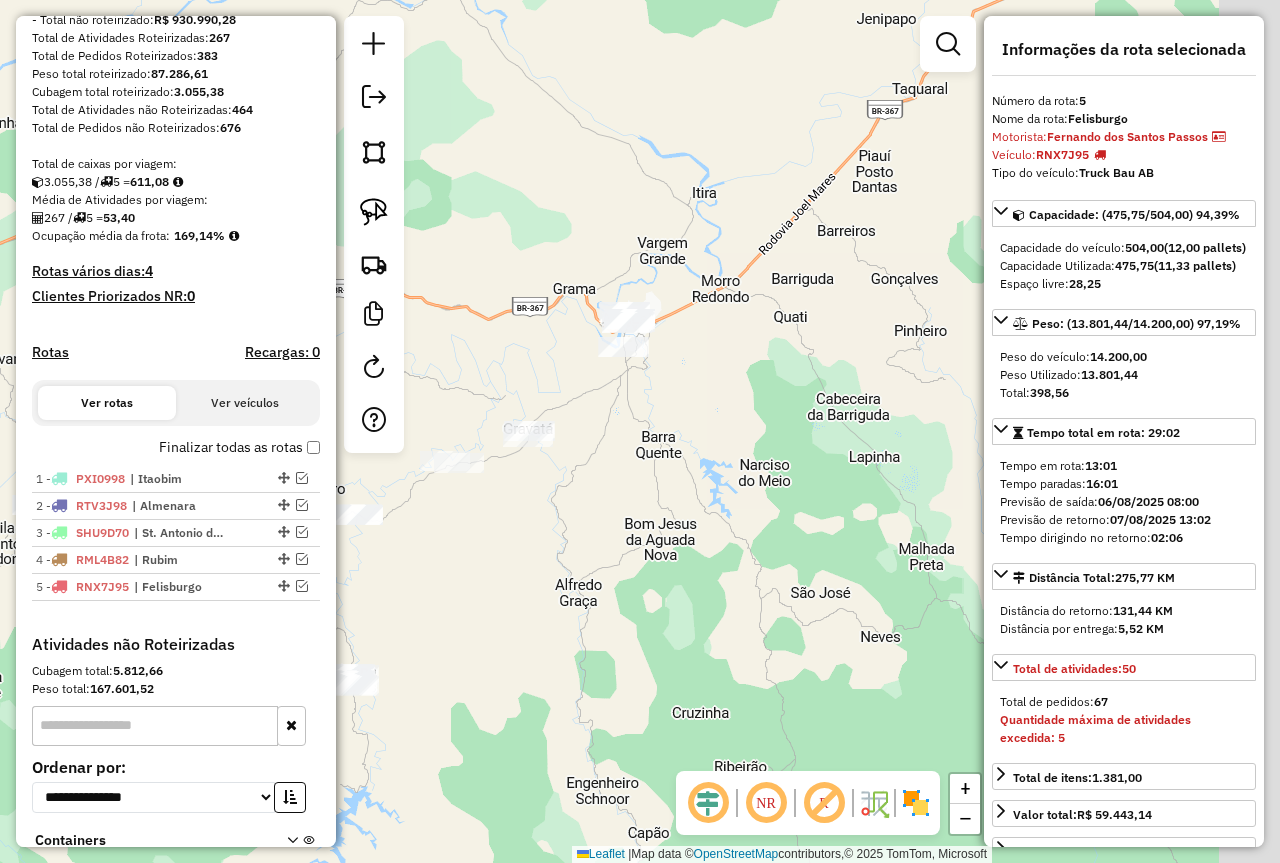 drag, startPoint x: 747, startPoint y: 564, endPoint x: 387, endPoint y: 591, distance: 361.01108 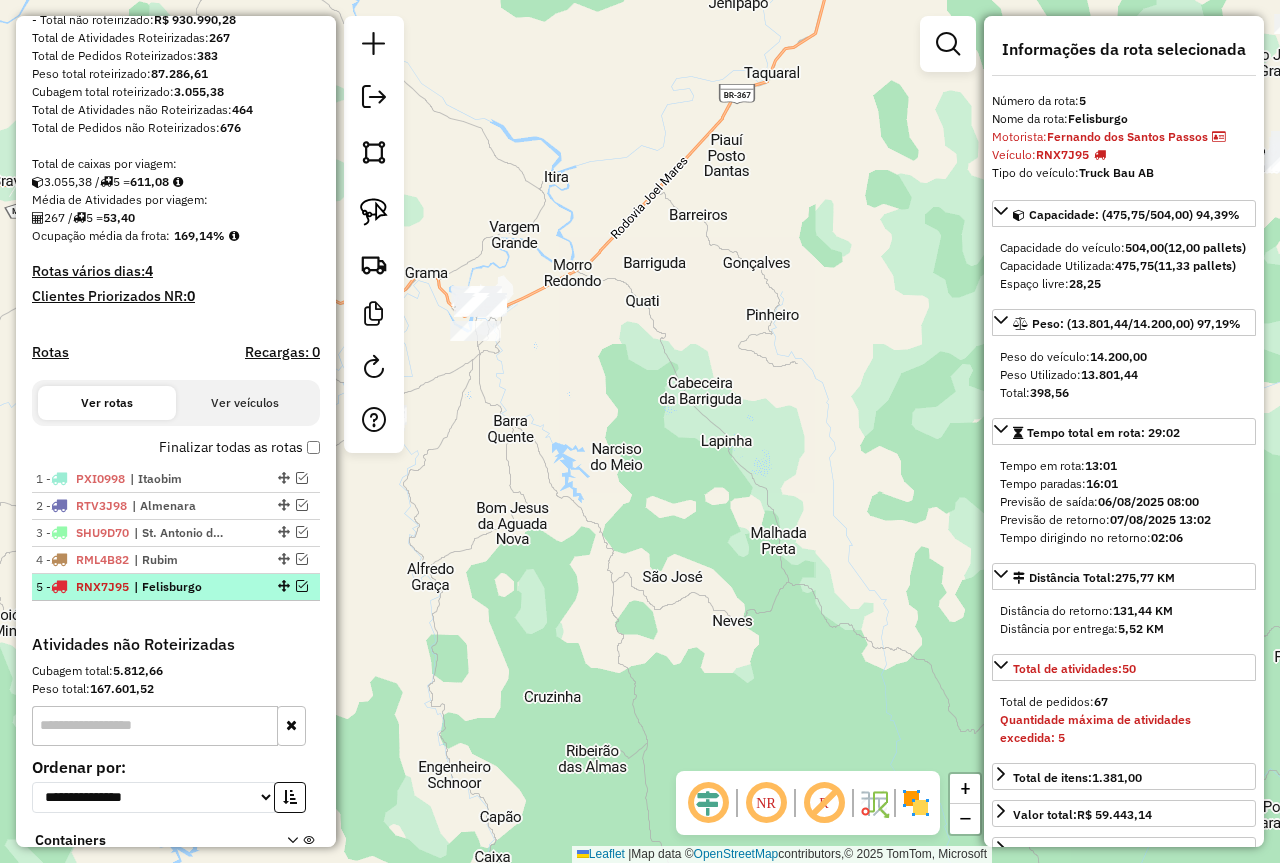 click on "| Felisburgo" at bounding box center [180, 587] 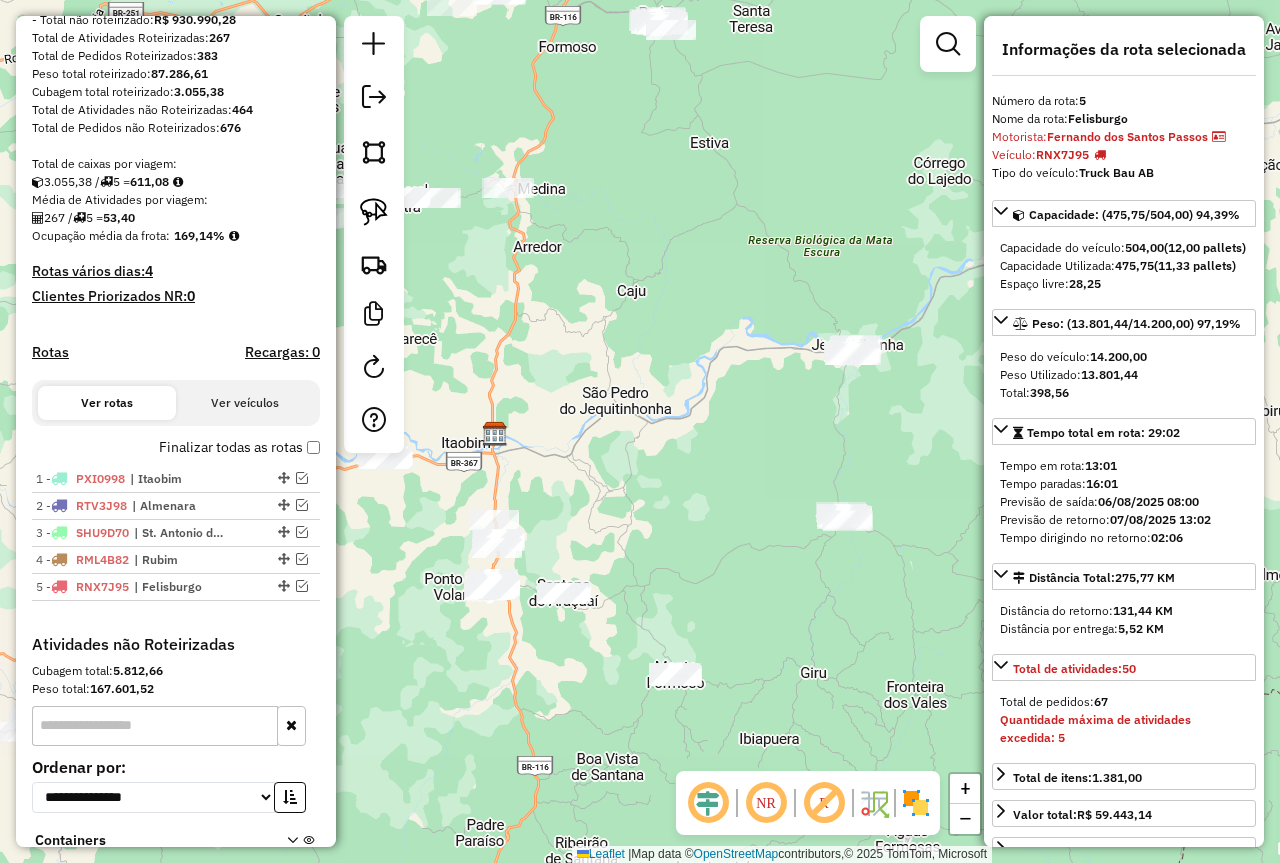 drag, startPoint x: 489, startPoint y: 642, endPoint x: 752, endPoint y: 586, distance: 268.8959 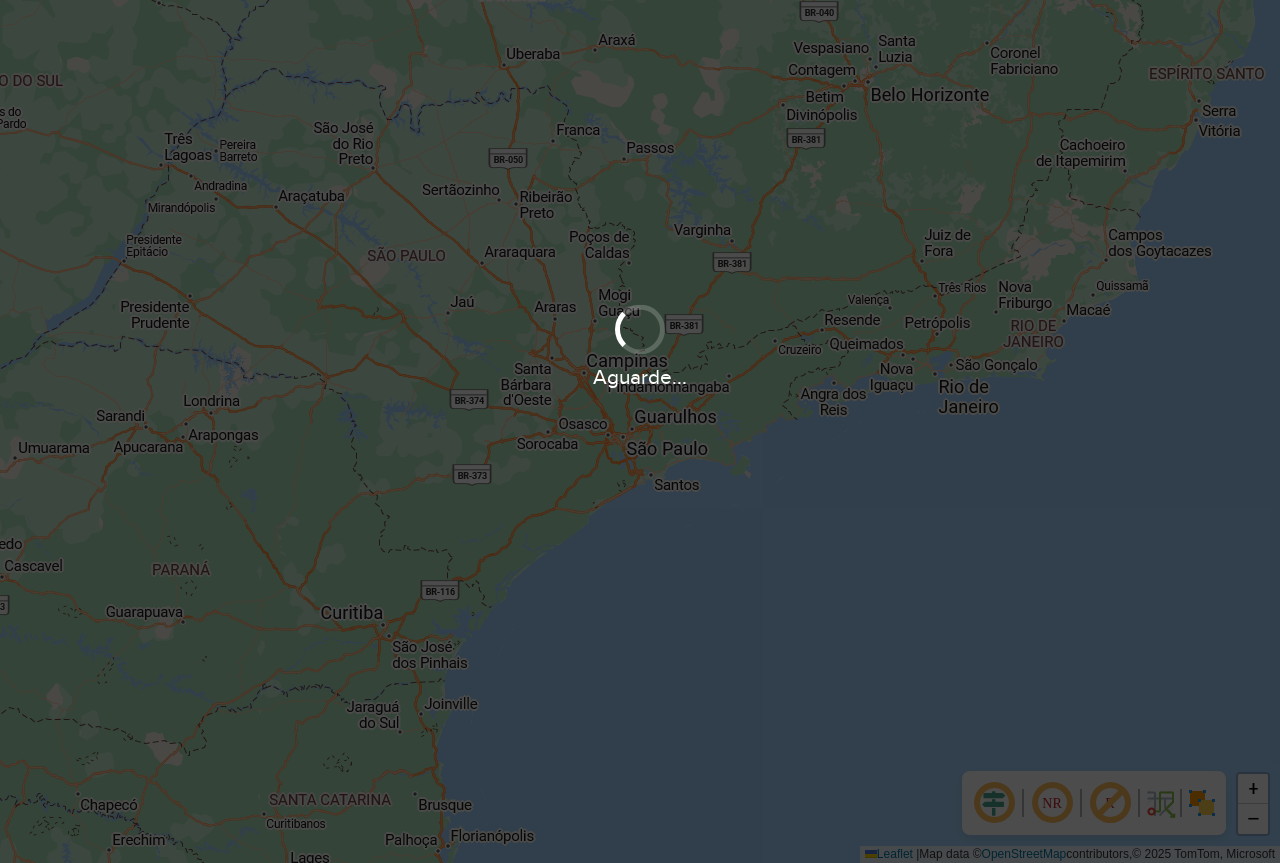 scroll, scrollTop: 0, scrollLeft: 0, axis: both 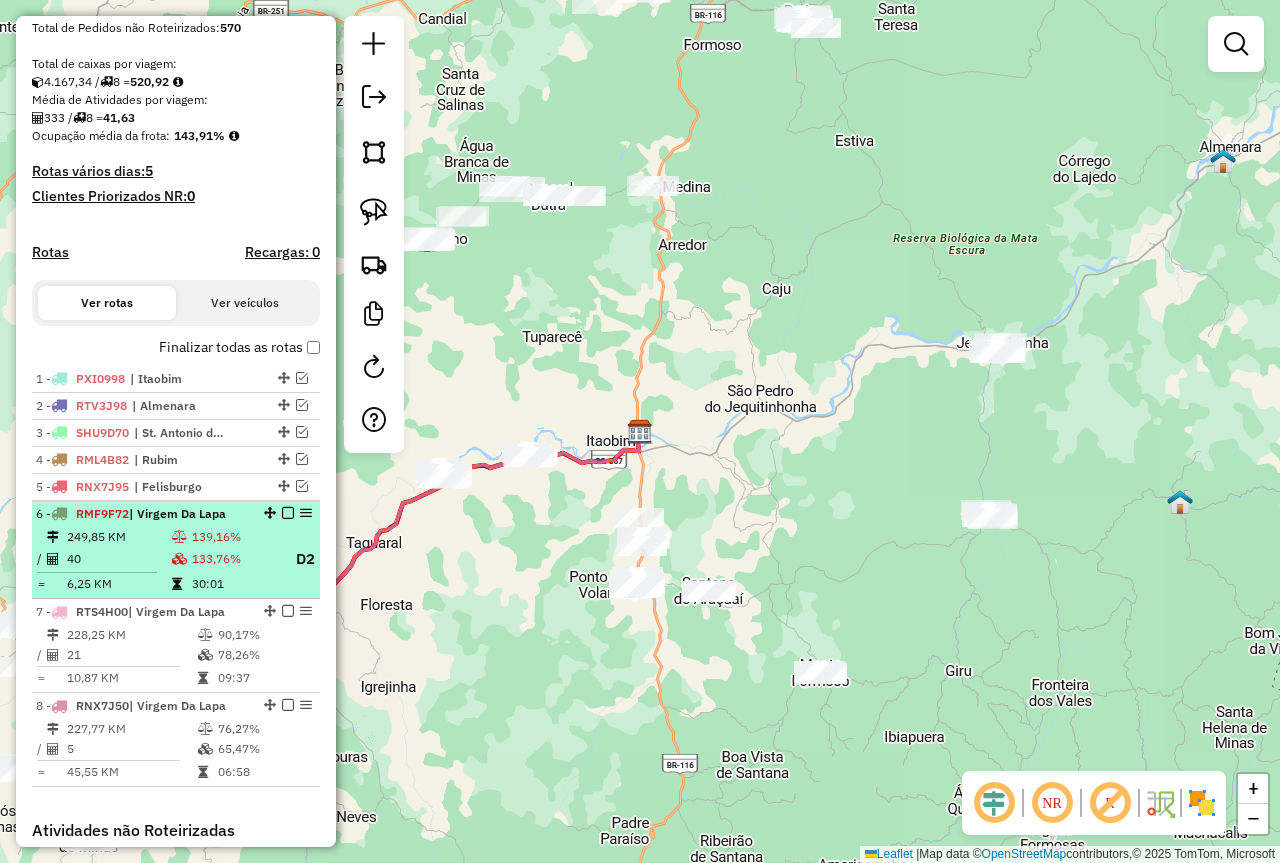 click at bounding box center [288, 513] 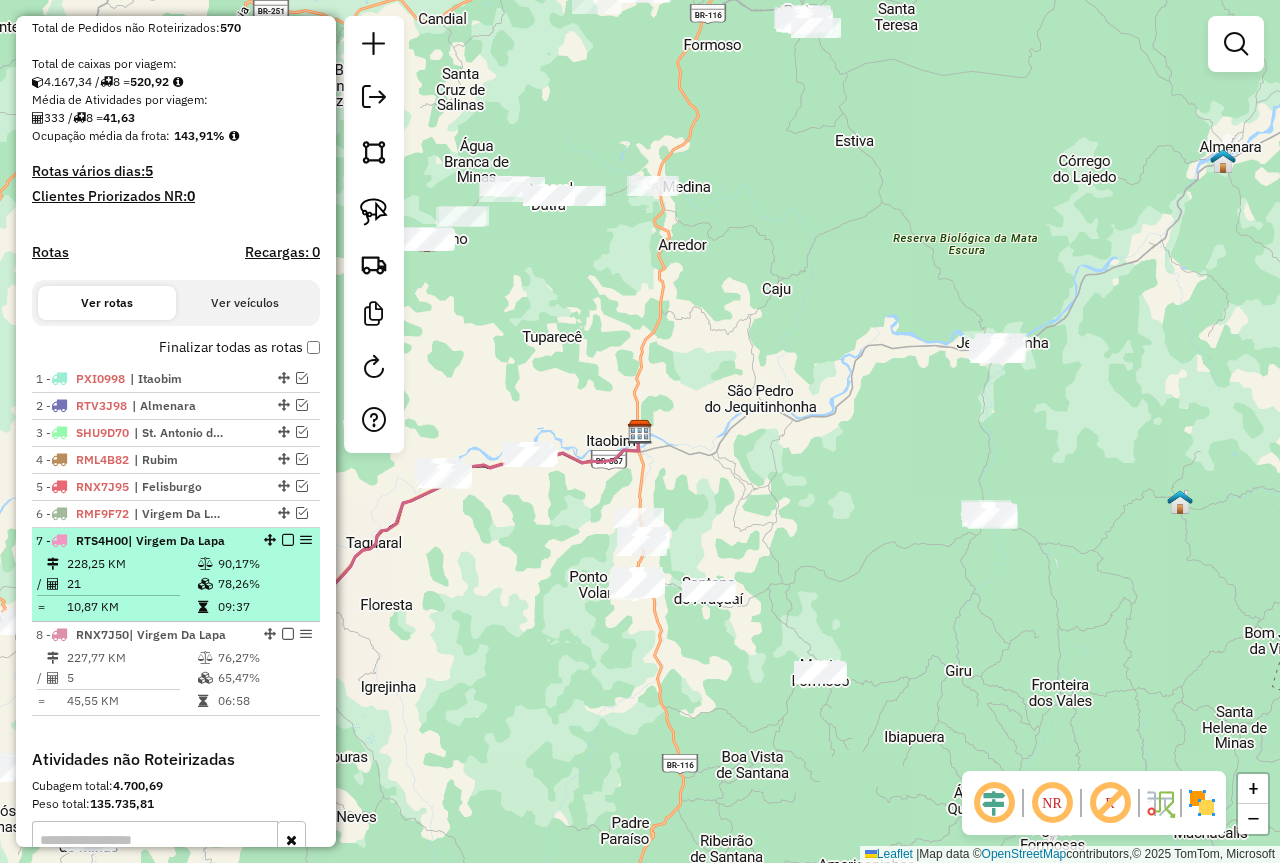 click at bounding box center [288, 540] 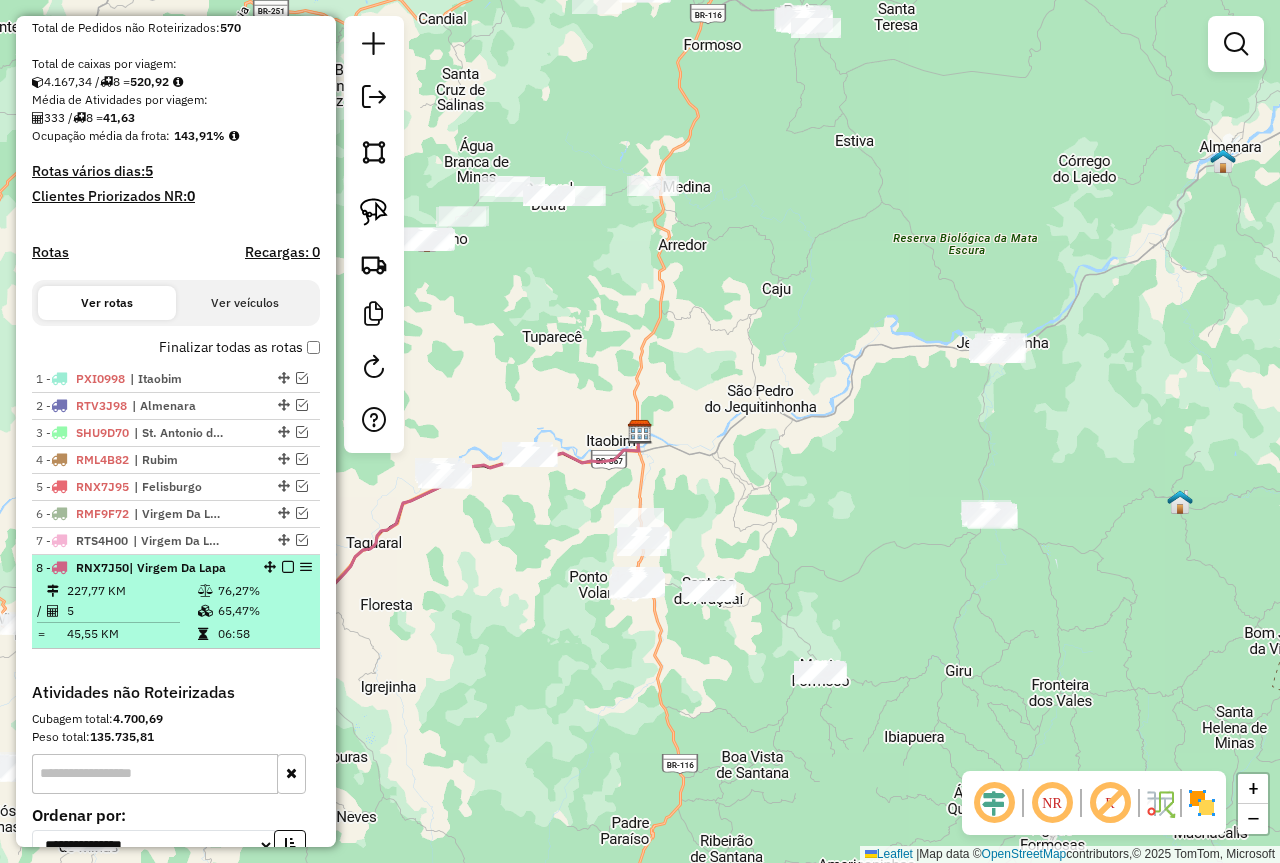 click at bounding box center (288, 567) 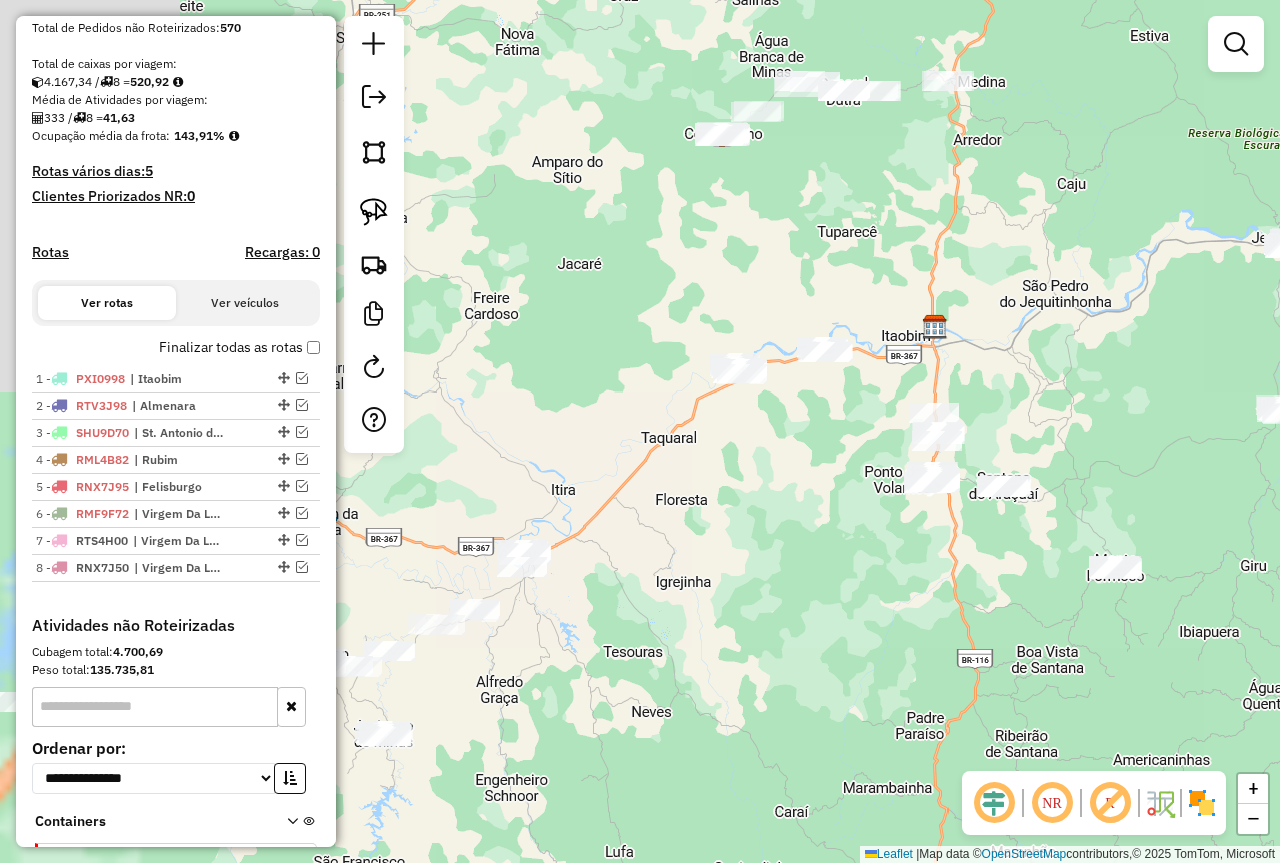 drag, startPoint x: 463, startPoint y: 615, endPoint x: 787, endPoint y: 497, distance: 344.8188 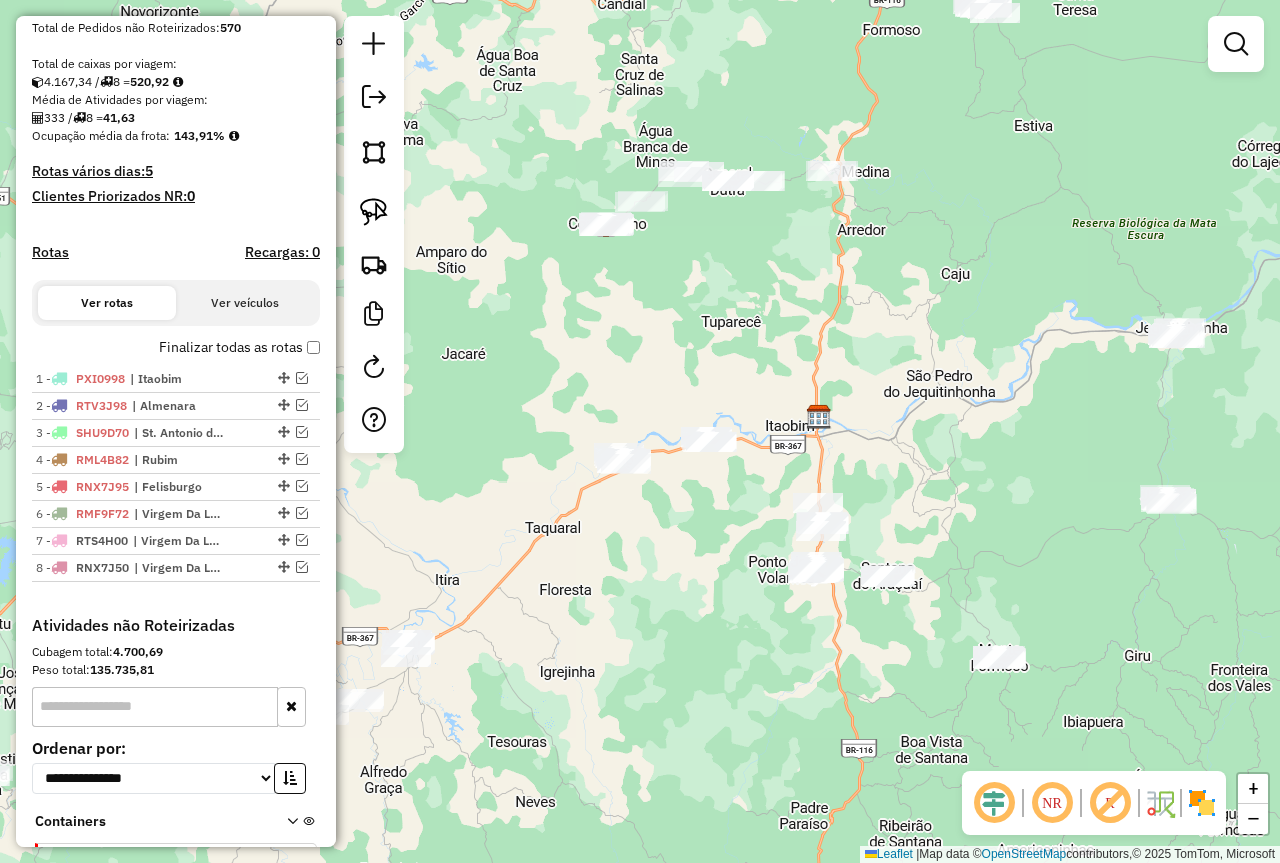 drag, startPoint x: 753, startPoint y: 570, endPoint x: 595, endPoint y: 681, distance: 193.09325 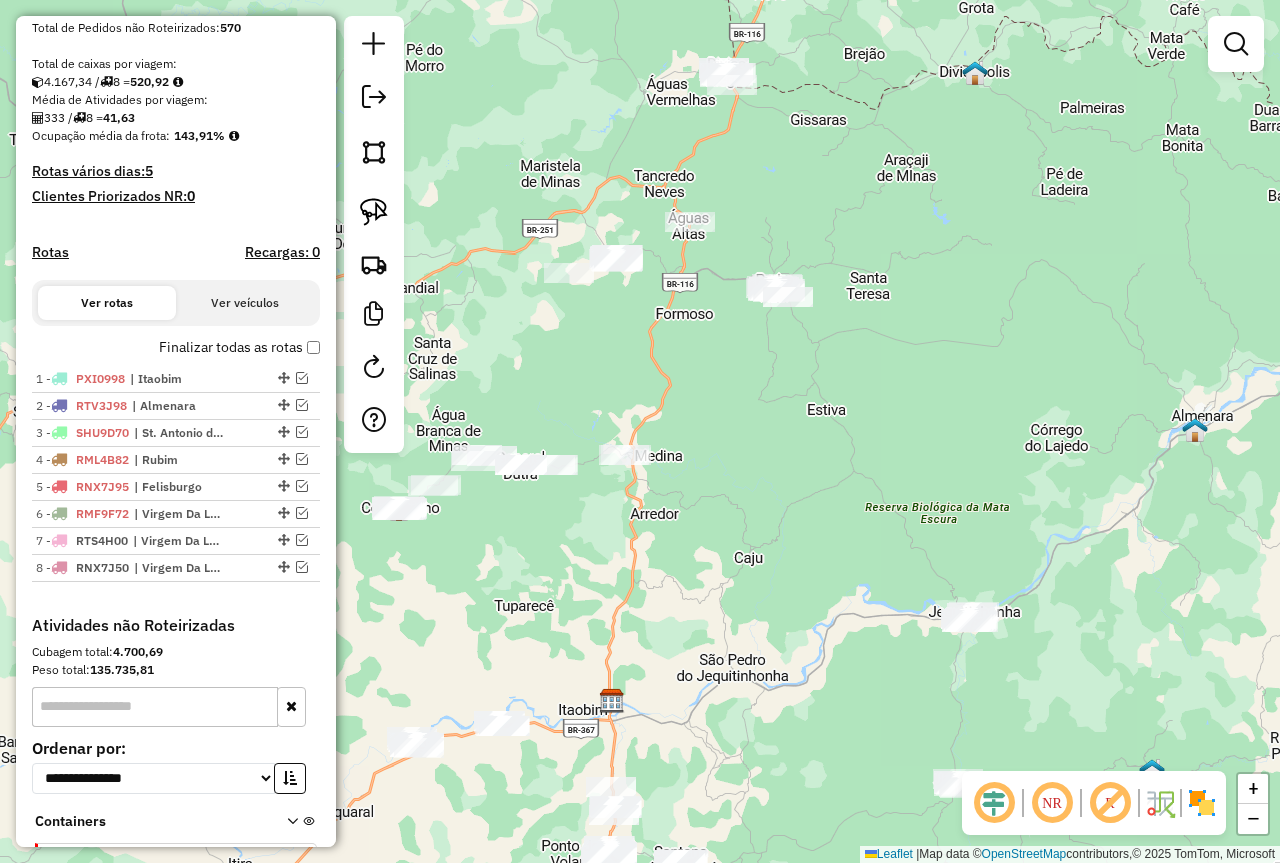 drag, startPoint x: 908, startPoint y: 303, endPoint x: 714, endPoint y: 579, distance: 337.36035 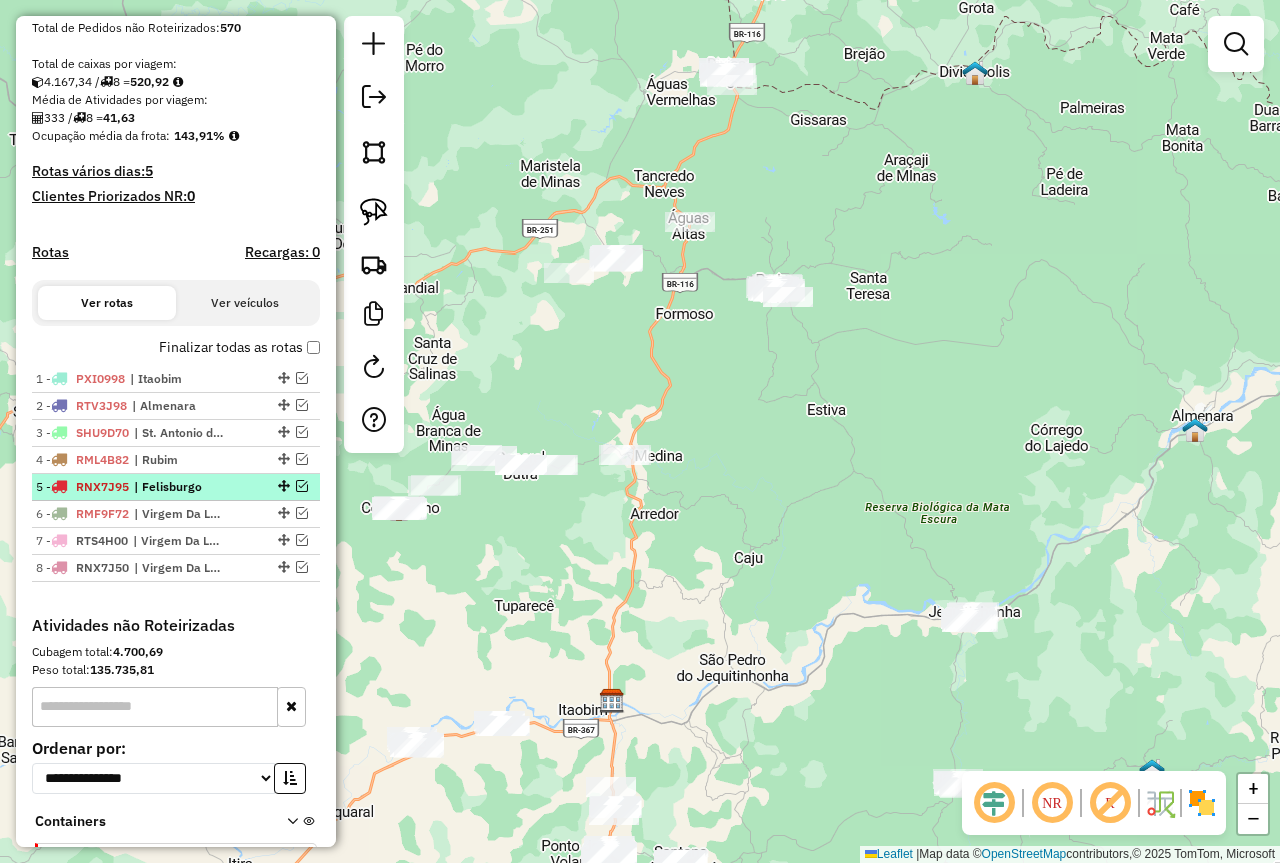 click at bounding box center (302, 486) 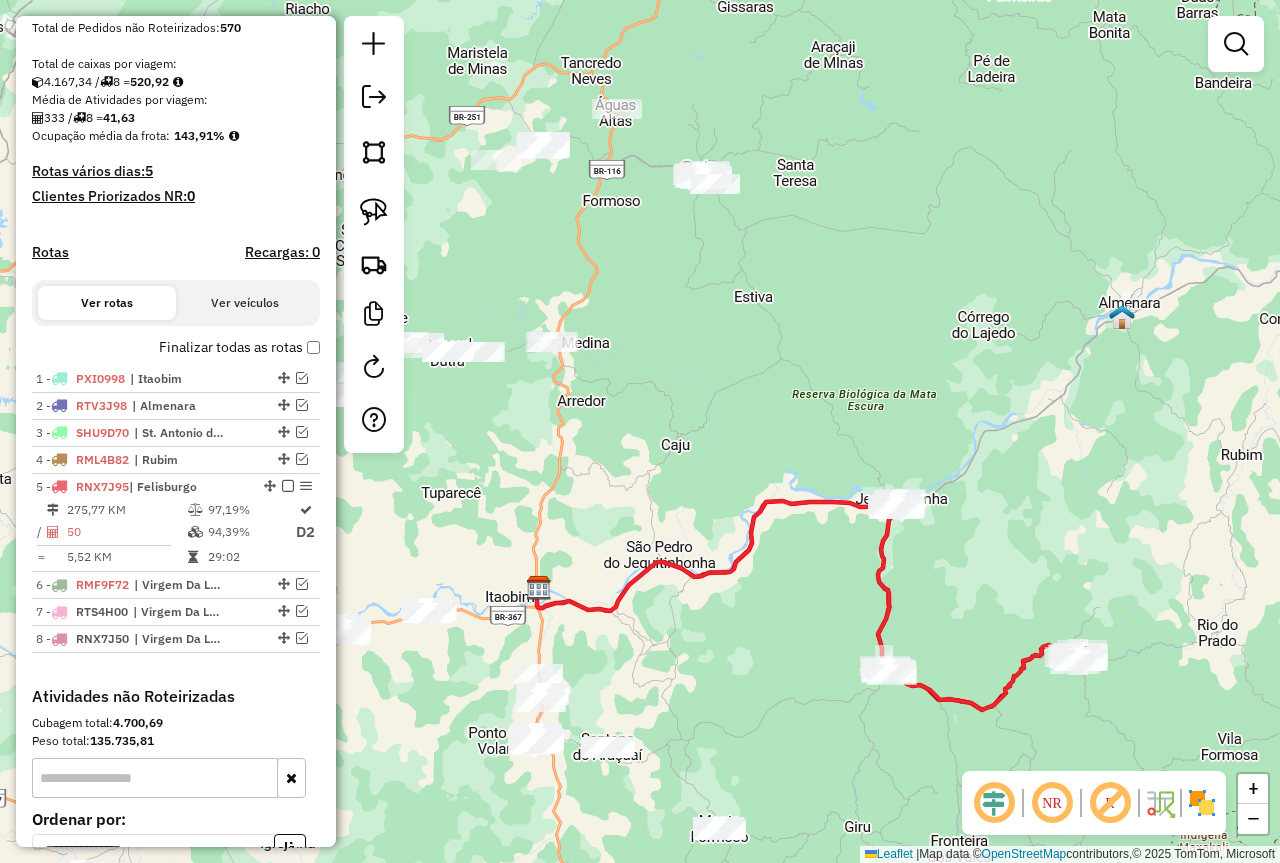 drag, startPoint x: 792, startPoint y: 616, endPoint x: 702, endPoint y: 397, distance: 236.77205 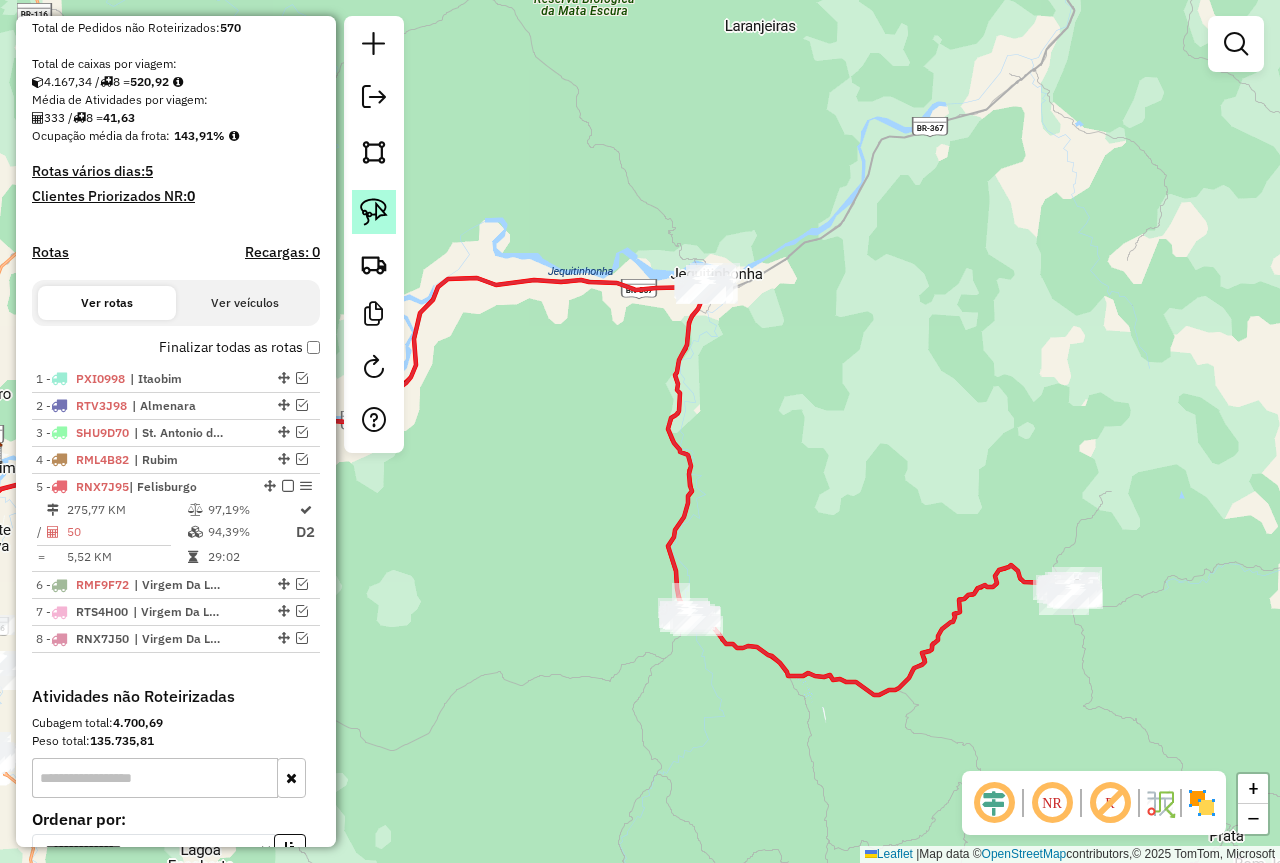 click 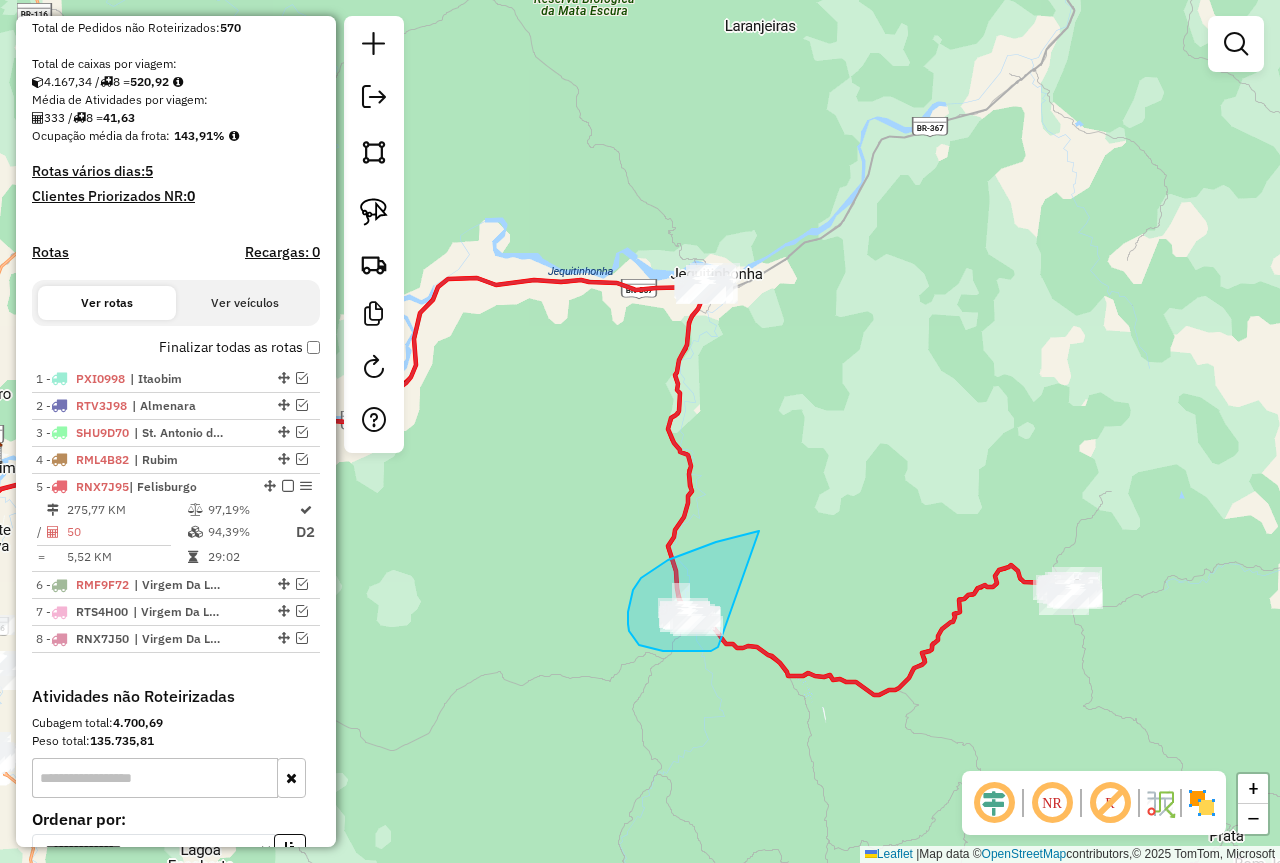 drag, startPoint x: 759, startPoint y: 531, endPoint x: 728, endPoint y: 639, distance: 112.36102 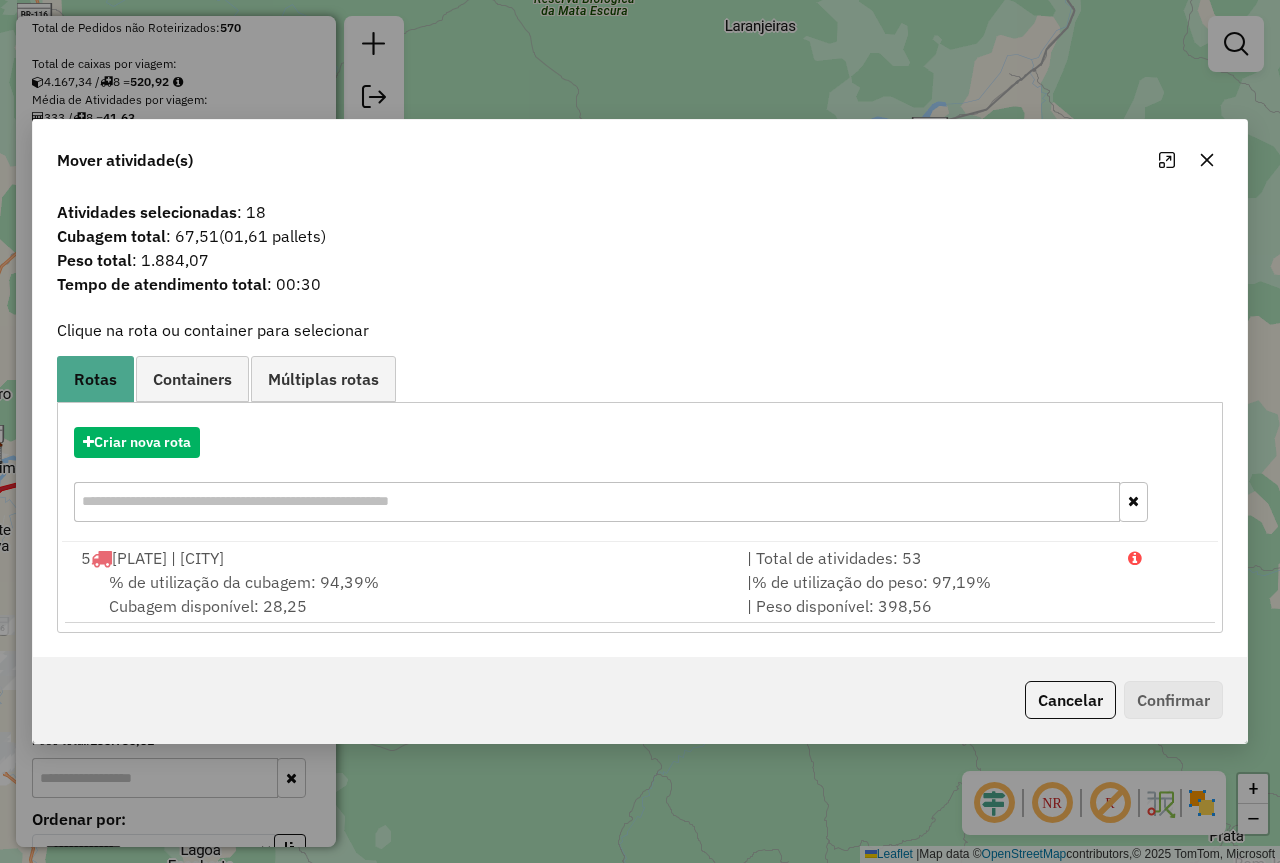 click 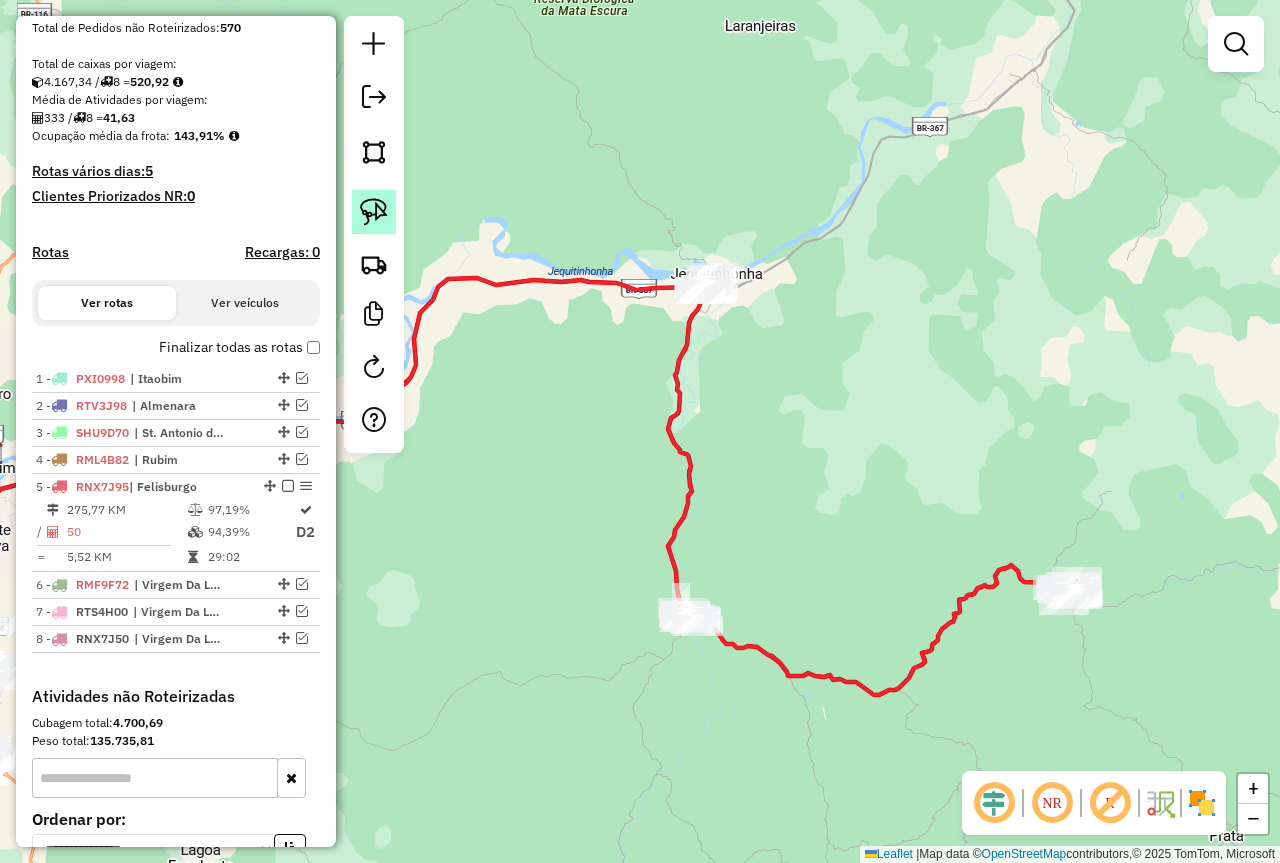click 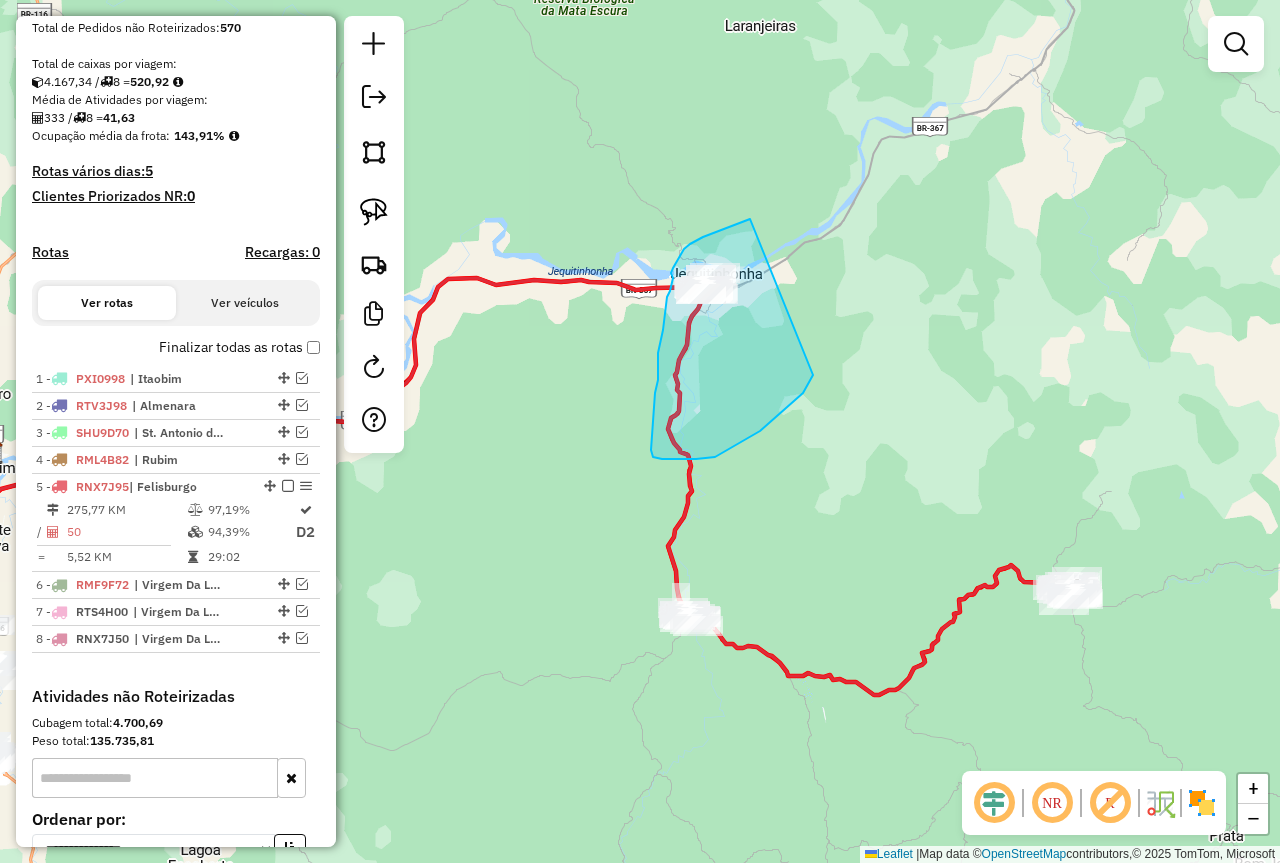 drag, startPoint x: 750, startPoint y: 219, endPoint x: 813, endPoint y: 375, distance: 168.2409 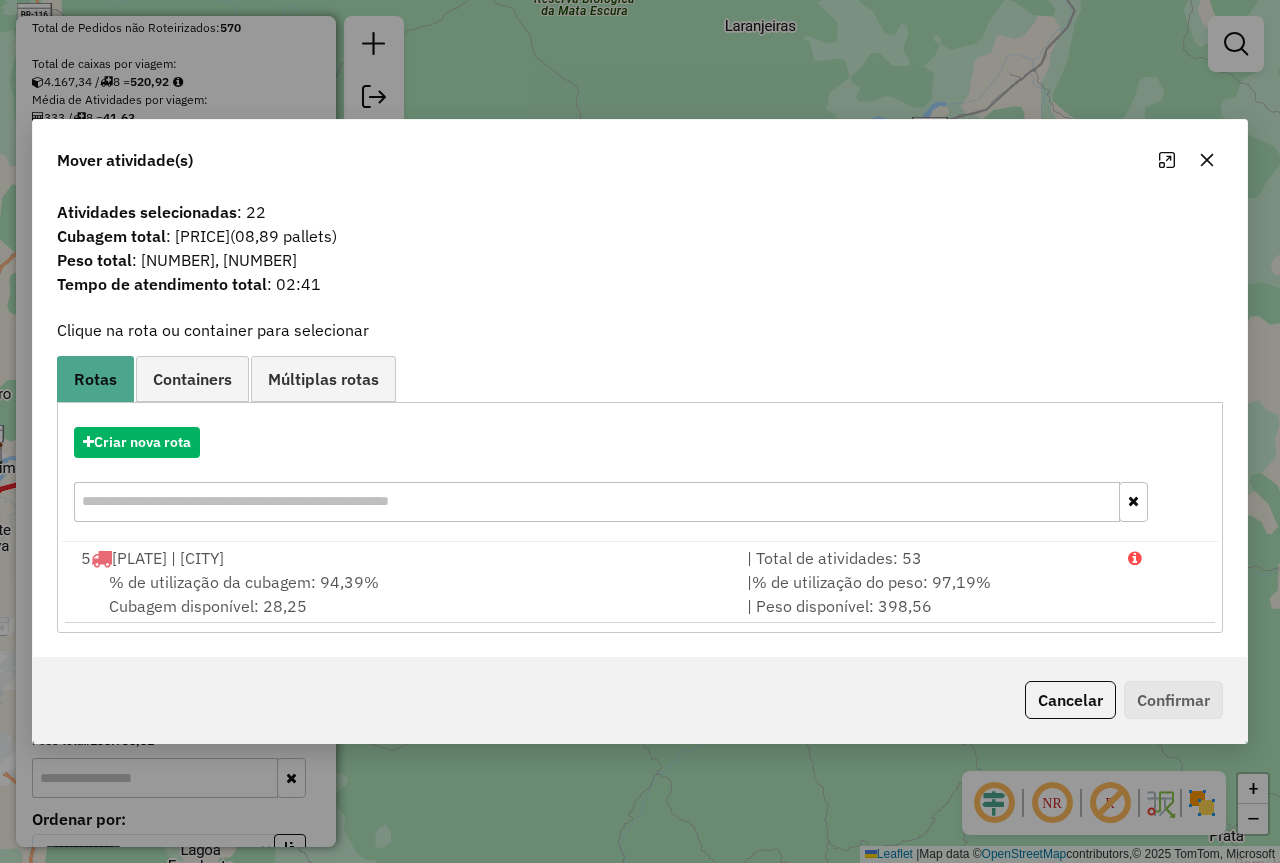 click 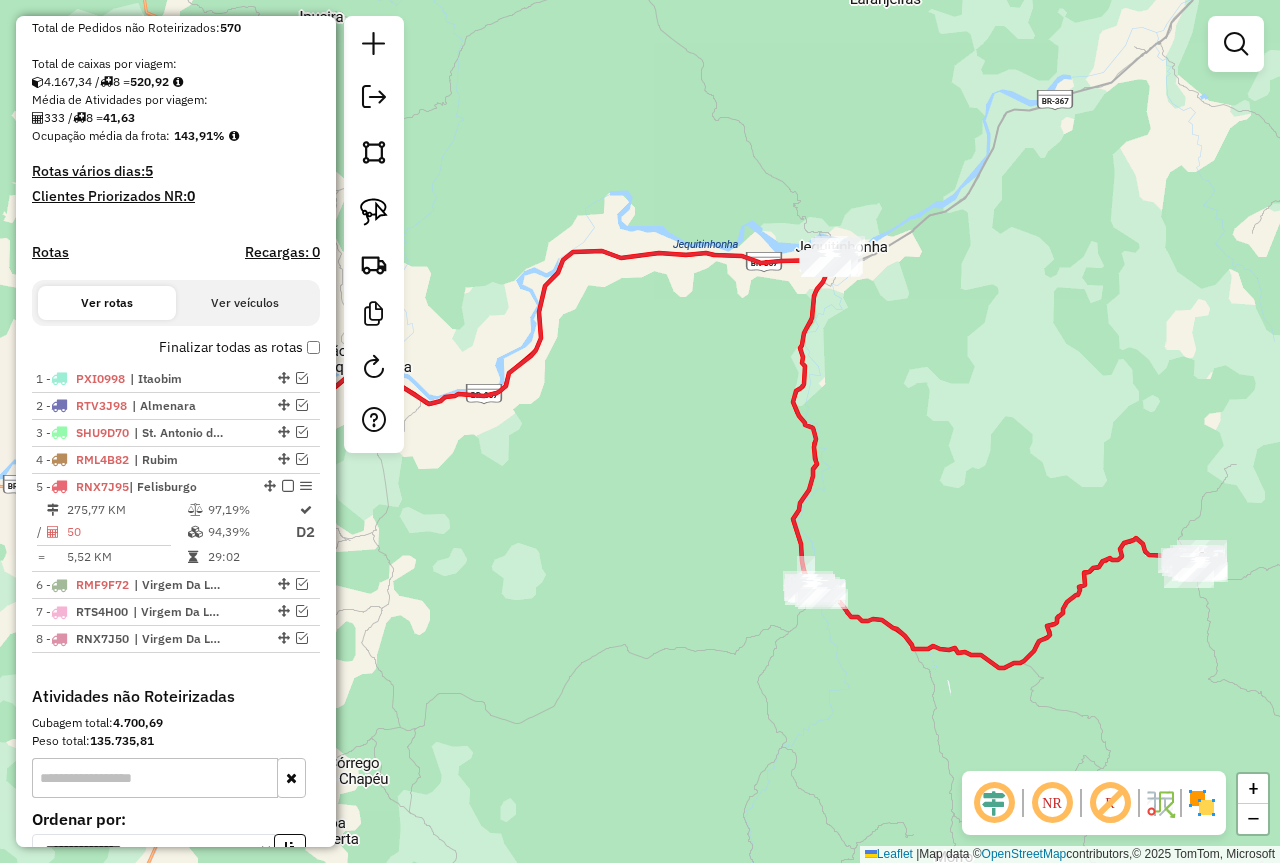 drag, startPoint x: 829, startPoint y: 430, endPoint x: 954, endPoint y: 403, distance: 127.88276 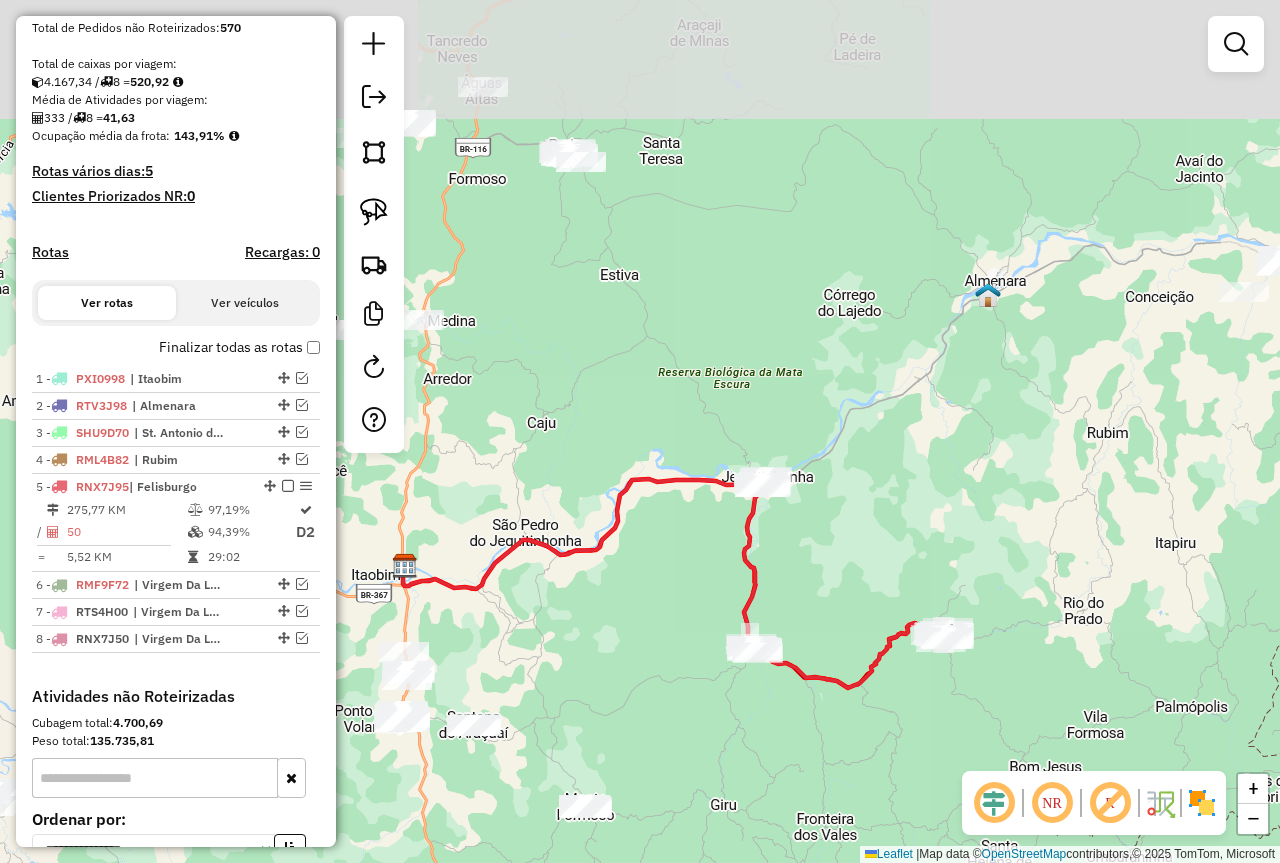 drag, startPoint x: 962, startPoint y: 370, endPoint x: 899, endPoint y: 532, distance: 173.81888 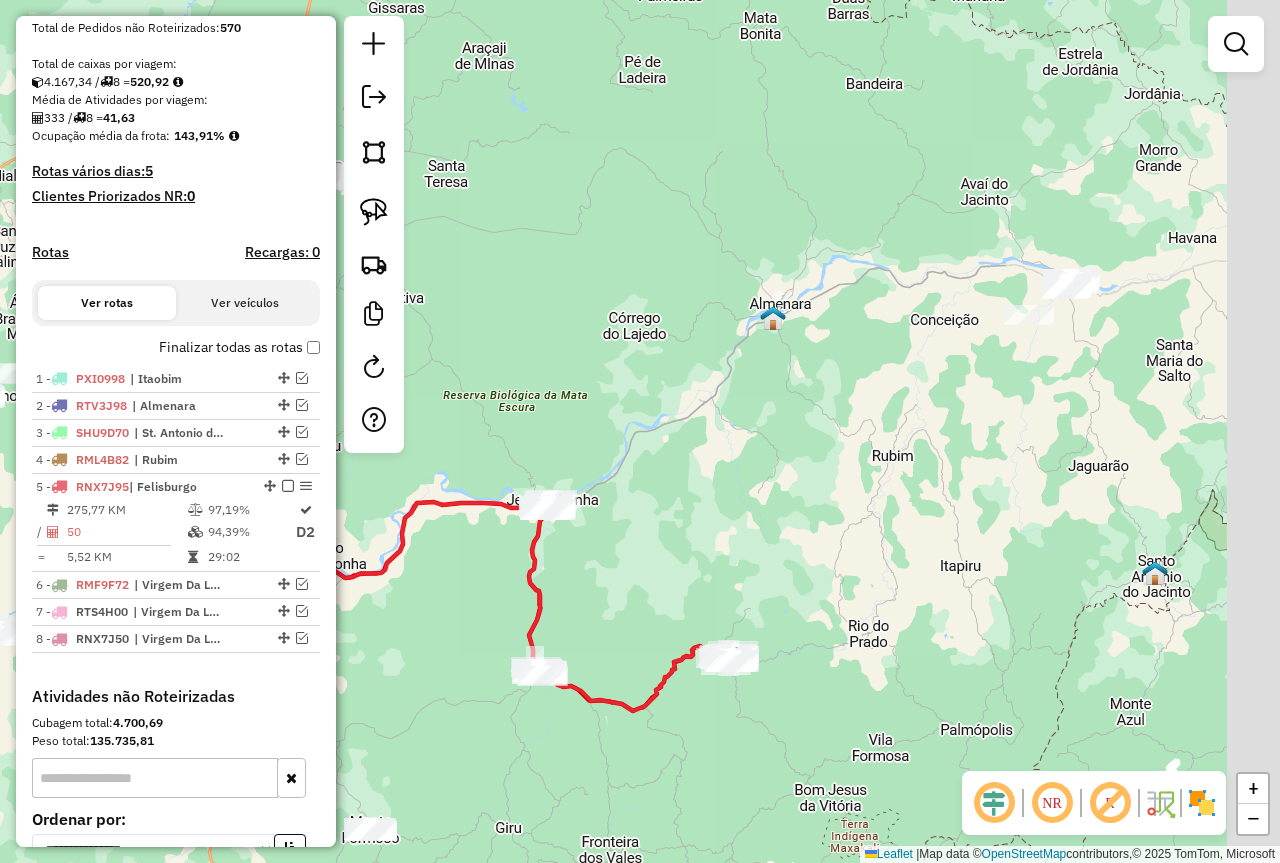 drag, startPoint x: 918, startPoint y: 501, endPoint x: 702, endPoint y: 498, distance: 216.02083 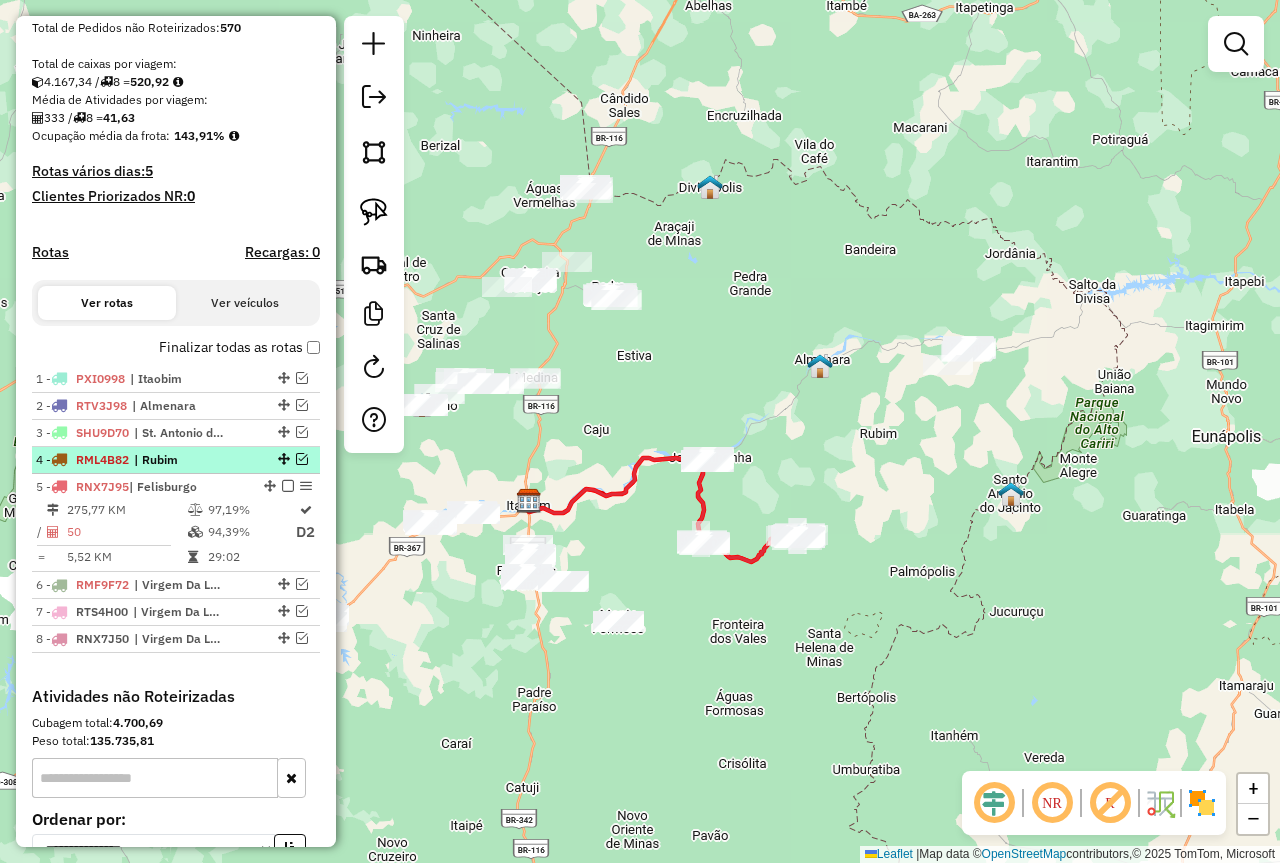 click at bounding box center (302, 459) 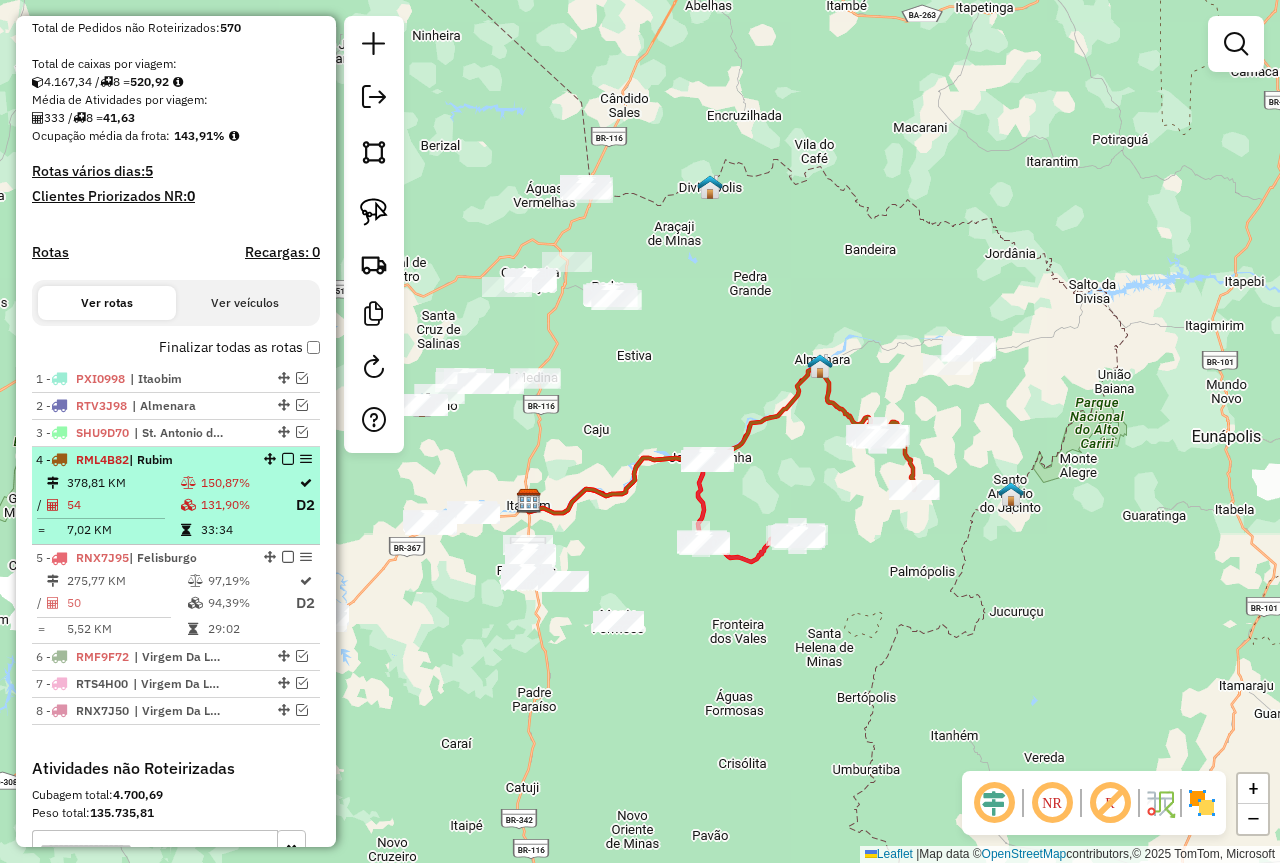 click on "150,87%" at bounding box center (247, 483) 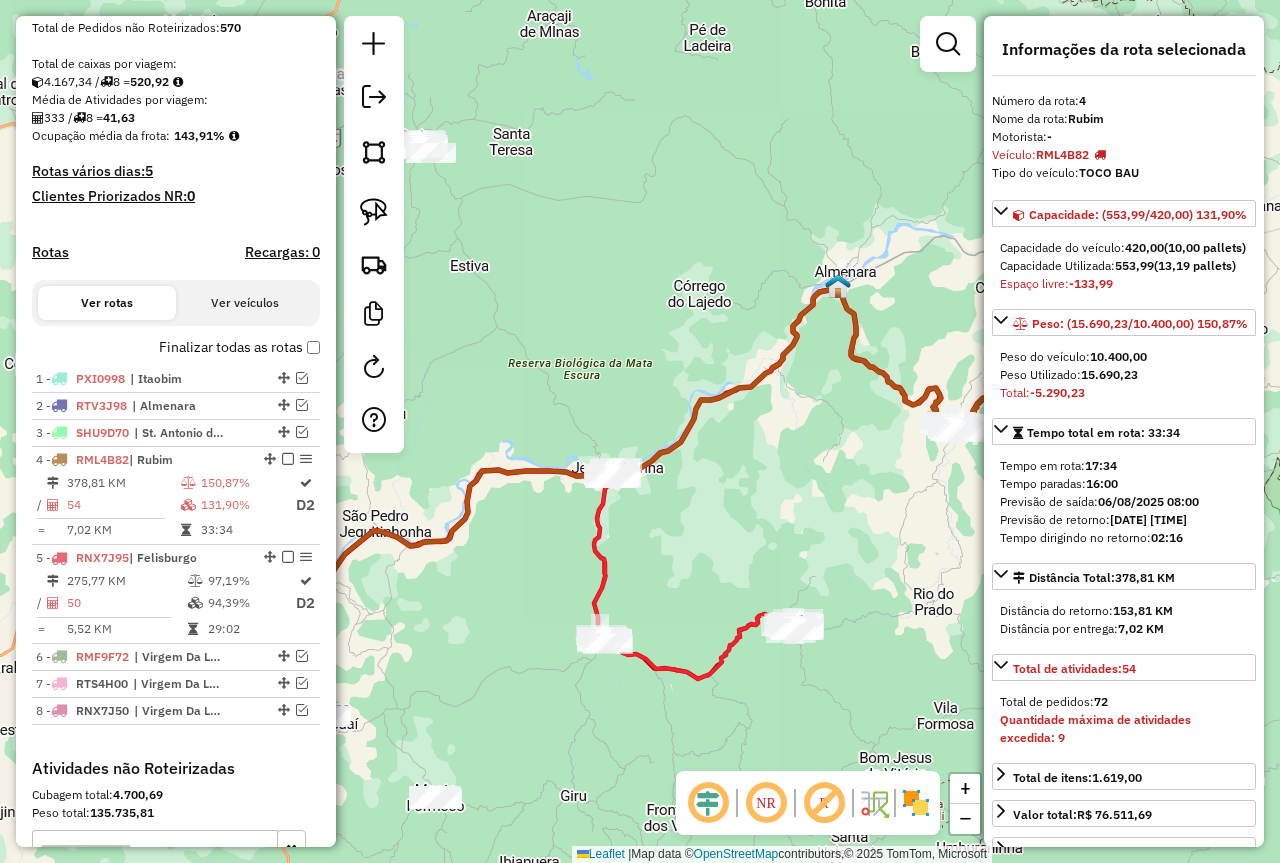 scroll, scrollTop: 100, scrollLeft: 0, axis: vertical 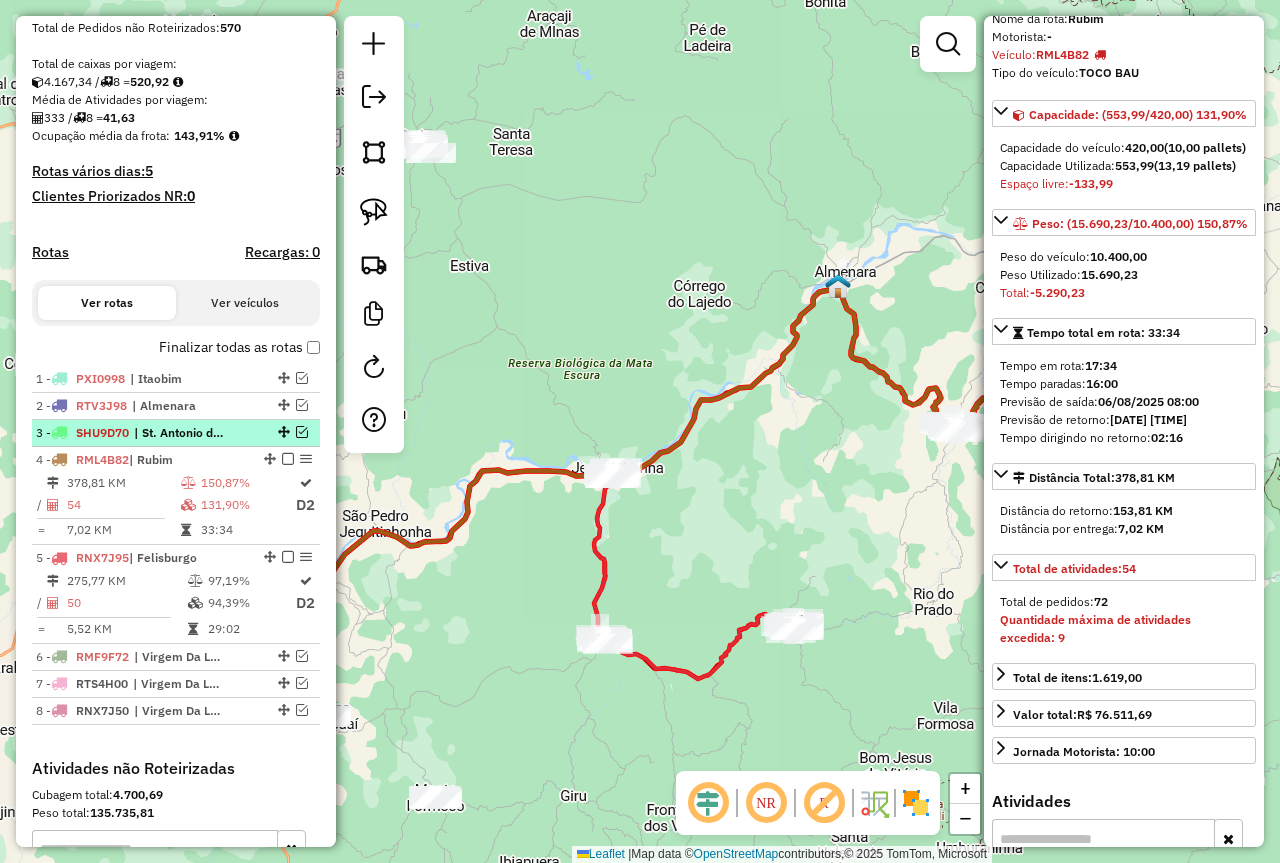 click at bounding box center (302, 432) 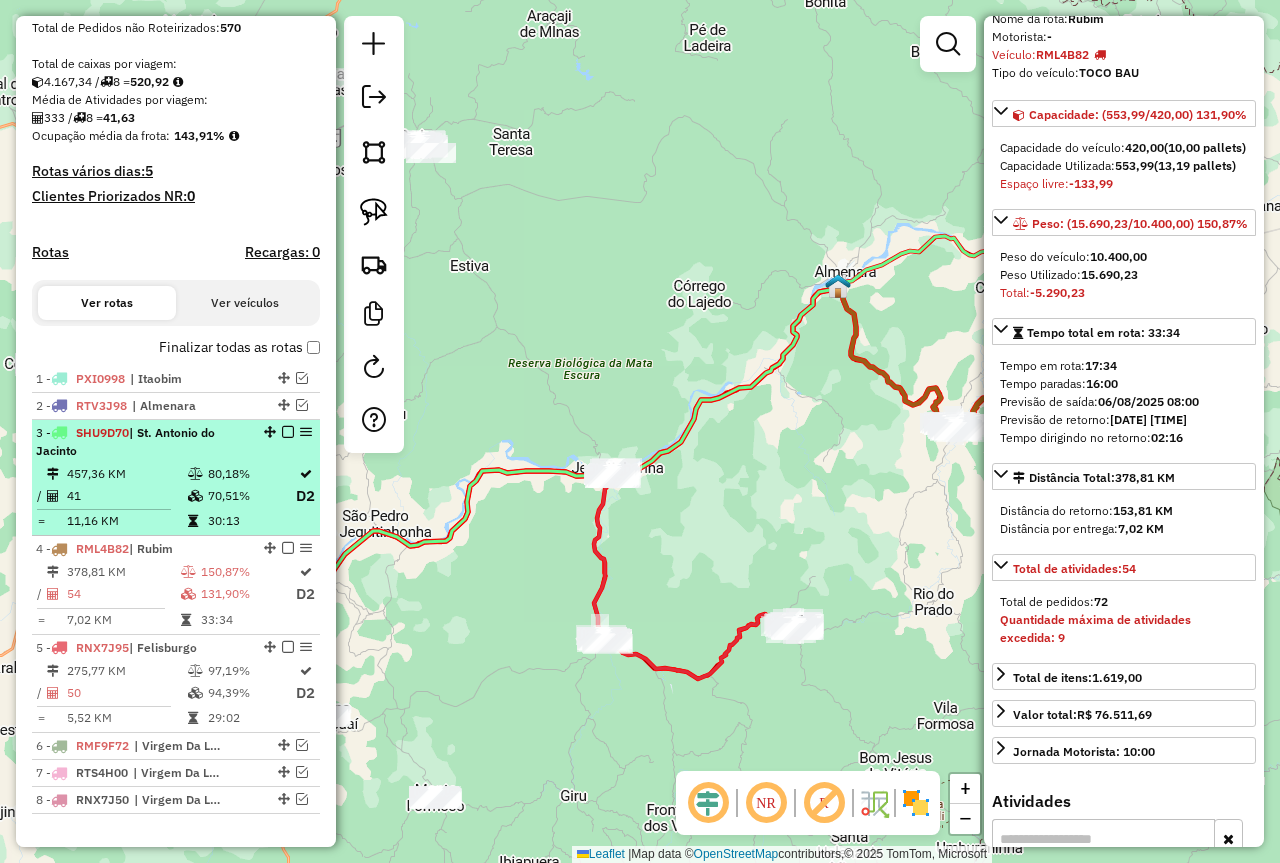 click on "70,51%" at bounding box center [251, 496] 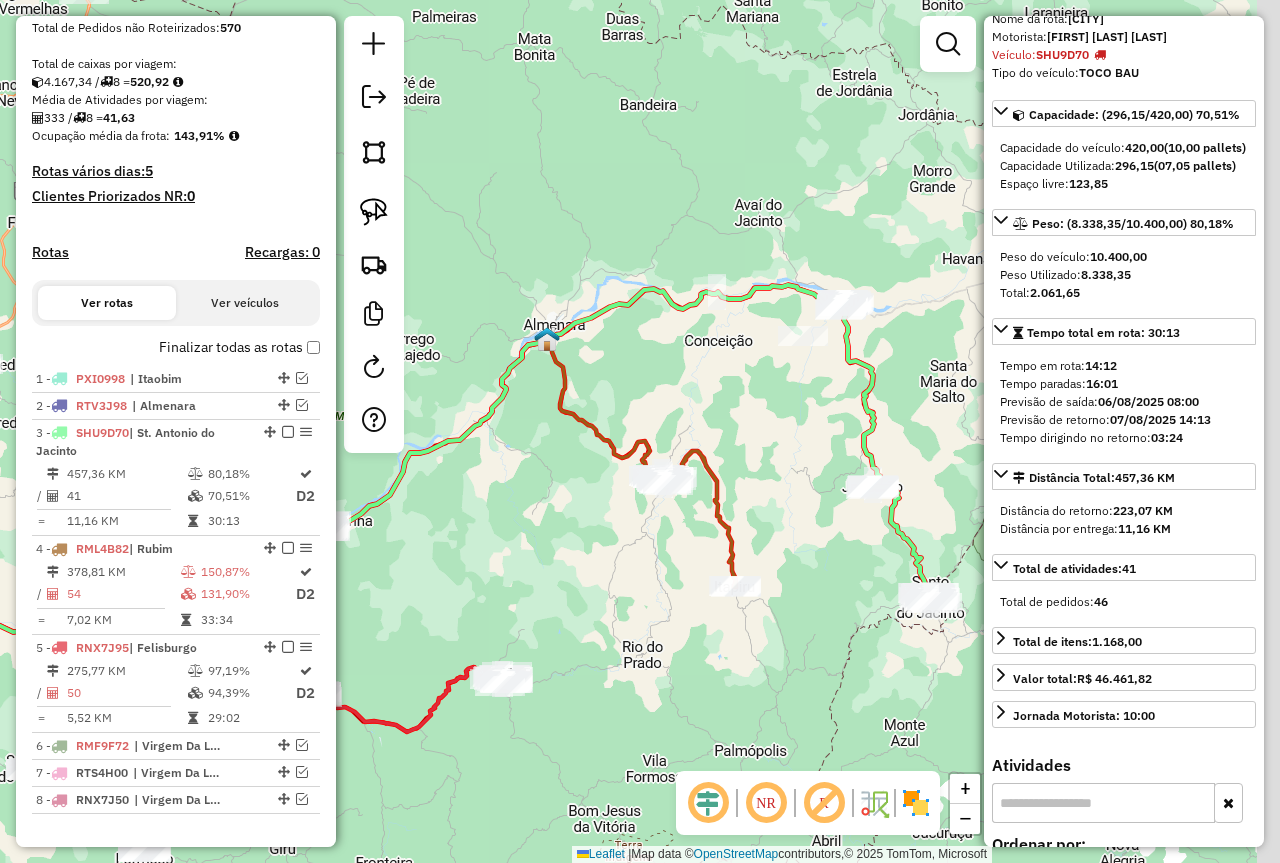 drag, startPoint x: 741, startPoint y: 621, endPoint x: 523, endPoint y: 592, distance: 219.92044 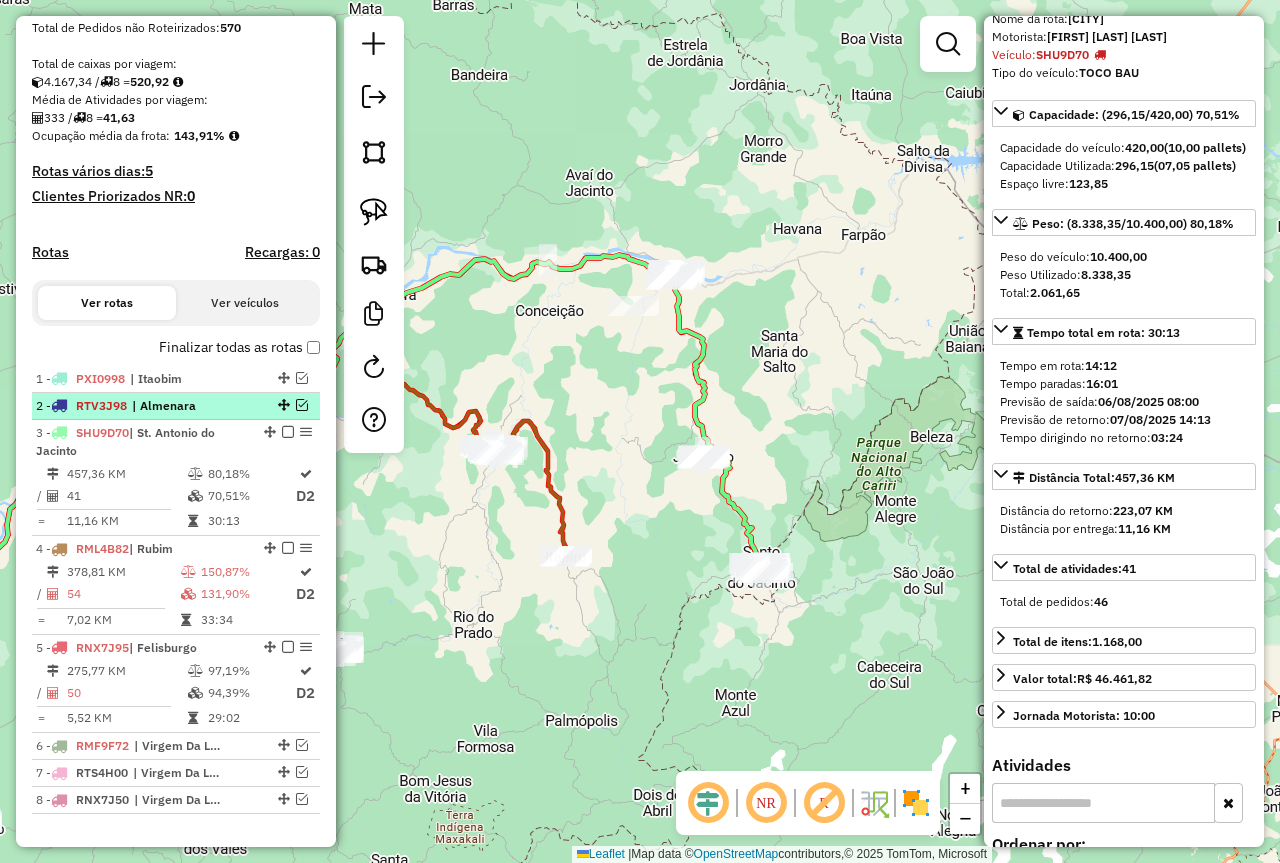click at bounding box center (302, 405) 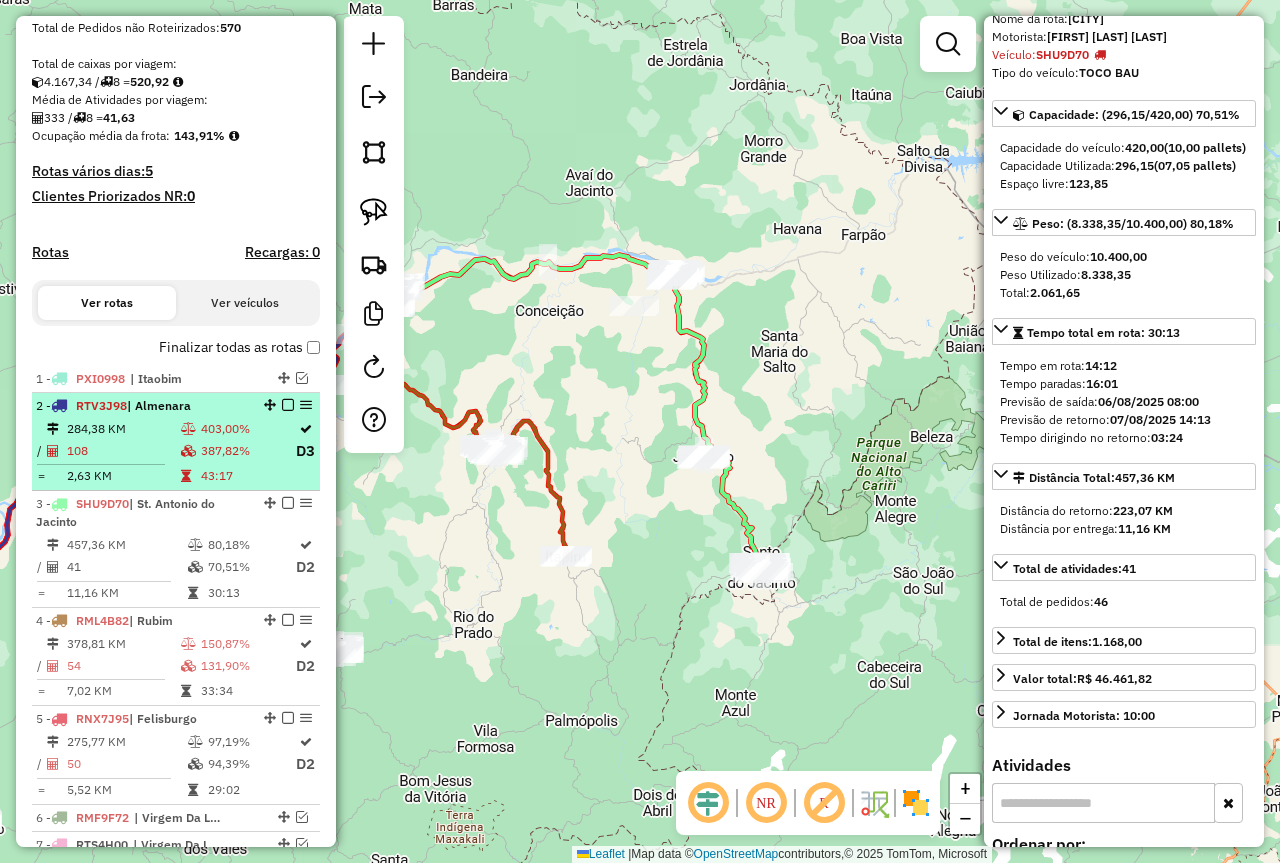 click on "387,82%" at bounding box center (247, 451) 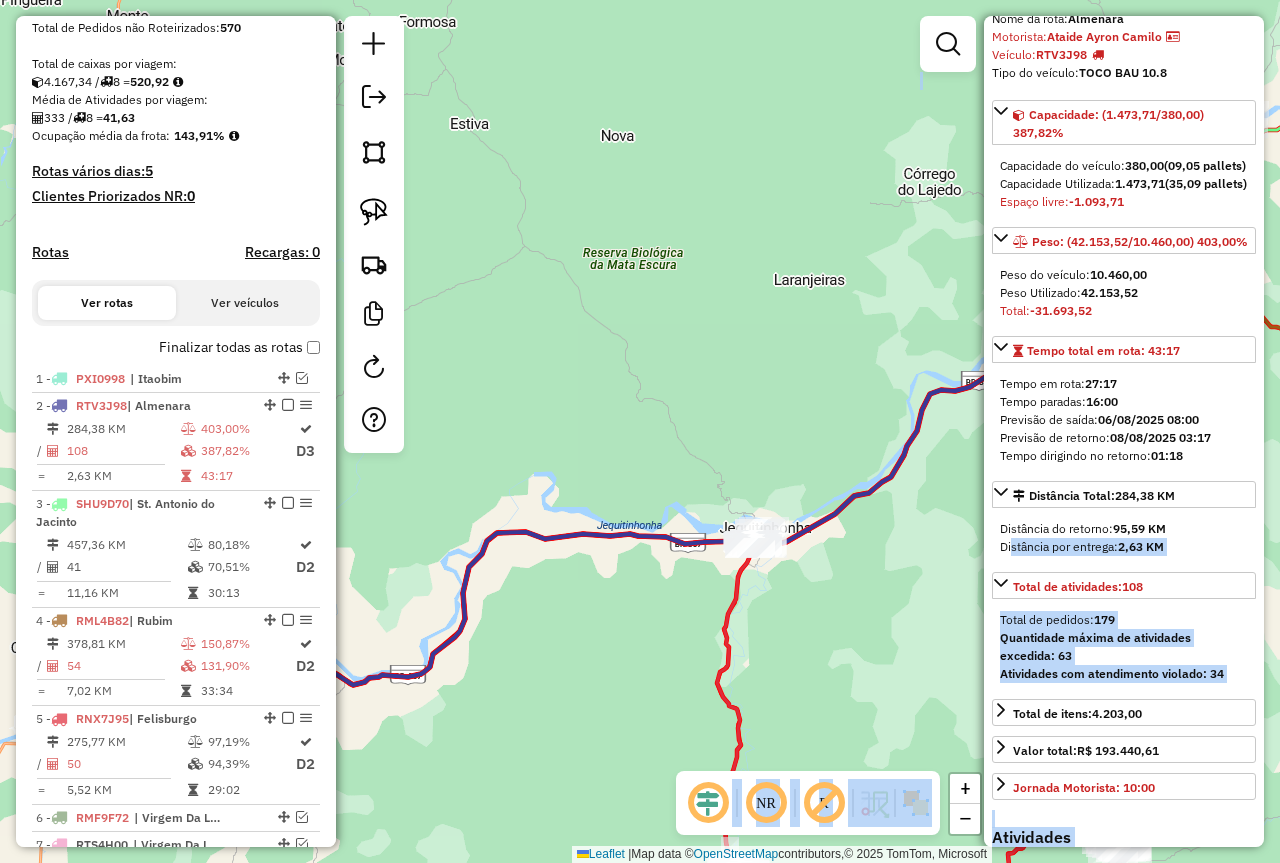 drag, startPoint x: 917, startPoint y: 541, endPoint x: 888, endPoint y: 501, distance: 49.40648 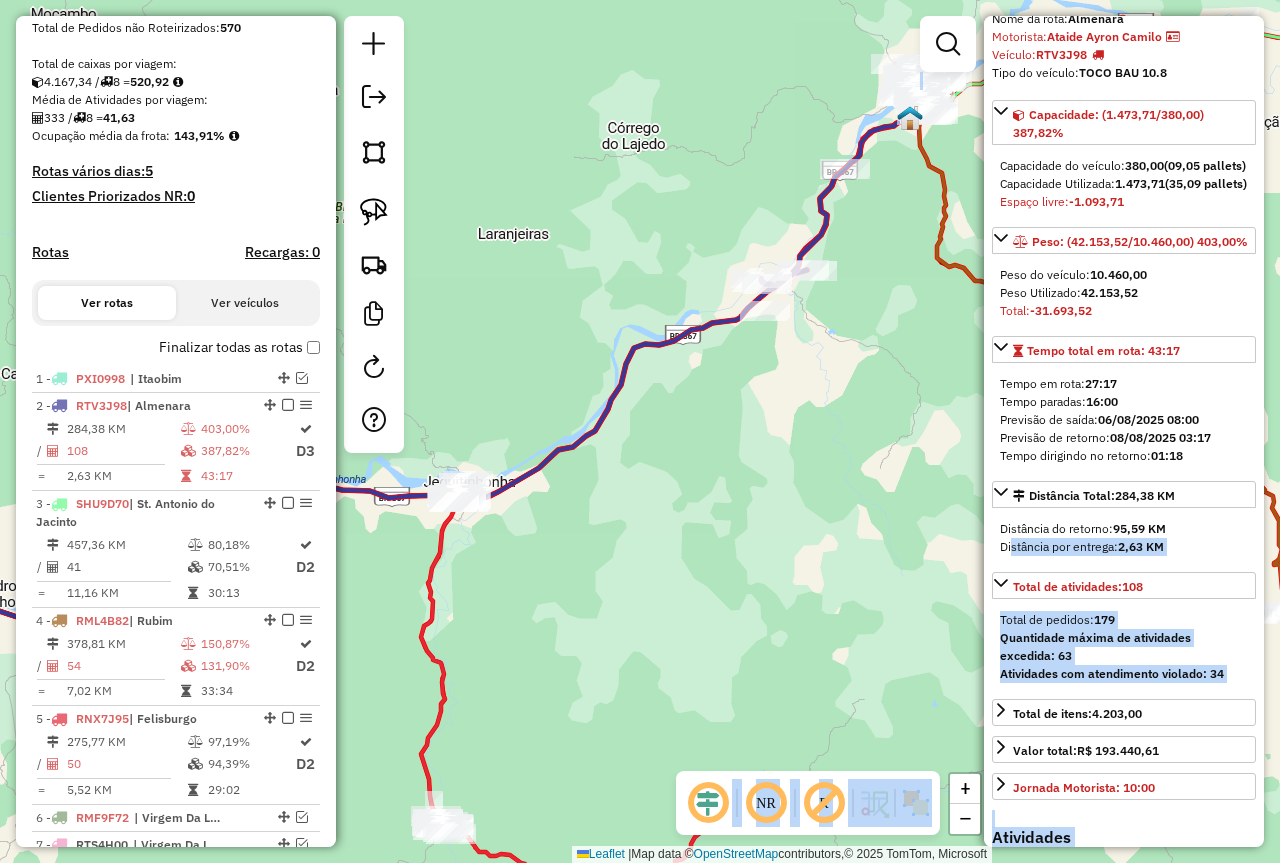drag, startPoint x: 844, startPoint y: 491, endPoint x: 711, endPoint y: 533, distance: 139.47401 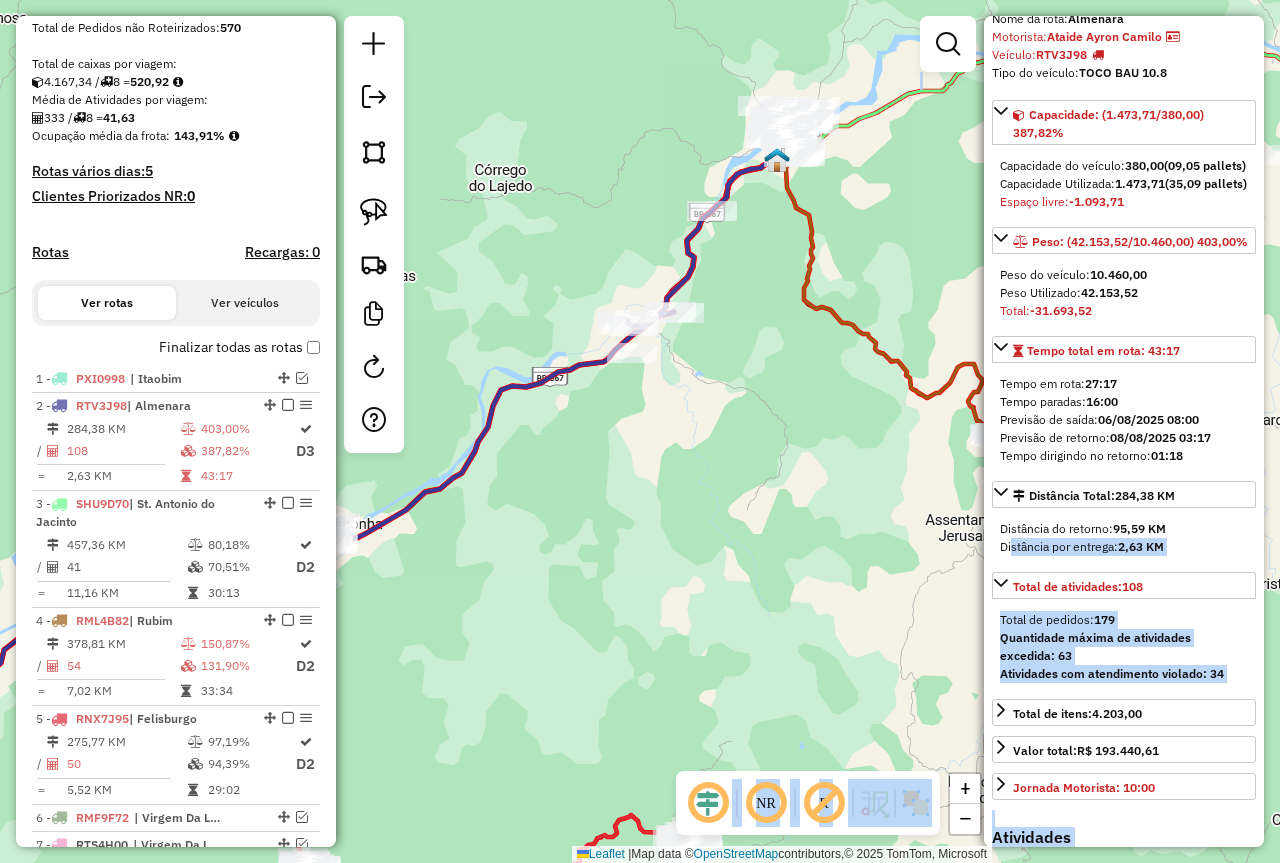 drag, startPoint x: 753, startPoint y: 508, endPoint x: 696, endPoint y: 561, distance: 77.83315 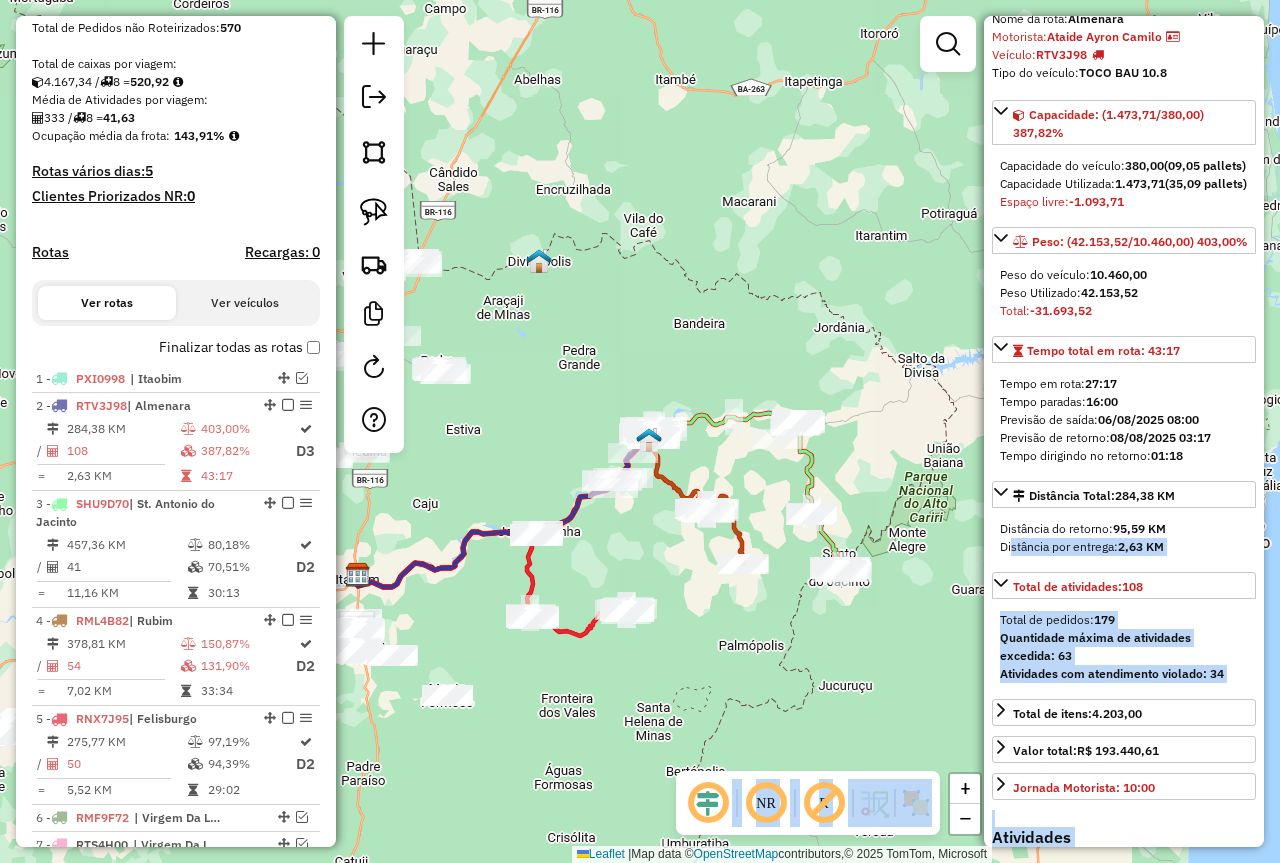 drag, startPoint x: 645, startPoint y: 568, endPoint x: 814, endPoint y: 501, distance: 181.79659 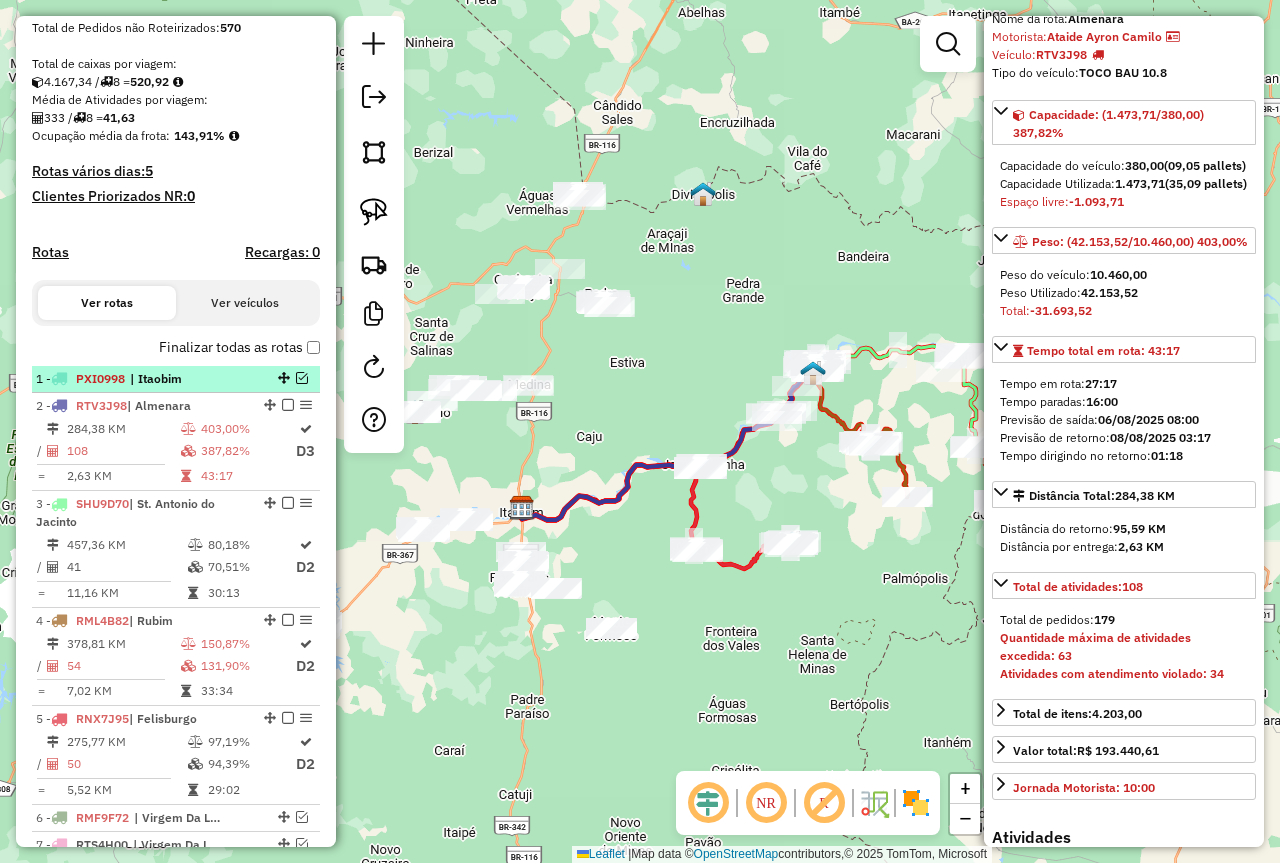 click at bounding box center (302, 378) 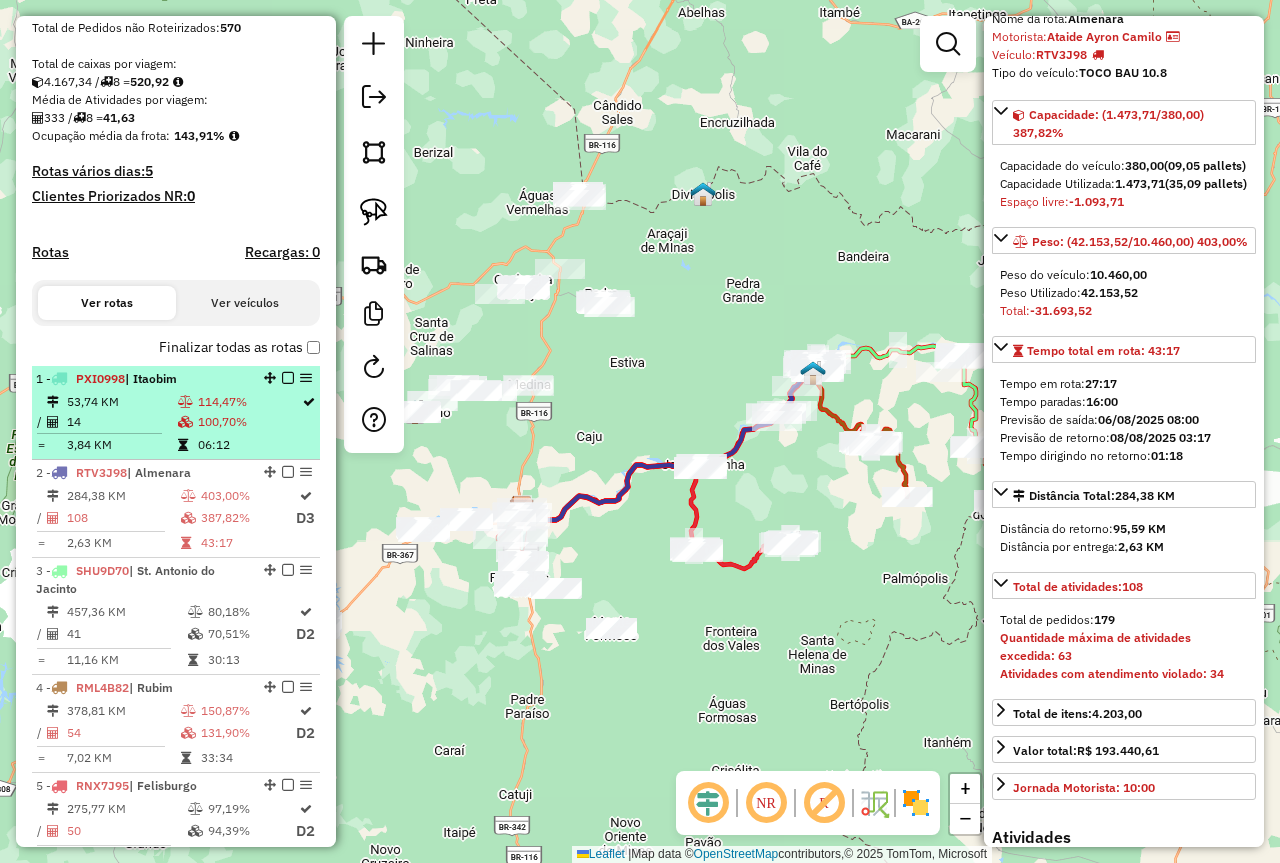click on "100,70%" at bounding box center [249, 422] 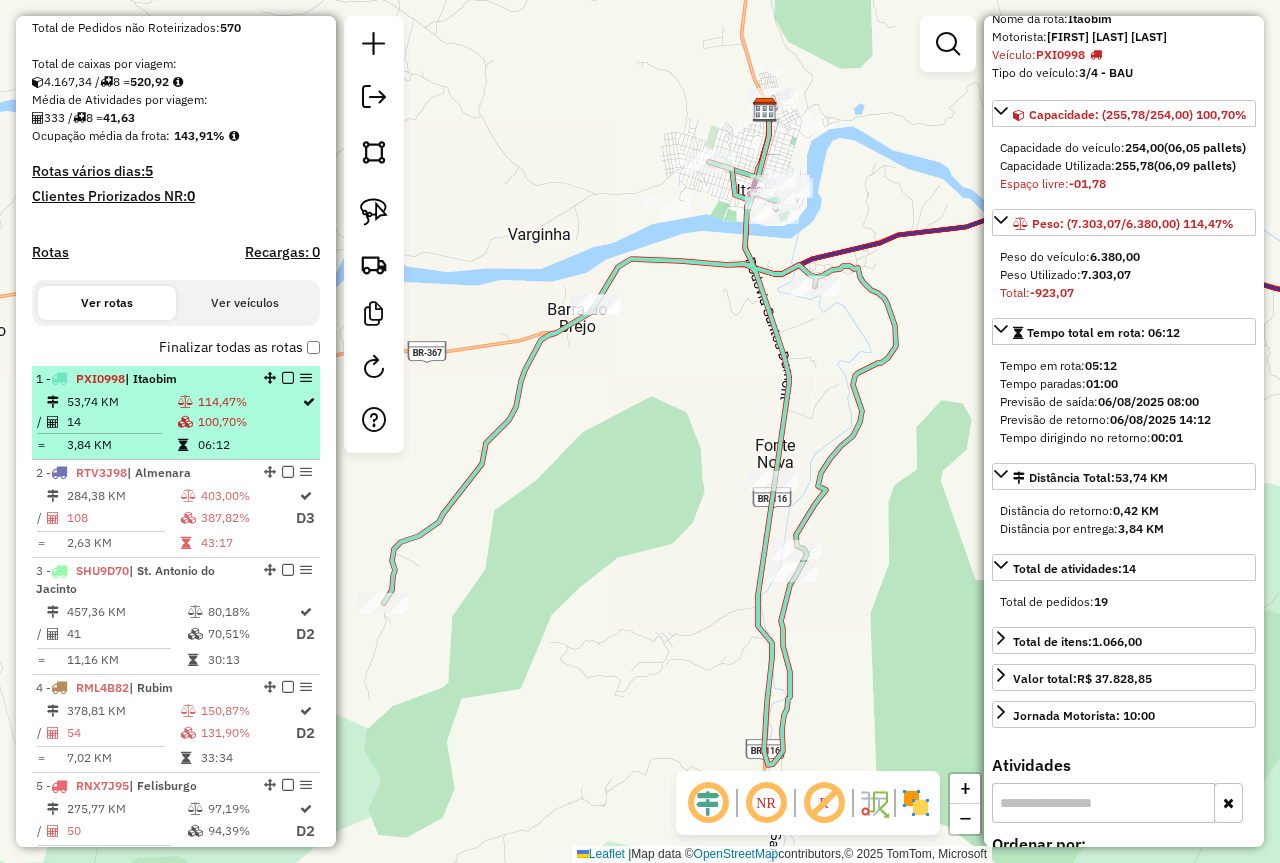 click on "114,47%" at bounding box center (249, 402) 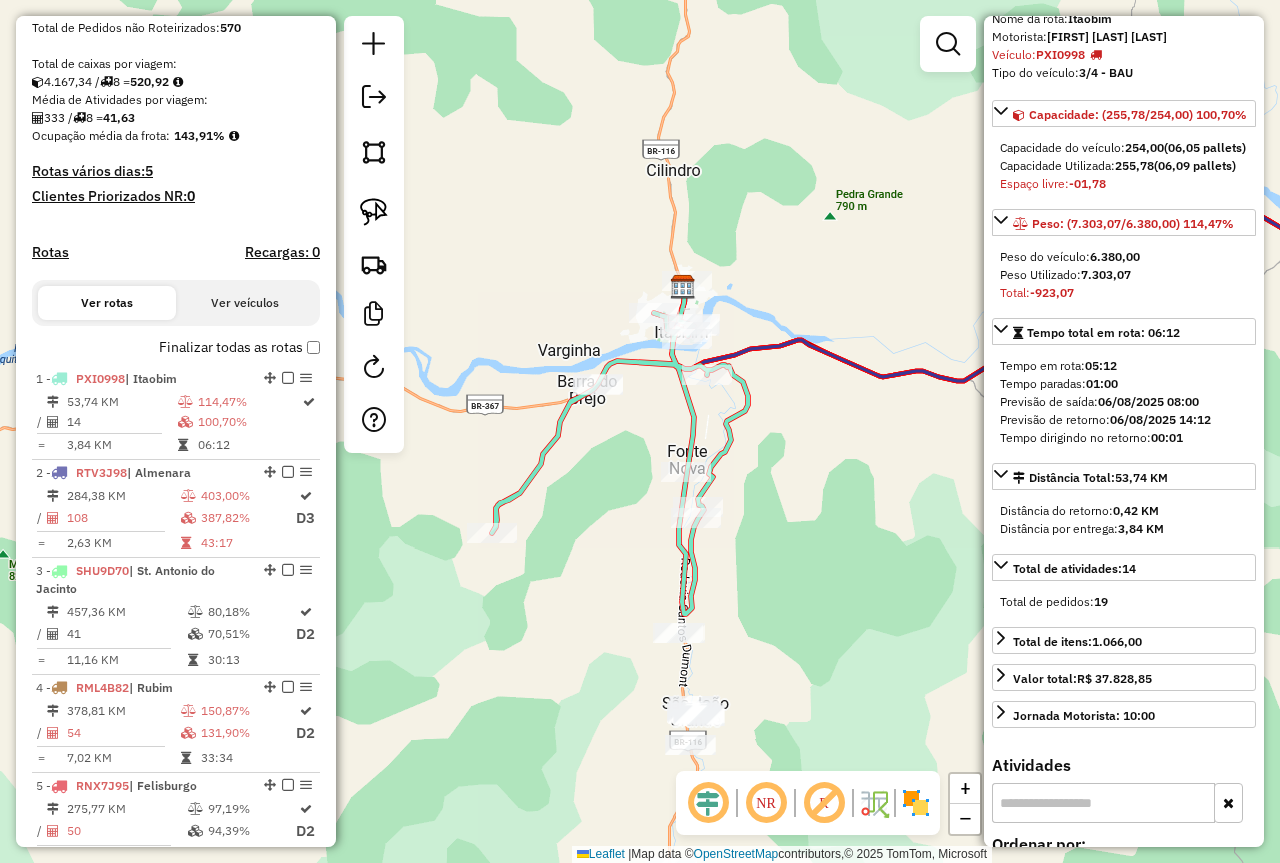 drag, startPoint x: 907, startPoint y: 681, endPoint x: 810, endPoint y: 372, distance: 323.86725 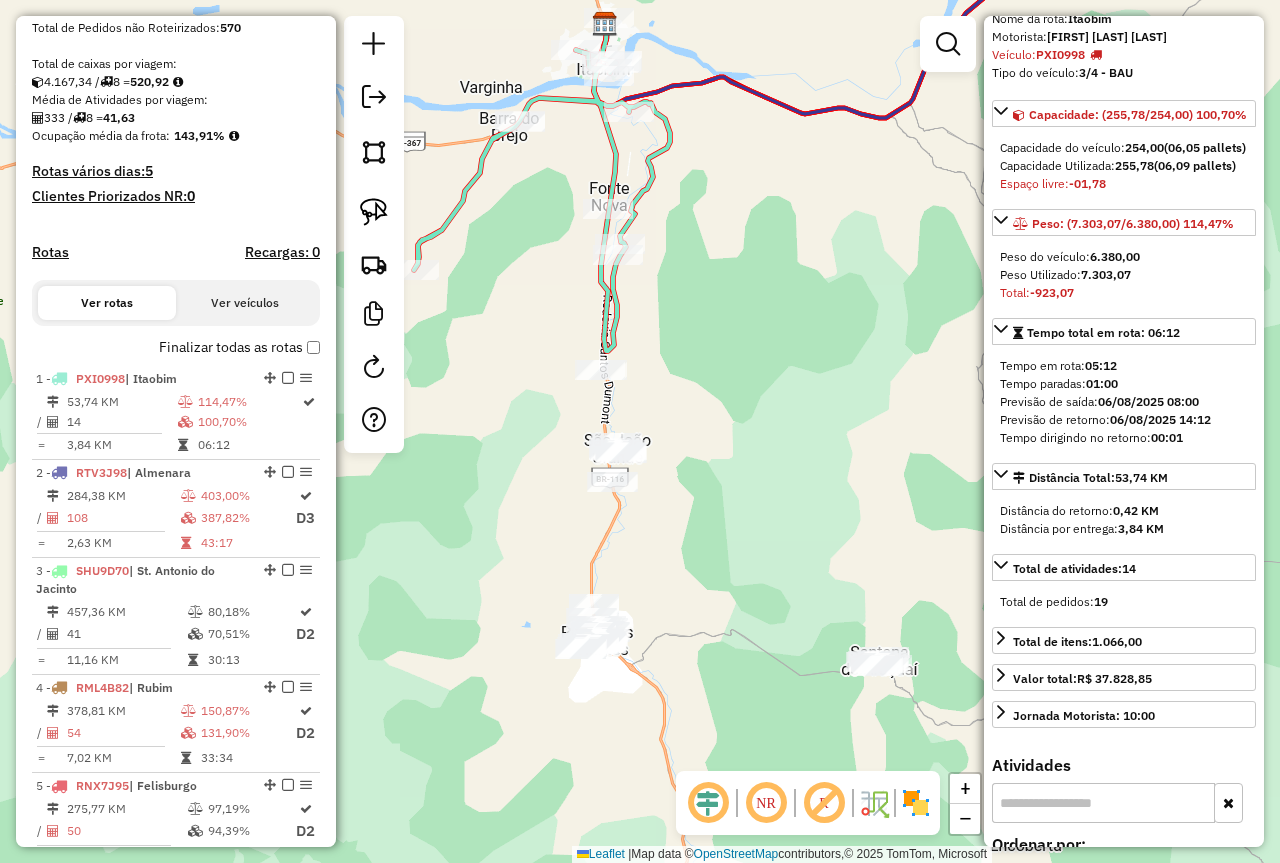 drag, startPoint x: 793, startPoint y: 490, endPoint x: 870, endPoint y: 342, distance: 166.83224 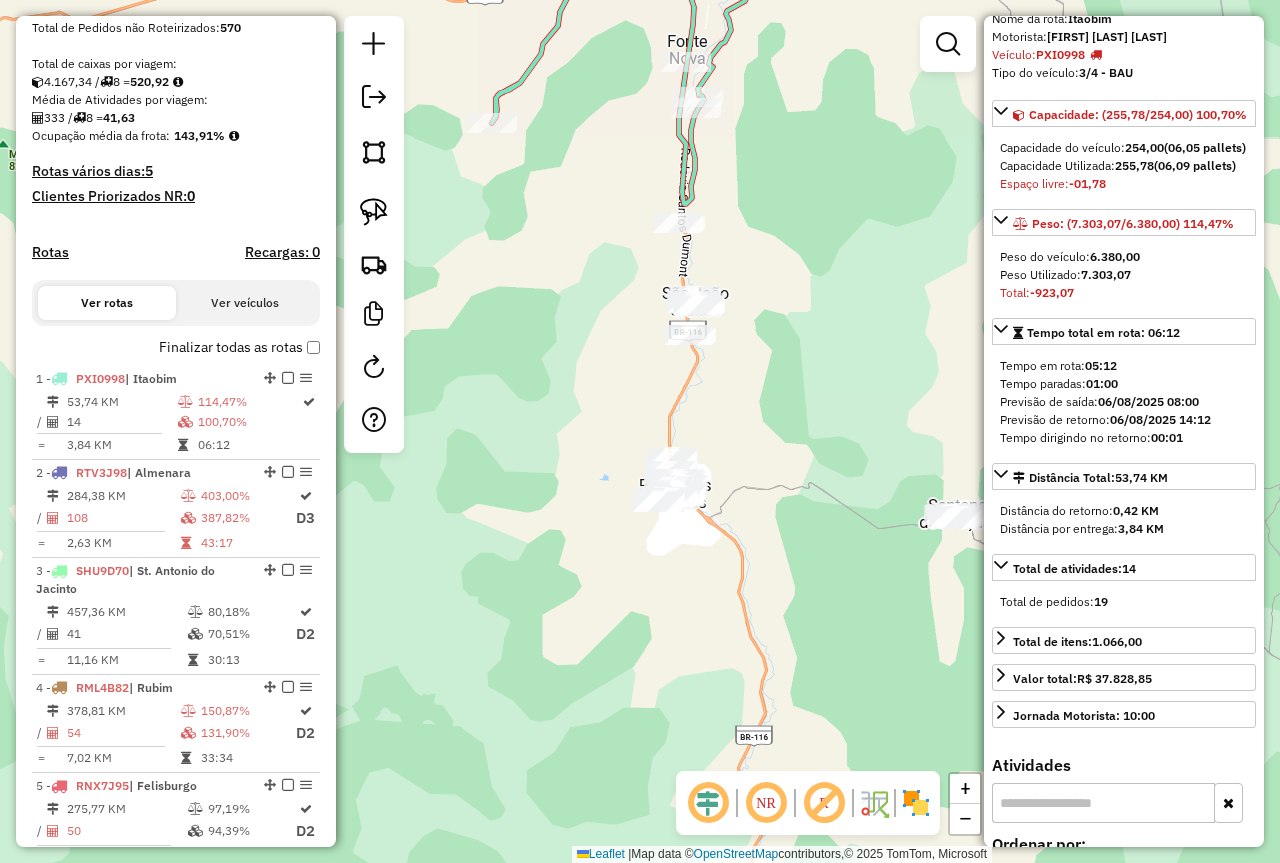 drag, startPoint x: 373, startPoint y: 207, endPoint x: 498, endPoint y: 253, distance: 133.19534 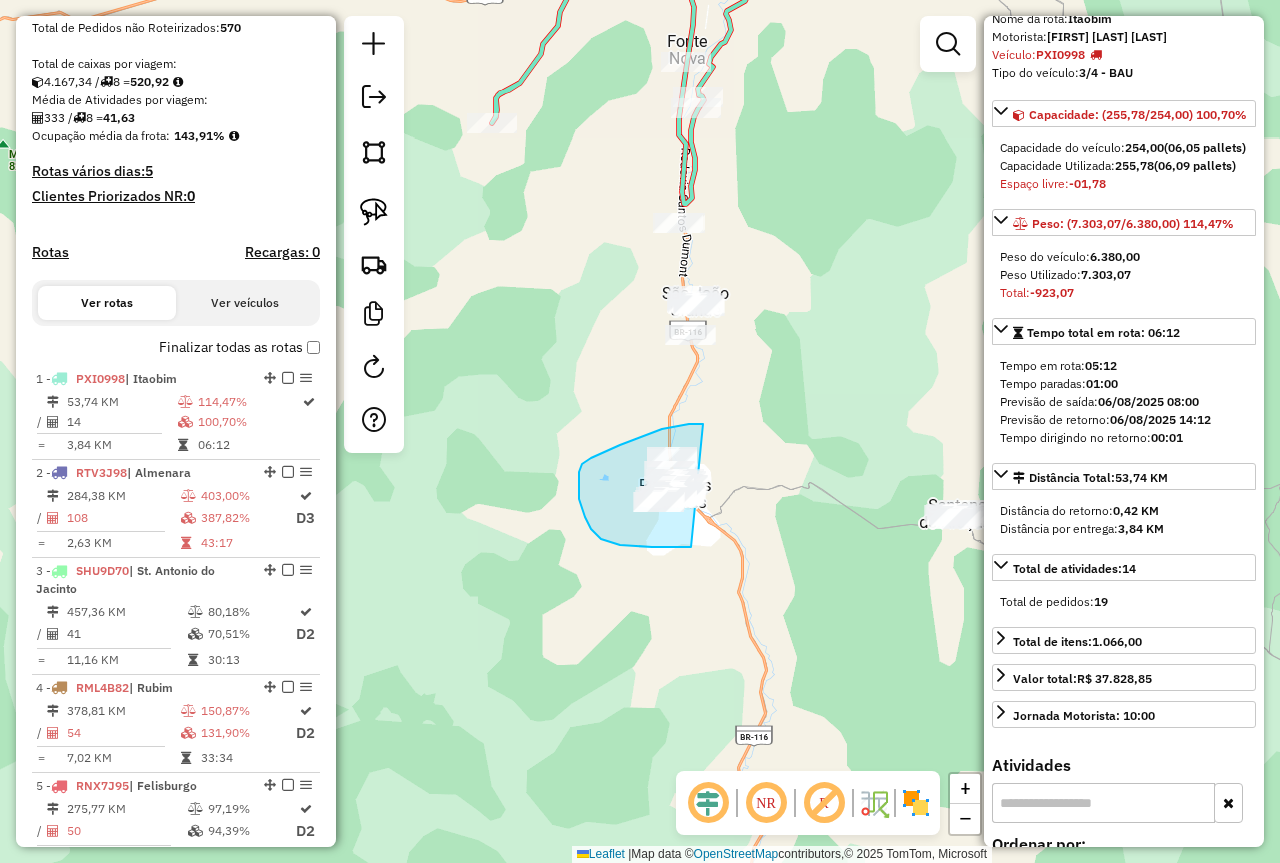 drag, startPoint x: 696, startPoint y: 424, endPoint x: 763, endPoint y: 497, distance: 99.08582 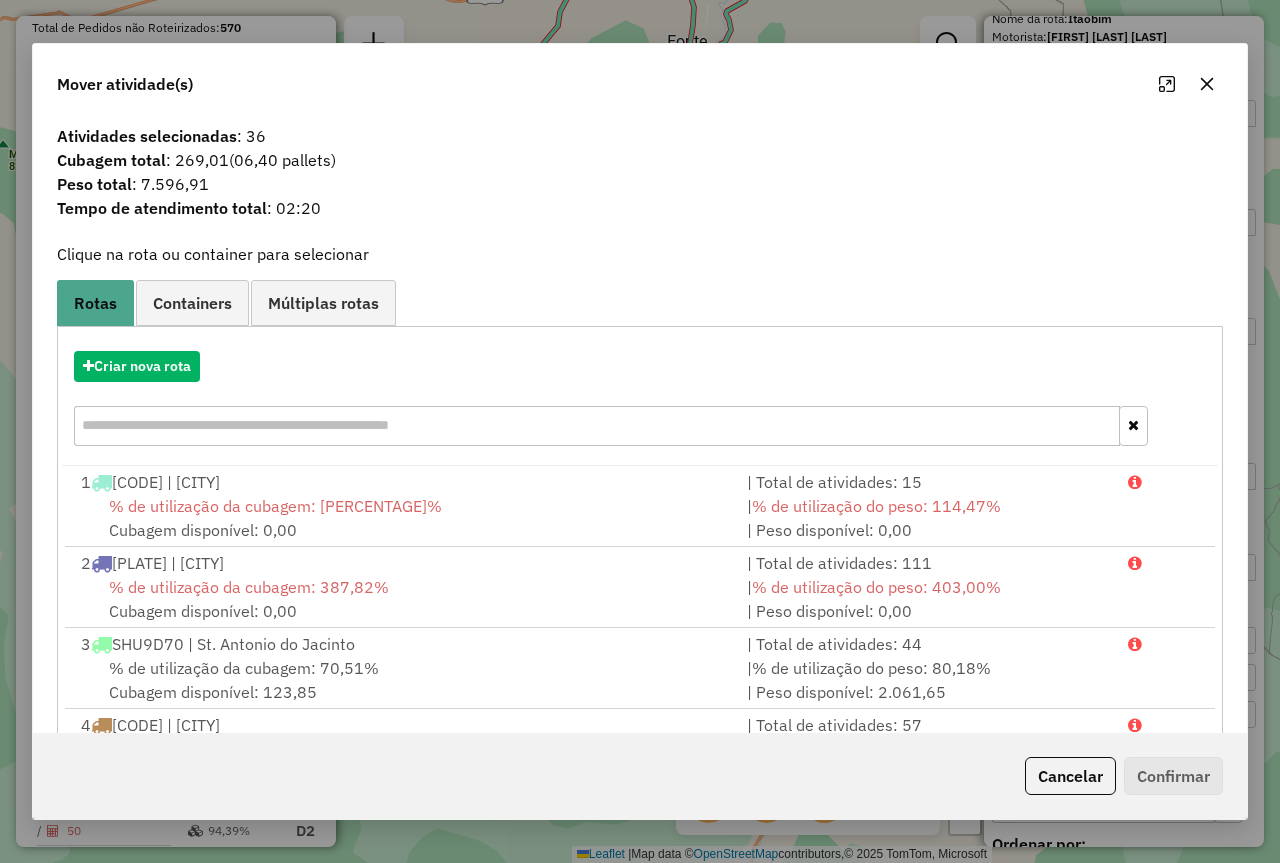 click 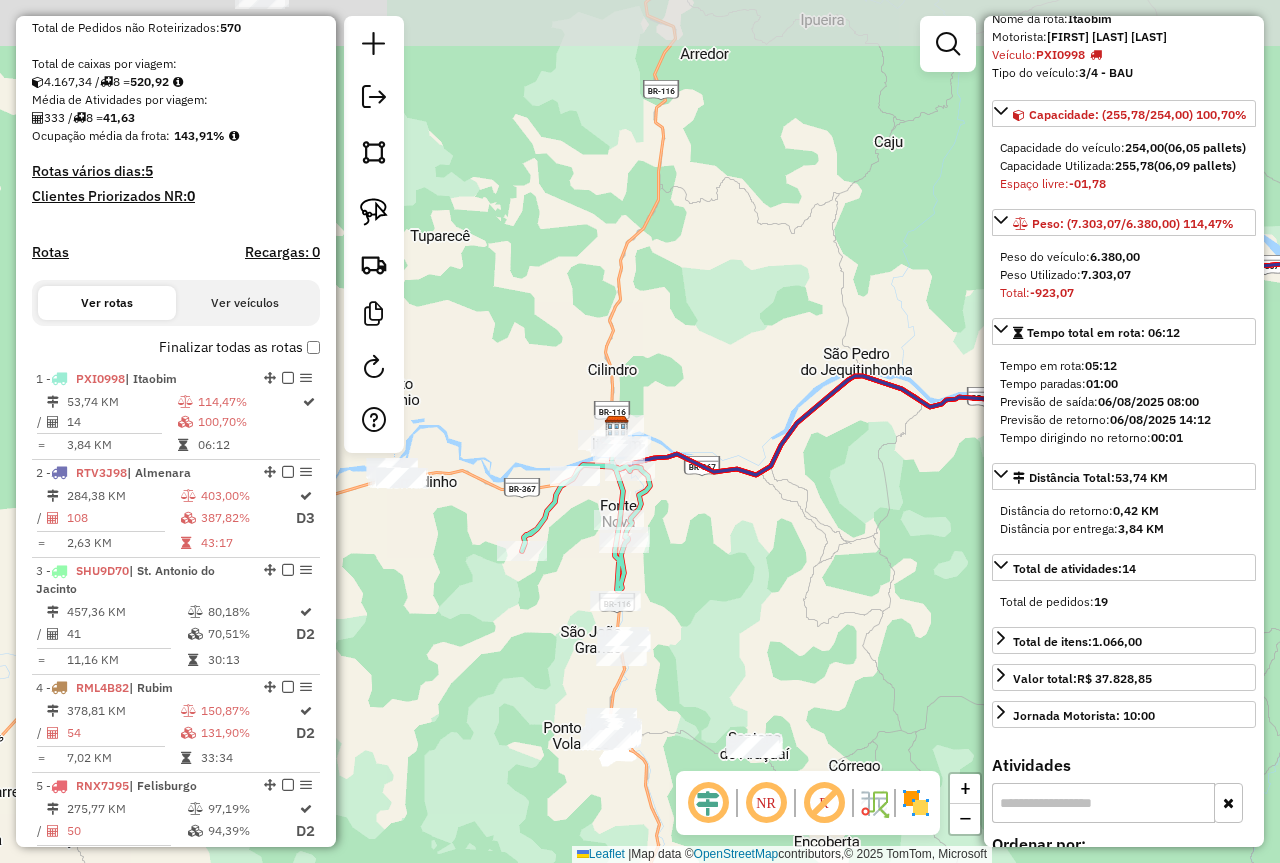 drag, startPoint x: 766, startPoint y: 509, endPoint x: 794, endPoint y: 642, distance: 135.91542 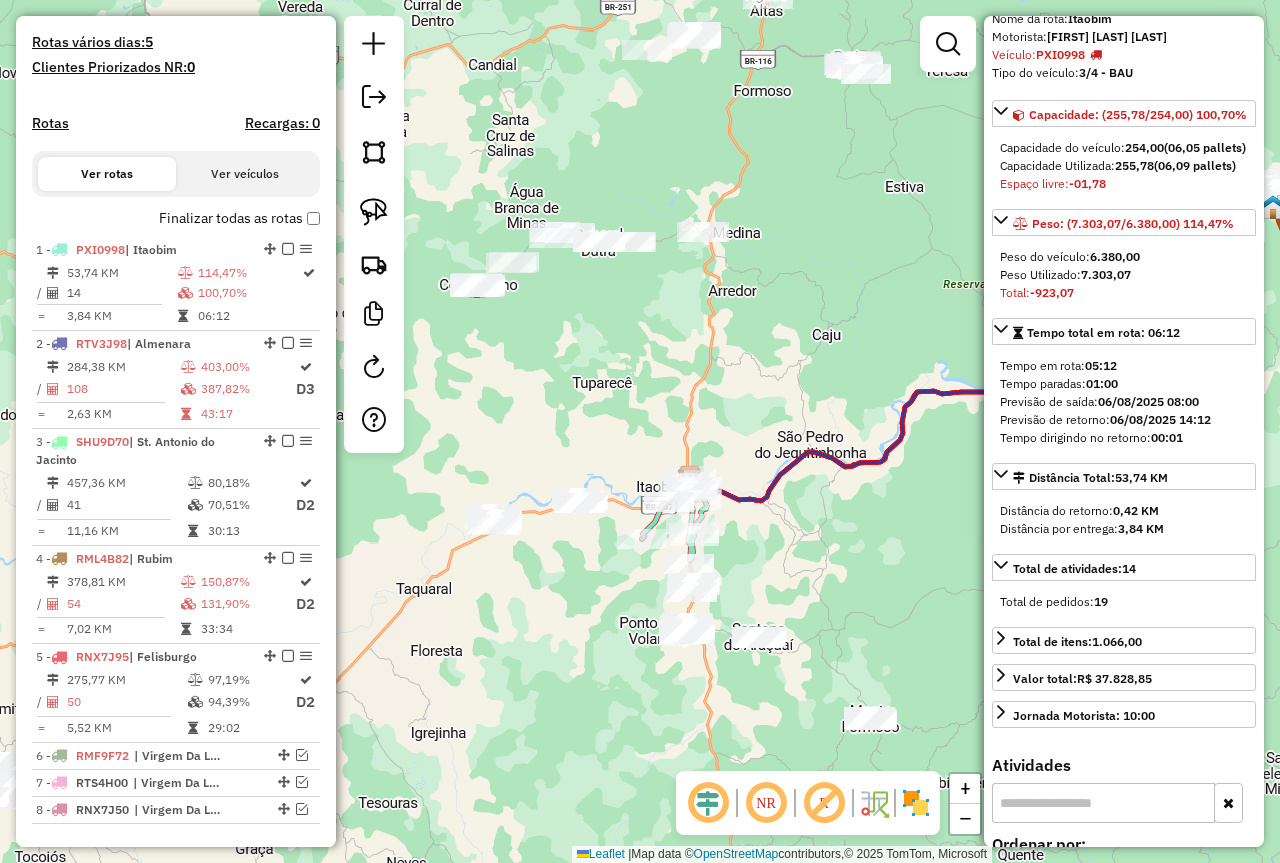 scroll, scrollTop: 600, scrollLeft: 0, axis: vertical 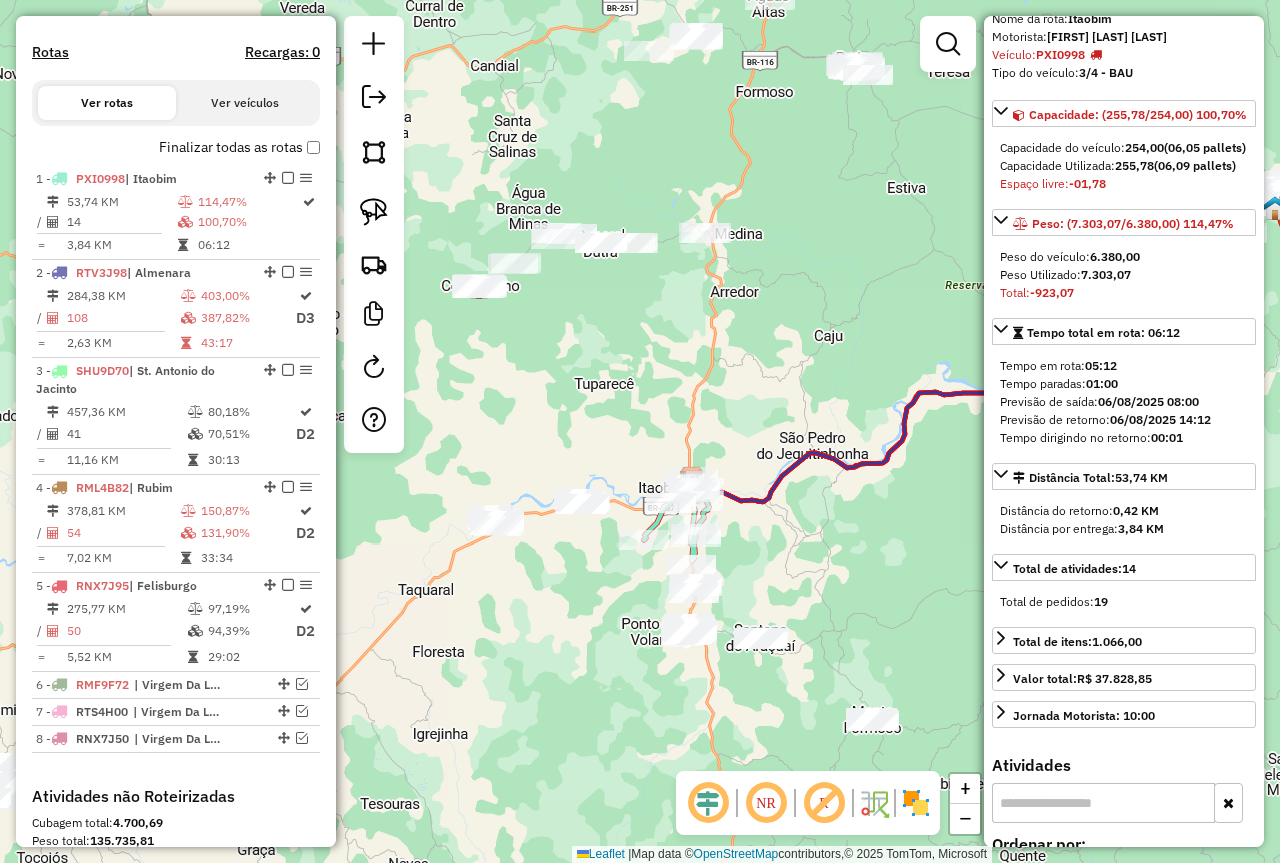 drag, startPoint x: 457, startPoint y: 664, endPoint x: 680, endPoint y: 576, distance: 239.73528 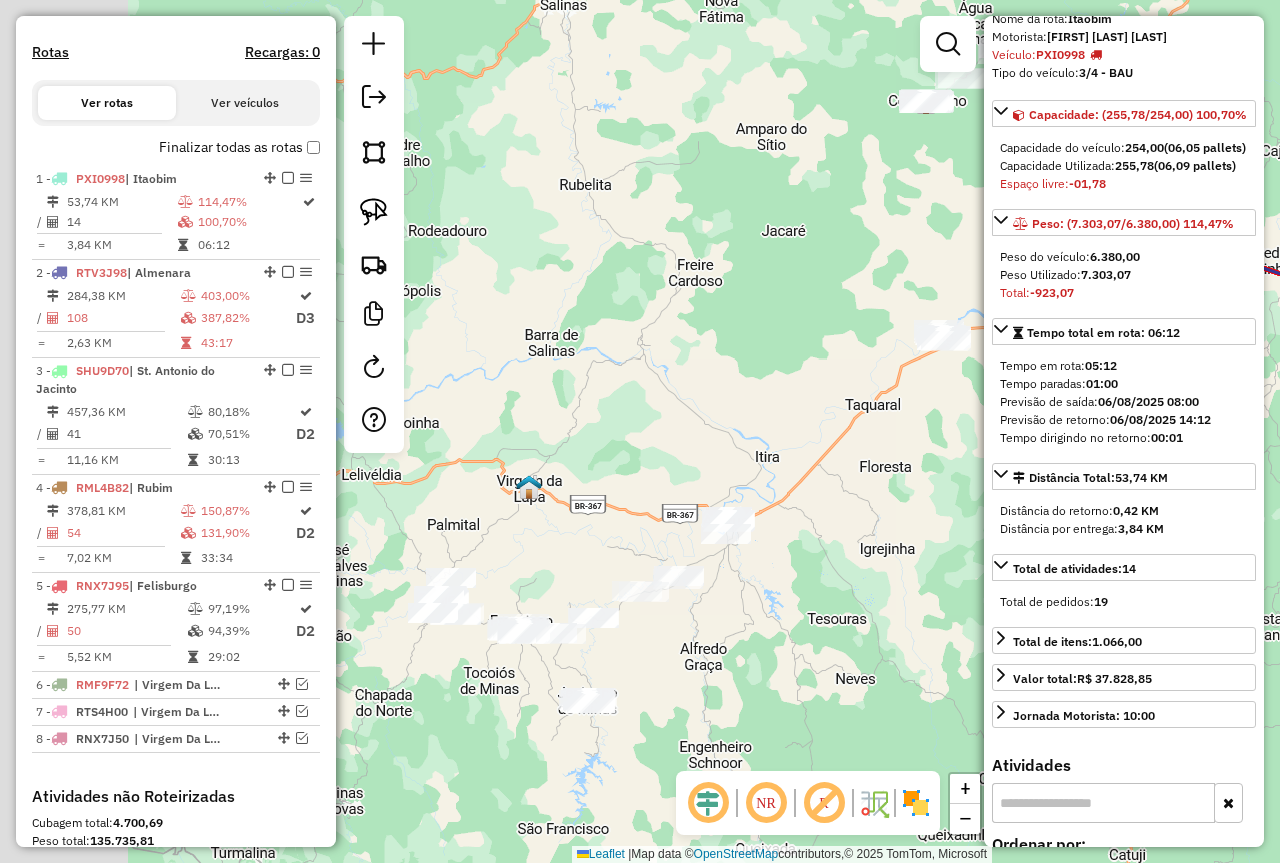 drag, startPoint x: 763, startPoint y: 625, endPoint x: 857, endPoint y: 588, distance: 101.0198 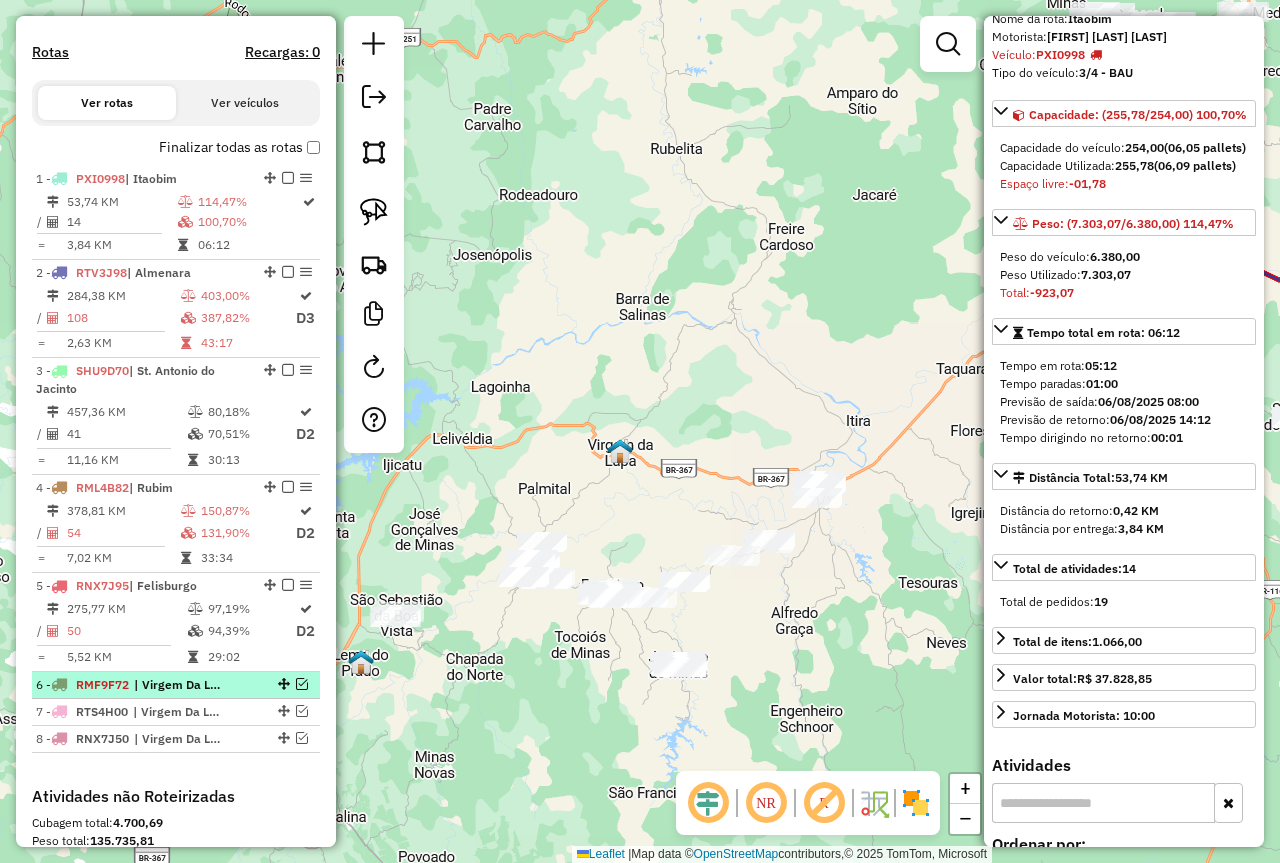 click at bounding box center (302, 684) 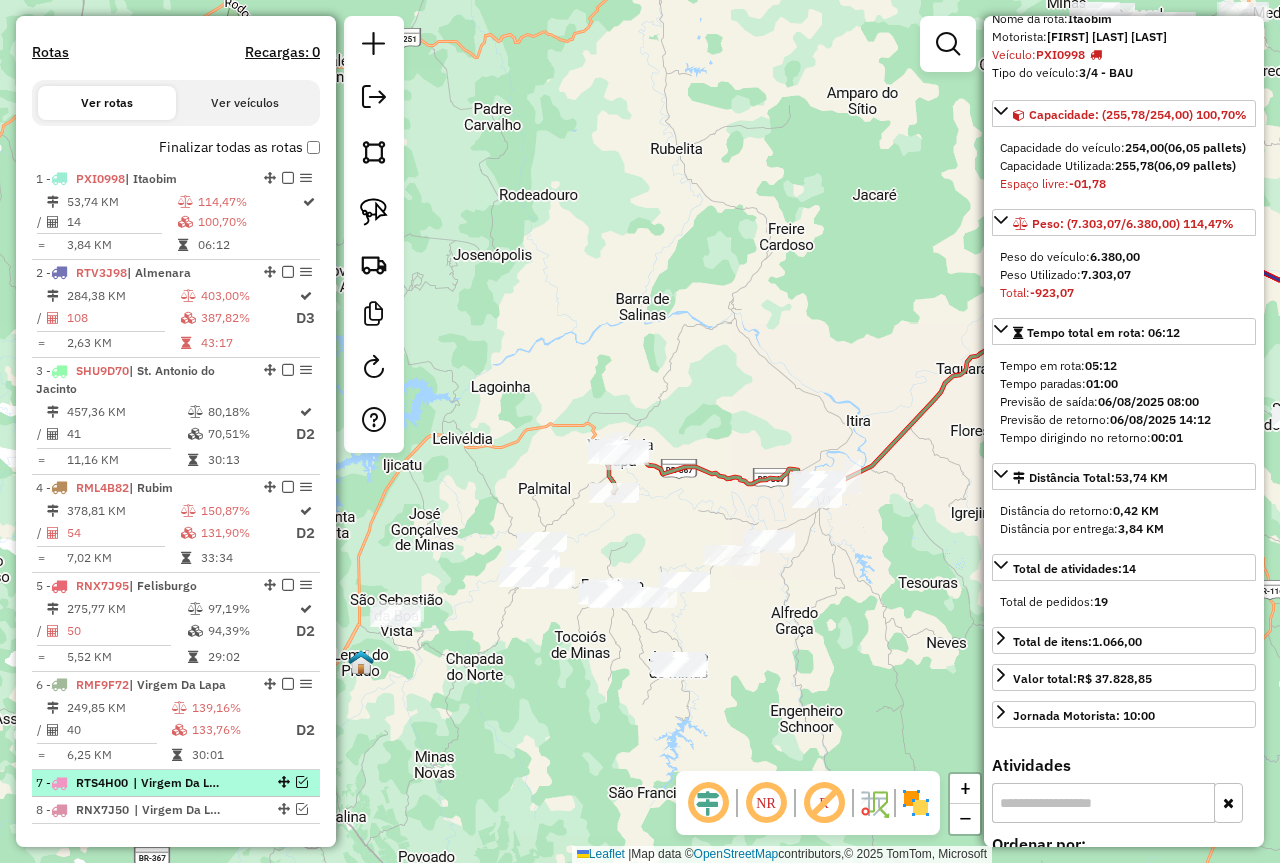 click at bounding box center [302, 782] 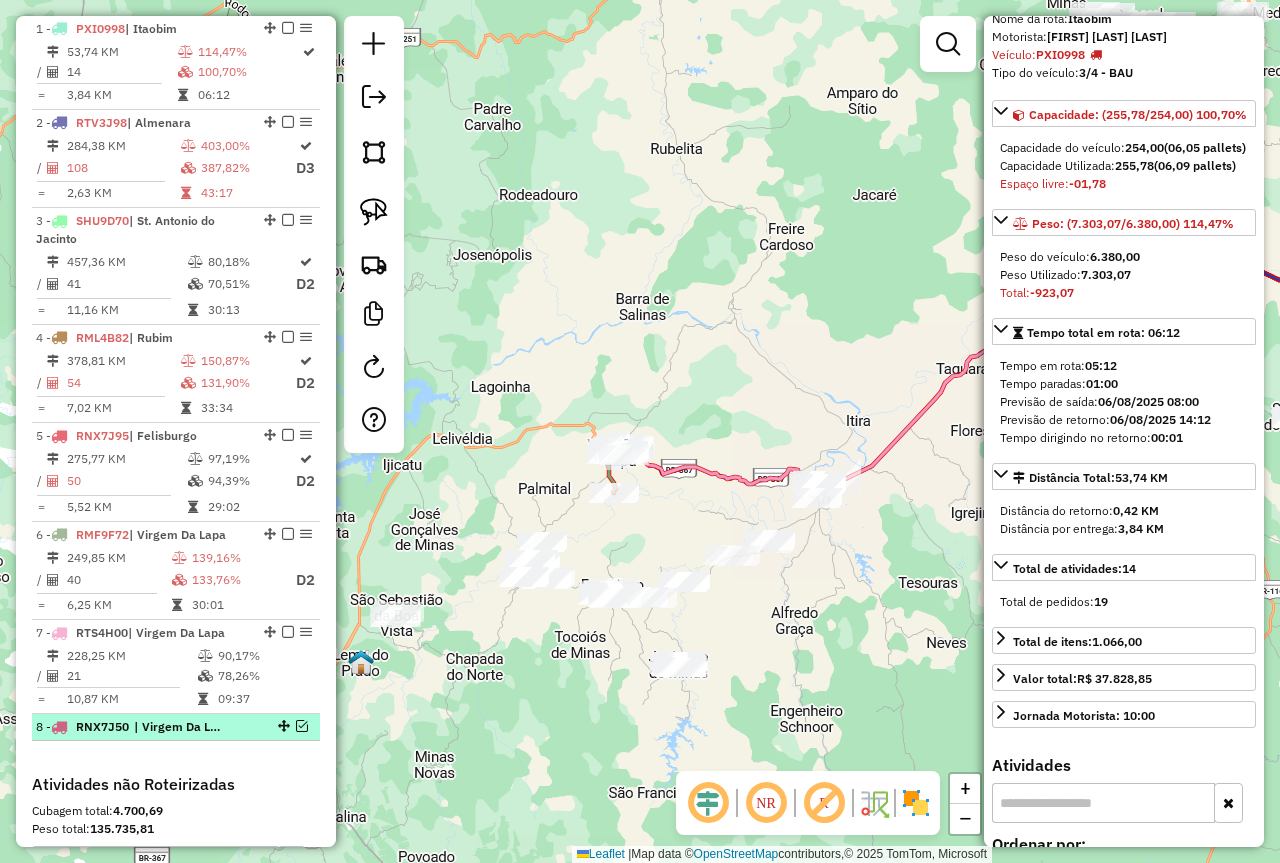 scroll, scrollTop: 800, scrollLeft: 0, axis: vertical 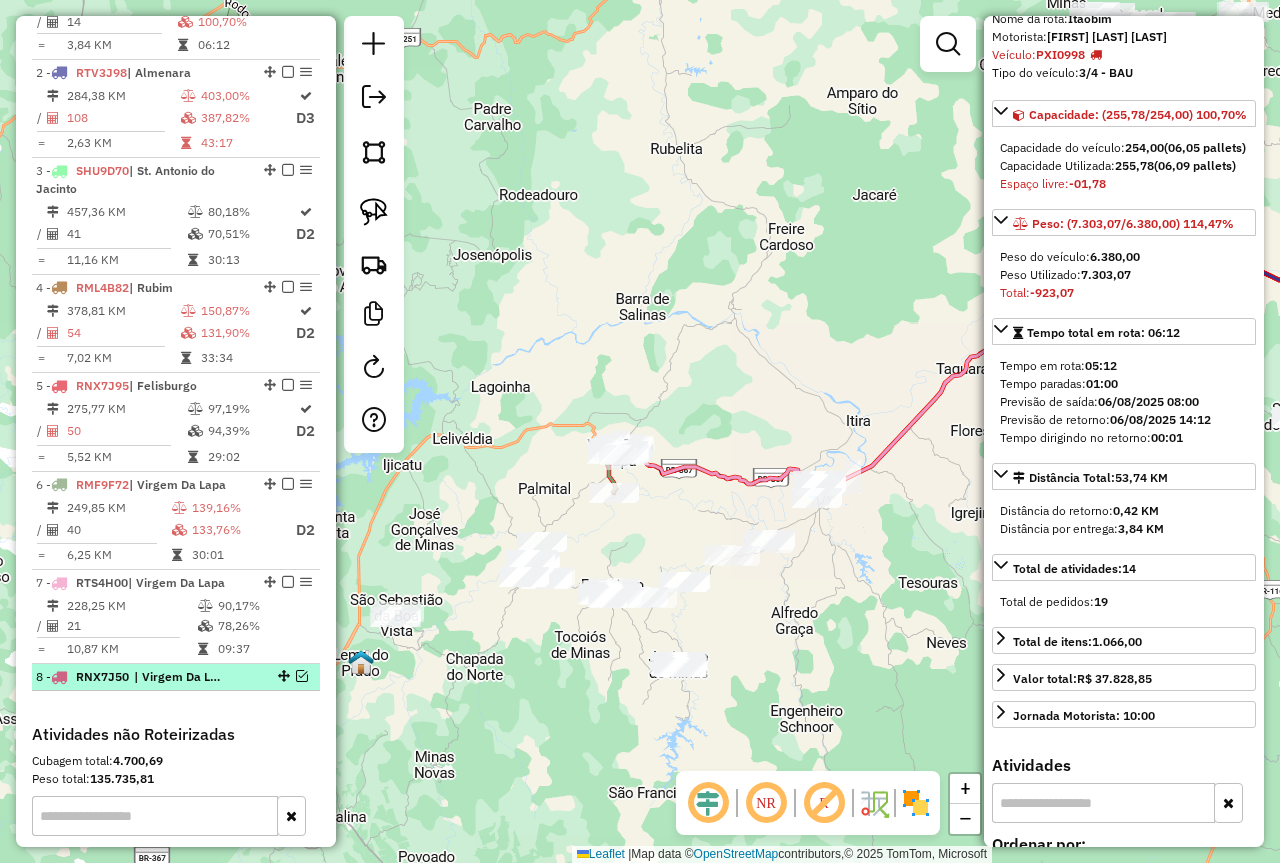 click at bounding box center (302, 676) 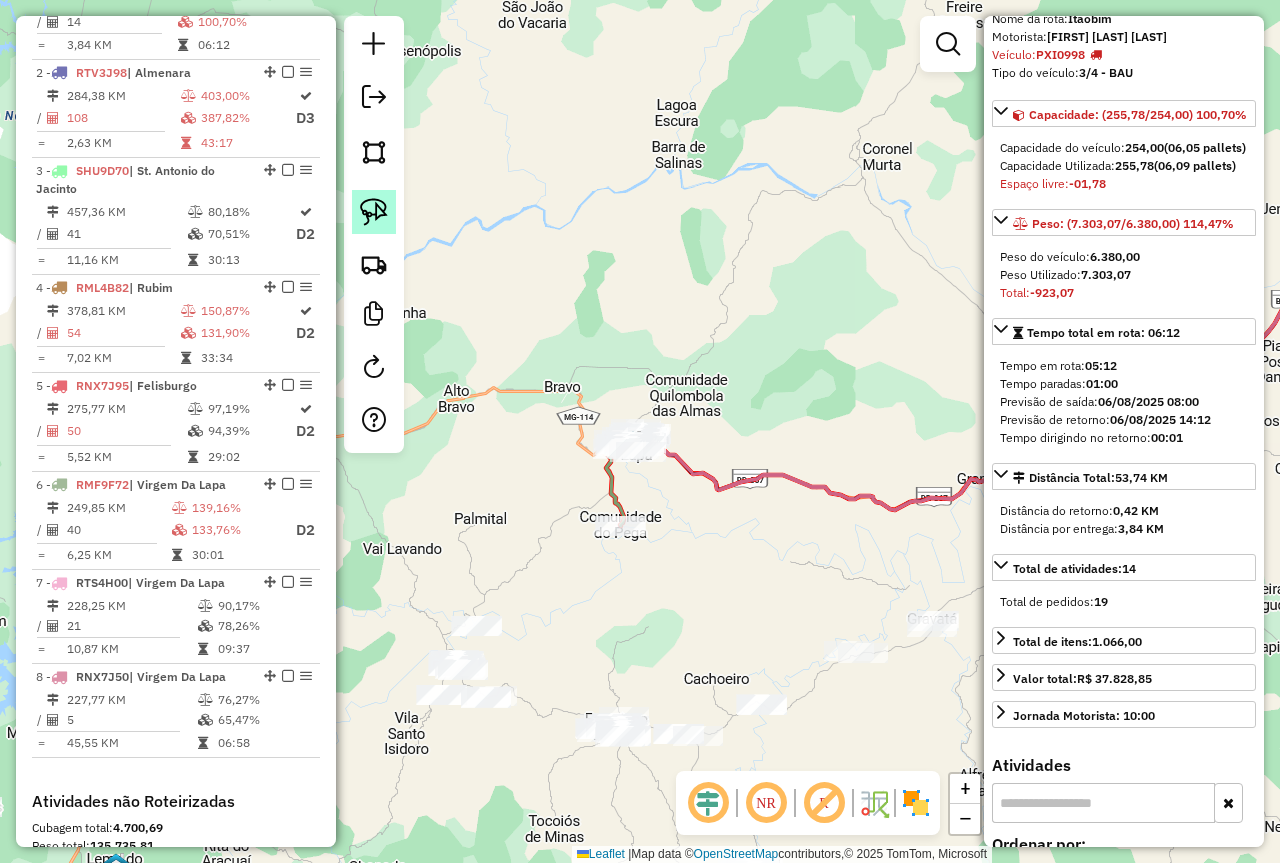 drag, startPoint x: 364, startPoint y: 211, endPoint x: 392, endPoint y: 216, distance: 28.442924 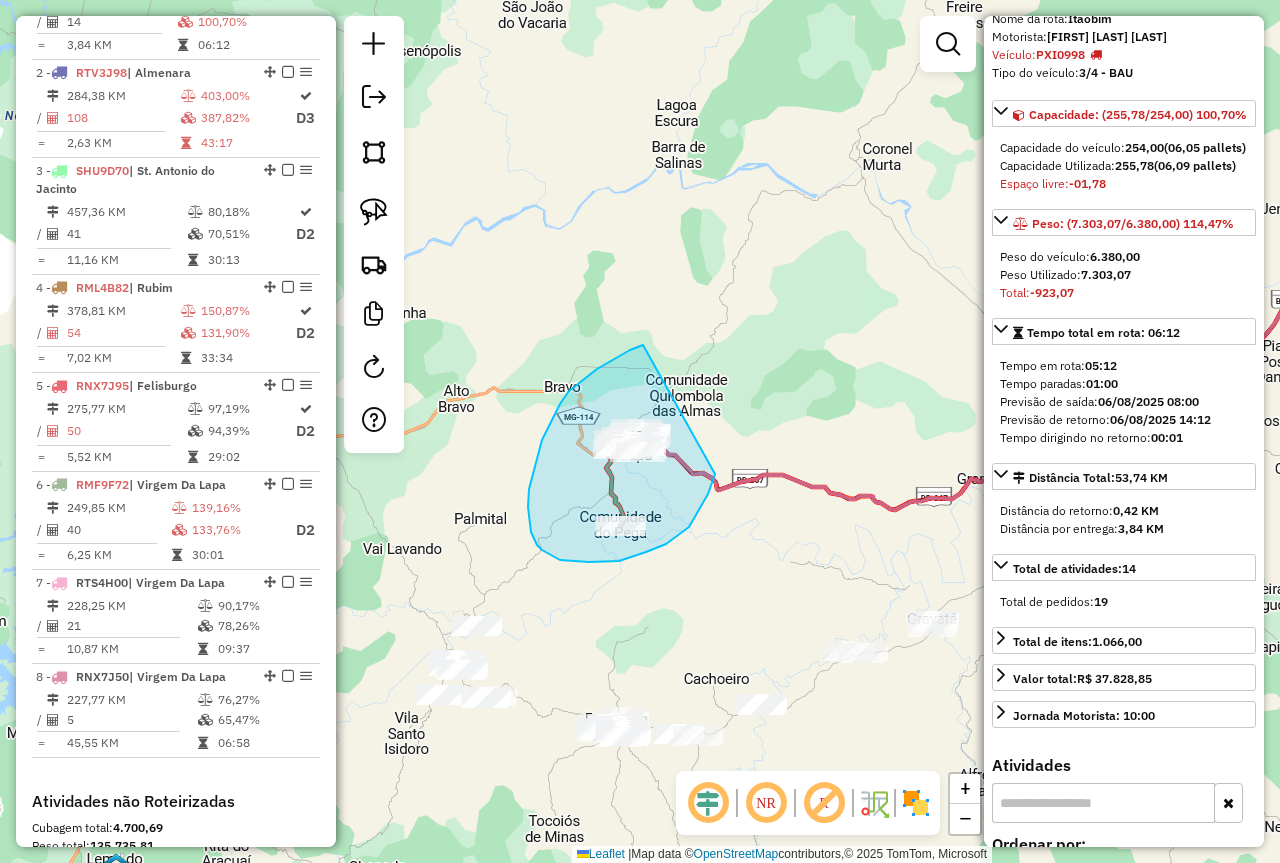 drag, startPoint x: 582, startPoint y: 380, endPoint x: 721, endPoint y: 452, distance: 156.54073 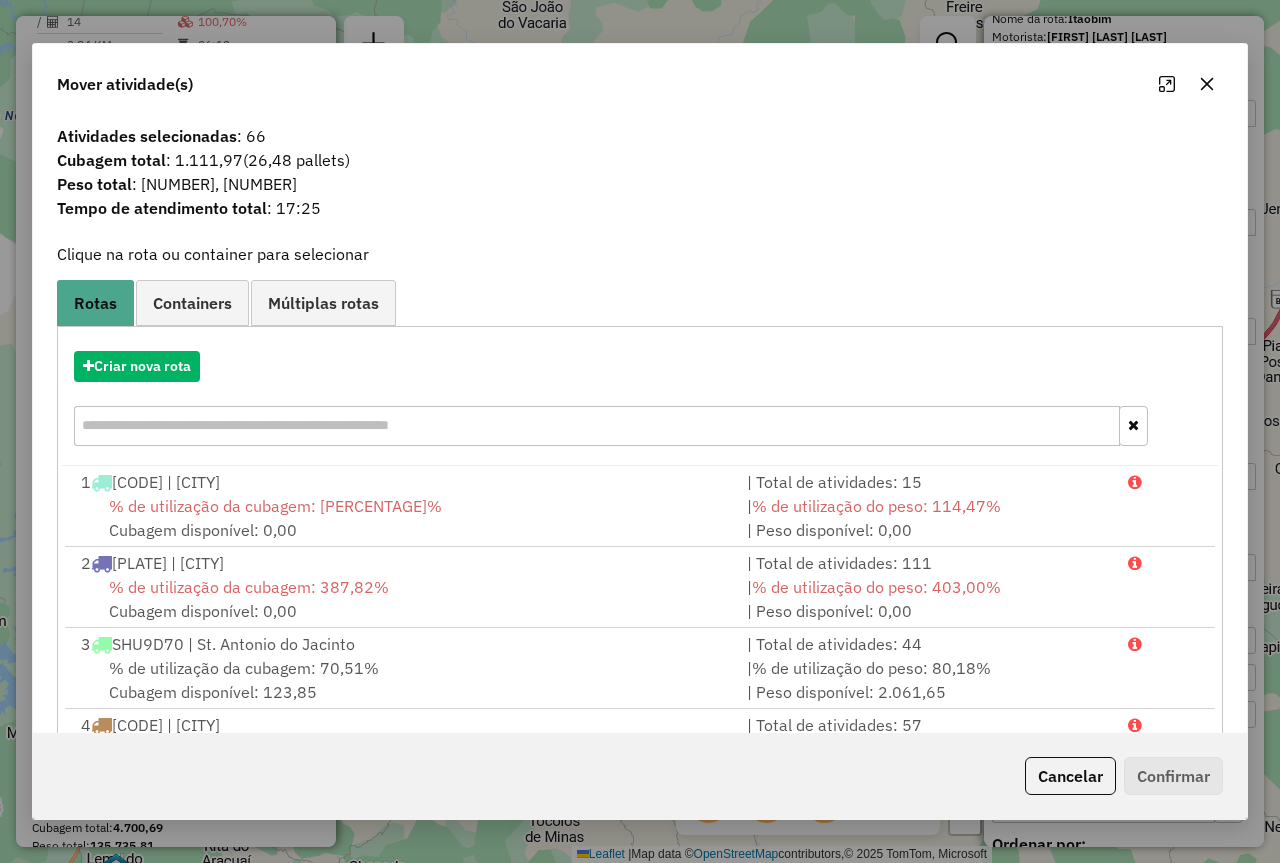 click 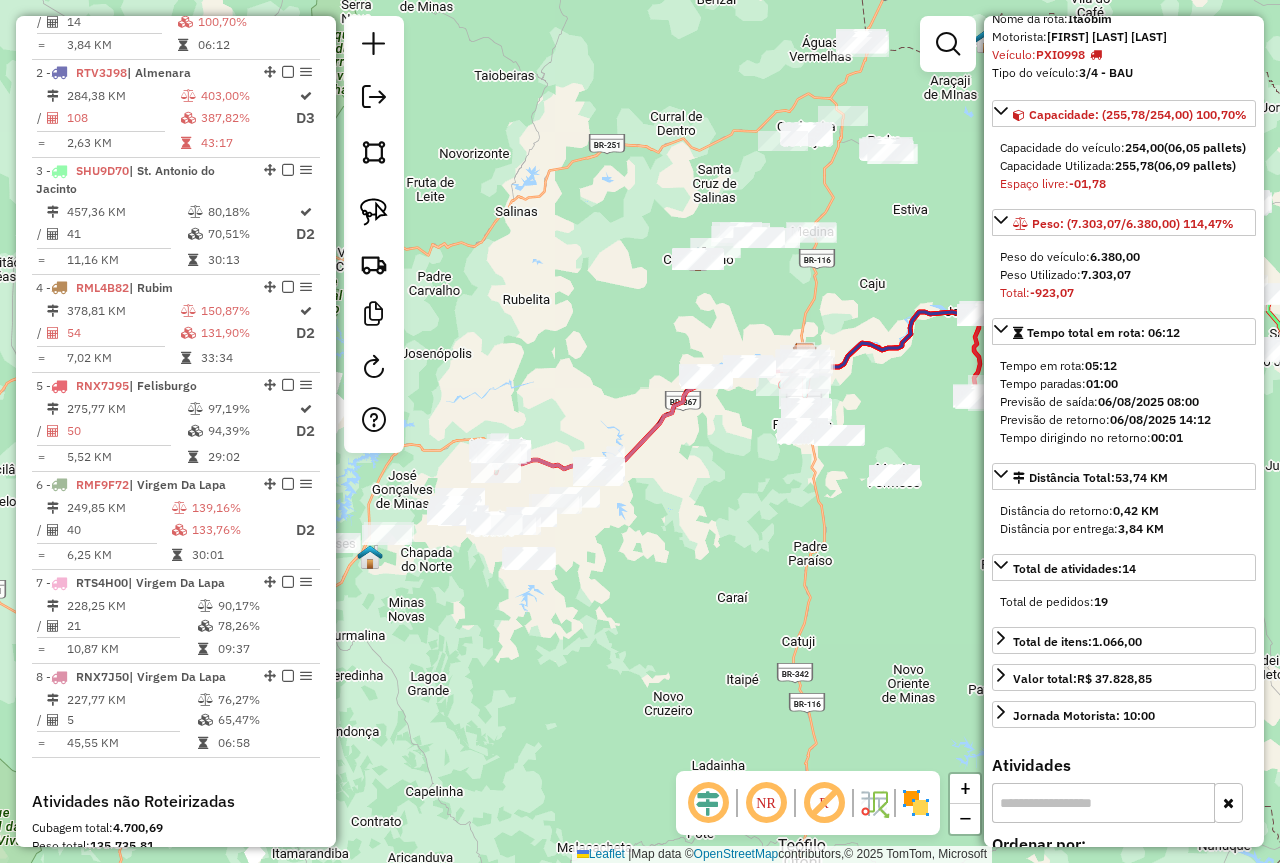 drag, startPoint x: 815, startPoint y: 578, endPoint x: 683, endPoint y: 566, distance: 132.54433 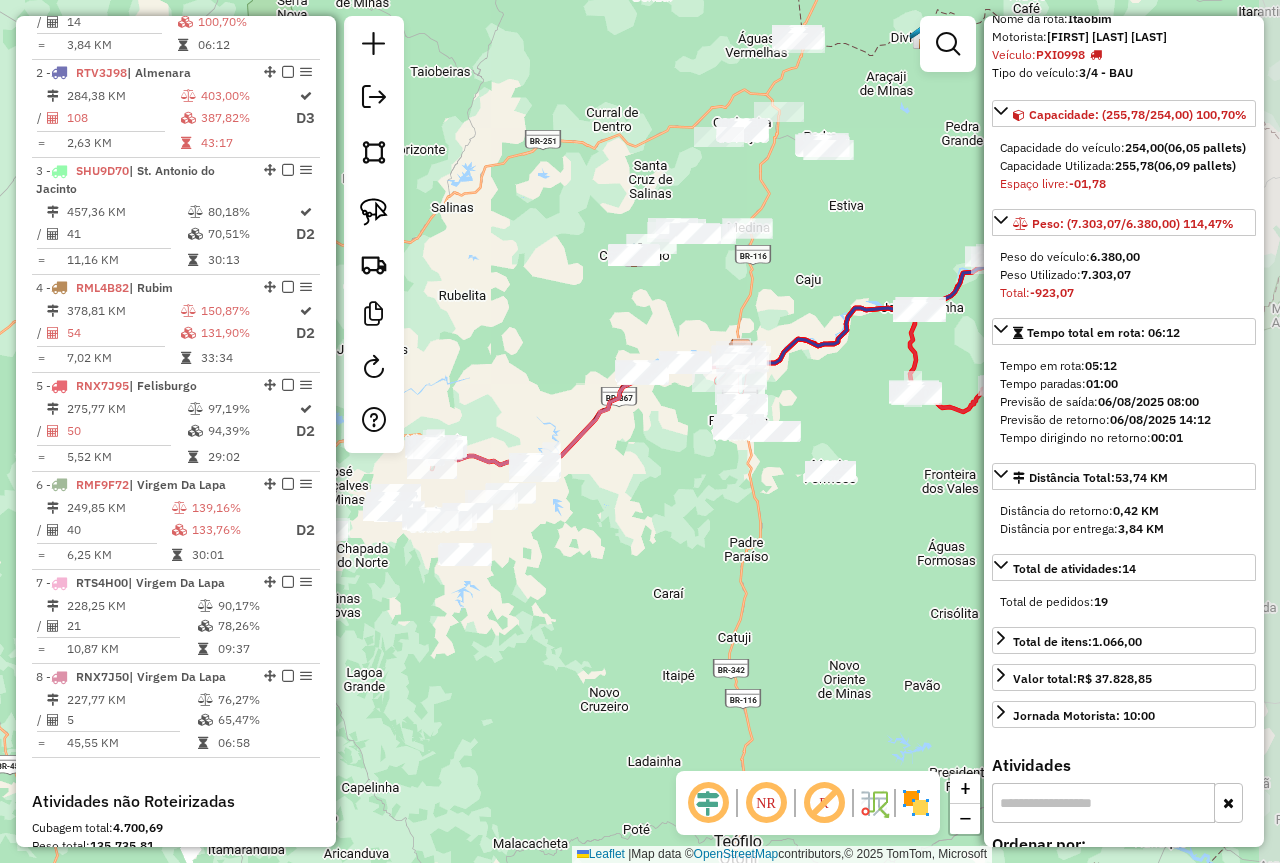 drag, startPoint x: 812, startPoint y: 561, endPoint x: 755, endPoint y: 557, distance: 57.14018 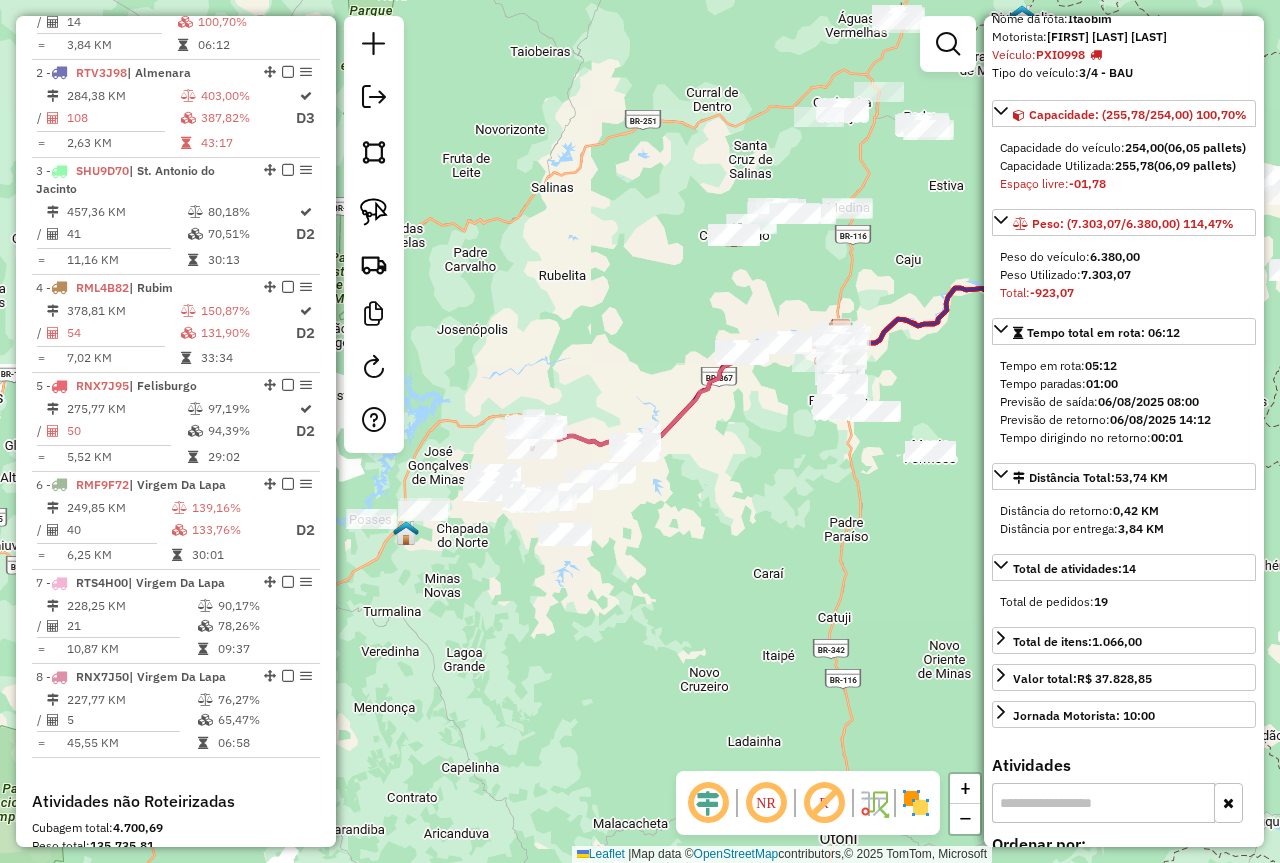 drag, startPoint x: 718, startPoint y: 553, endPoint x: 906, endPoint y: 517, distance: 191.41577 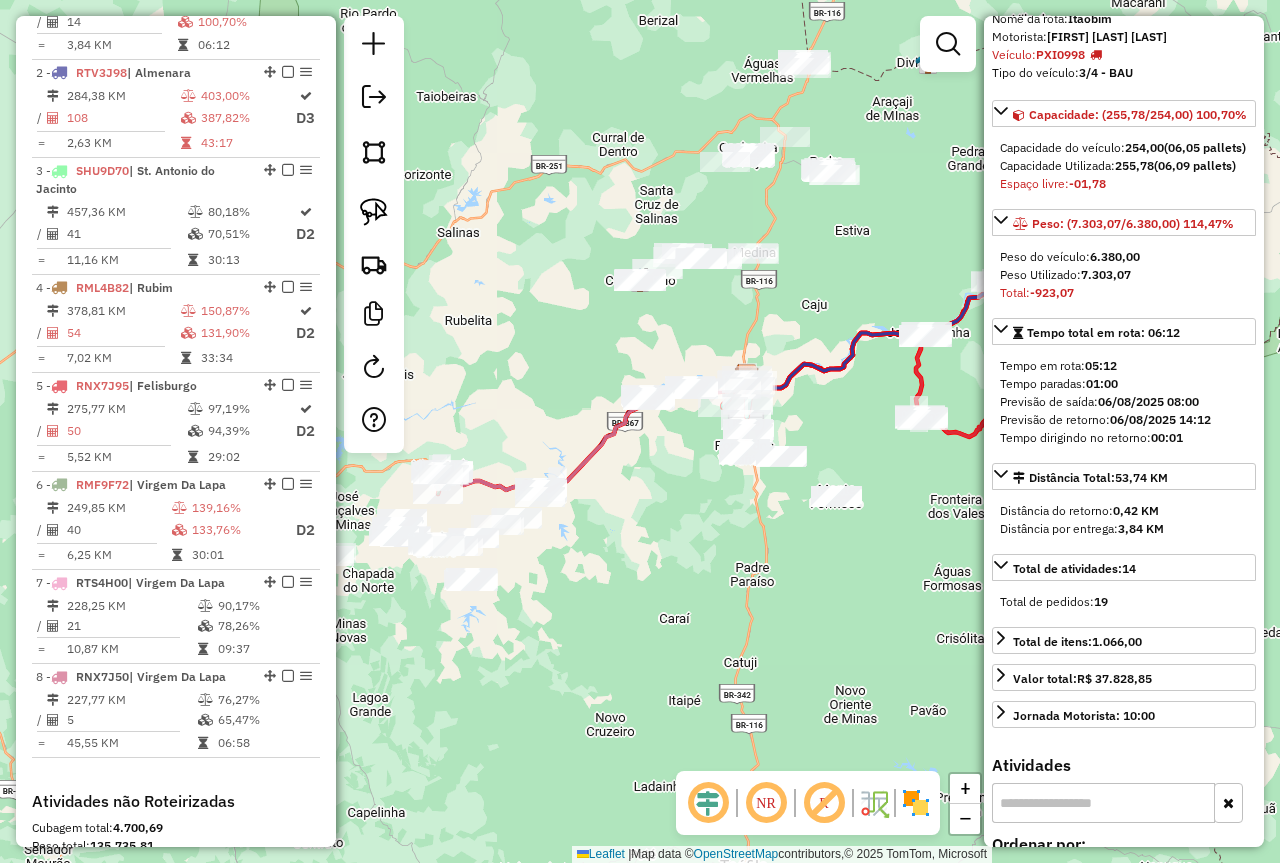 drag, startPoint x: 805, startPoint y: 586, endPoint x: 629, endPoint y: 633, distance: 182.16751 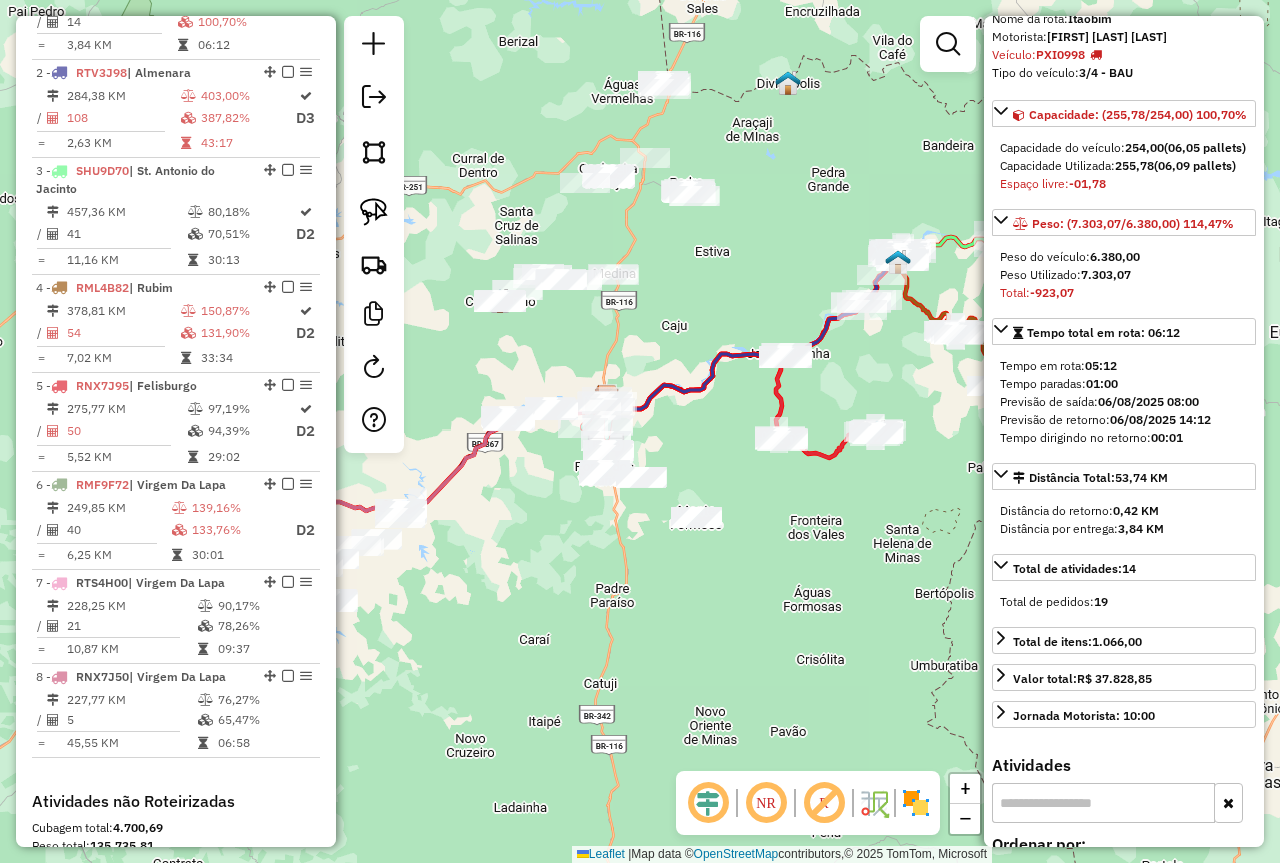 drag, startPoint x: 664, startPoint y: 616, endPoint x: 517, endPoint y: 637, distance: 148.49243 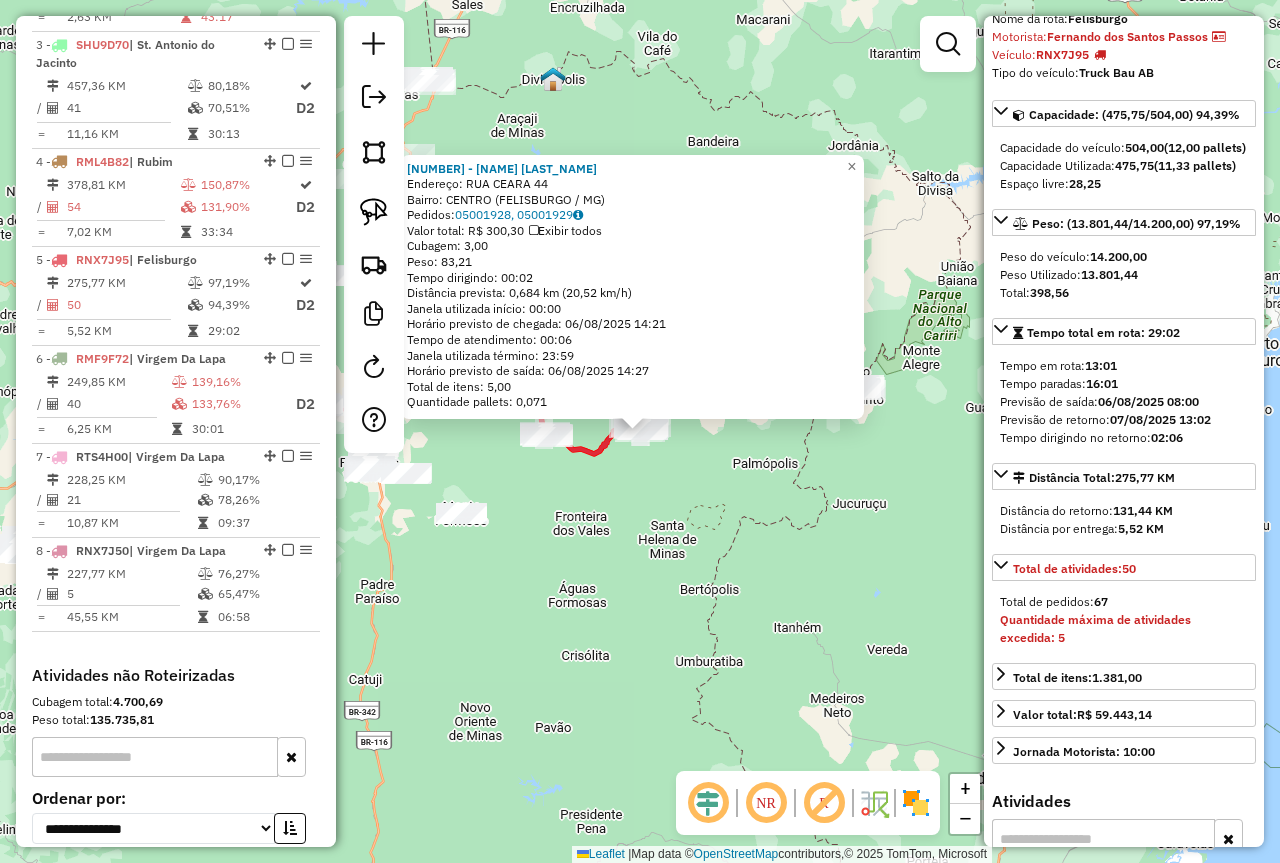 scroll, scrollTop: 1105, scrollLeft: 0, axis: vertical 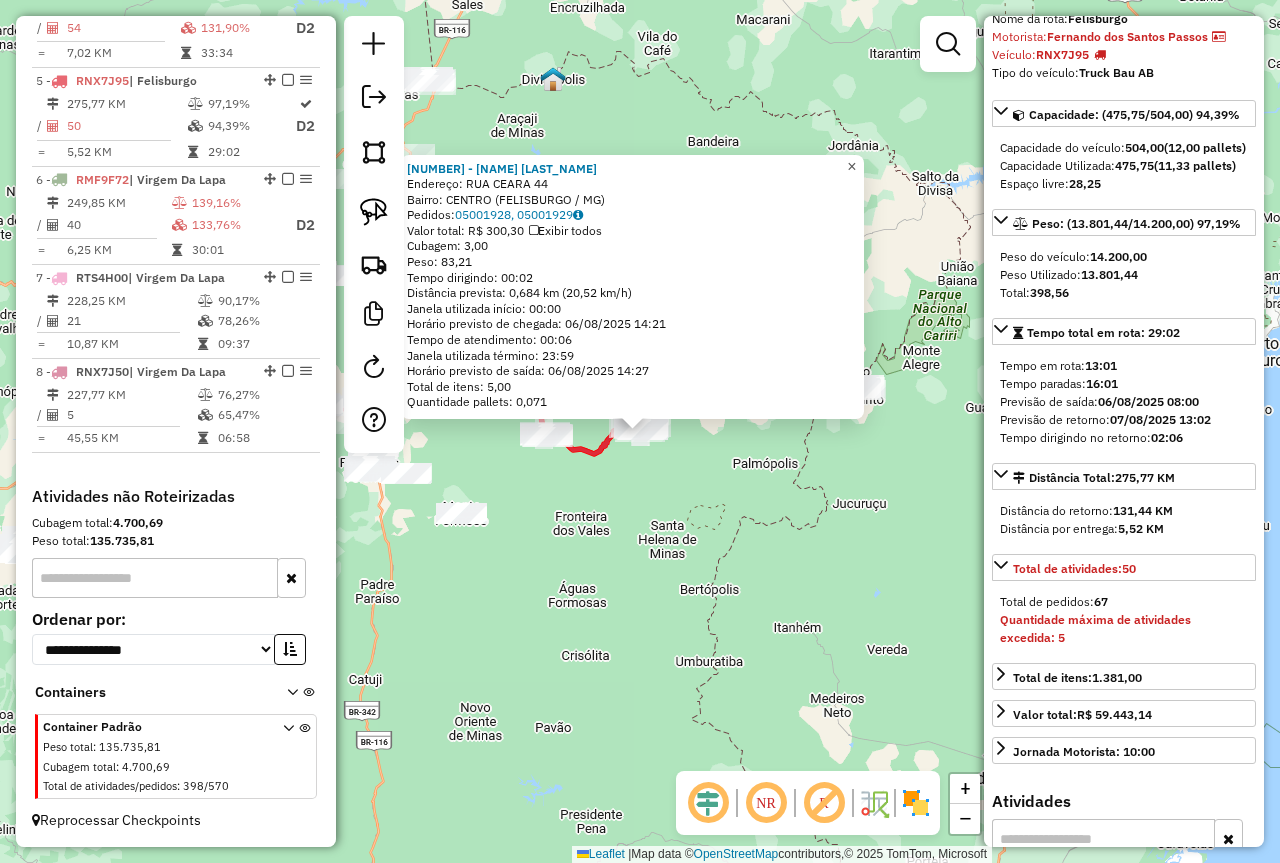 click on "×" 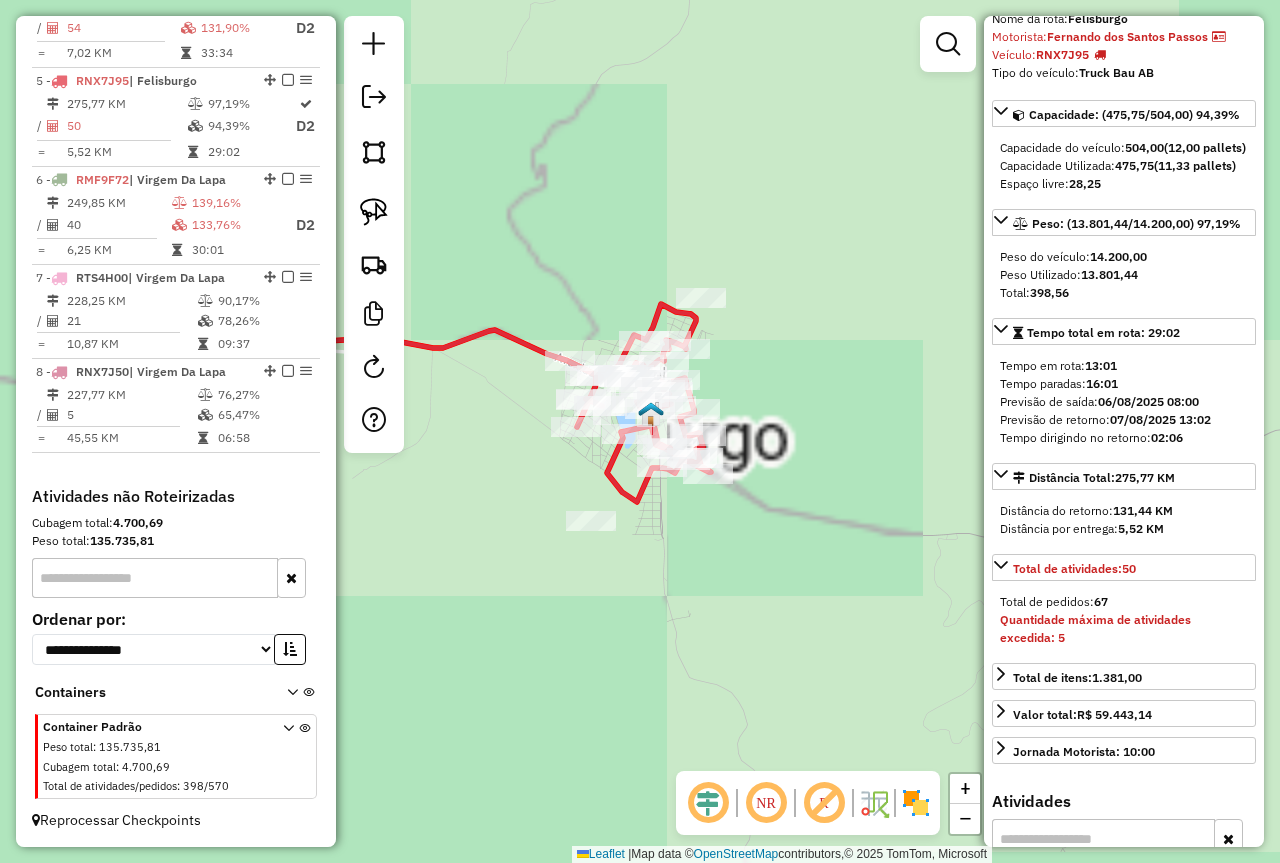 drag, startPoint x: 924, startPoint y: 474, endPoint x: 985, endPoint y: 461, distance: 62.369865 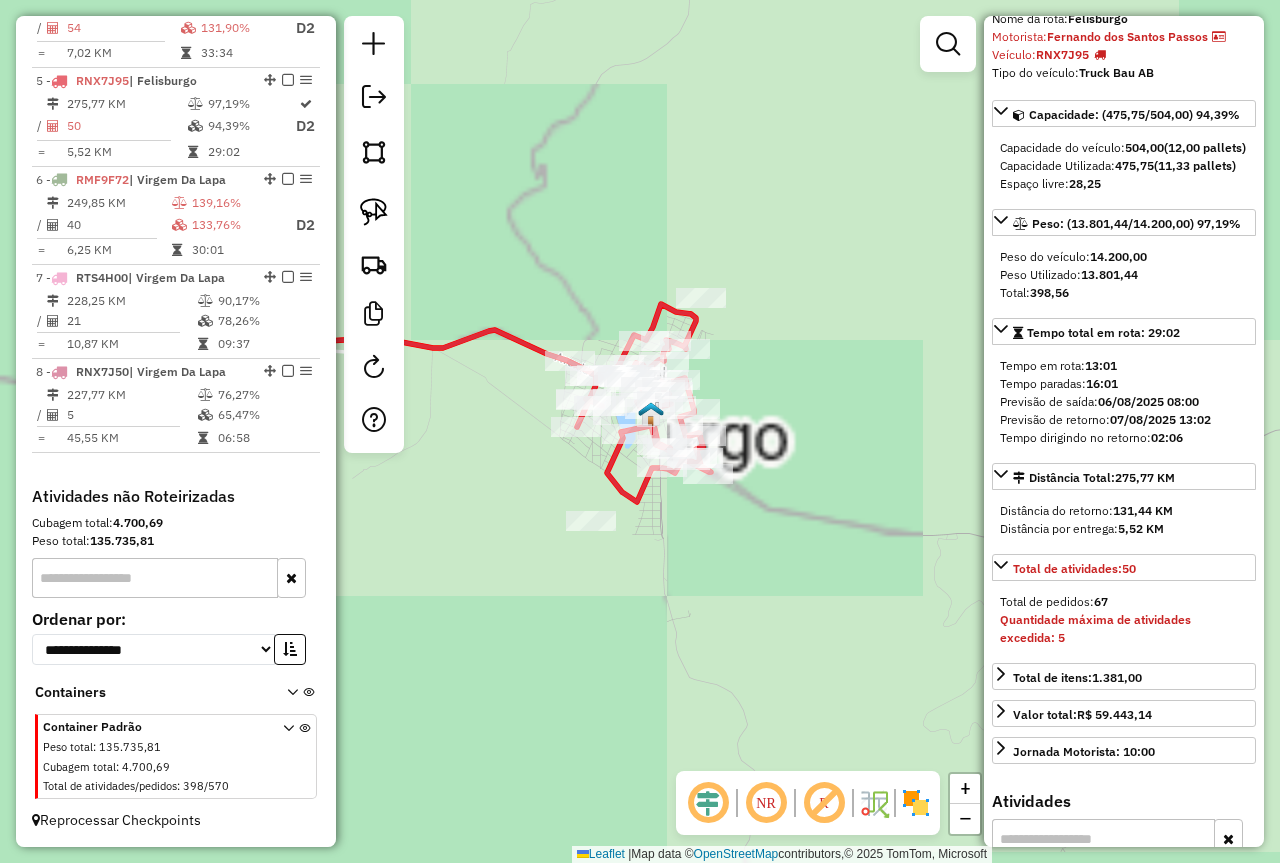click on "Informações da Sessão 975393 - 06/08/2025     Criação: 05/08/2025 17:51   Depósito:  Barreto Nomam -  ITA  Total de rotas:  8  Distância Total:  2.155,93 km  Tempo total:  188:58  Valor total:  R$ 1.344.676,37  - Total roteirizado:  R$ 607.592,16  - Total não roteirizado:  R$ 737.084,21  Total de Atividades Roteirizadas:  333  Total de Pedidos Roteirizados:  489  Peso total roteirizado:  119.152,32  Cubagem total roteirizado:  4.167,34  Total de Atividades não Roteirizadas:  398  Total de Pedidos não Roteirizados:  570 Total de caixas por viagem:  4.167,34 /   8 =  520,92 Média de Atividades por viagem:  333 /   8 =  41,63 Ocupação média da frota:  143,91%   Rotas vários dias:  5  Clientes Priorizados NR:  0 Rotas  Recargas: 0   Ver rotas   Ver veículos  Finalizar todas as rotas   1 -       PXI0998   | Itaobim   53,74 KM   114,47%  /  14   100,70%     =  3,84 KM   06:12   2 -       RTV3J98   | Almenara  284,38 KM   403,00%  /  108   387,82%   D3  =  2,63 KM   43:17   3 -       SHU9D70  / =" 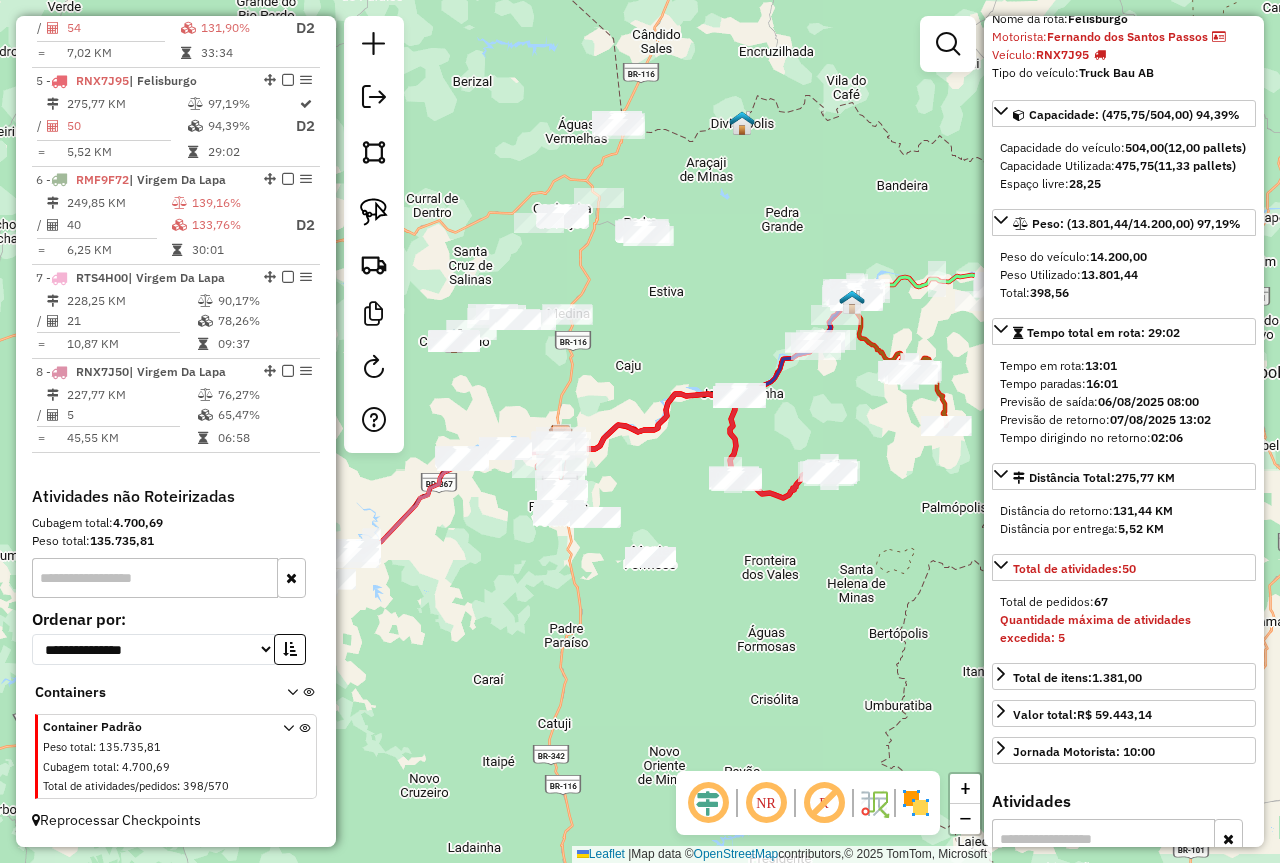 drag, startPoint x: 773, startPoint y: 596, endPoint x: 1019, endPoint y: 487, distance: 269.0669 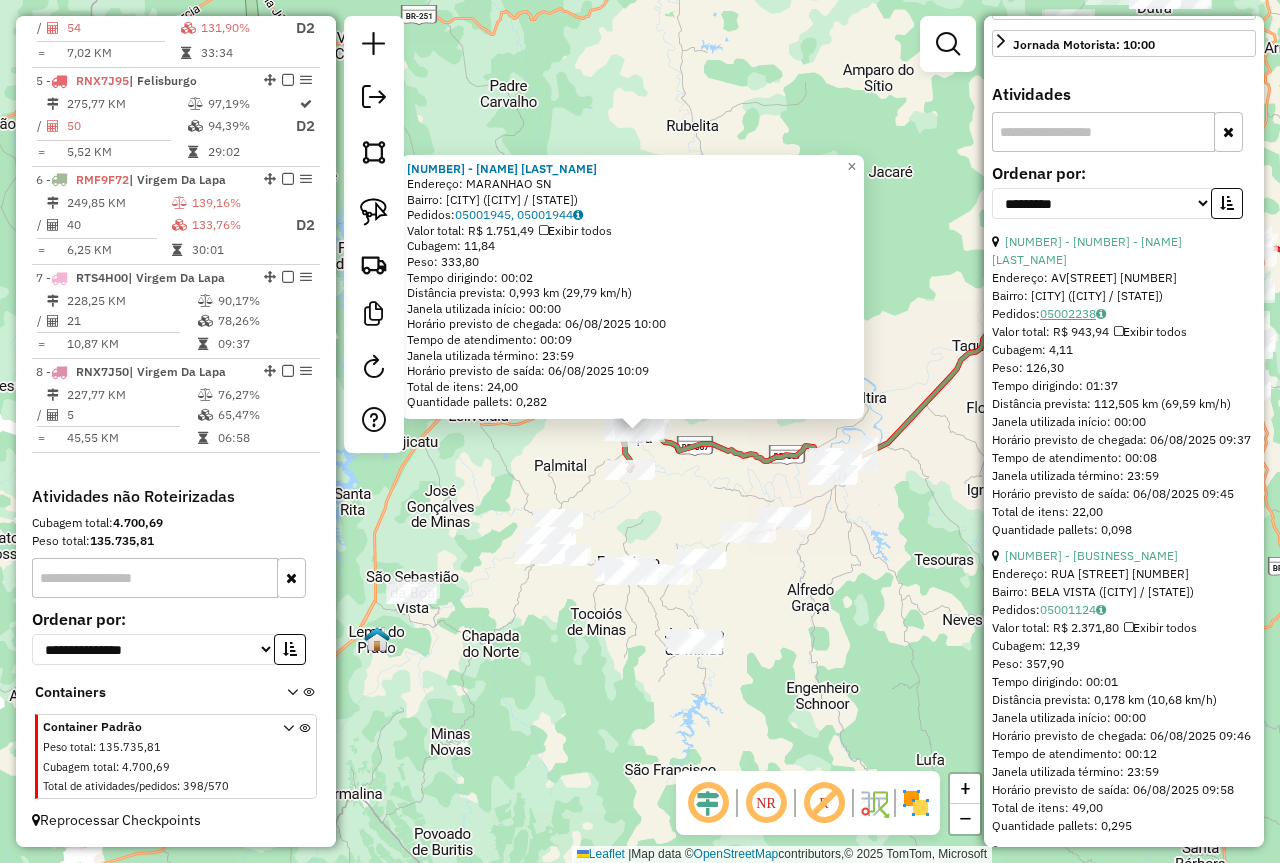 scroll, scrollTop: 800, scrollLeft: 0, axis: vertical 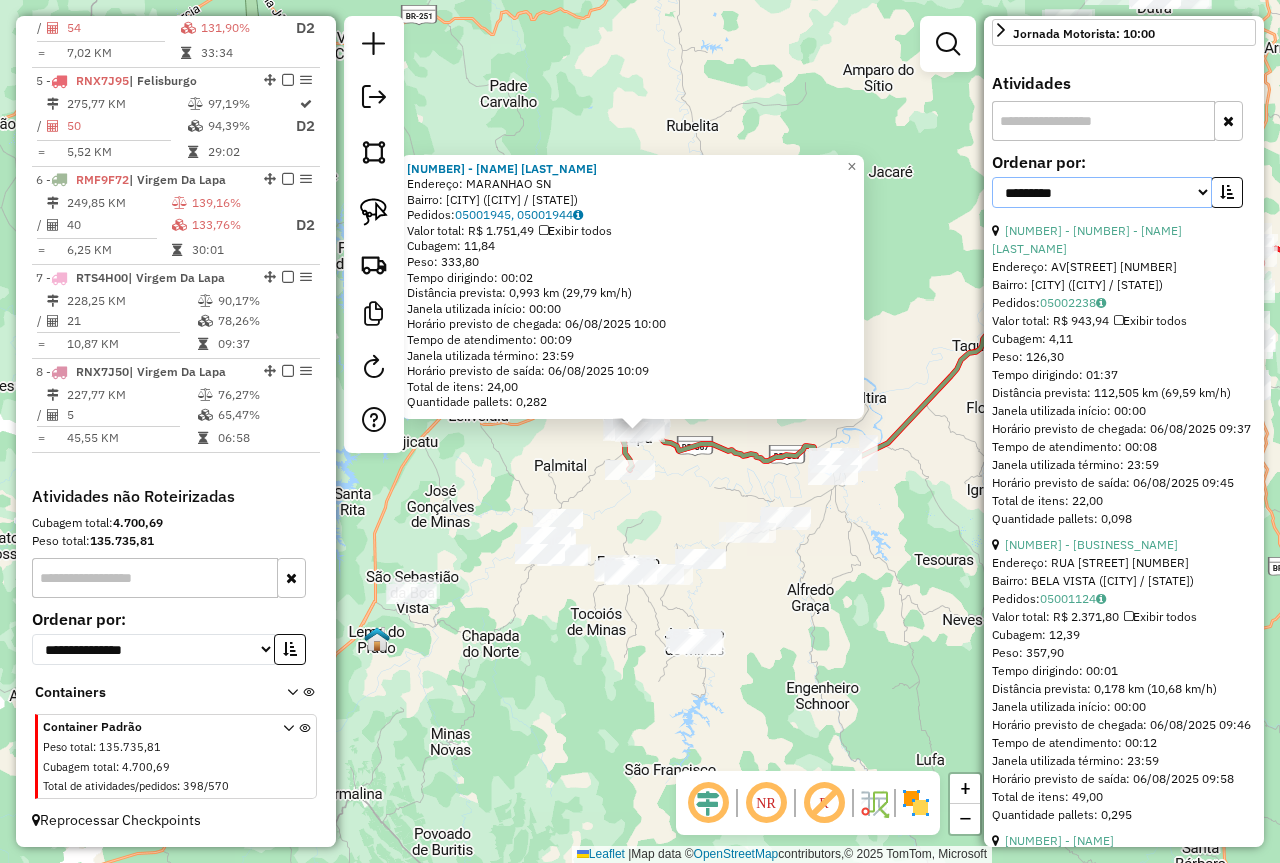 click on "**********" at bounding box center [1102, 192] 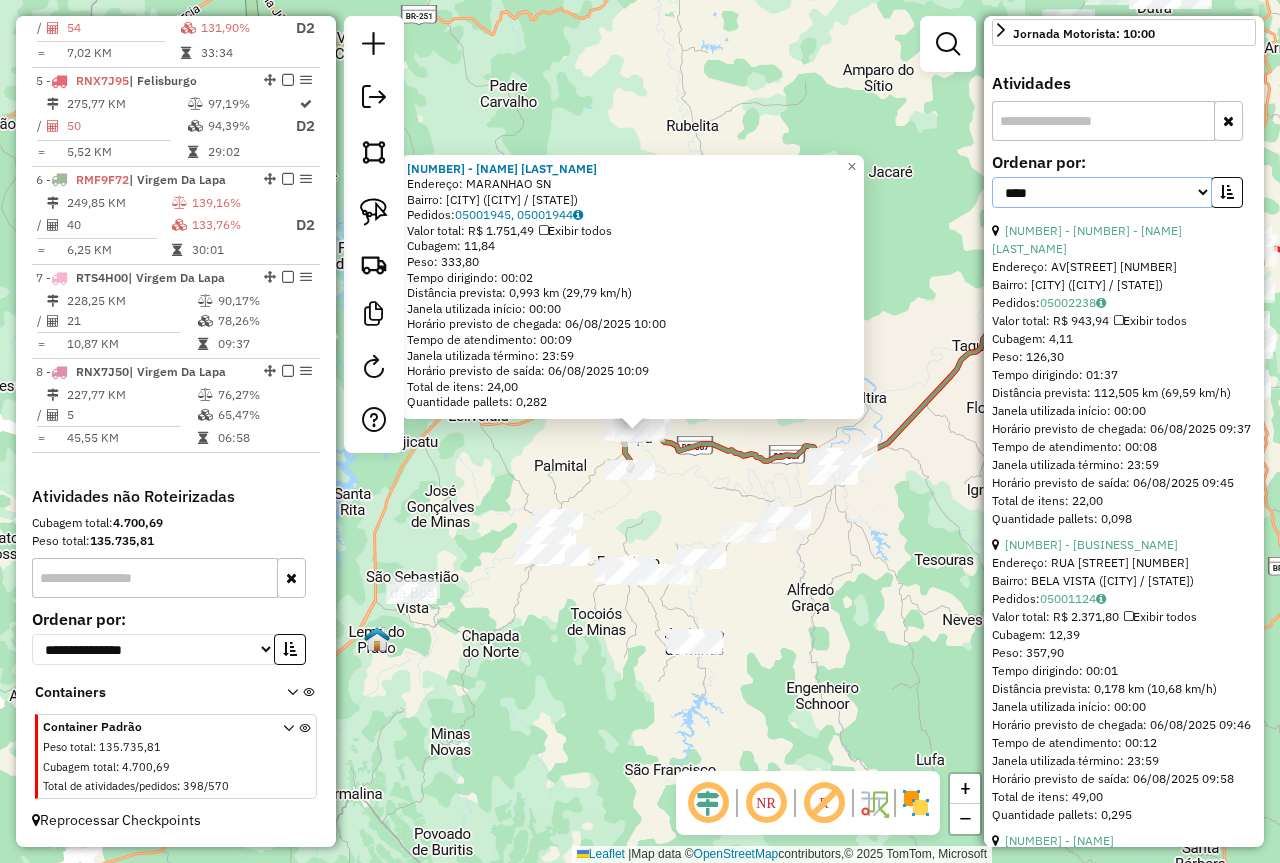 click on "**********" at bounding box center (1102, 192) 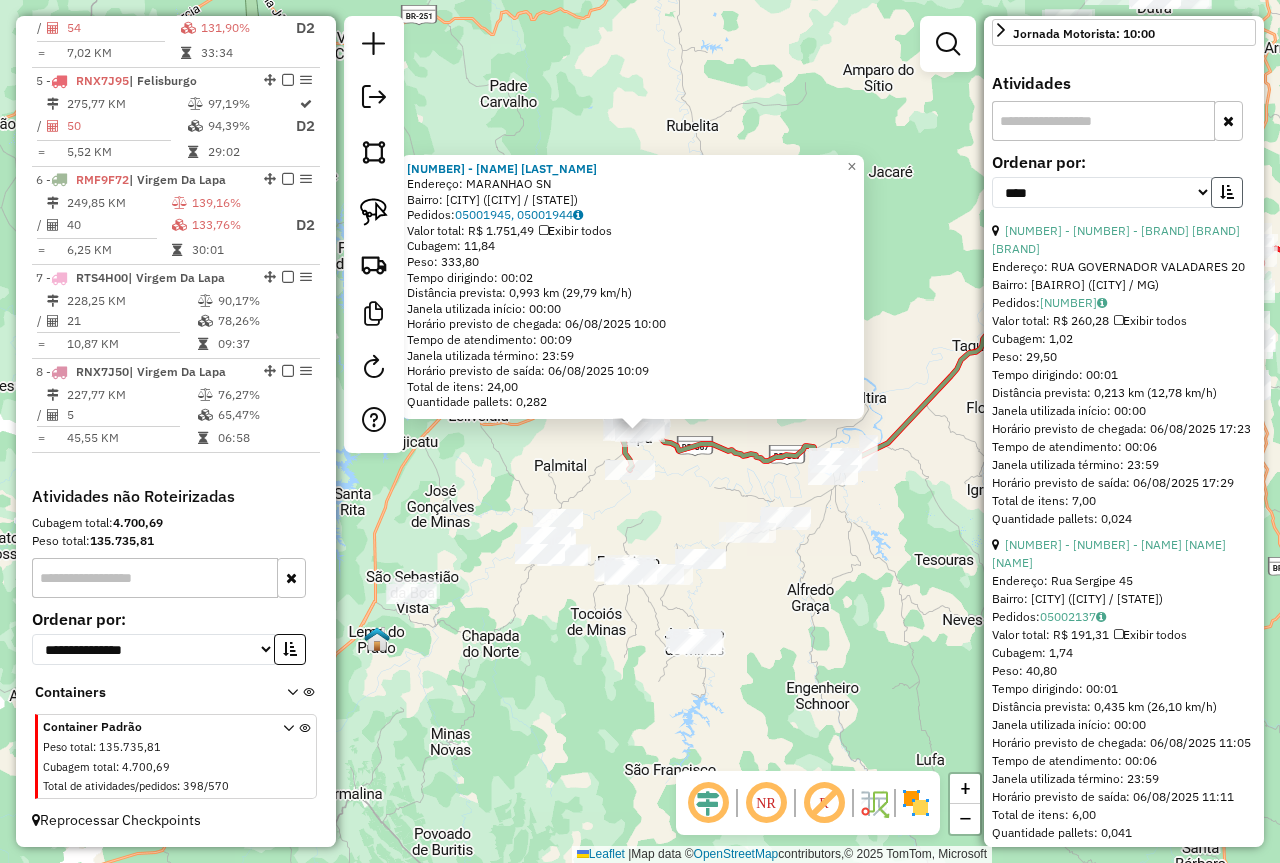 click at bounding box center [1227, 192] 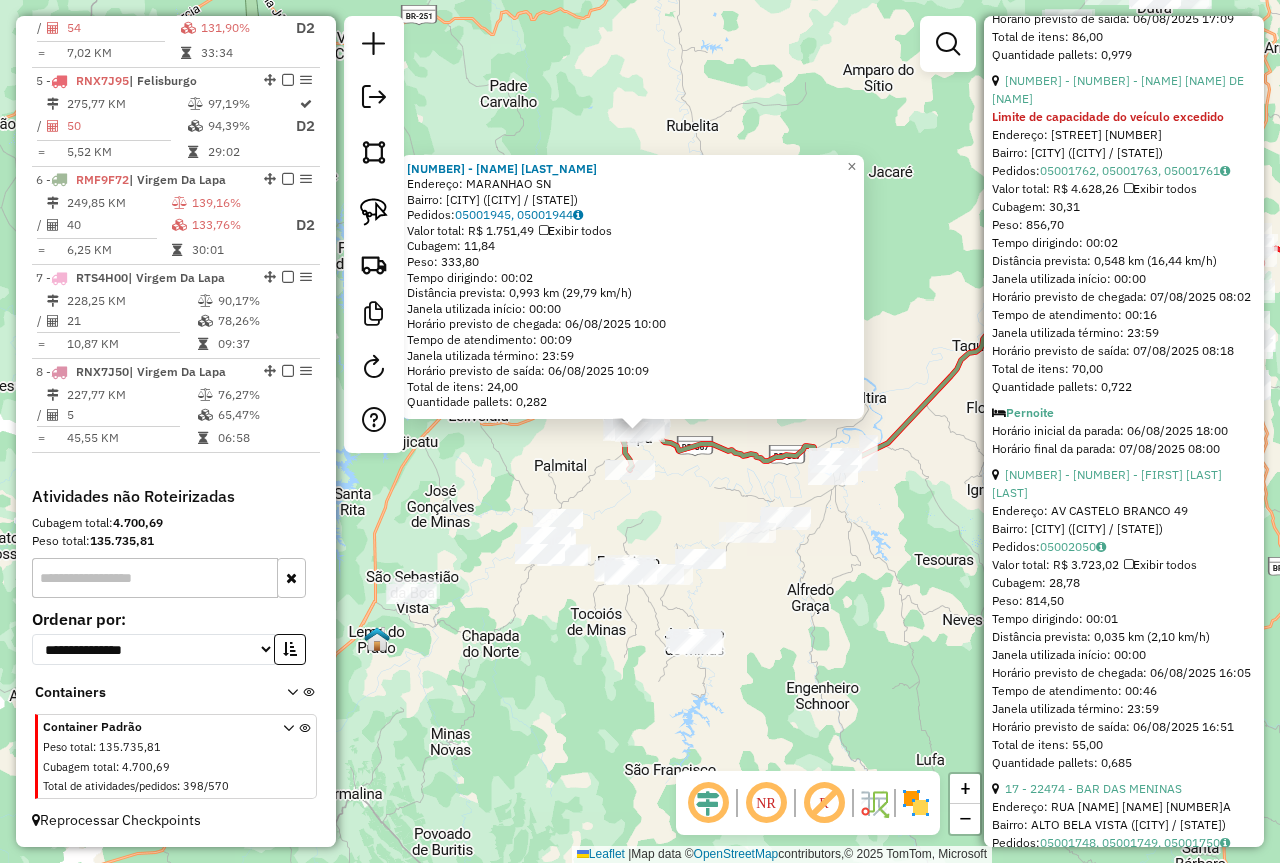 scroll, scrollTop: 1300, scrollLeft: 0, axis: vertical 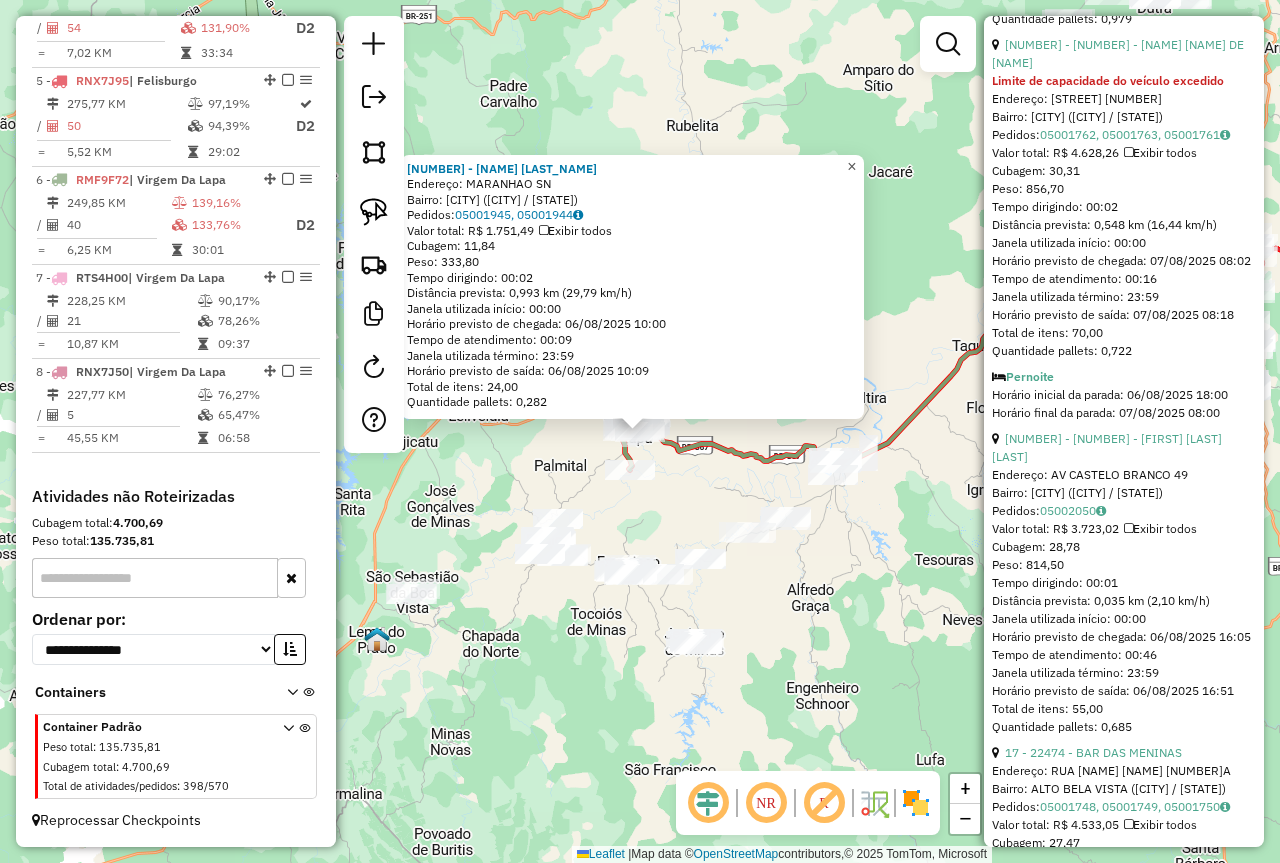 click on "×" 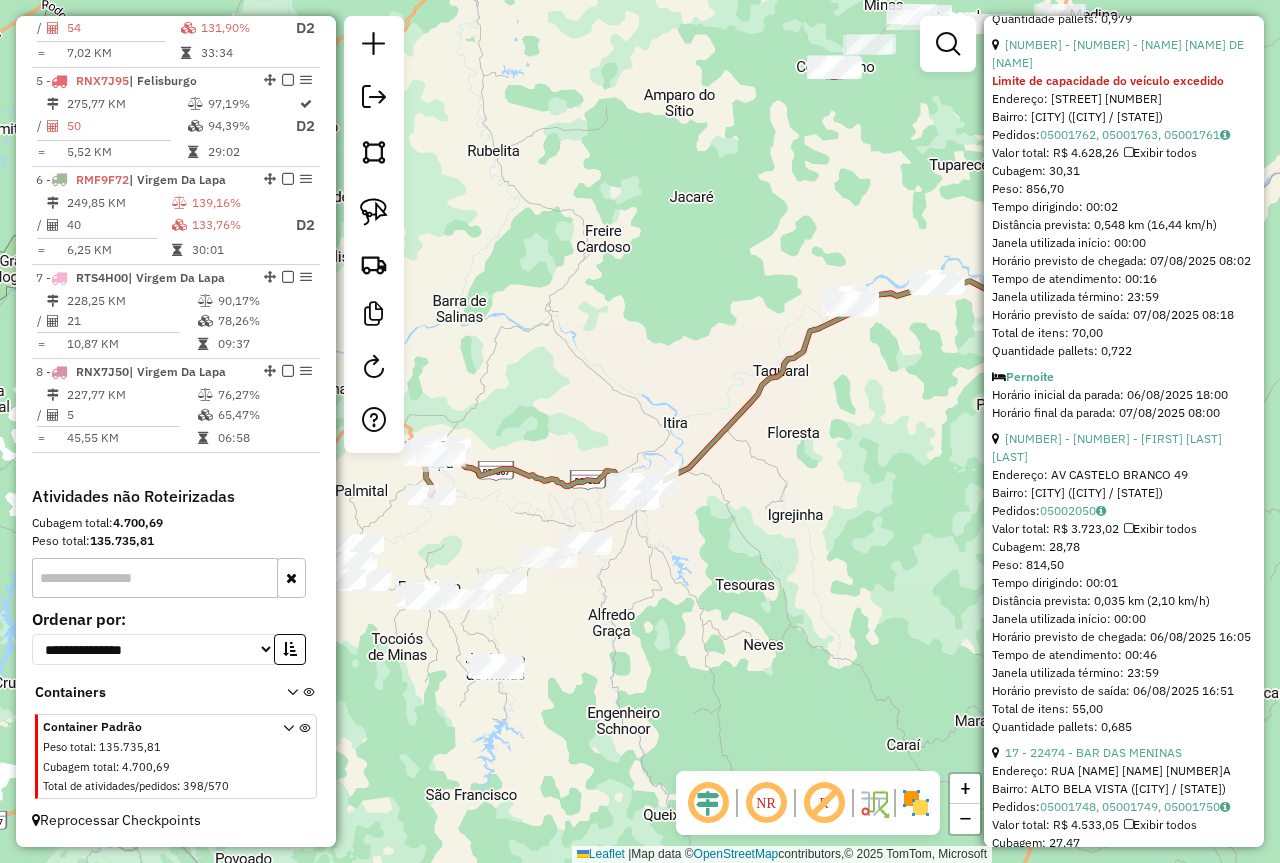 drag, startPoint x: 812, startPoint y: 593, endPoint x: 713, endPoint y: 562, distance: 103.74006 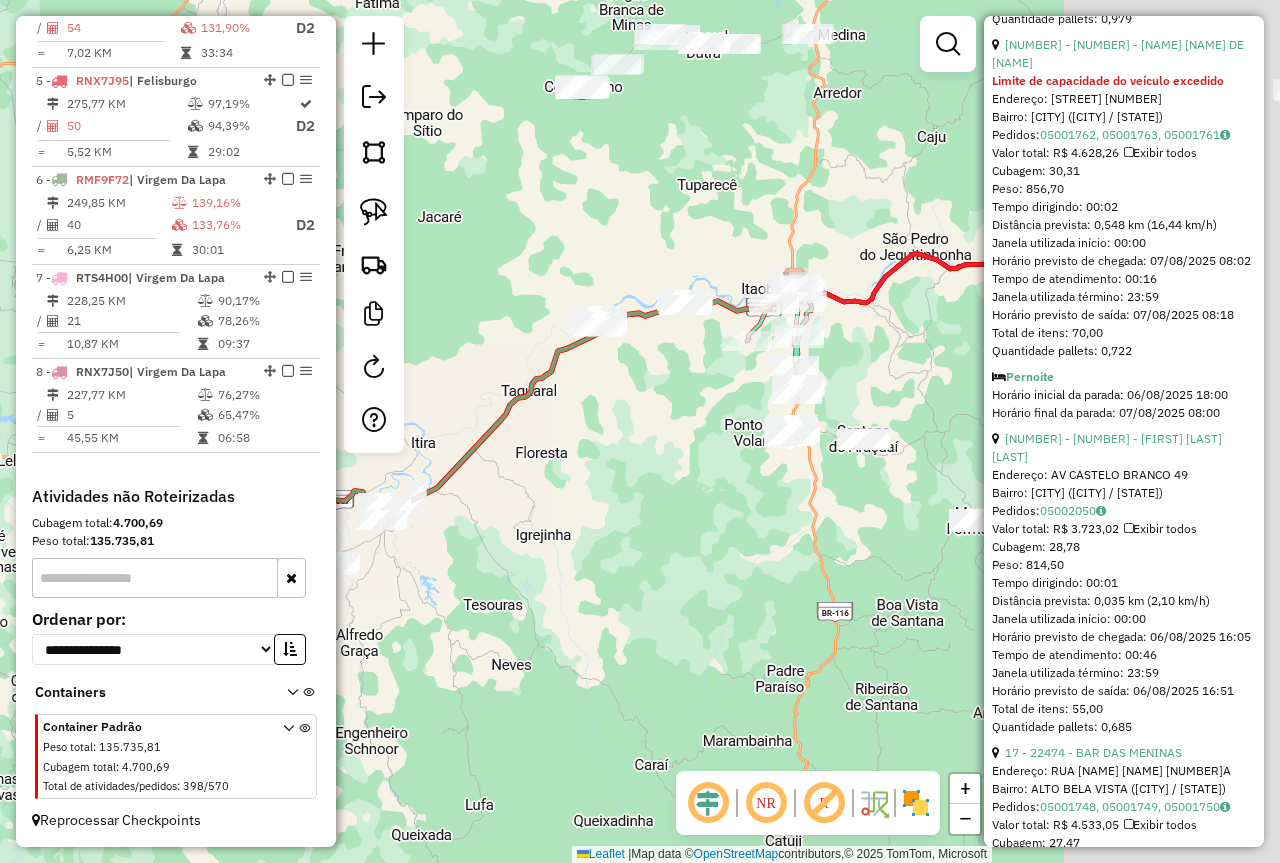 drag, startPoint x: 701, startPoint y: 578, endPoint x: 572, endPoint y: 575, distance: 129.03488 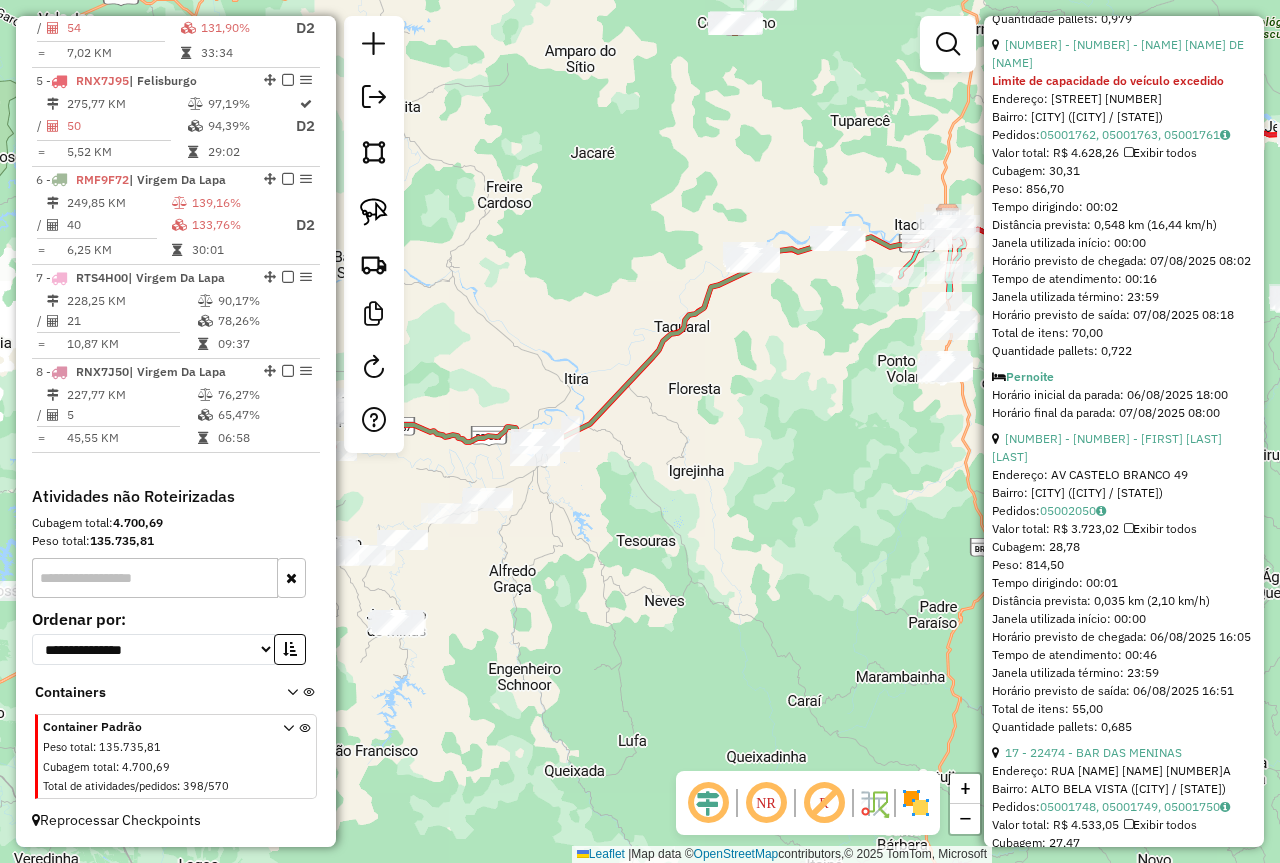 drag, startPoint x: 764, startPoint y: 608, endPoint x: 991, endPoint y: 508, distance: 248.0504 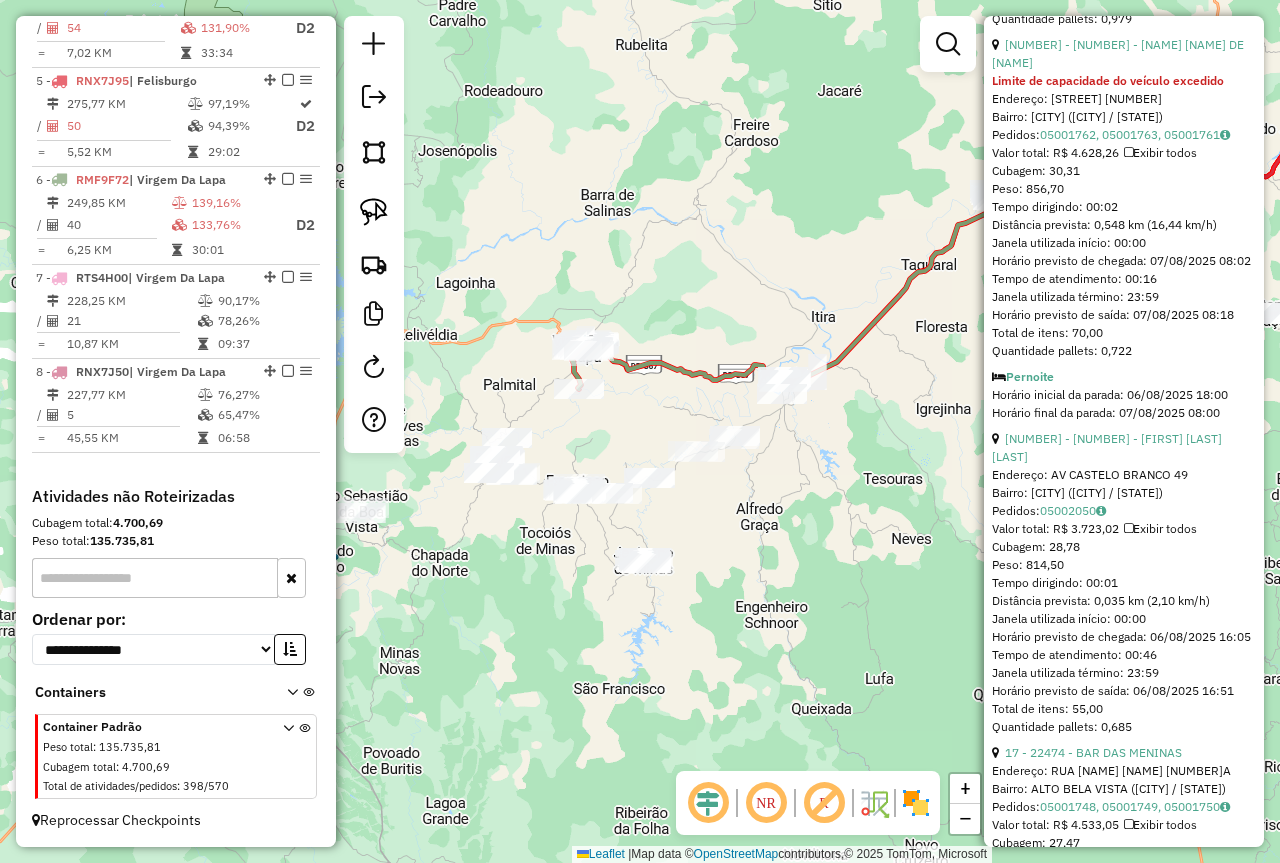 drag, startPoint x: 713, startPoint y: 580, endPoint x: 922, endPoint y: 539, distance: 212.98357 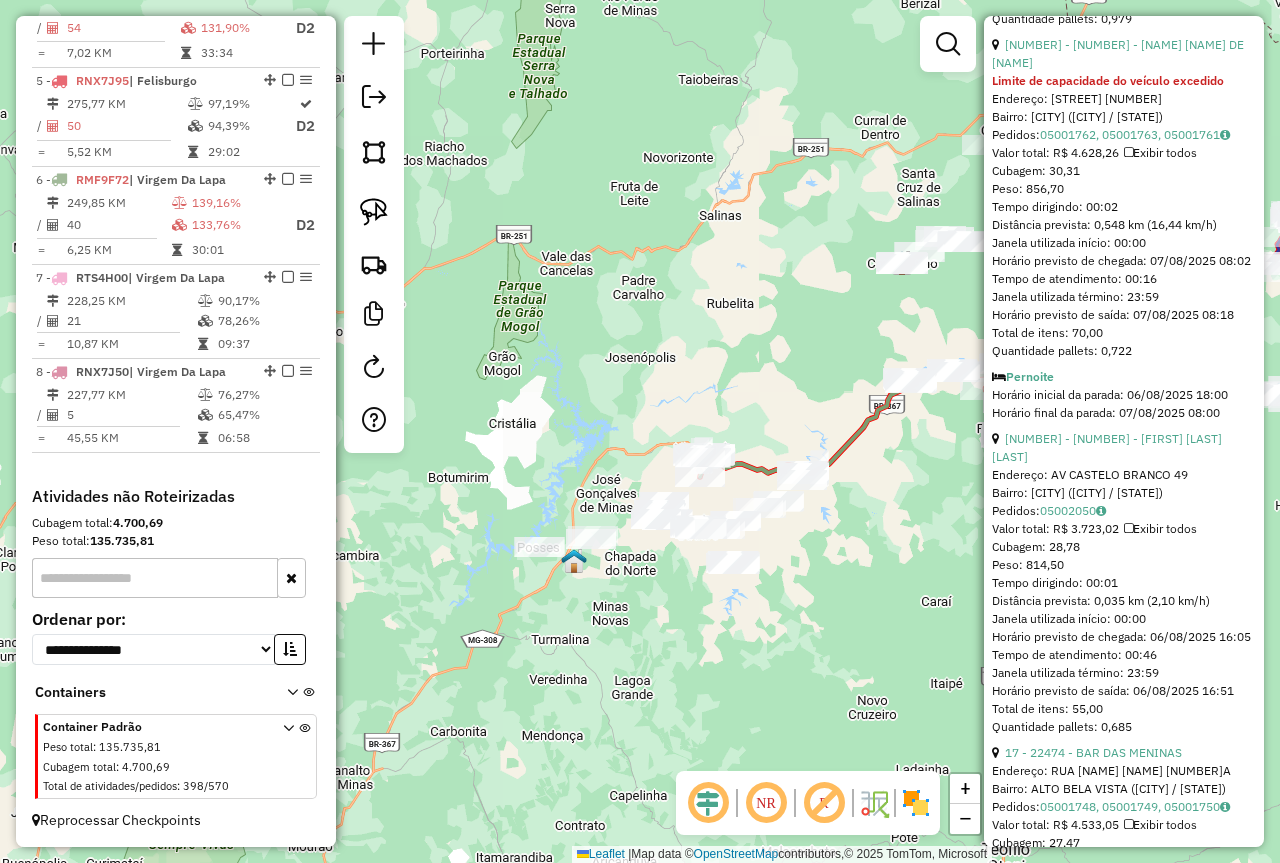click on "Janela de atendimento Grade de atendimento Capacidade Transportadoras Veículos Cliente Pedidos  Rotas Selecione os dias de semana para filtrar as janelas de atendimento  Seg   Ter   Qua   Qui   Sex   Sáb   Dom  Informe o período da janela de atendimento: De: Até:  Filtrar exatamente a janela do cliente  Considerar janela de atendimento padrão  Selecione os dias de semana para filtrar as grades de atendimento  Seg   Ter   Qua   Qui   Sex   Sáb   Dom   Considerar clientes sem dia de atendimento cadastrado  Clientes fora do dia de atendimento selecionado Filtrar as atividades entre os valores definidos abaixo:  Peso mínimo:   Peso máximo:   Cubagem mínima:   Cubagem máxima:   De:   Até:  Filtrar as atividades entre o tempo de atendimento definido abaixo:  De:   Até:   Considerar capacidade total dos clientes não roteirizados Transportadora: Selecione um ou mais itens Tipo de veículo: Selecione um ou mais itens Veículo: Selecione um ou mais itens Motorista: Selecione um ou mais itens Nome: Rótulo:" 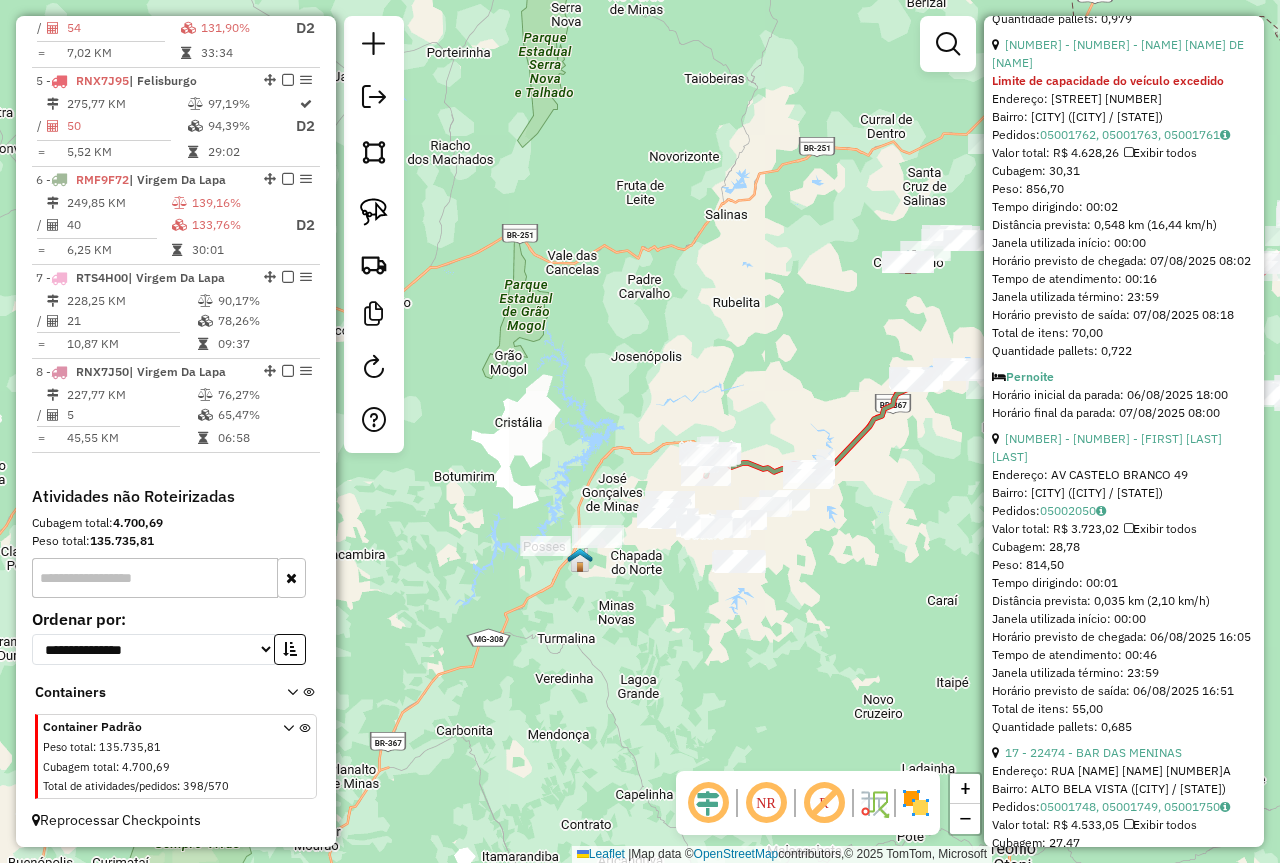click on "Janela de atendimento Grade de atendimento Capacidade Transportadoras Veículos Cliente Pedidos  Rotas Selecione os dias de semana para filtrar as janelas de atendimento  Seg   Ter   Qua   Qui   Sex   Sáb   Dom  Informe o período da janela de atendimento: De: Até:  Filtrar exatamente a janela do cliente  Considerar janela de atendimento padrão  Selecione os dias de semana para filtrar as grades de atendimento  Seg   Ter   Qua   Qui   Sex   Sáb   Dom   Considerar clientes sem dia de atendimento cadastrado  Clientes fora do dia de atendimento selecionado Filtrar as atividades entre os valores definidos abaixo:  Peso mínimo:   Peso máximo:   Cubagem mínima:   Cubagem máxima:   De:   Até:  Filtrar as atividades entre o tempo de atendimento definido abaixo:  De:   Até:   Considerar capacidade total dos clientes não roteirizados Transportadora: Selecione um ou mais itens Tipo de veículo: Selecione um ou mais itens Veículo: Selecione um ou mais itens Motorista: Selecione um ou mais itens Nome: Rótulo:" 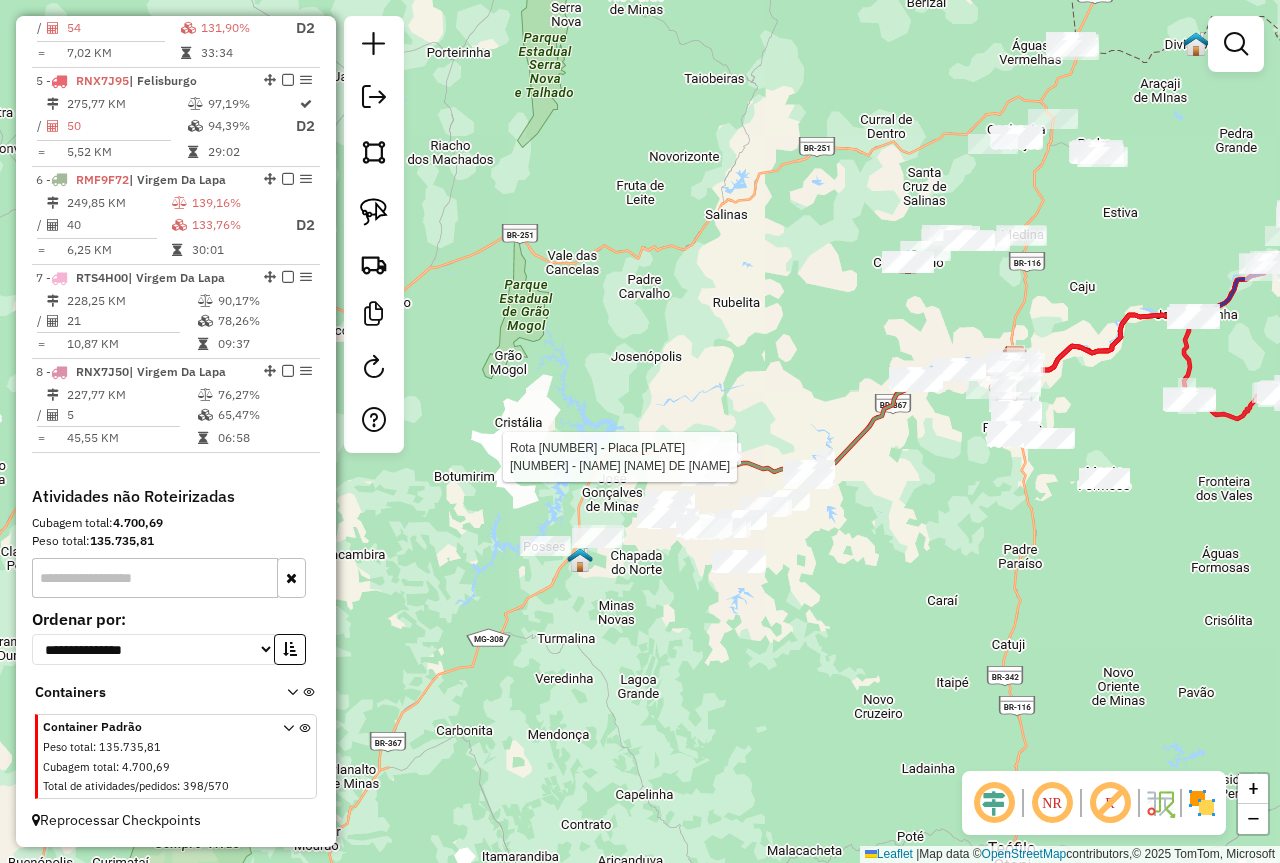 select on "*********" 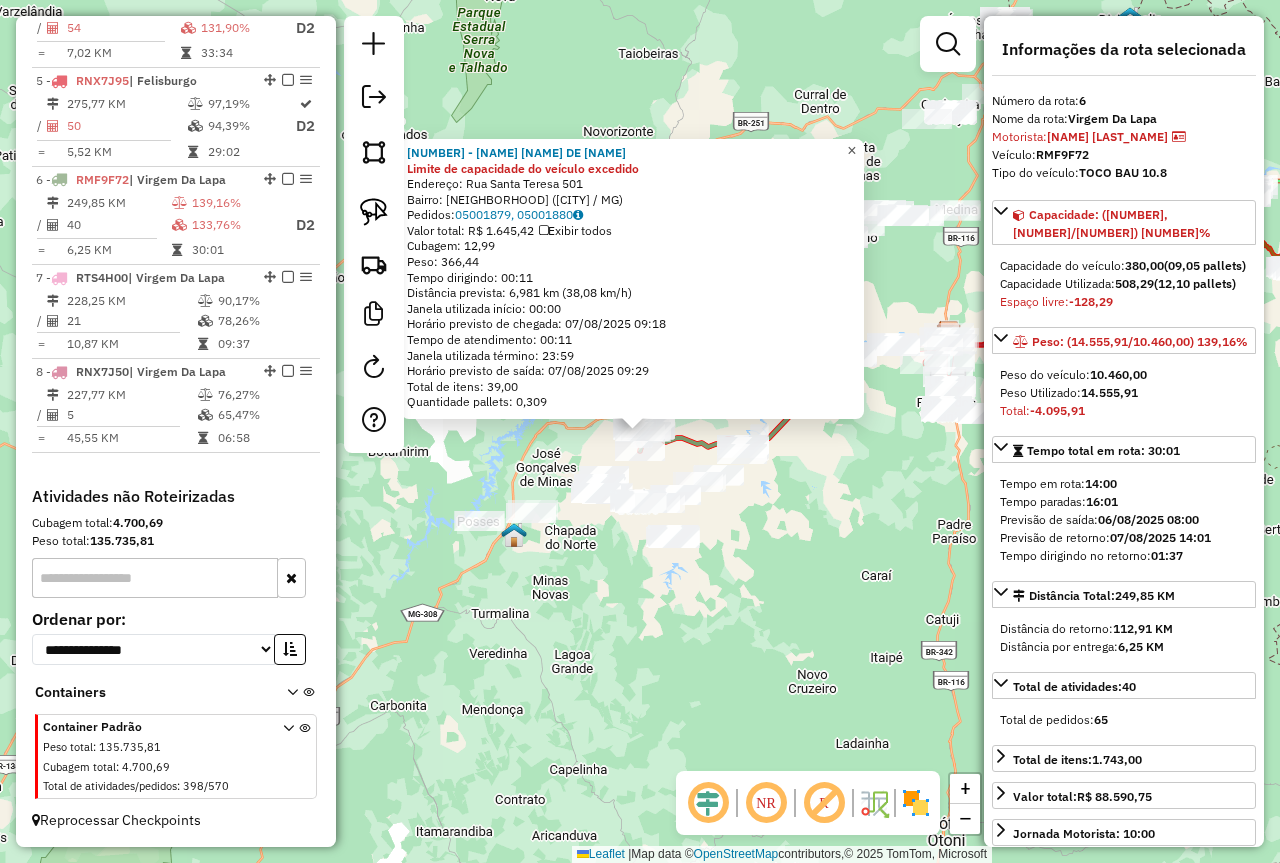 click on "×" 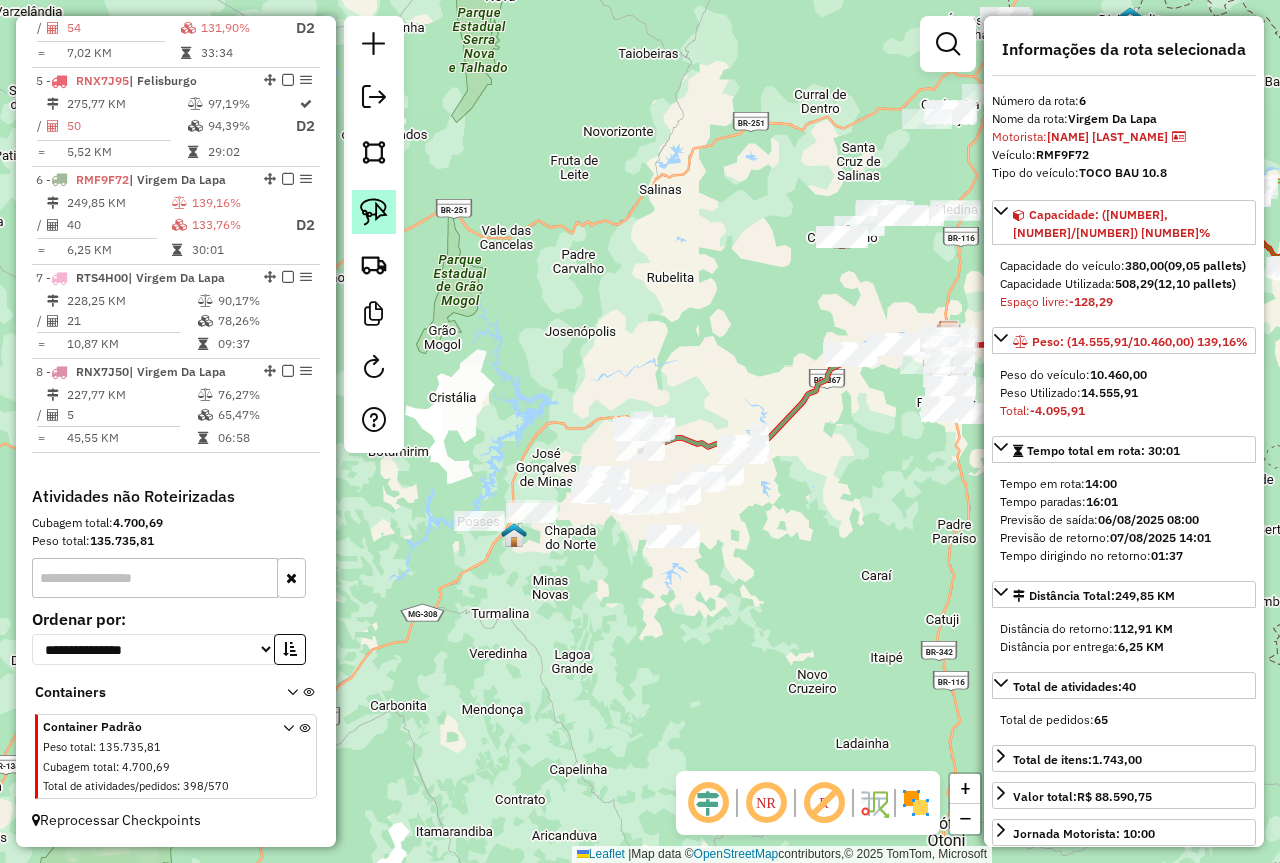 click 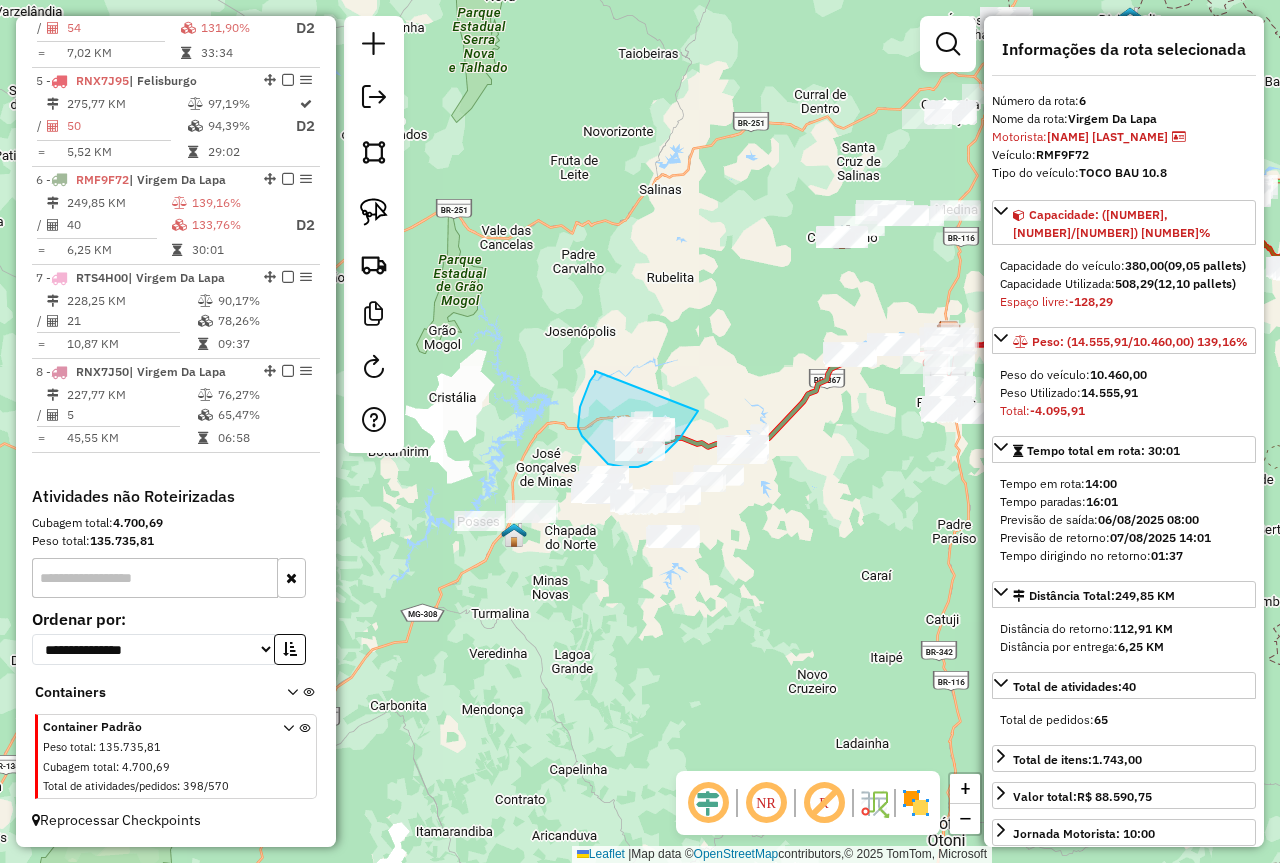drag, startPoint x: 595, startPoint y: 371, endPoint x: 702, endPoint y: 406, distance: 112.578865 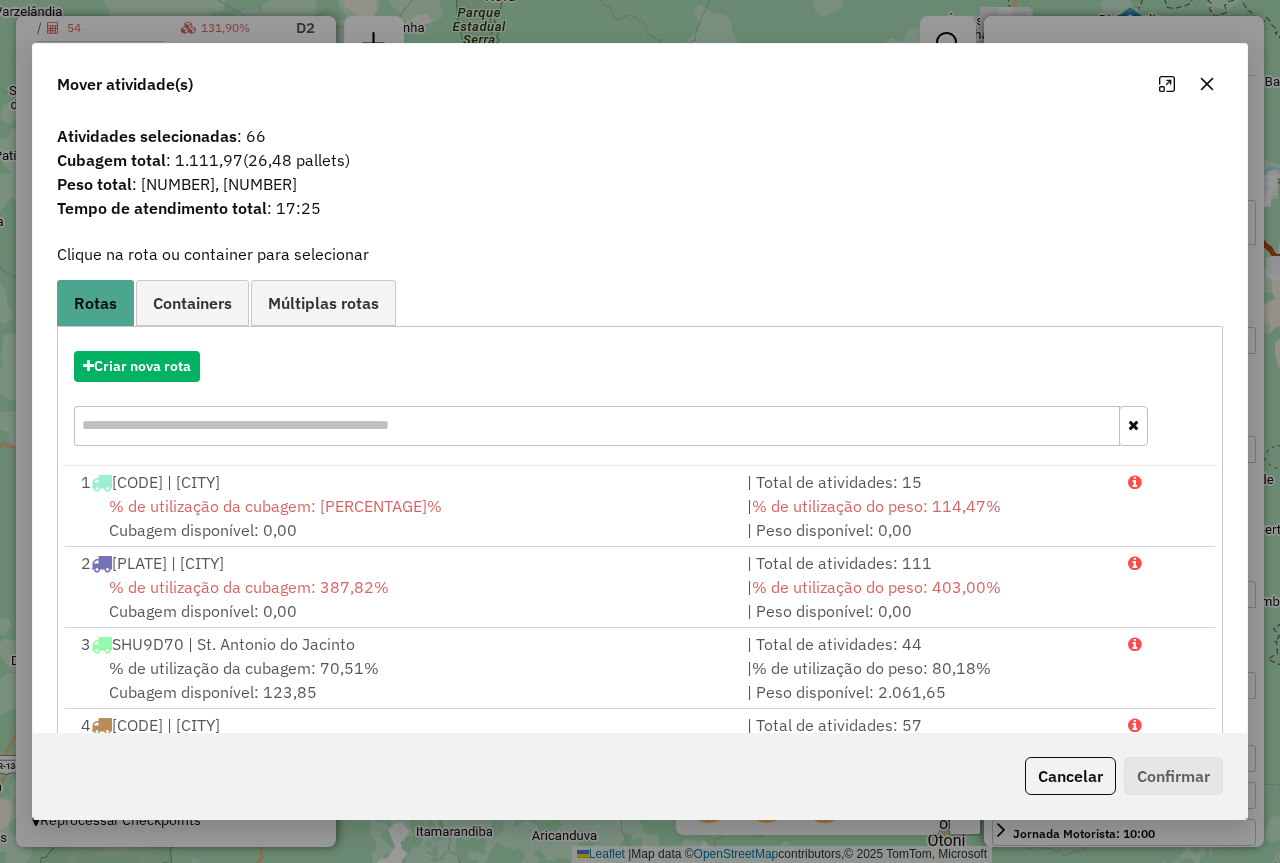 click 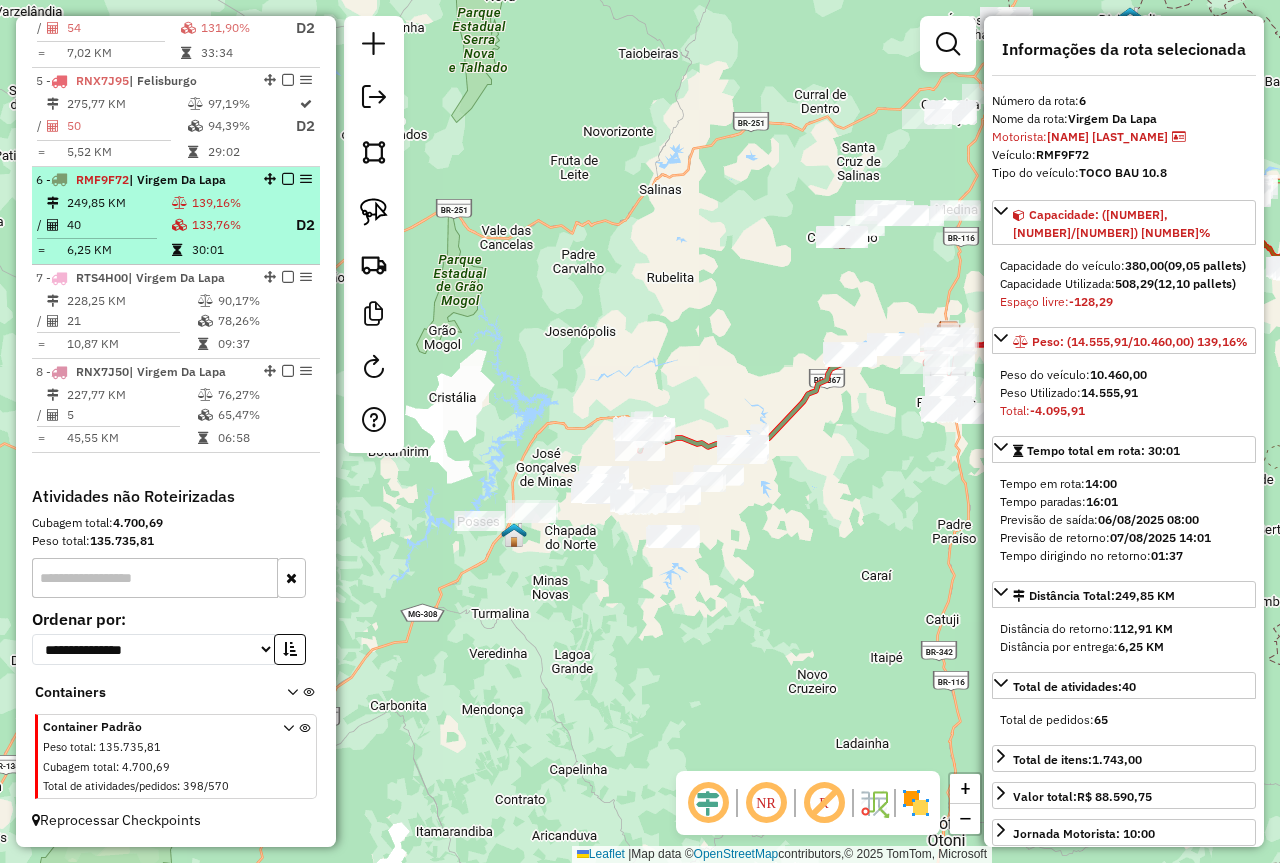 click at bounding box center (181, 250) 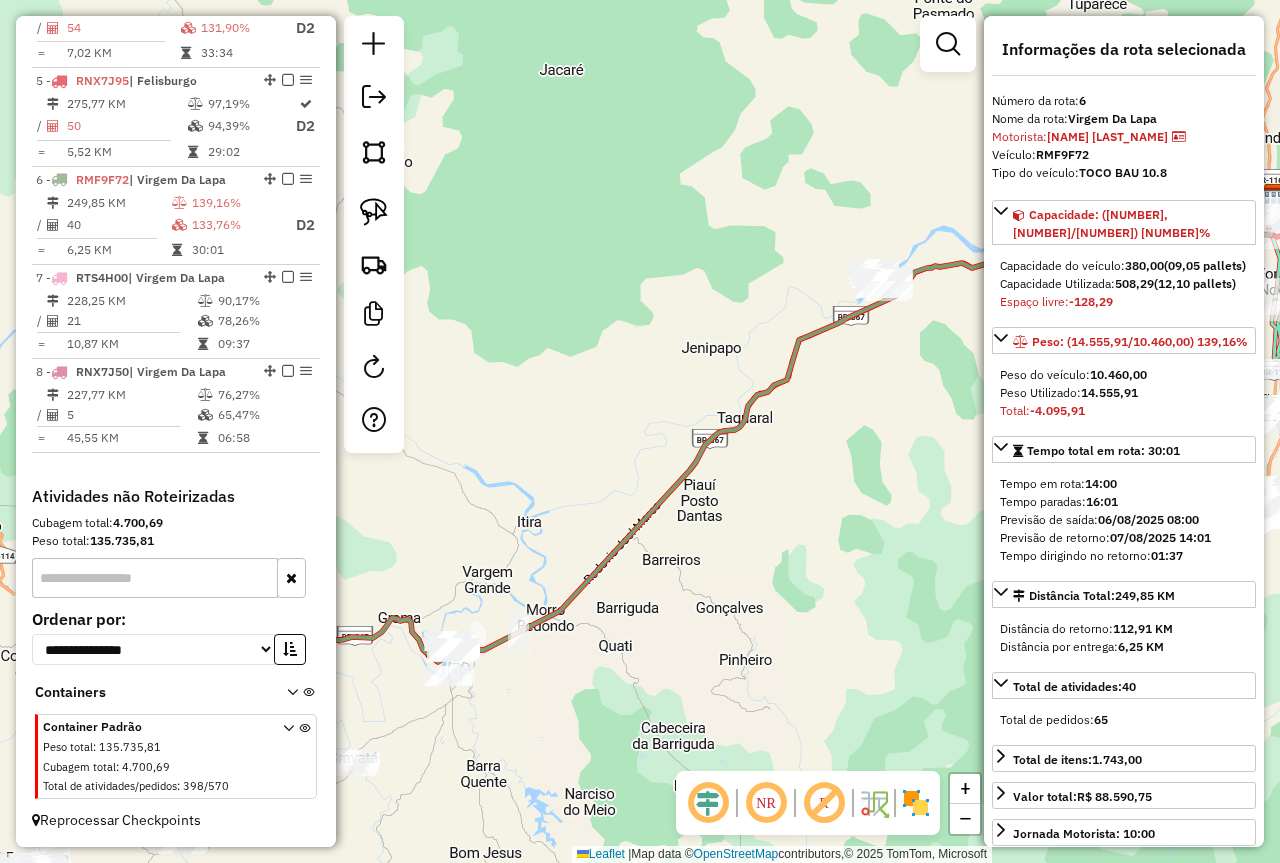 drag, startPoint x: 483, startPoint y: 417, endPoint x: 685, endPoint y: 371, distance: 207.17143 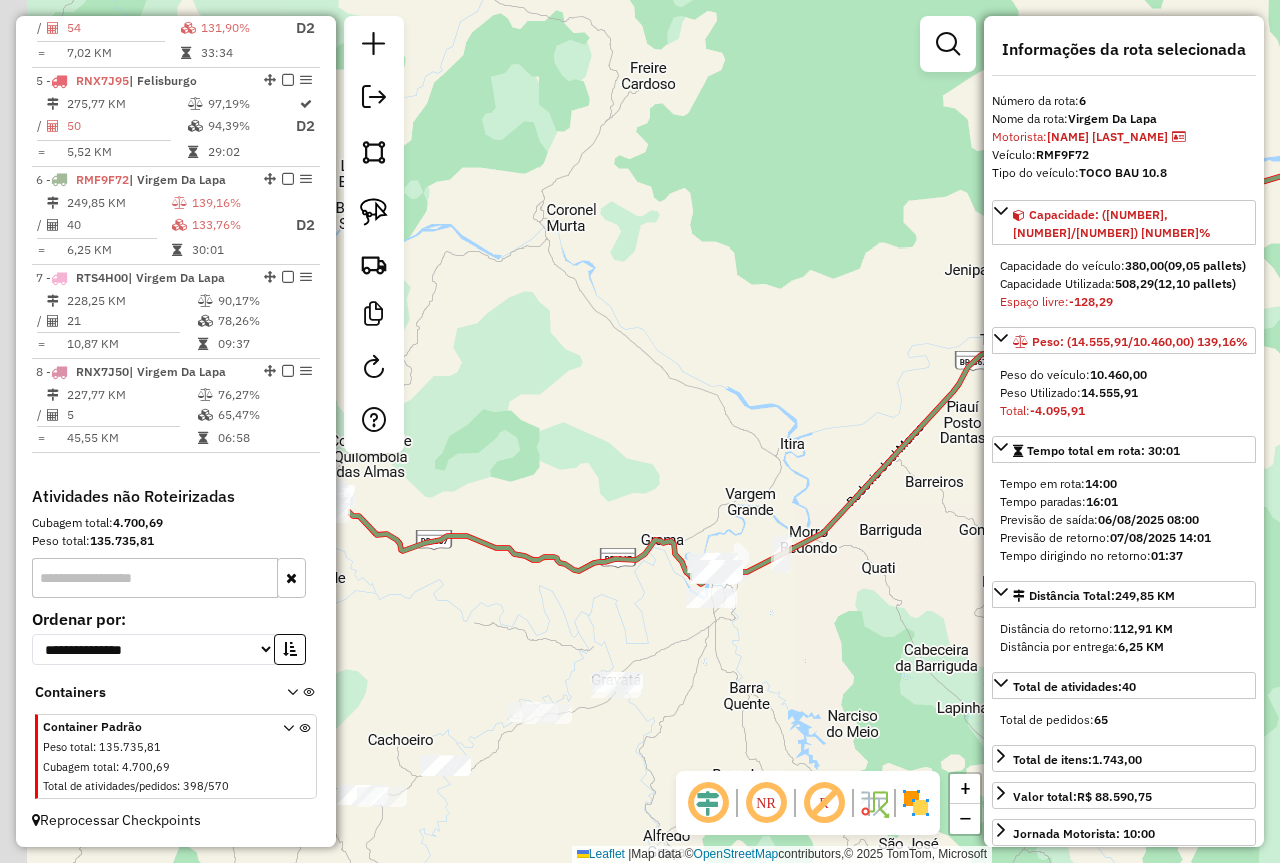 drag, startPoint x: 645, startPoint y: 423, endPoint x: 833, endPoint y: 335, distance: 207.57649 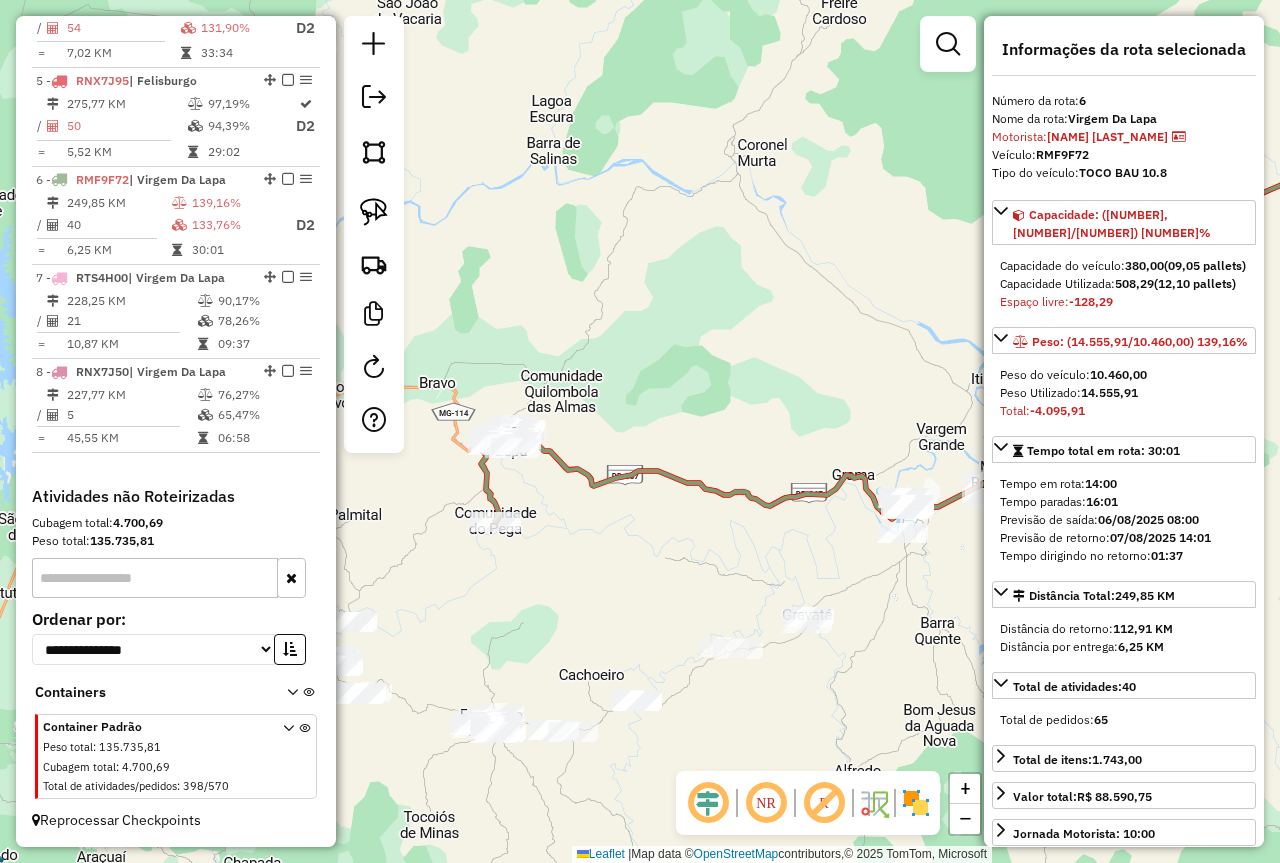 drag, startPoint x: 528, startPoint y: 570, endPoint x: 668, endPoint y: 546, distance: 142.04225 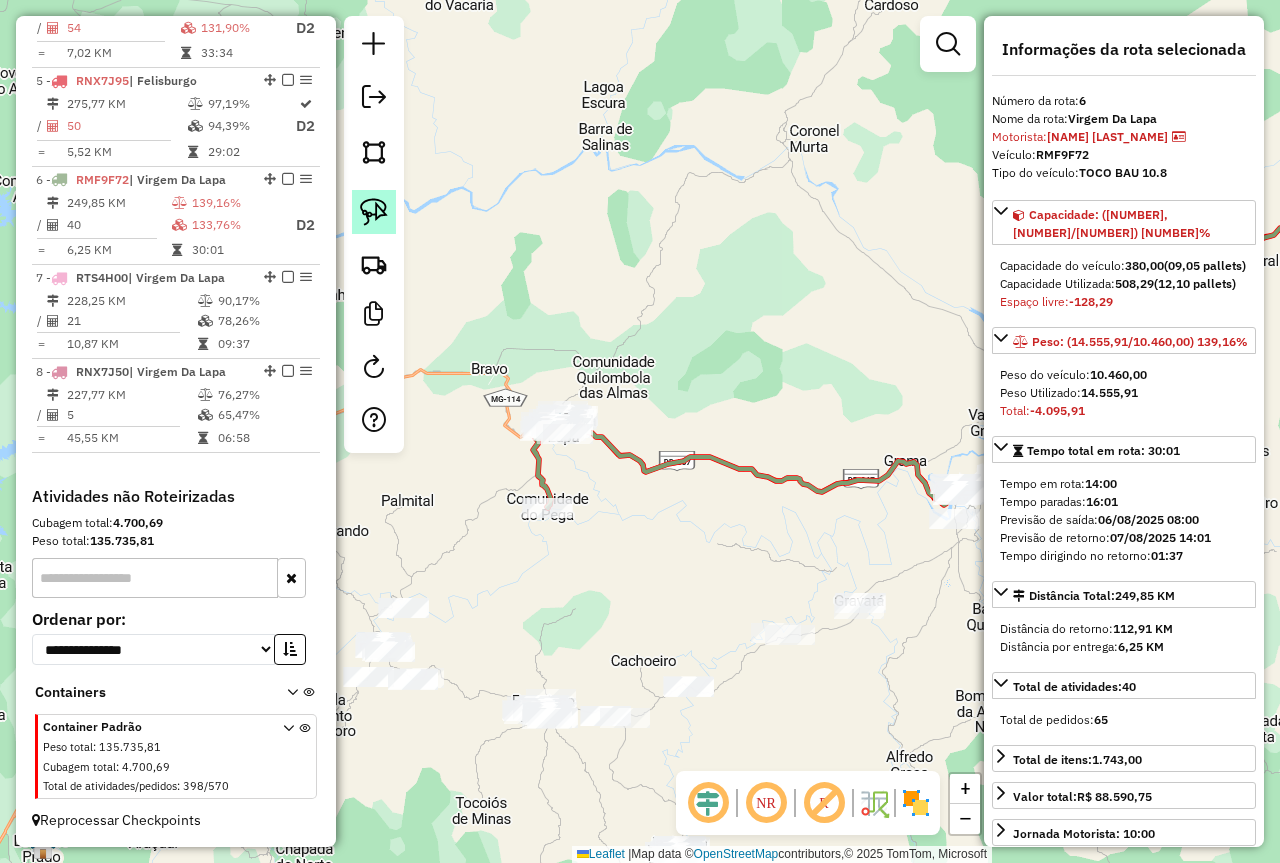 click 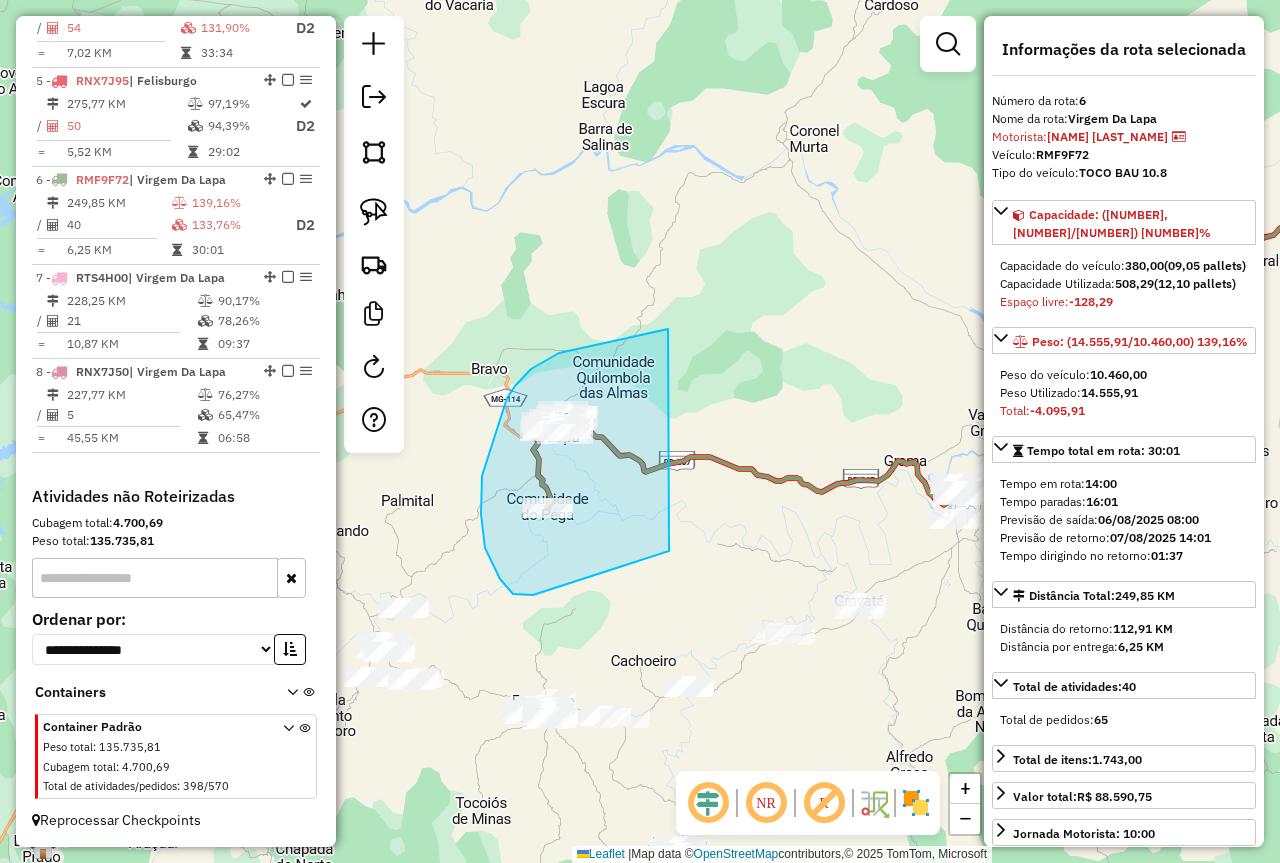 drag, startPoint x: 630, startPoint y: 338, endPoint x: 737, endPoint y: 446, distance: 152.0296 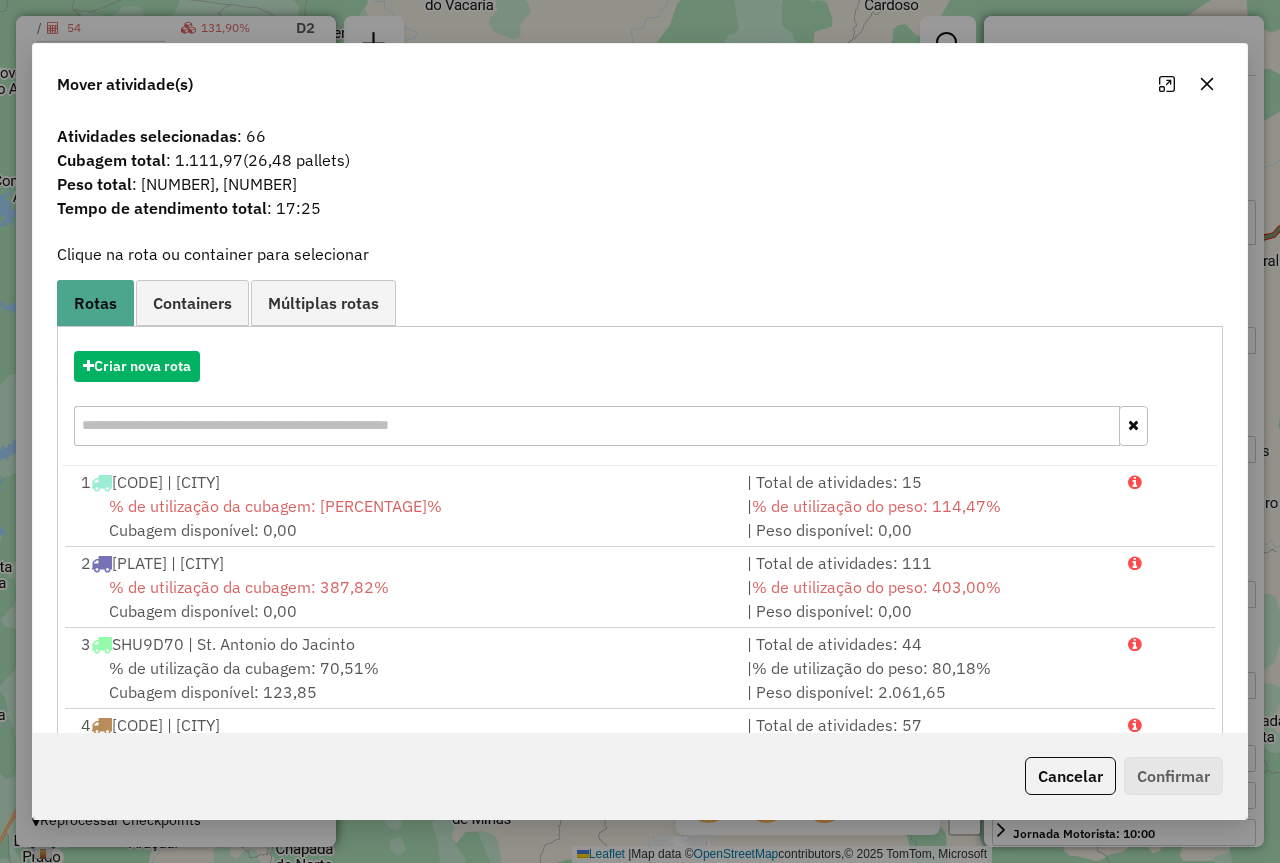click 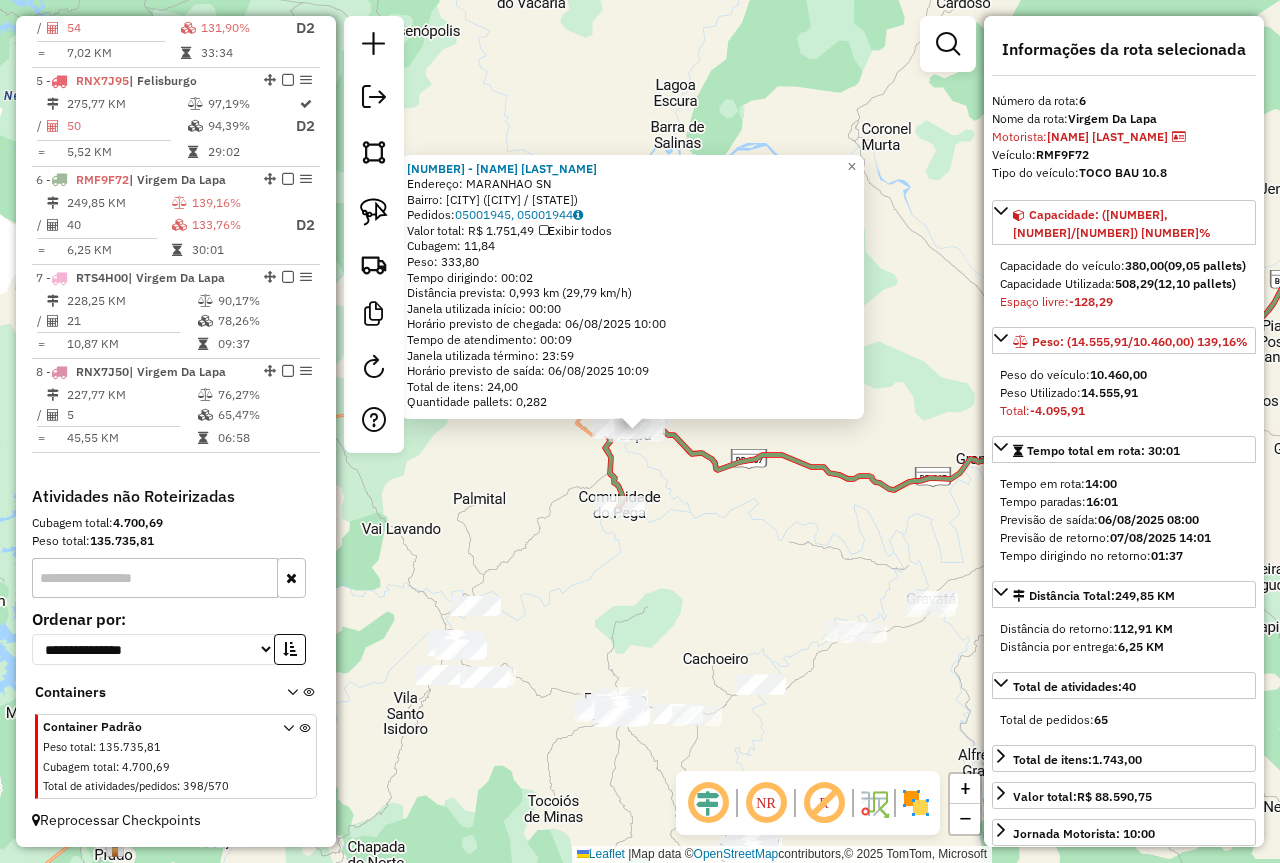 scroll, scrollTop: 200, scrollLeft: 0, axis: vertical 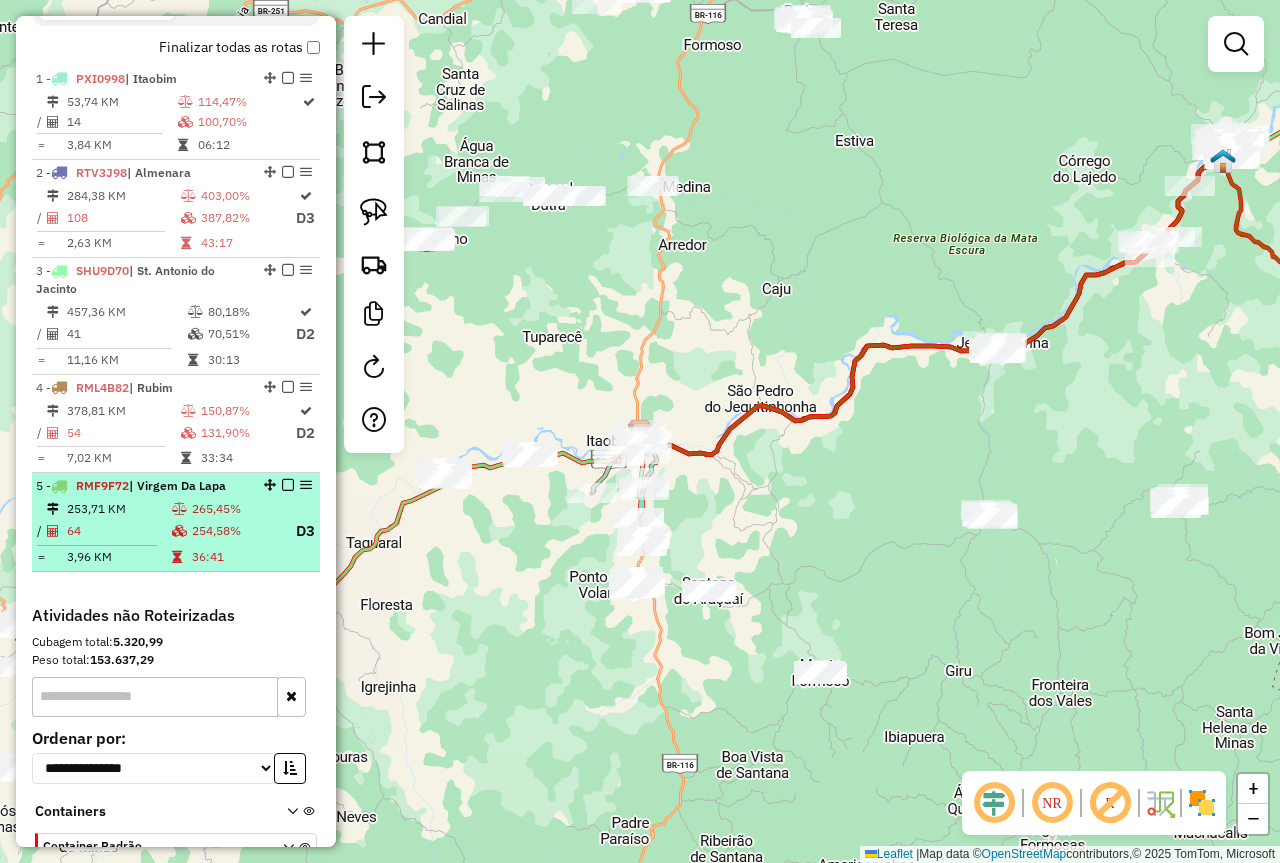 click on "36:41" at bounding box center (235, 557) 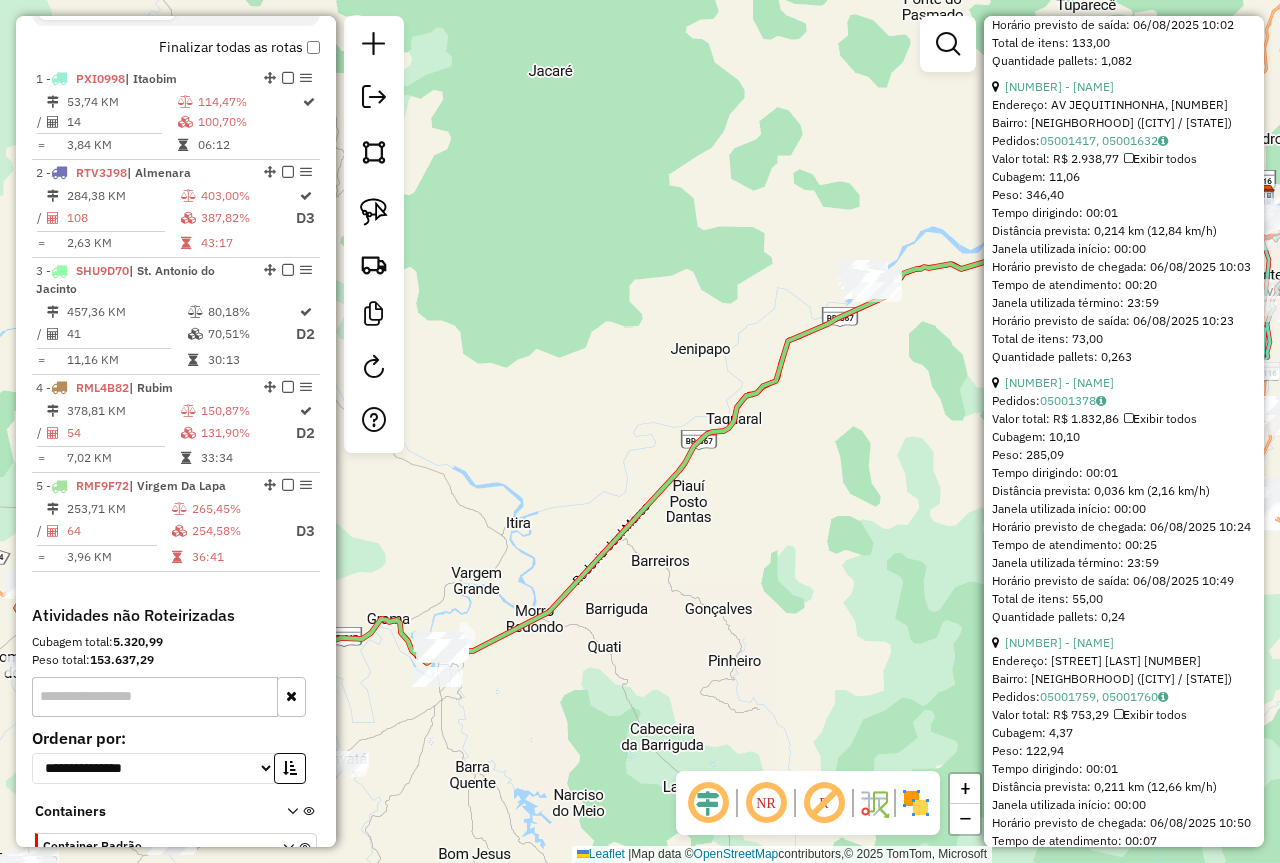 scroll, scrollTop: 1300, scrollLeft: 0, axis: vertical 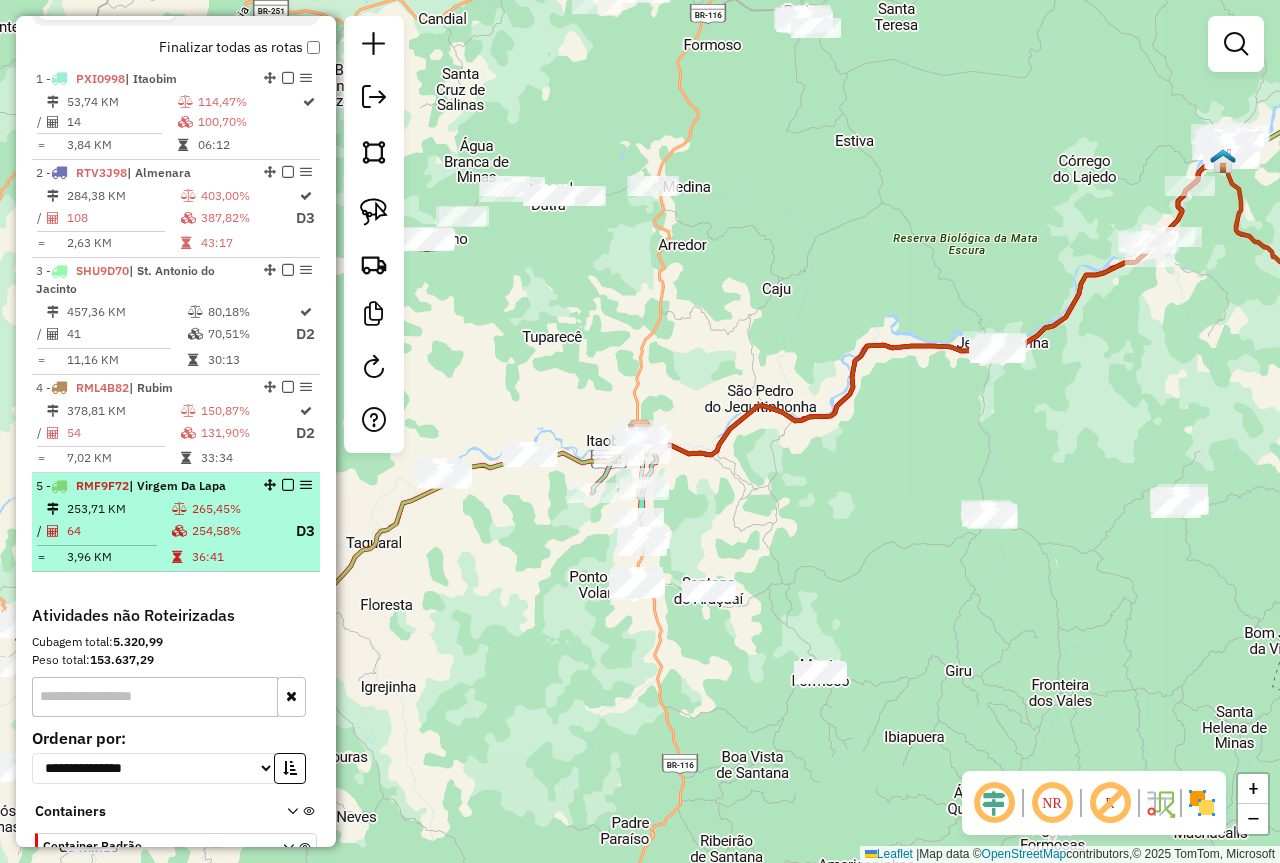 click at bounding box center [179, 509] 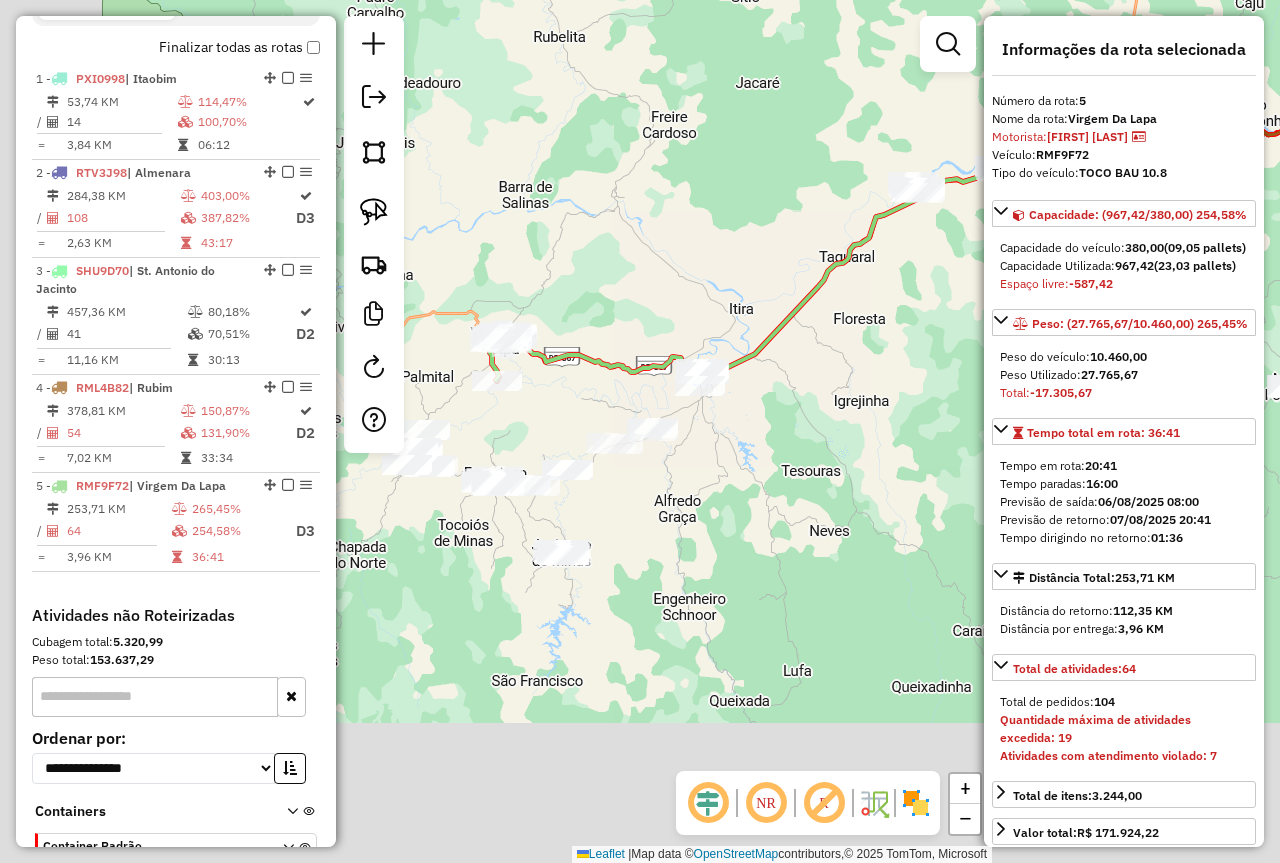 drag, startPoint x: 561, startPoint y: 569, endPoint x: 820, endPoint y: 409, distance: 304.43555 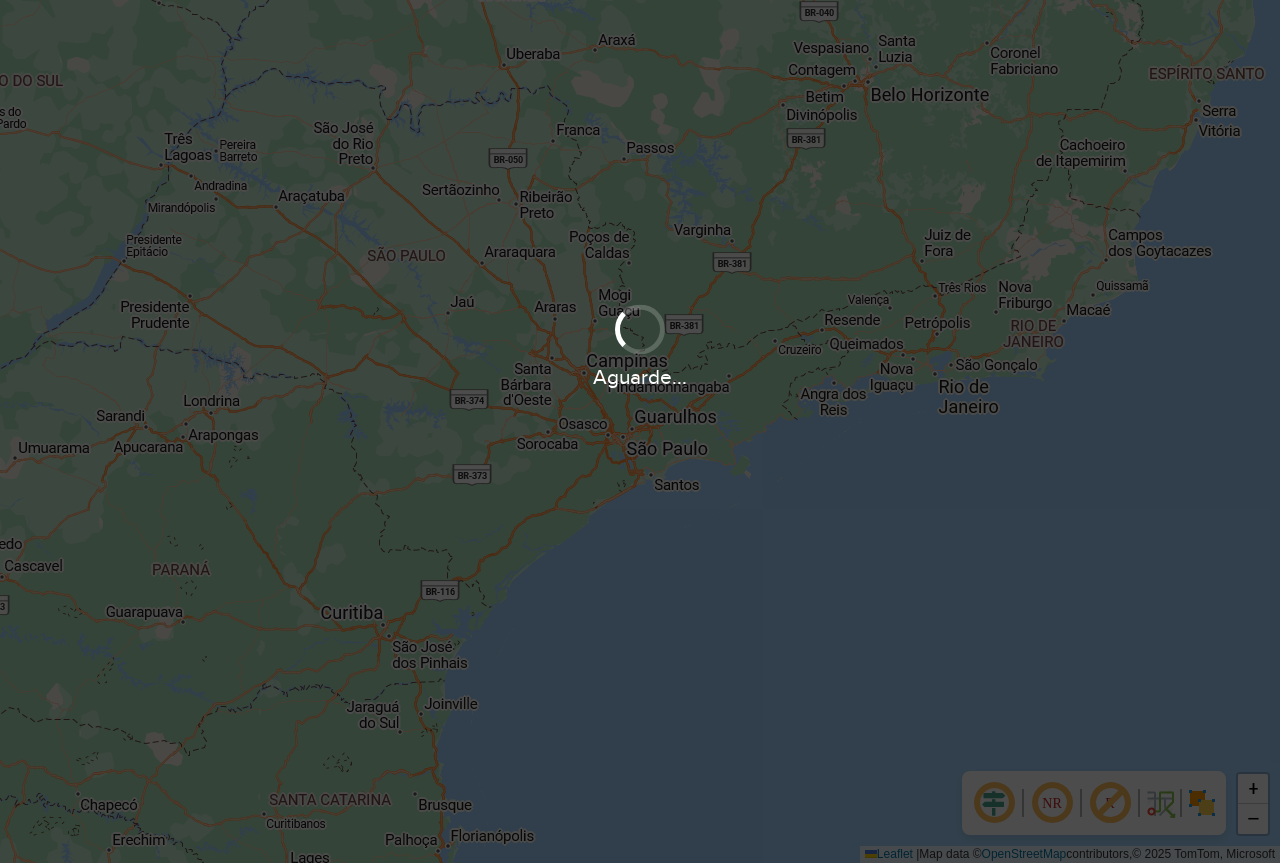 scroll, scrollTop: 0, scrollLeft: 0, axis: both 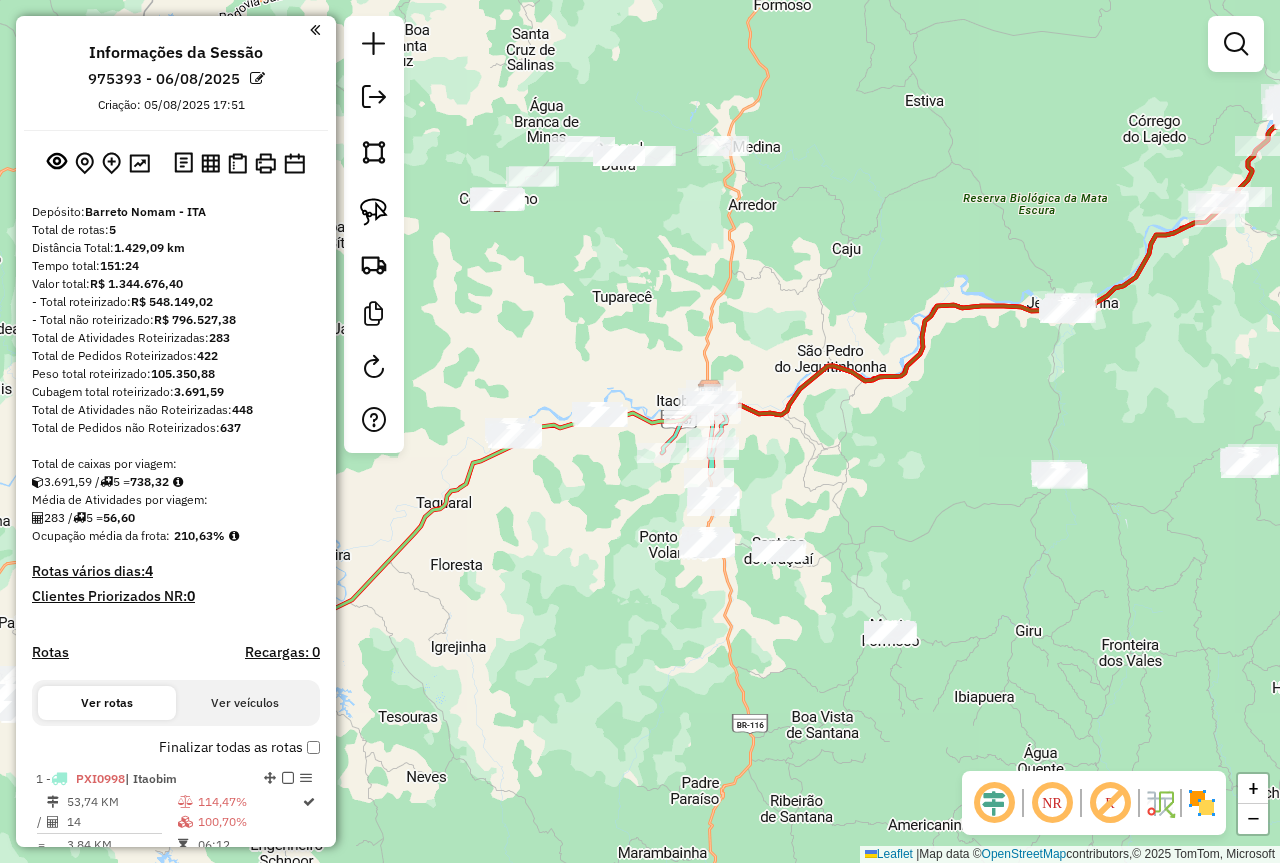 drag, startPoint x: 476, startPoint y: 638, endPoint x: 793, endPoint y: 534, distance: 333.62405 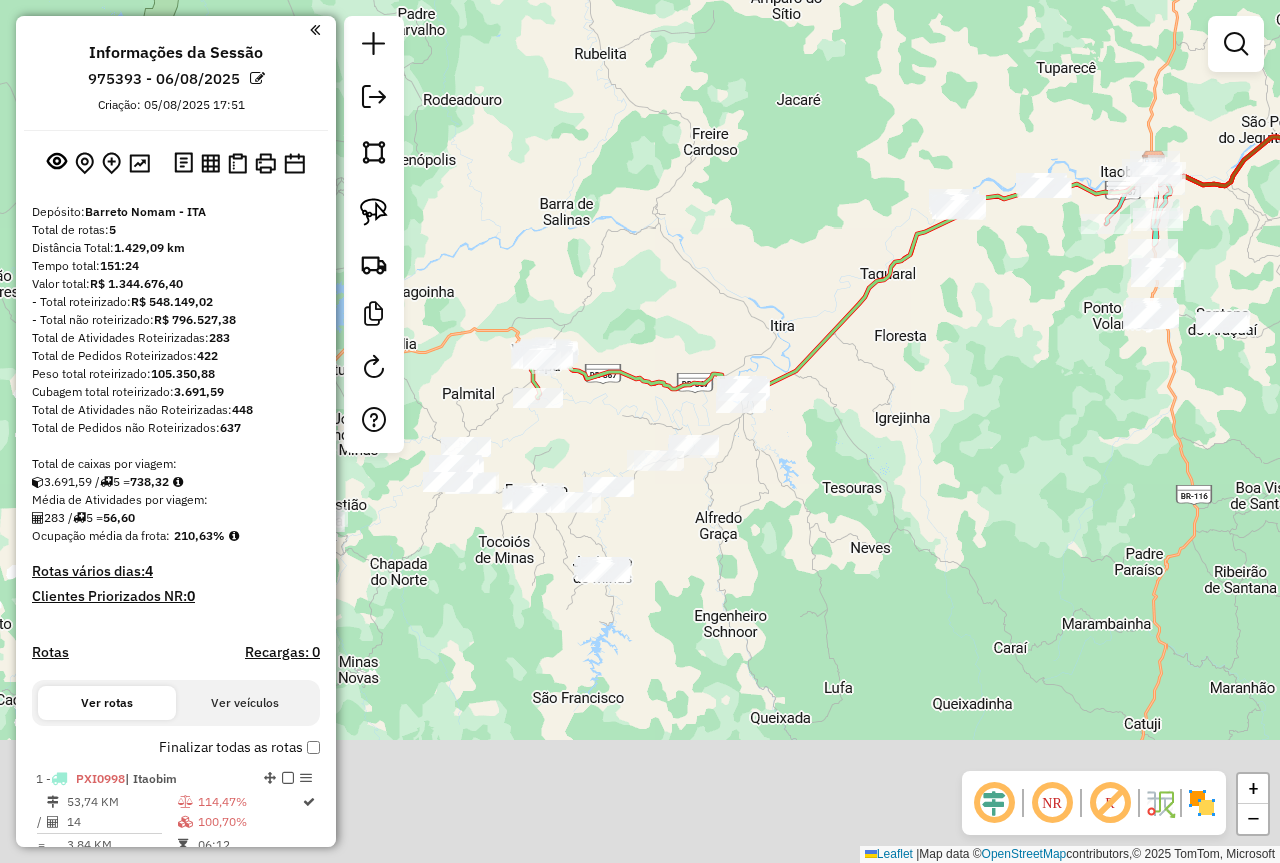 drag, startPoint x: 530, startPoint y: 471, endPoint x: 649, endPoint y: 368, distance: 157.38487 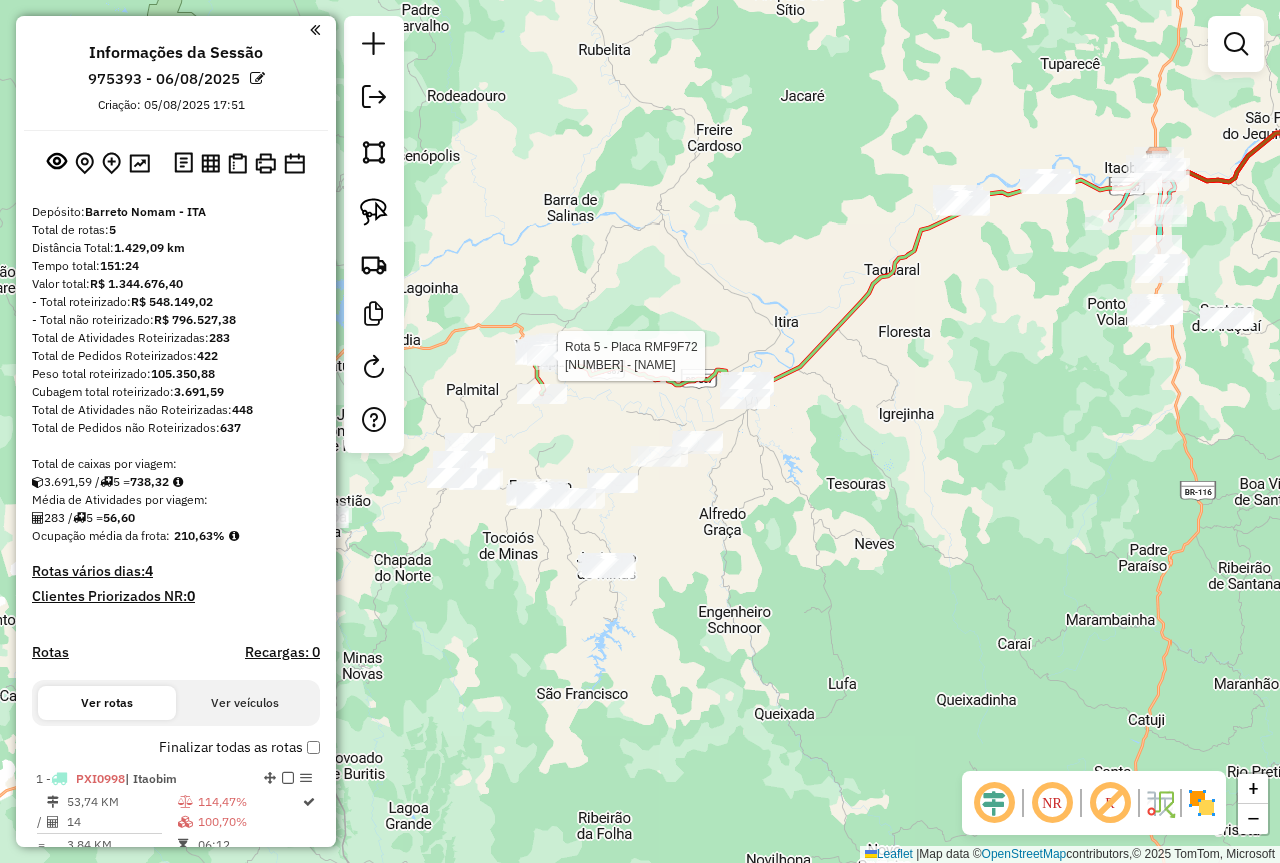 select on "**********" 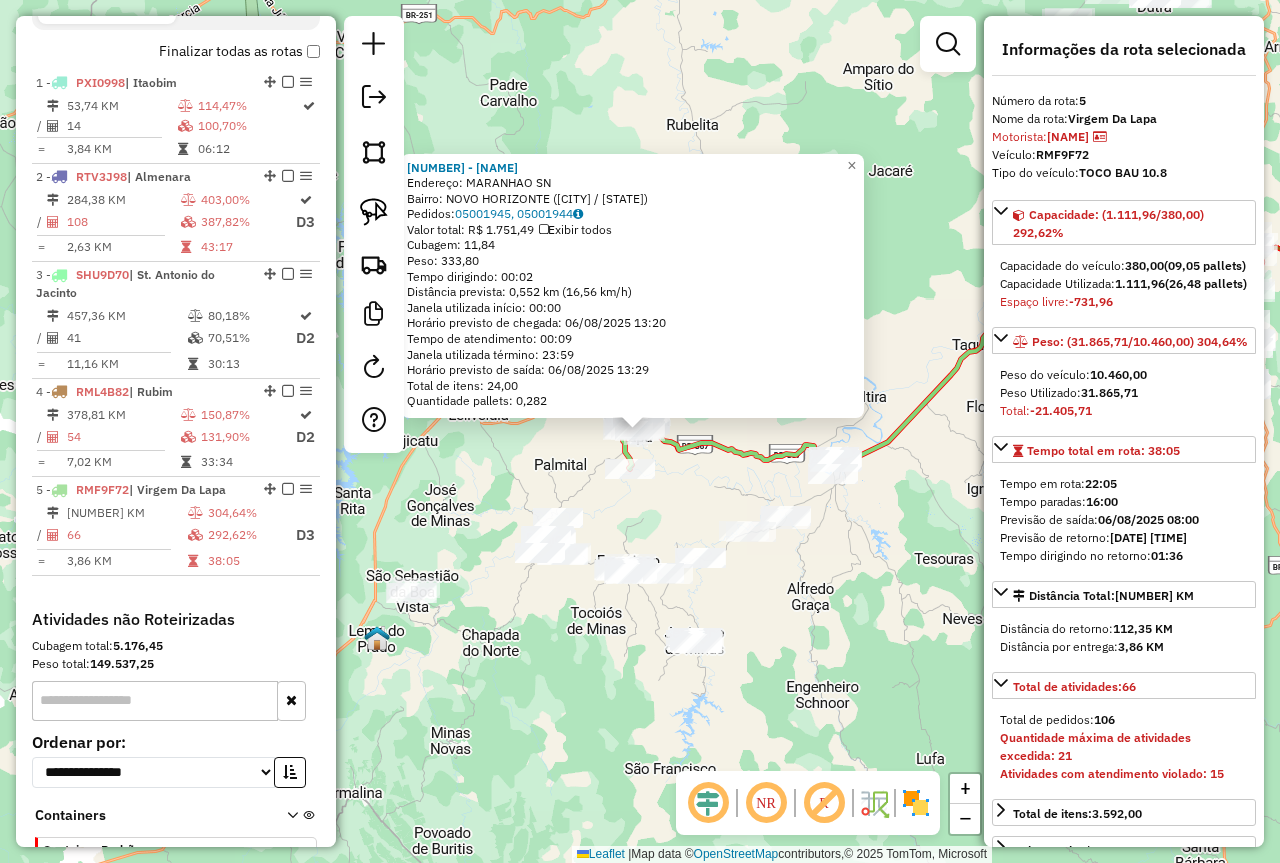 scroll, scrollTop: 818, scrollLeft: 0, axis: vertical 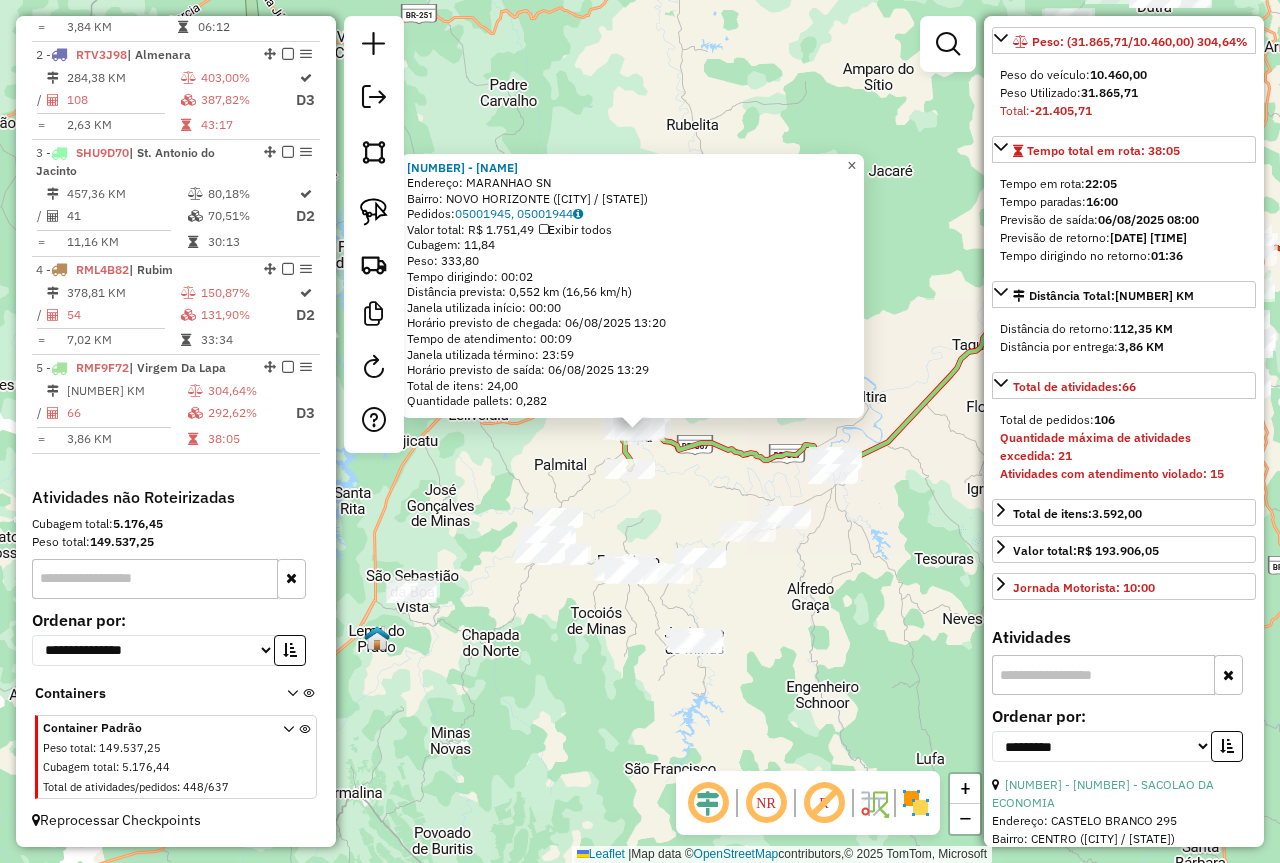 click on "×" 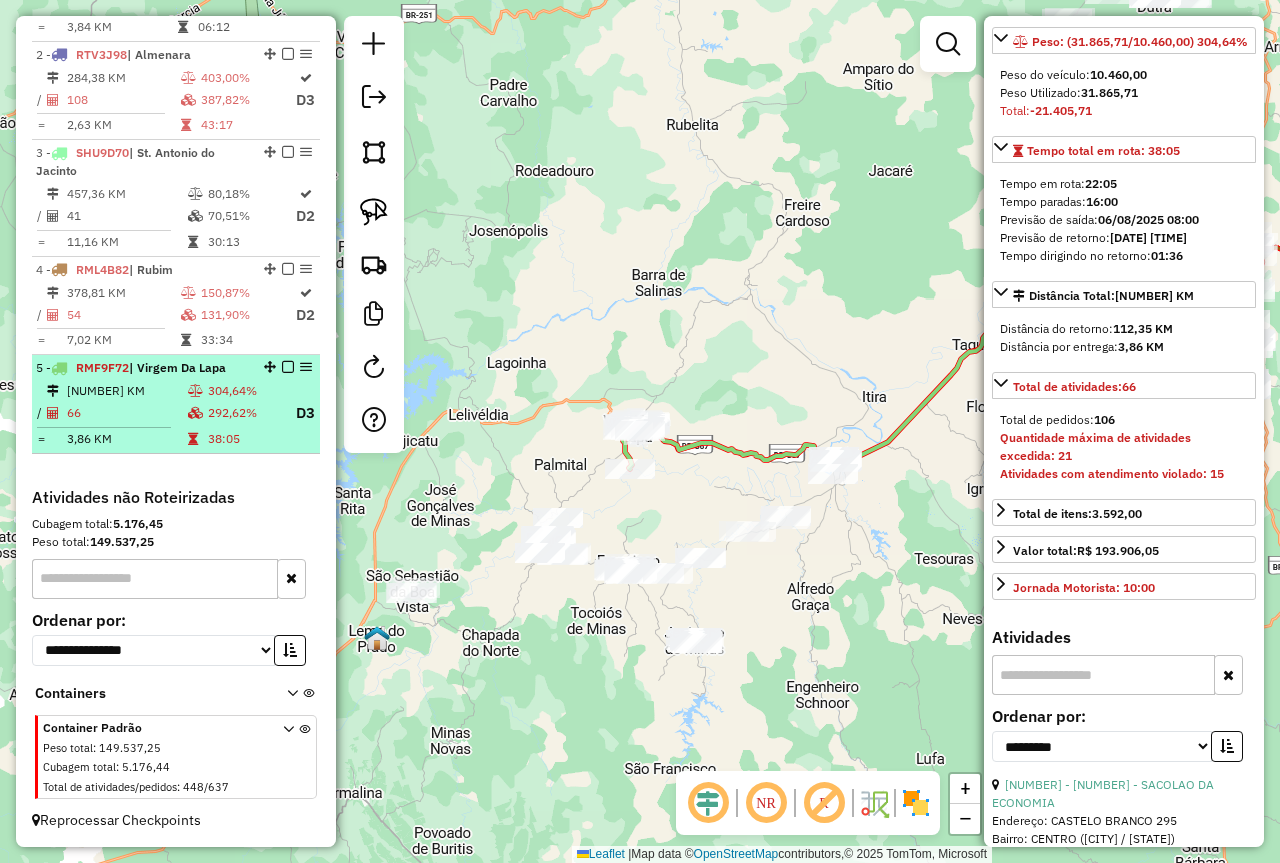 click on "66" at bounding box center [126, 413] 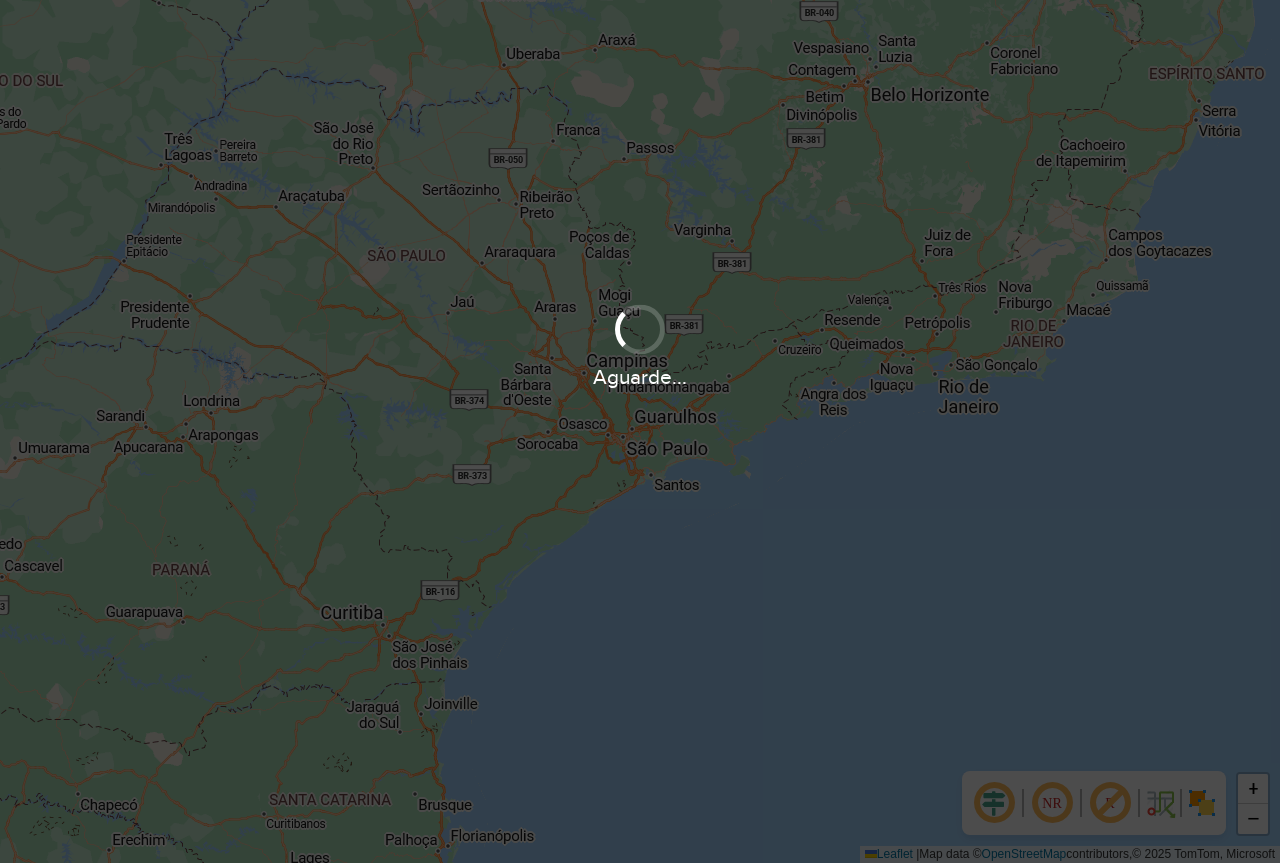 scroll, scrollTop: 0, scrollLeft: 0, axis: both 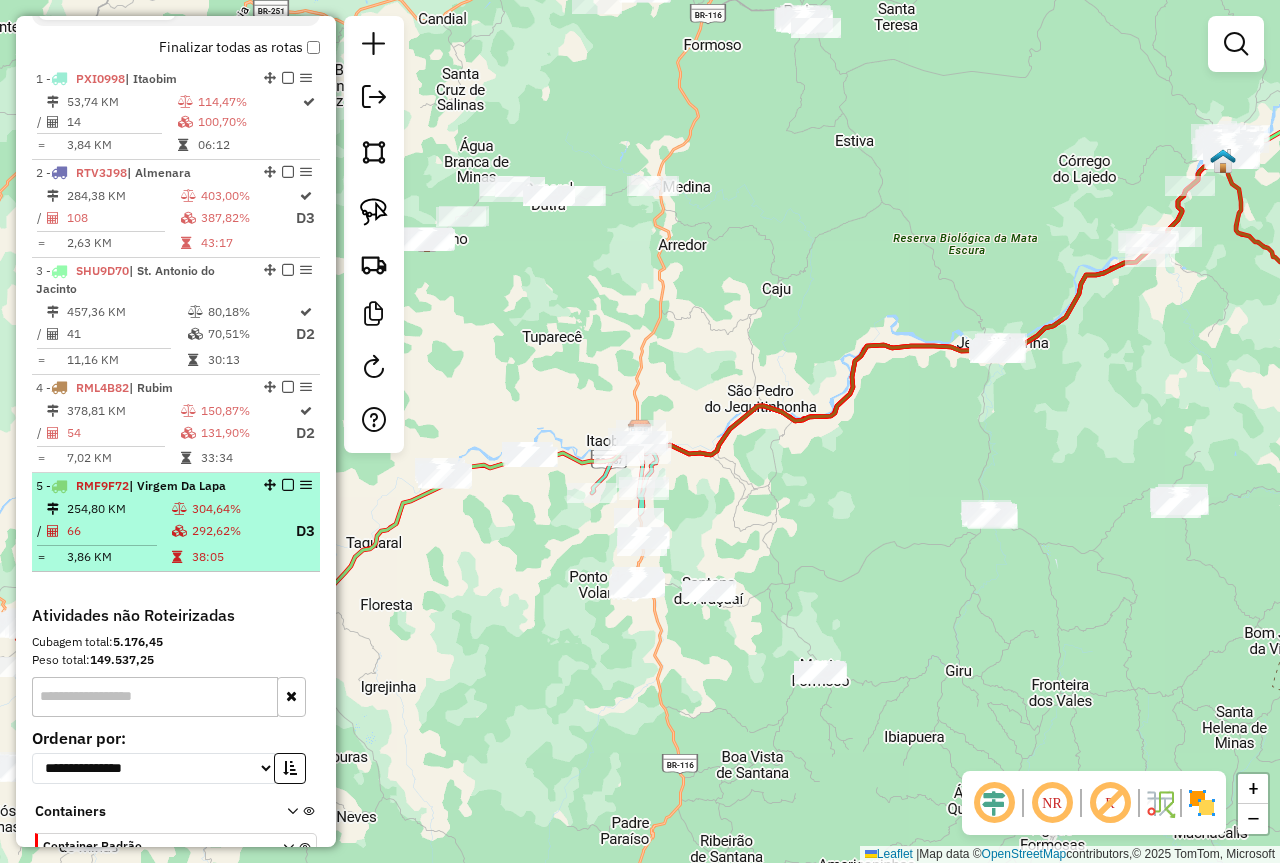 click on "292,62%" at bounding box center (235, 531) 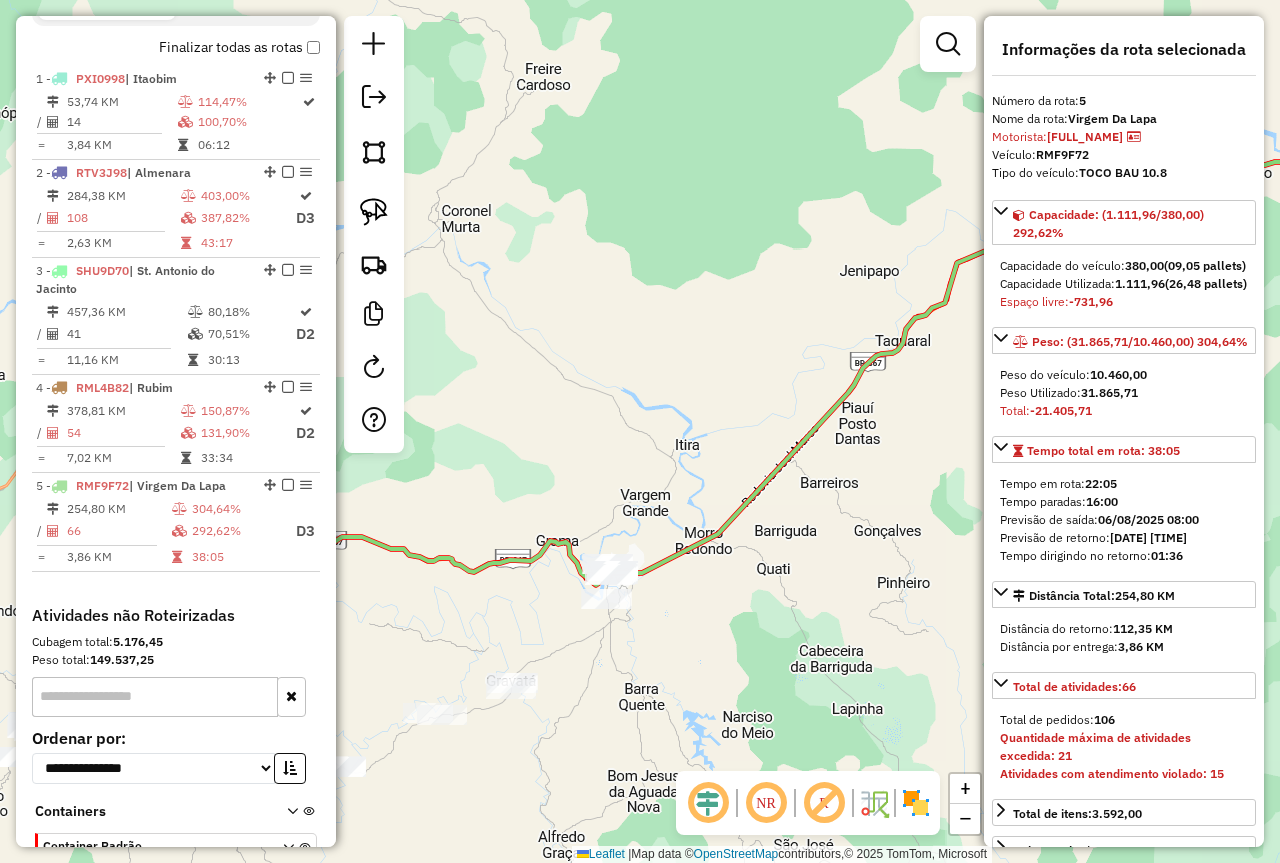 drag, startPoint x: 637, startPoint y: 681, endPoint x: 876, endPoint y: 563, distance: 266.5427 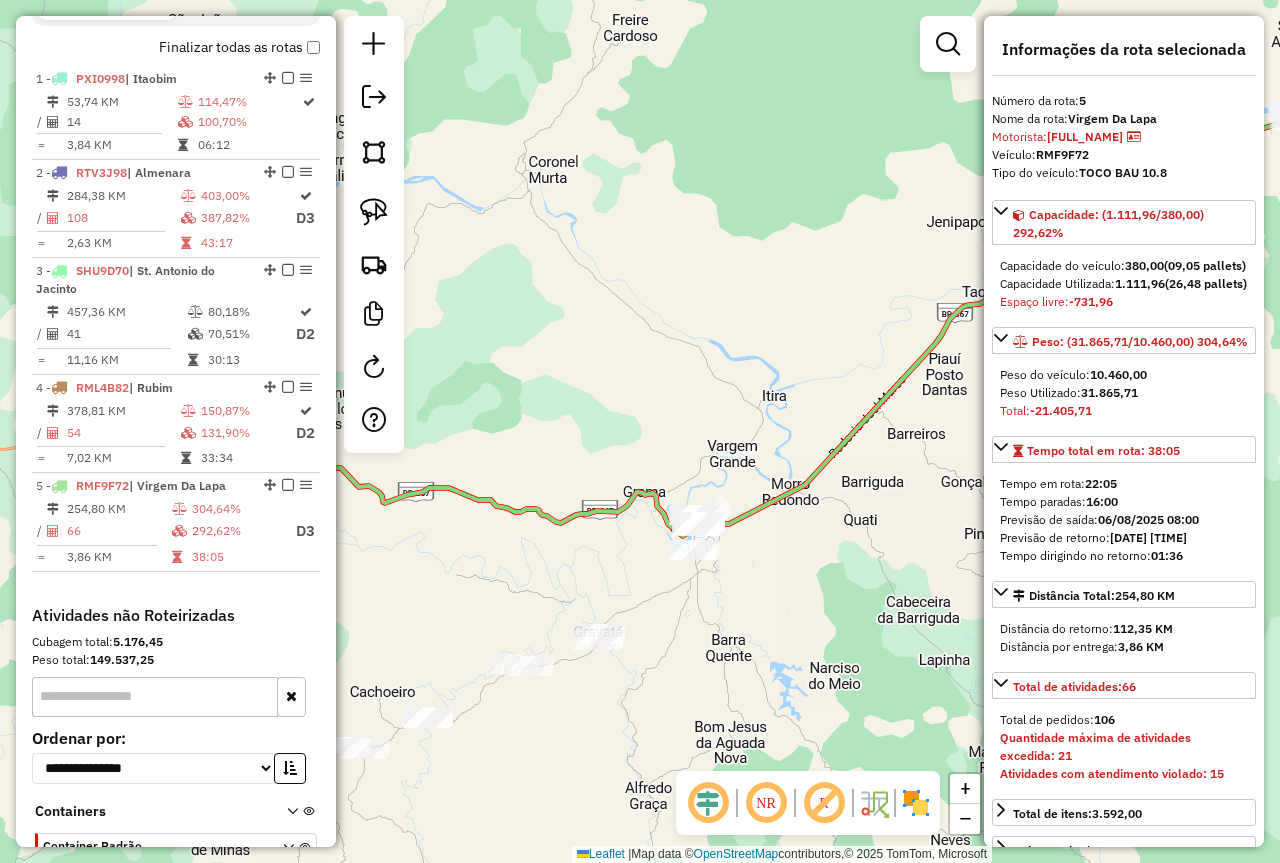 drag, startPoint x: 470, startPoint y: 558, endPoint x: 910, endPoint y: 546, distance: 440.1636 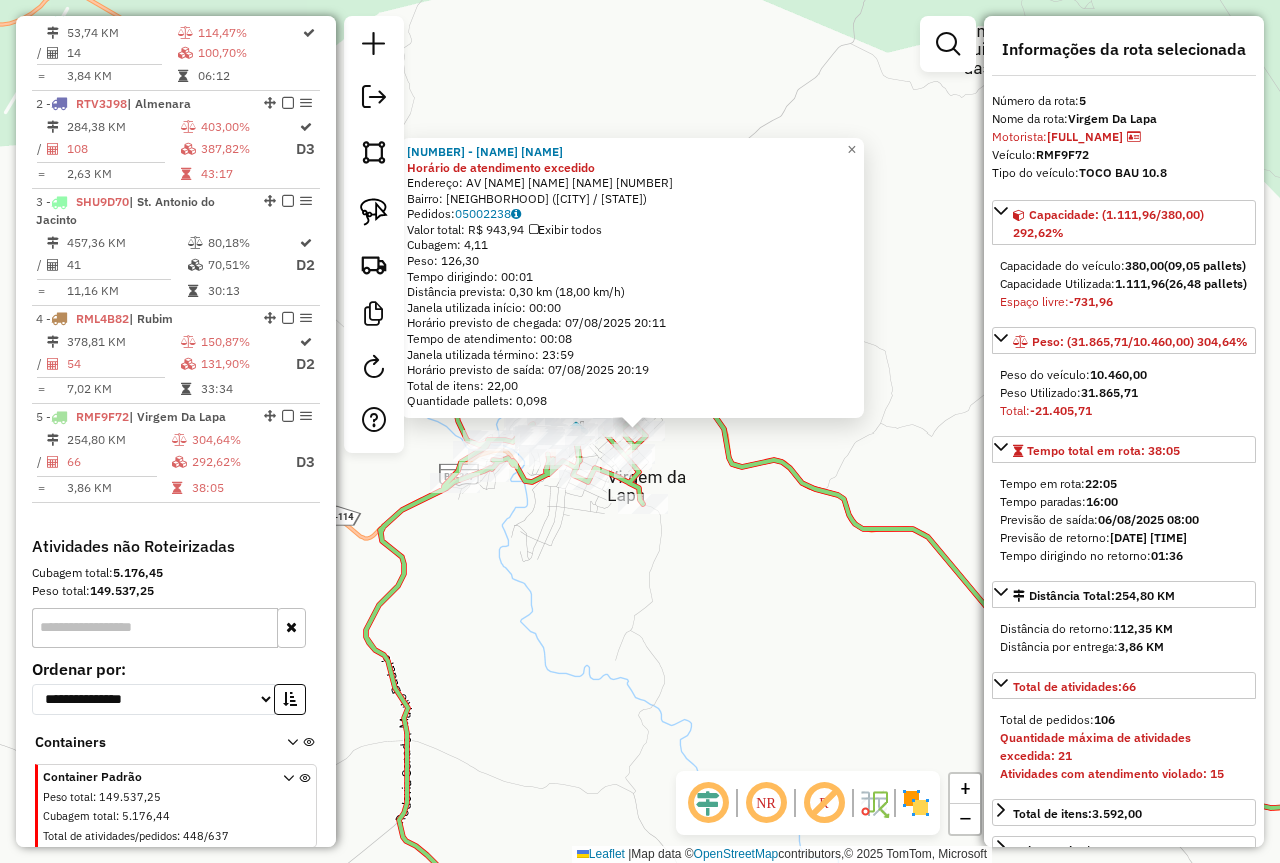 scroll, scrollTop: 818, scrollLeft: 0, axis: vertical 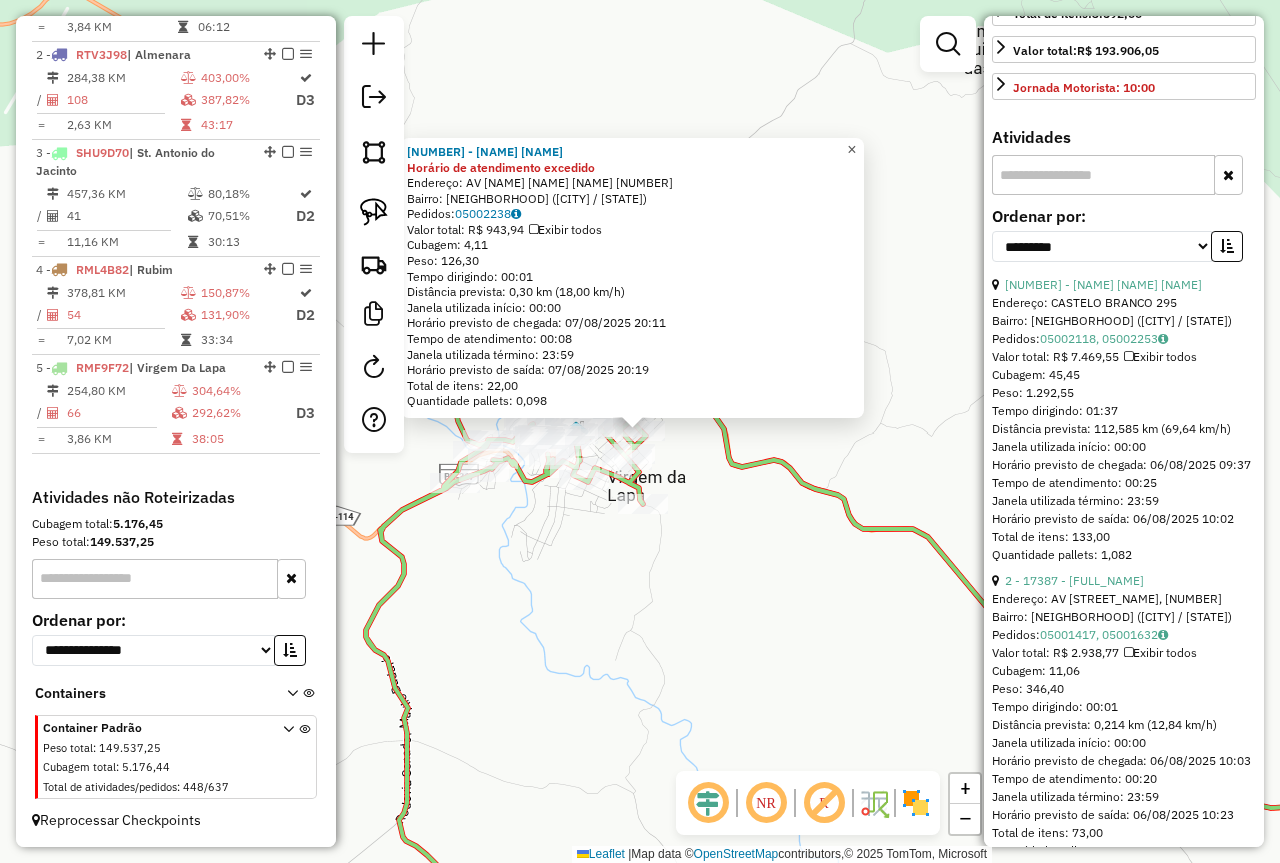 click on "×" 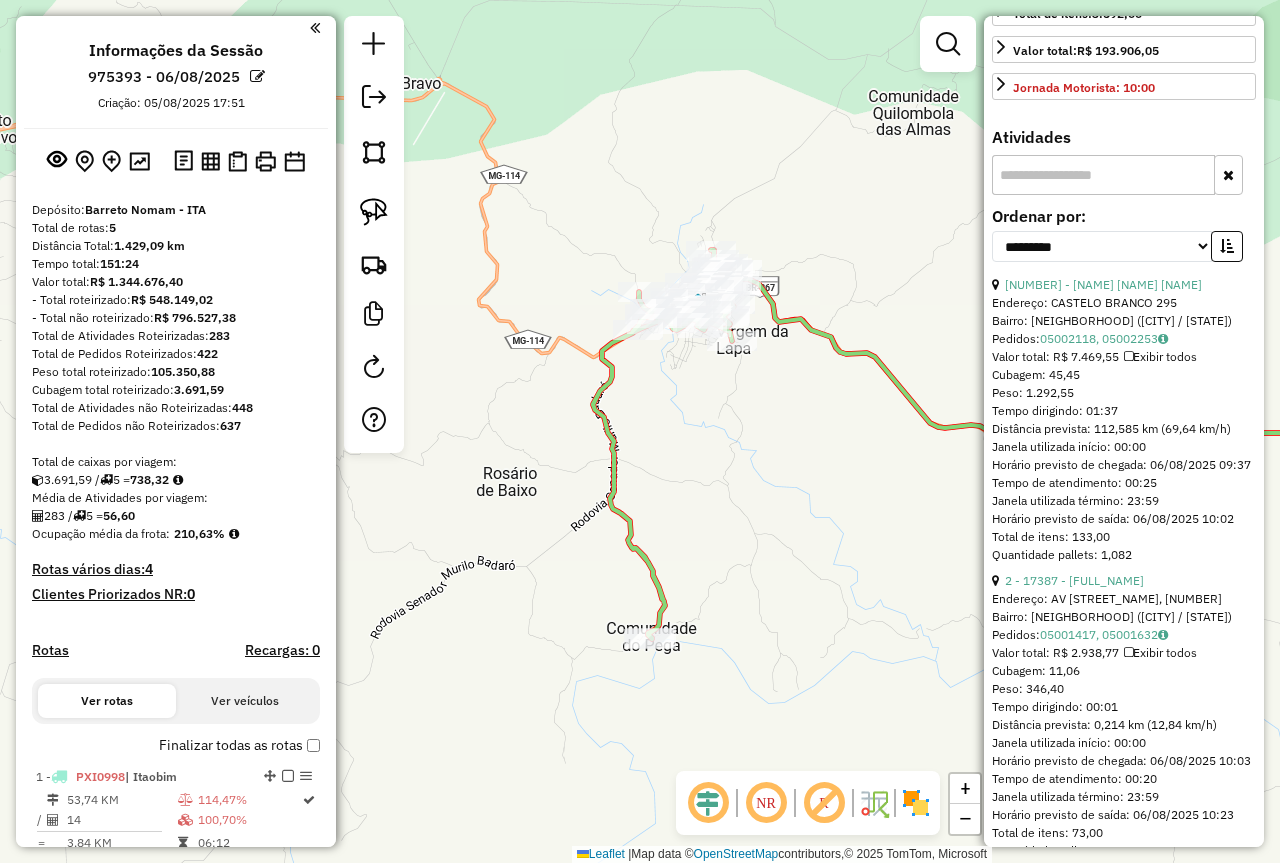 scroll, scrollTop: 0, scrollLeft: 0, axis: both 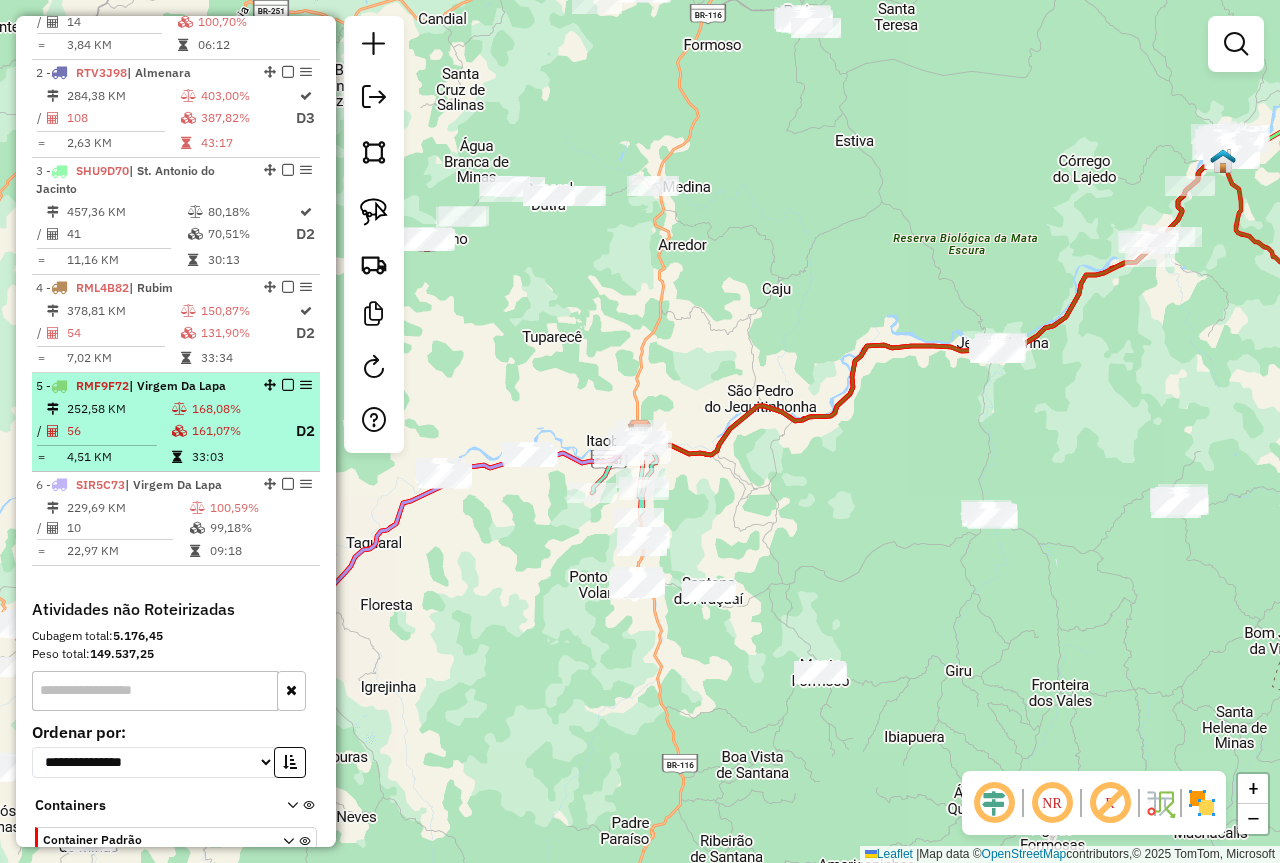 click on "33:03" at bounding box center [235, 457] 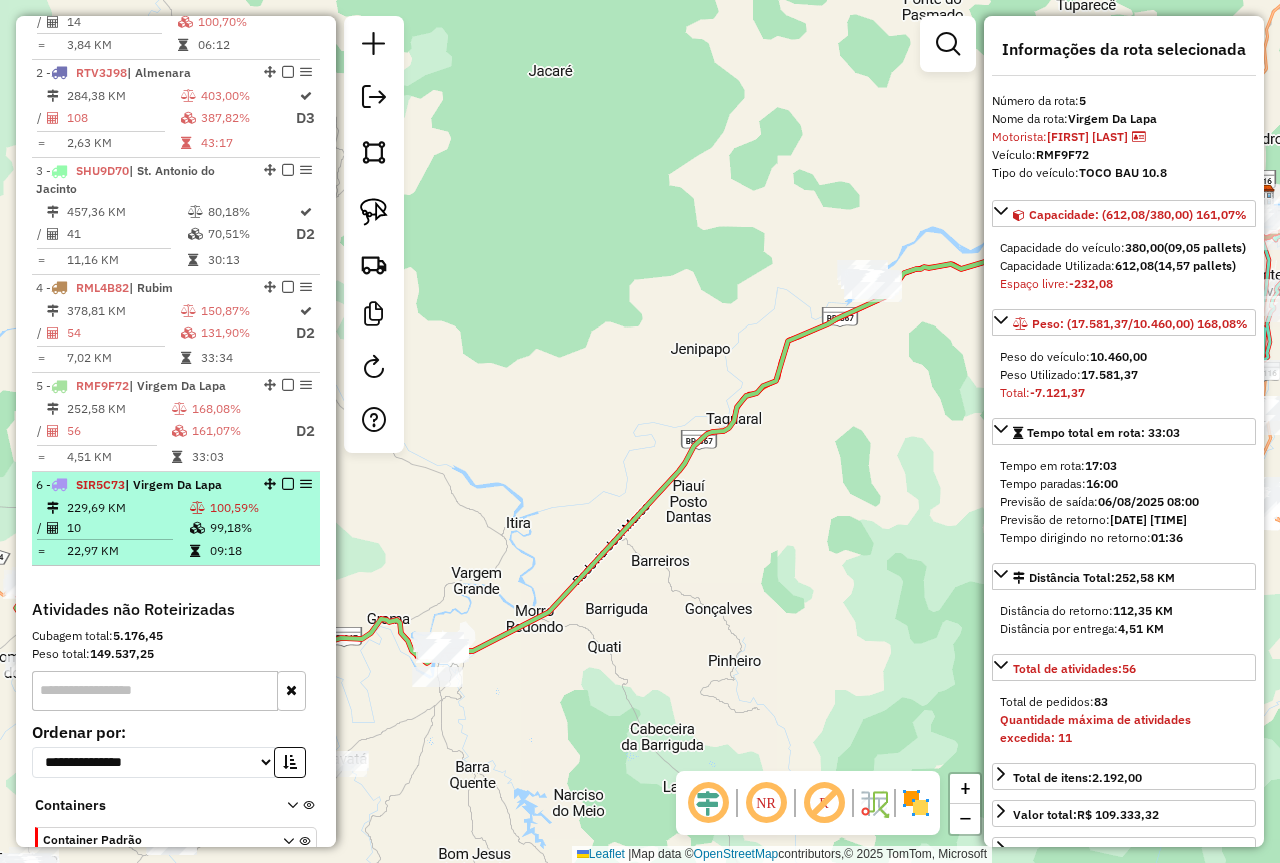 click on "99,18%" at bounding box center (260, 528) 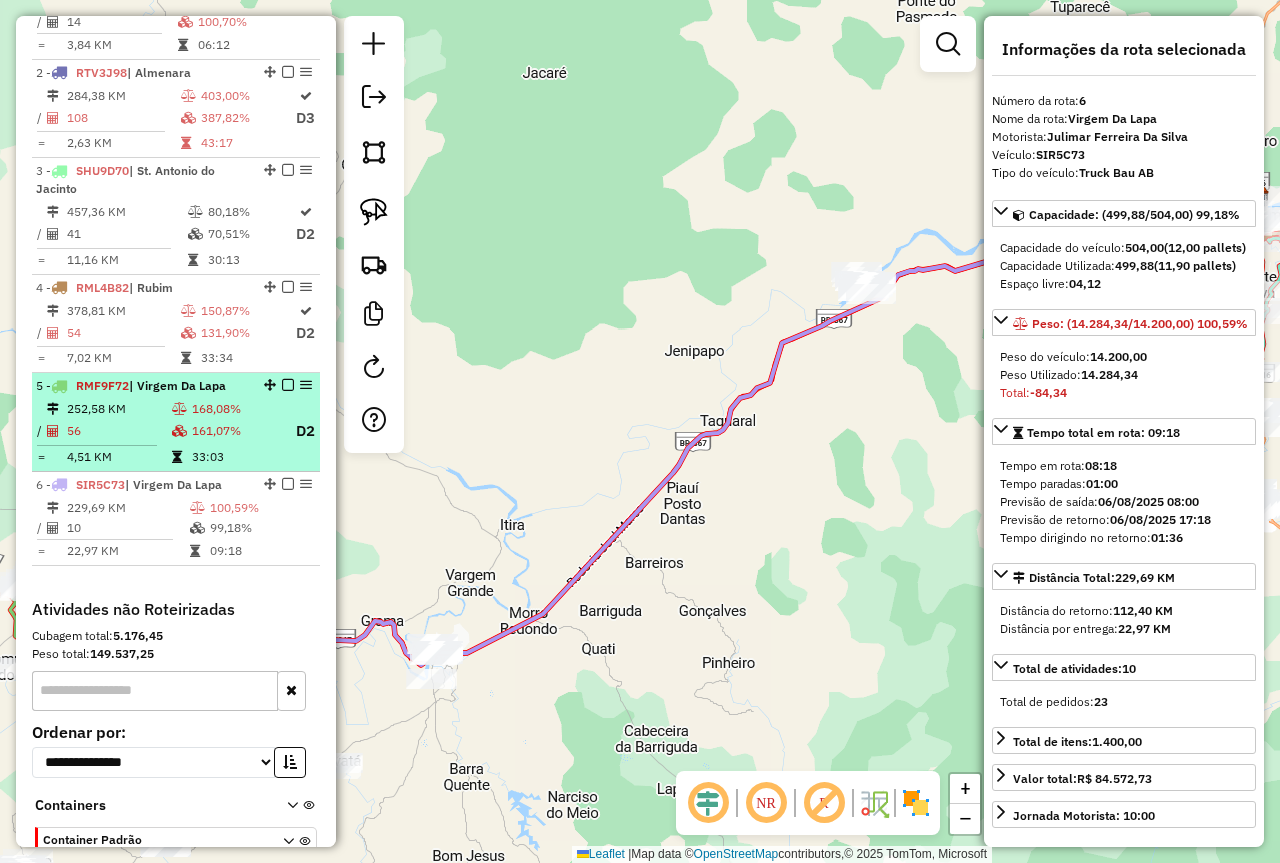 click on "161,07%" at bounding box center (235, 431) 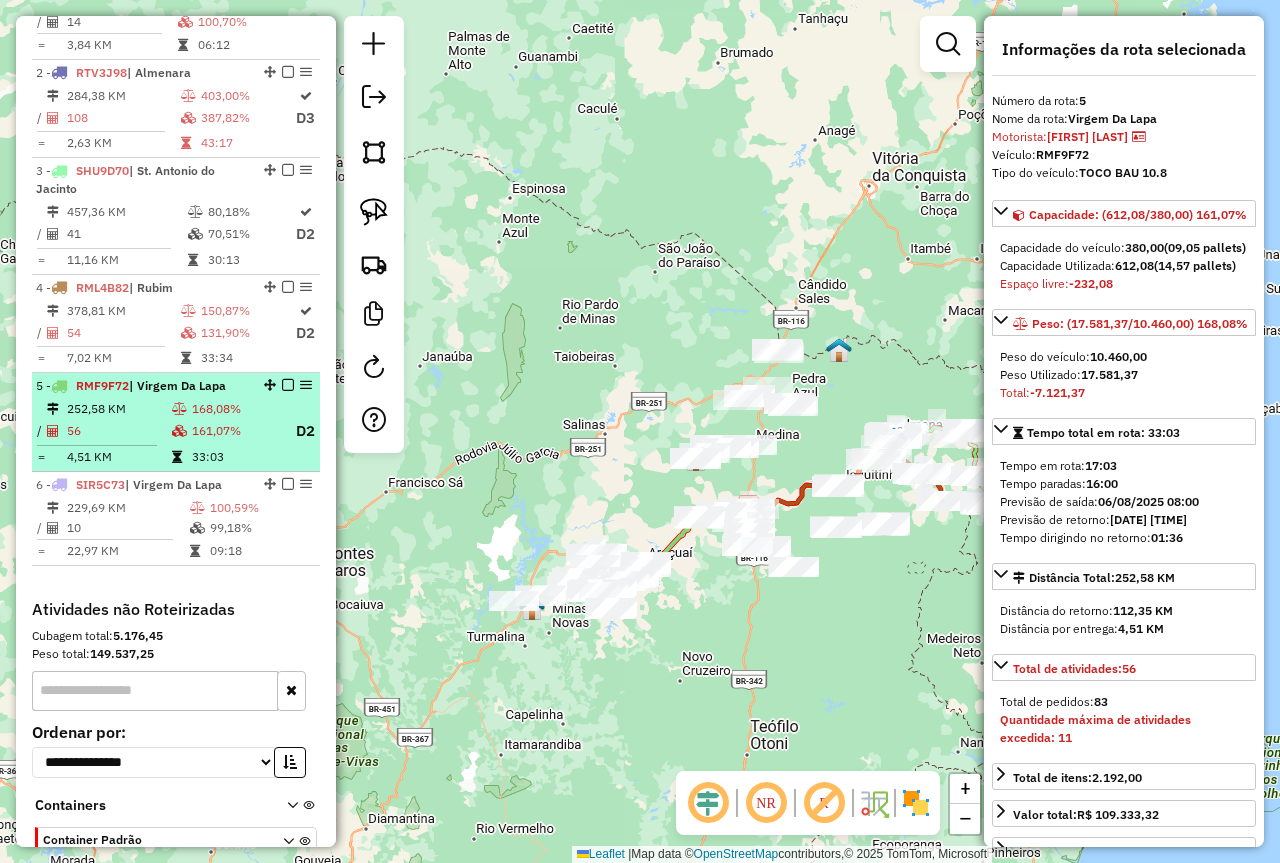 click on "161,07%" at bounding box center [235, 431] 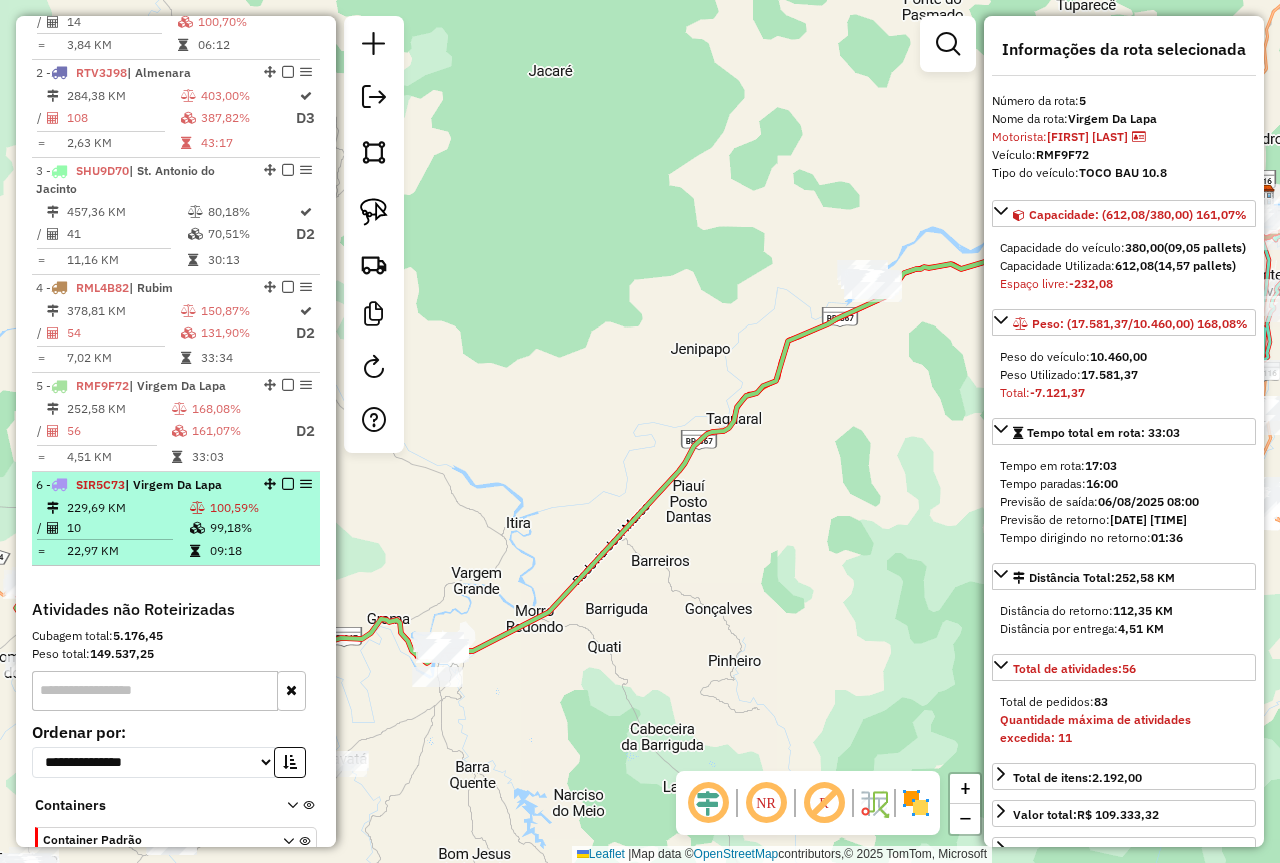 click at bounding box center [197, 528] 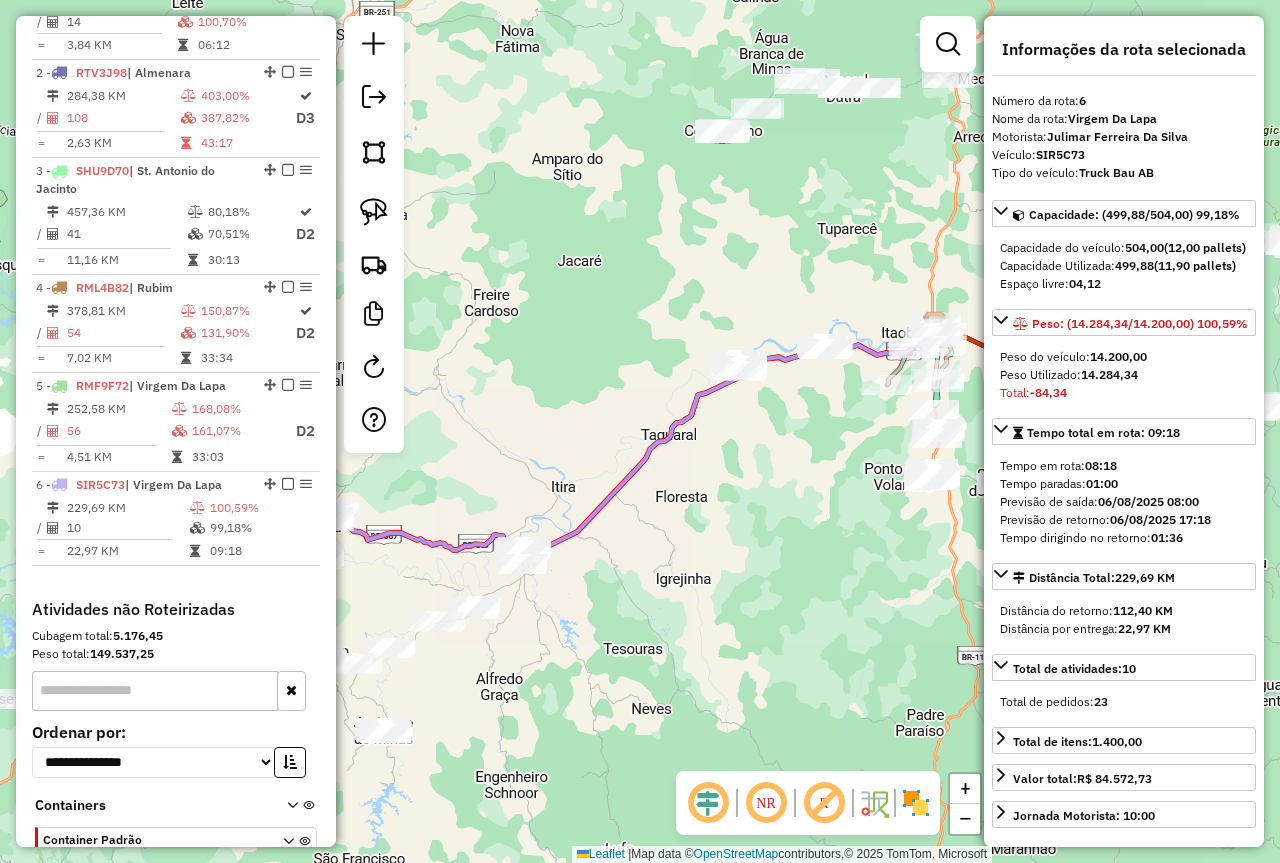 drag, startPoint x: 656, startPoint y: 549, endPoint x: 666, endPoint y: 527, distance: 24.166092 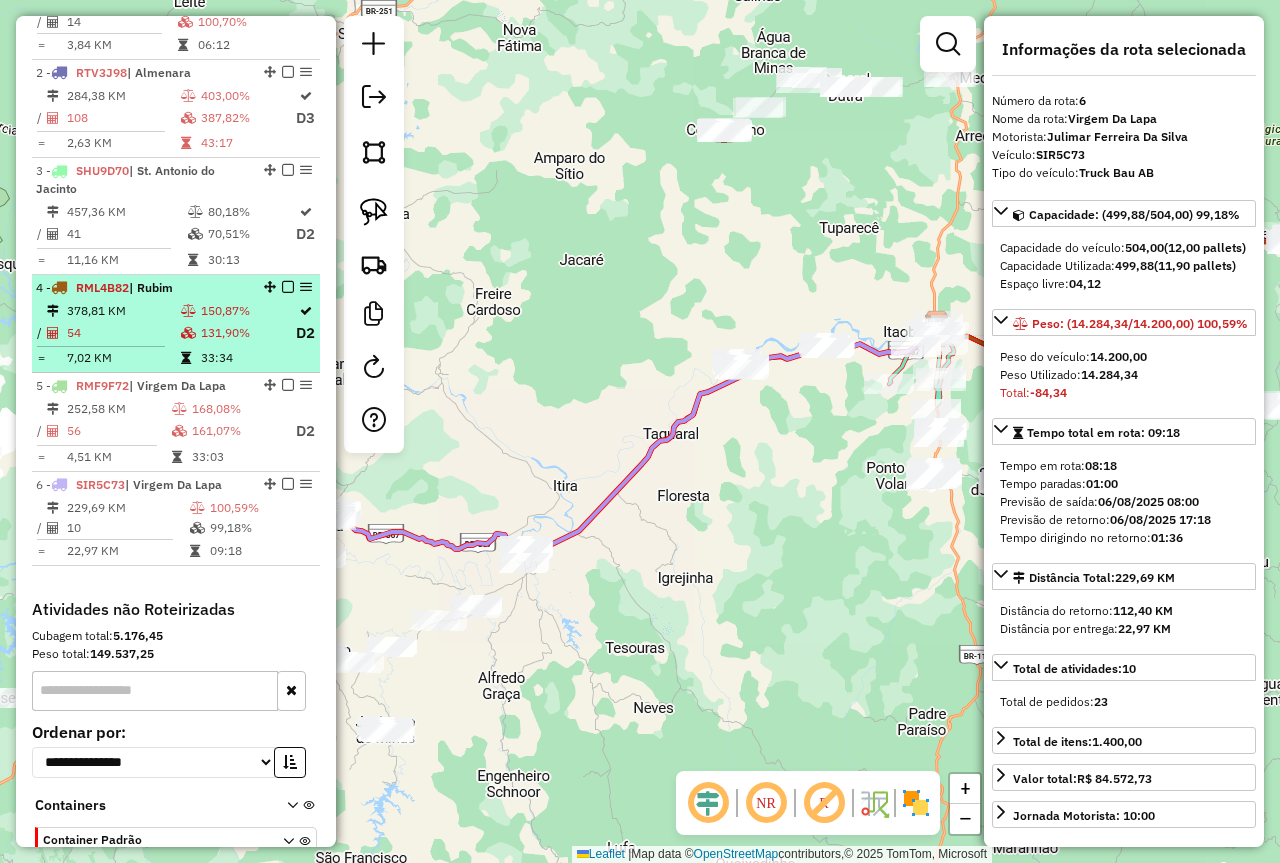click on "54" at bounding box center [123, 333] 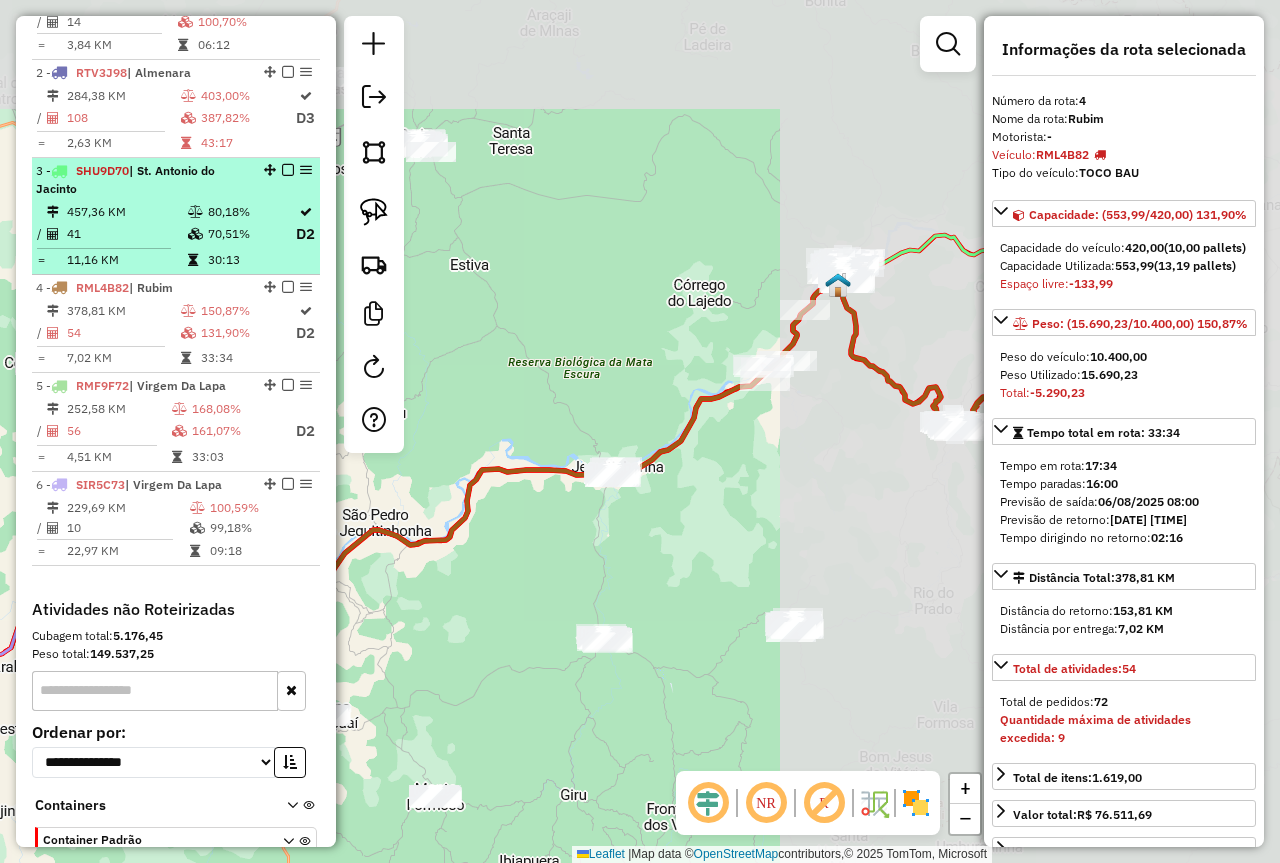 click on "70,51%" at bounding box center [251, 234] 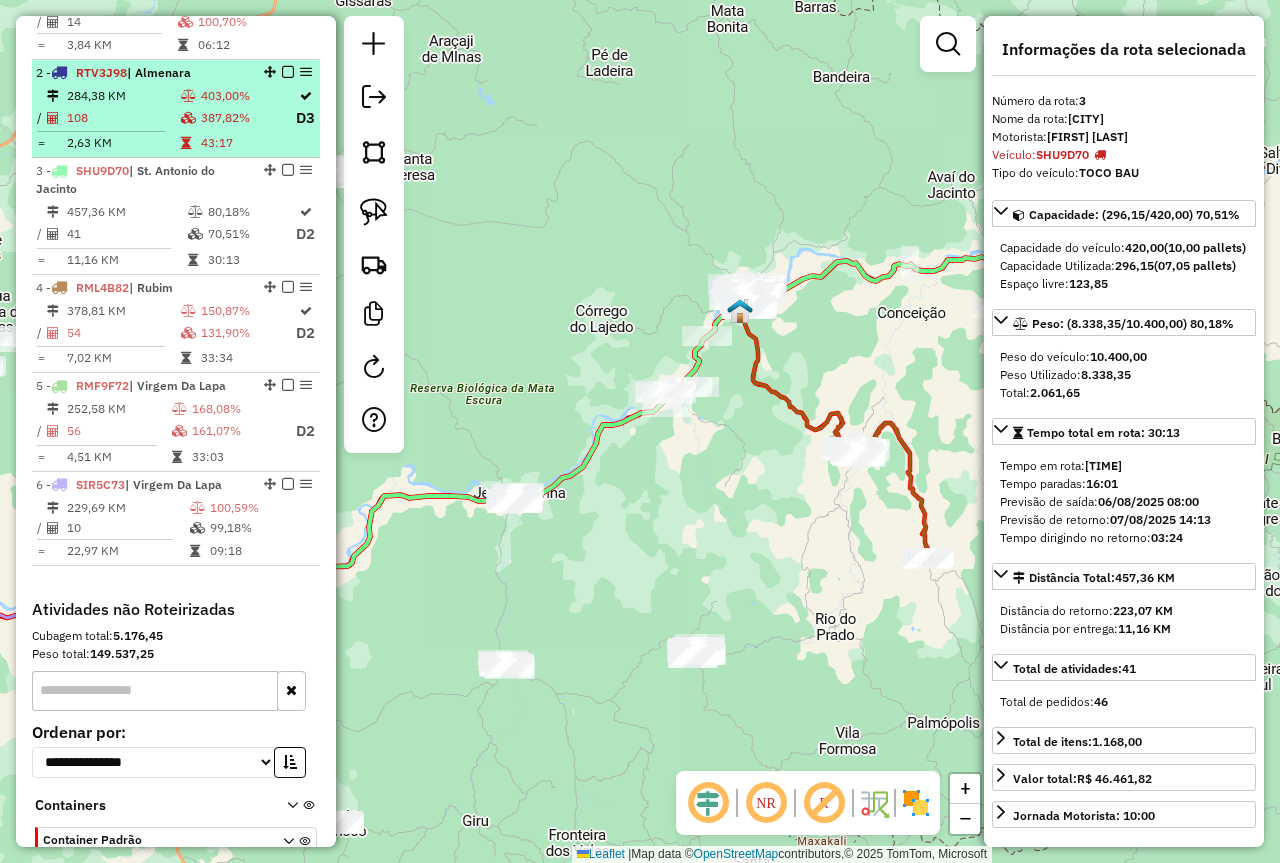 click on "387,82%" at bounding box center (247, 118) 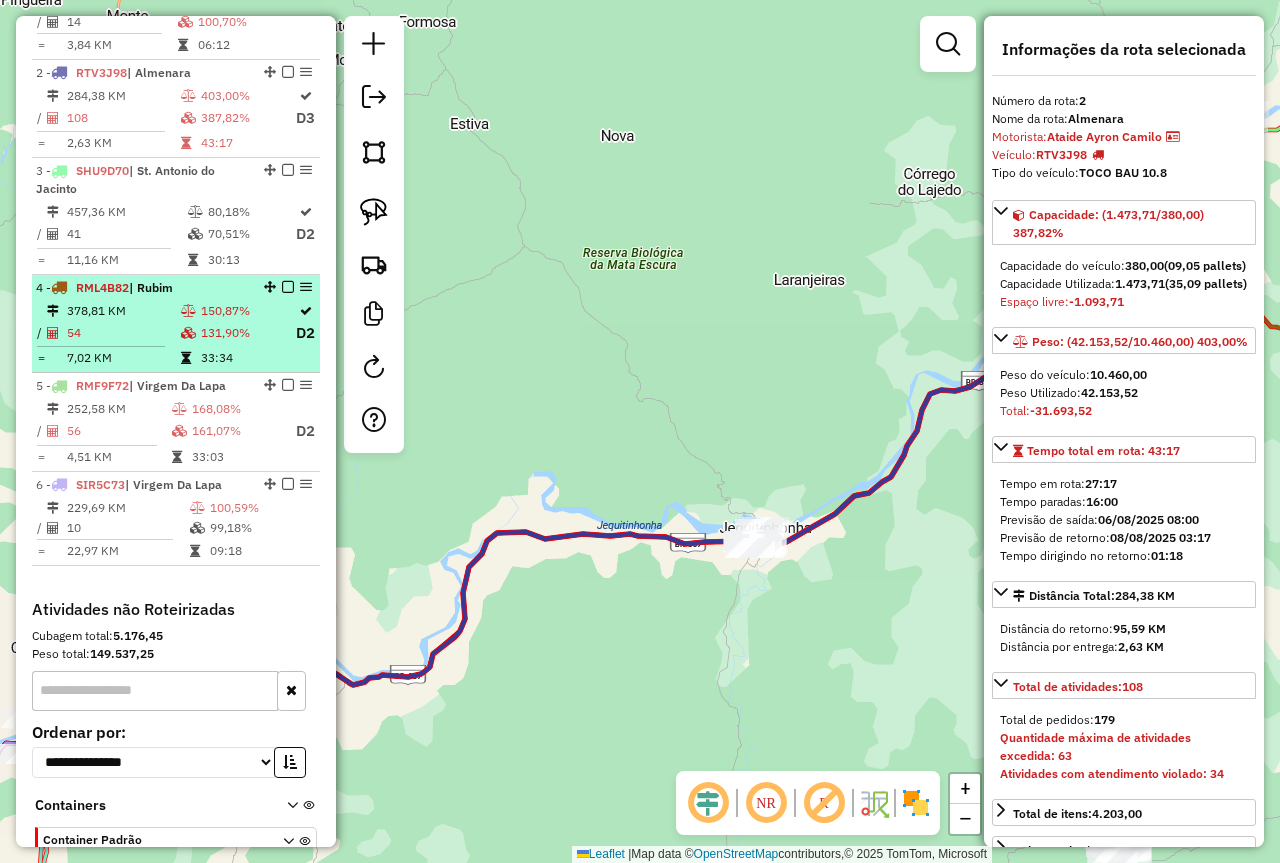 click at bounding box center [186, 358] 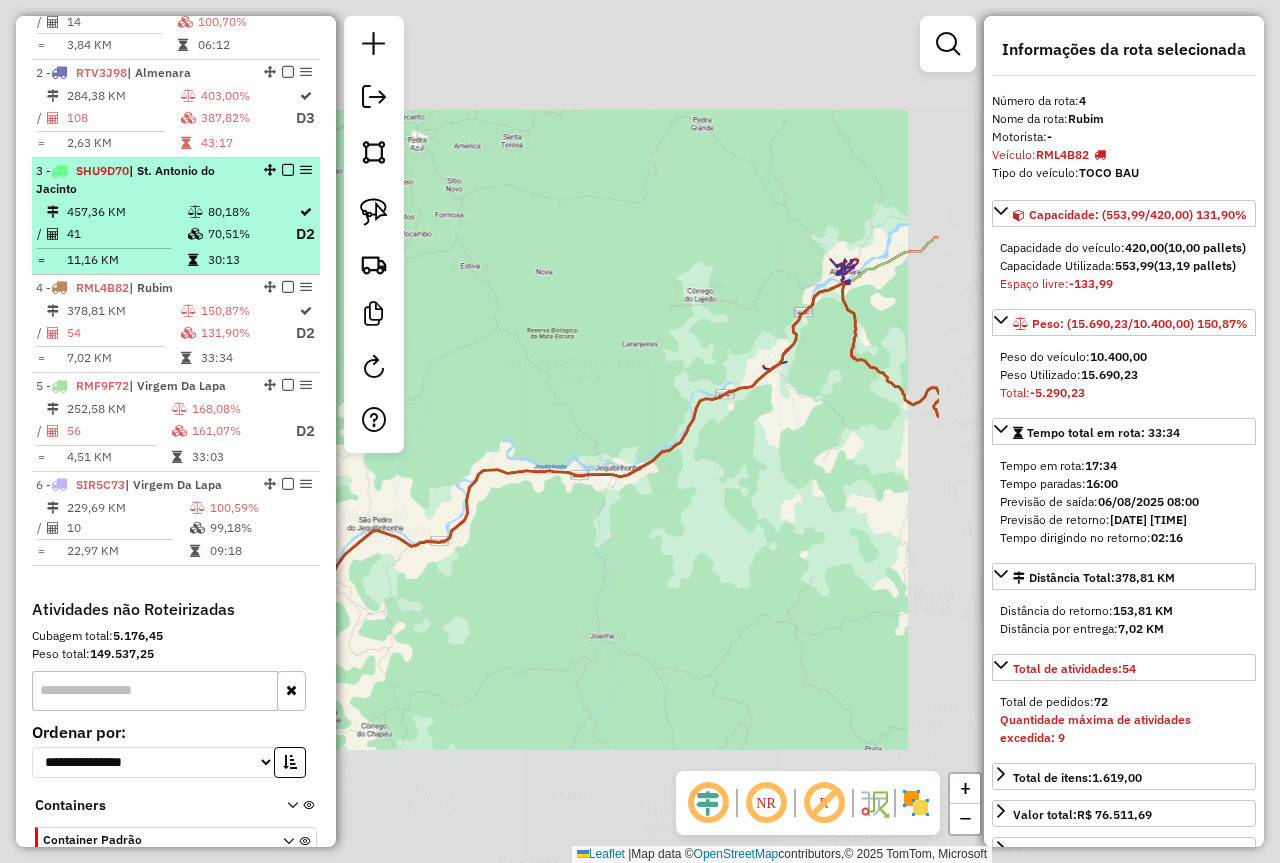 click on "80,18%" at bounding box center (251, 212) 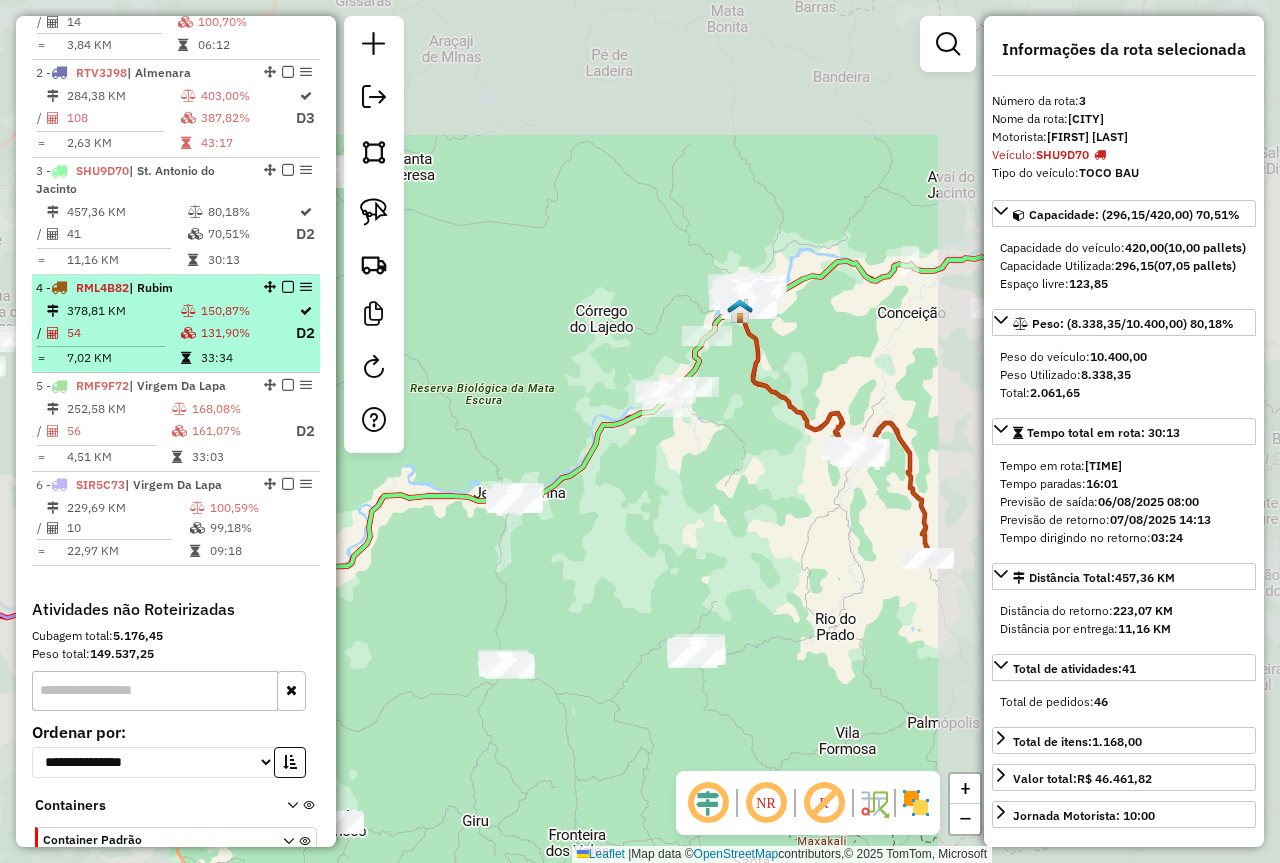 click on "150,87%" at bounding box center (247, 311) 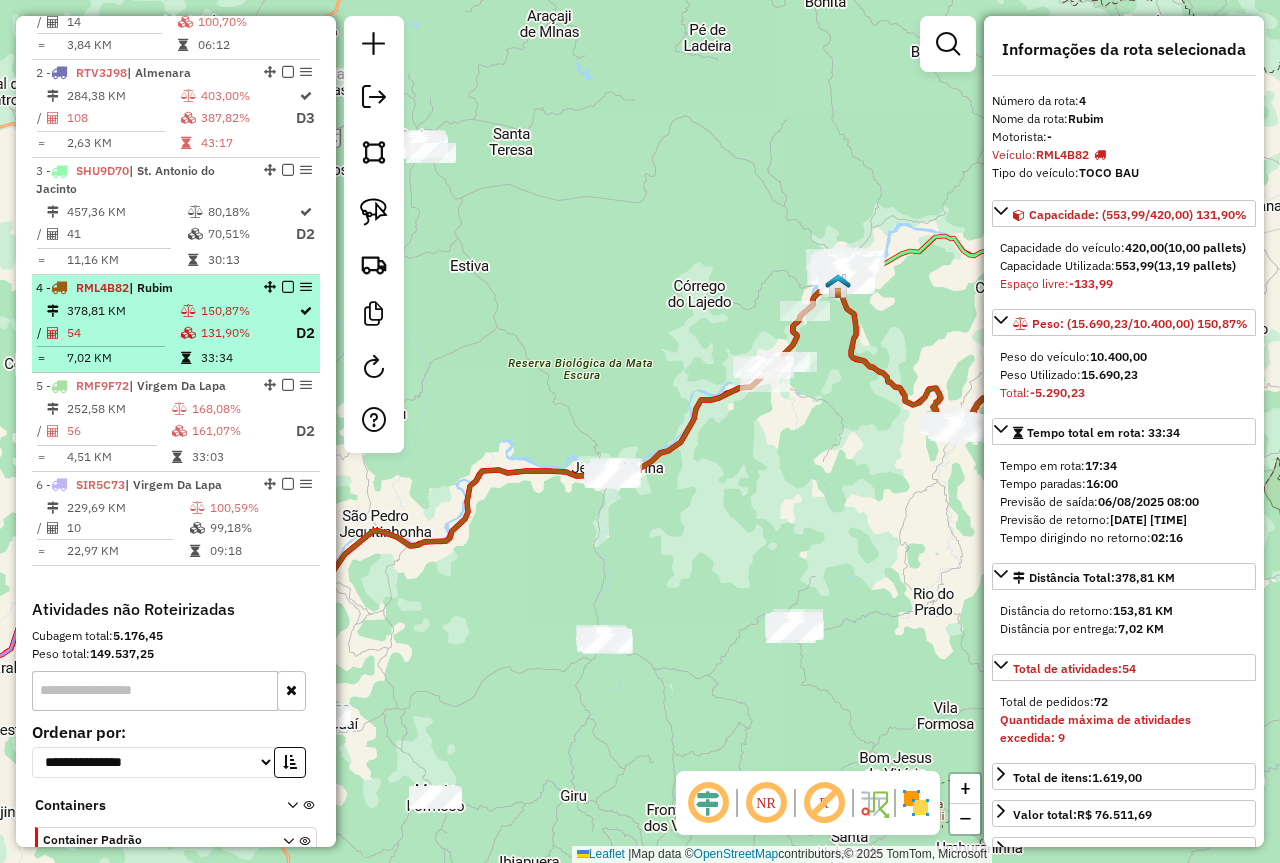 scroll, scrollTop: 912, scrollLeft: 0, axis: vertical 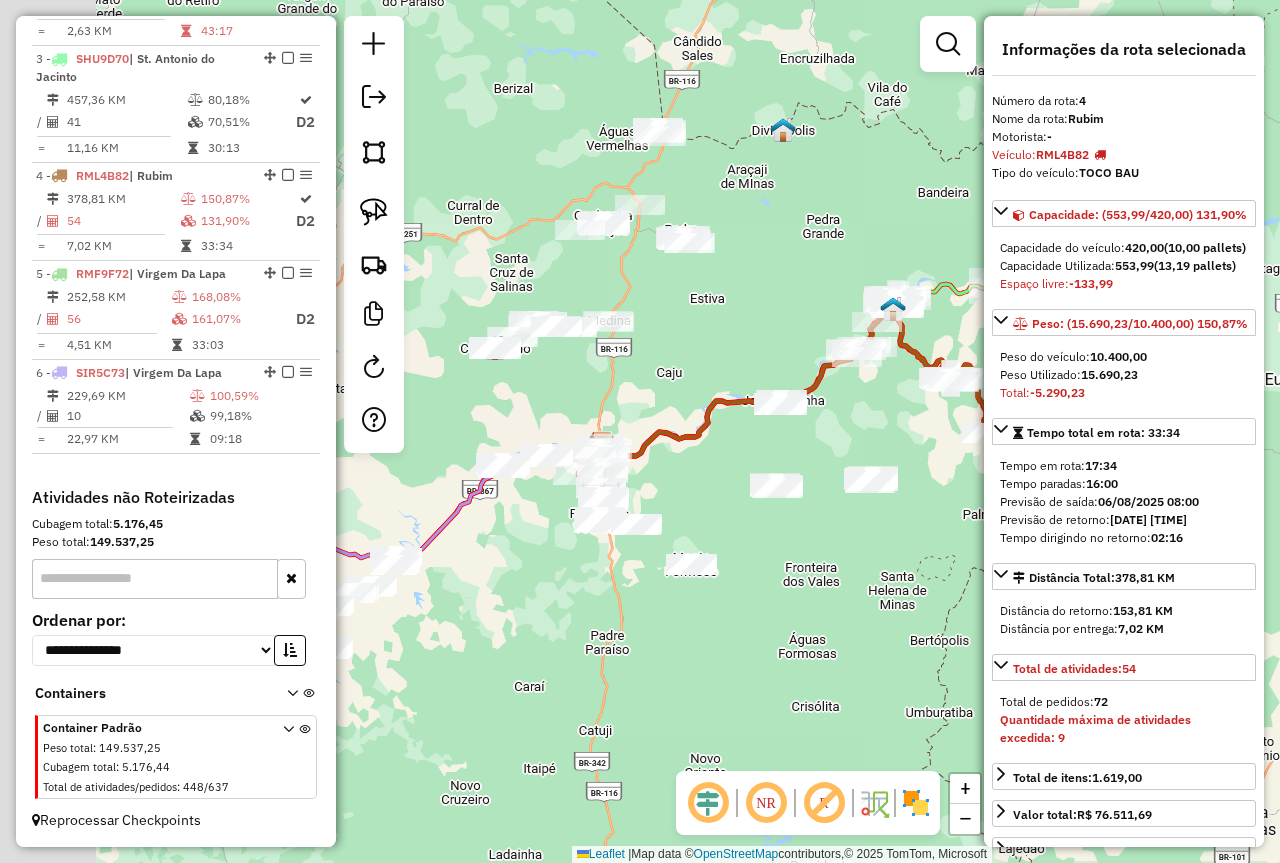 drag, startPoint x: 792, startPoint y: 551, endPoint x: 886, endPoint y: 551, distance: 94 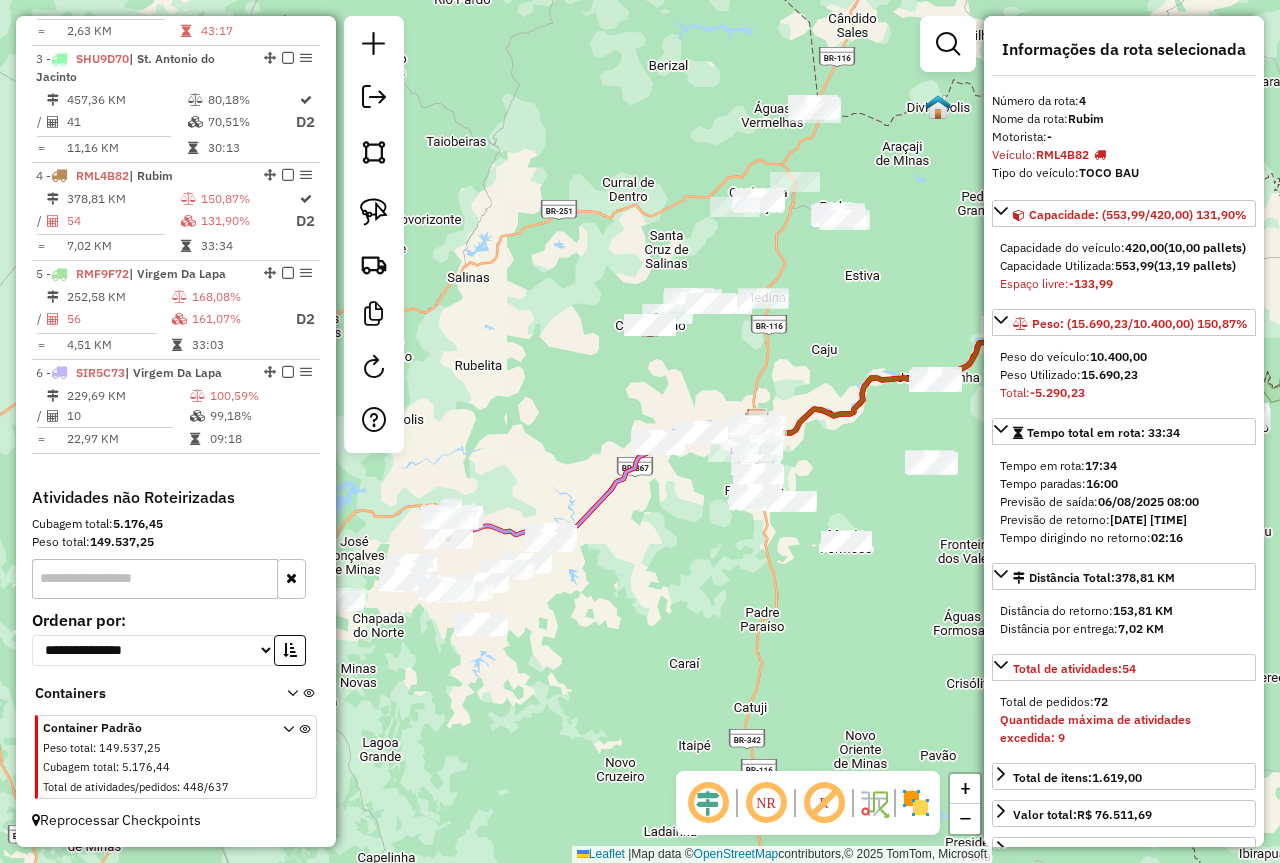 drag, startPoint x: 596, startPoint y: 655, endPoint x: 690, endPoint y: 621, distance: 99.95999 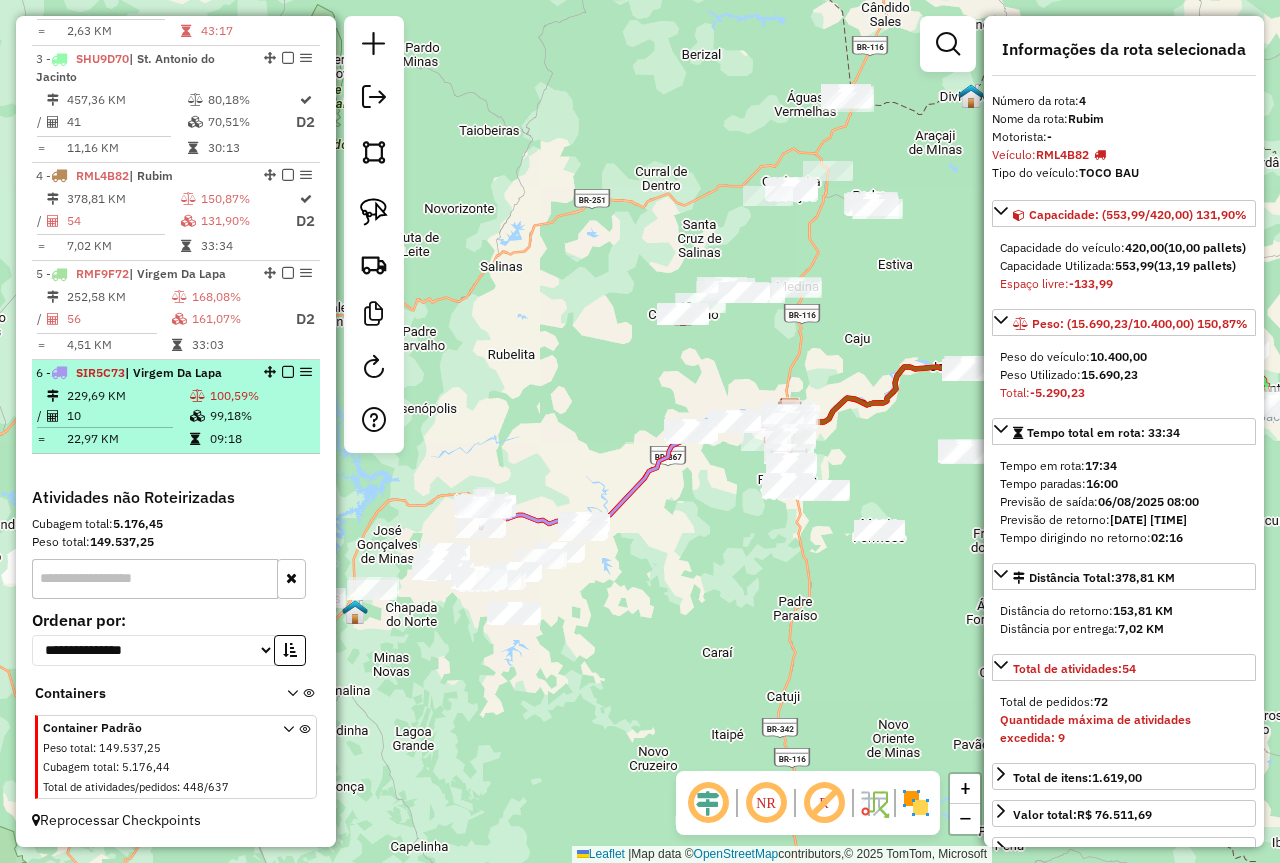click on "09:18" at bounding box center (260, 439) 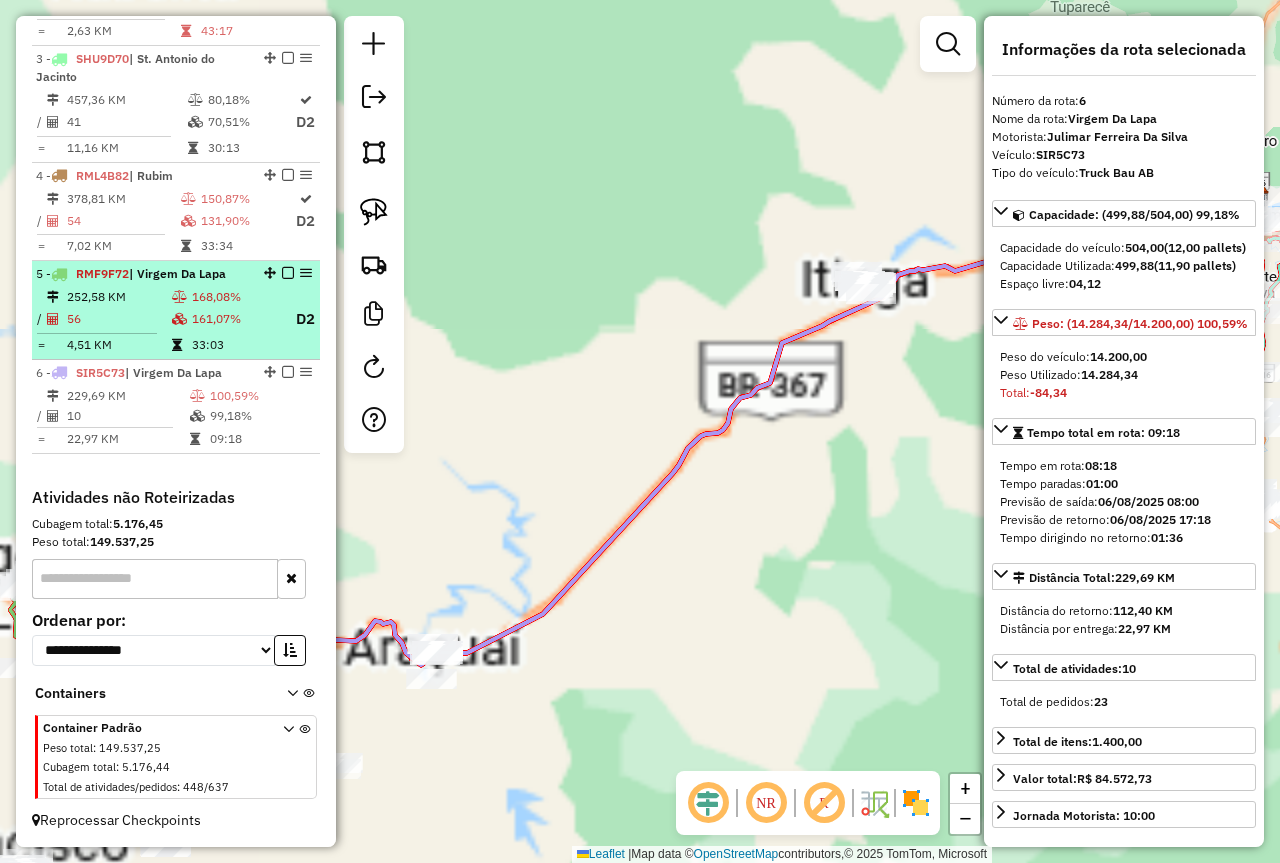 click on "161,07%" at bounding box center [235, 319] 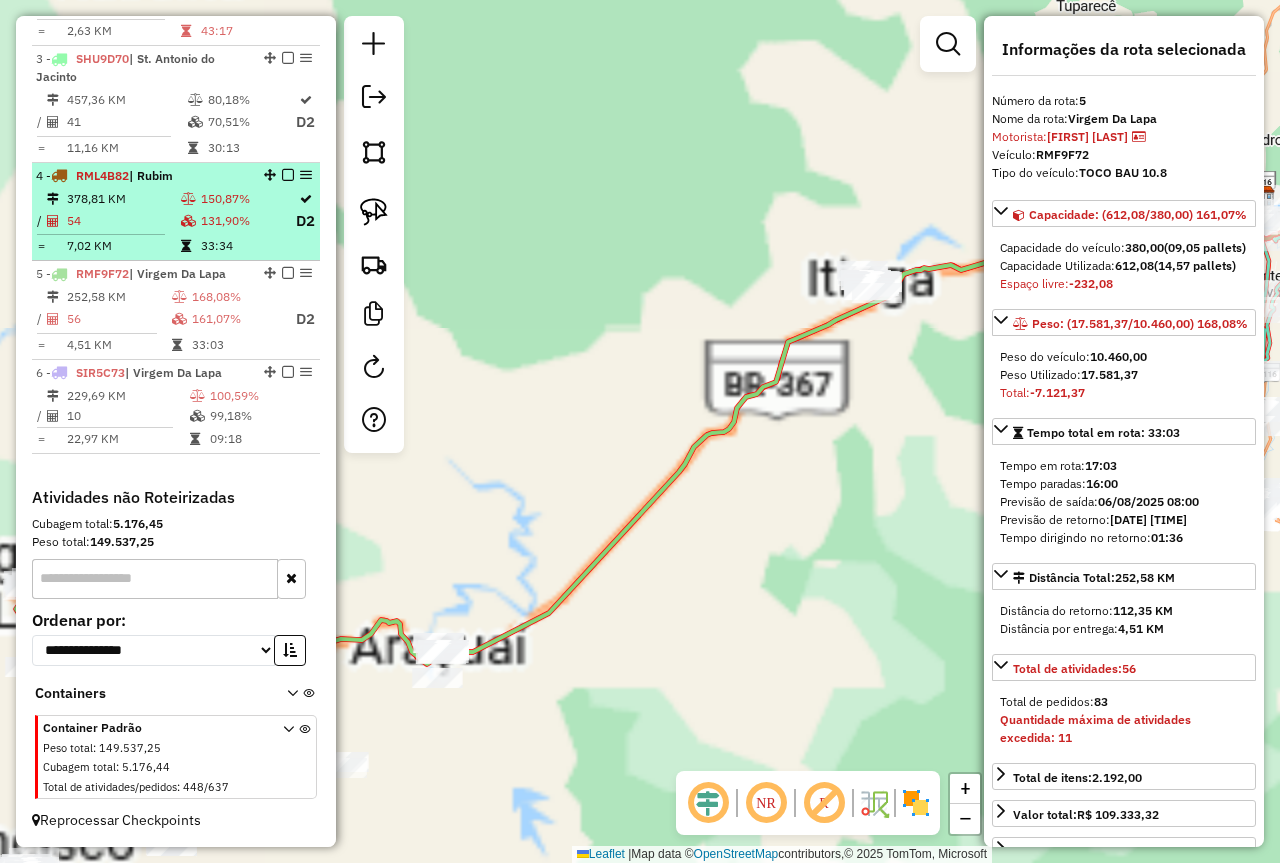 click on "131,90%" at bounding box center [247, 221] 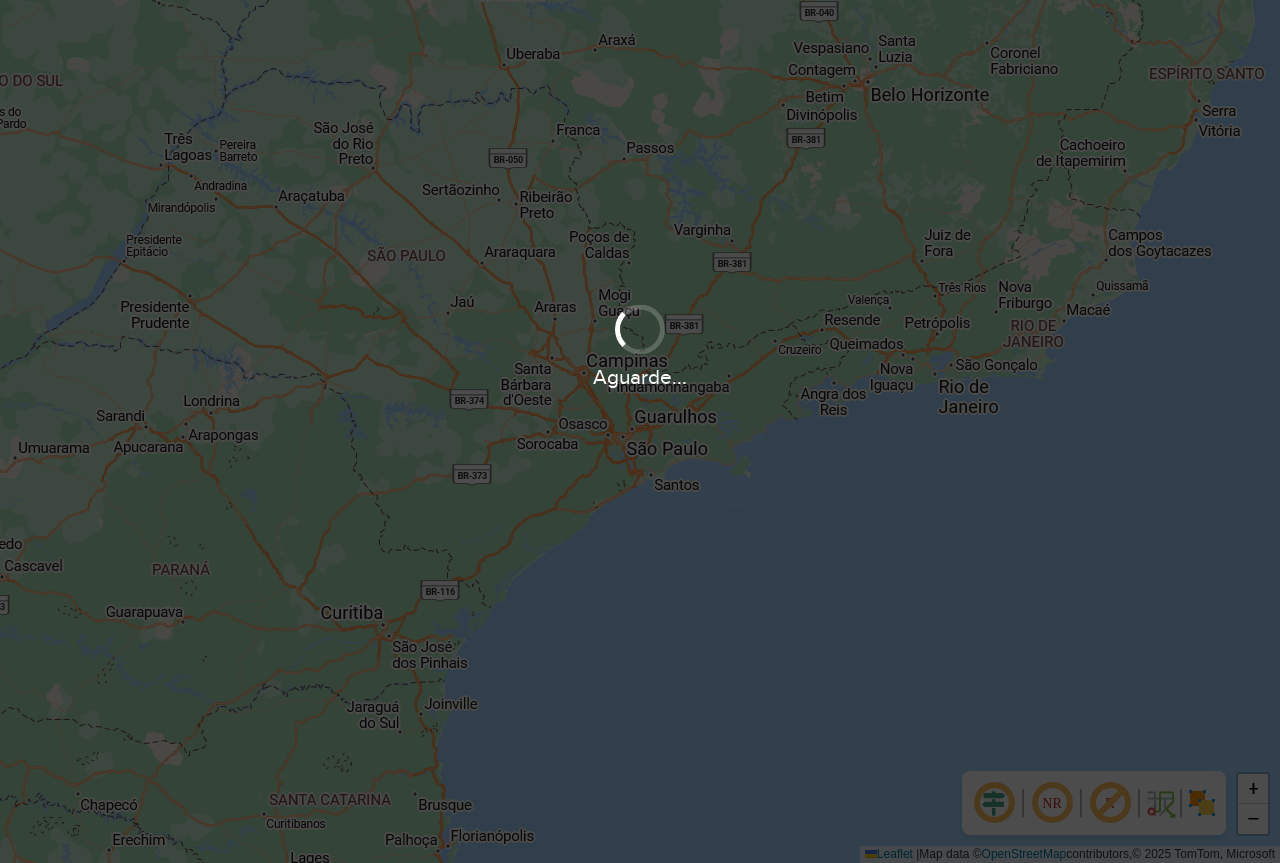 scroll, scrollTop: 0, scrollLeft: 0, axis: both 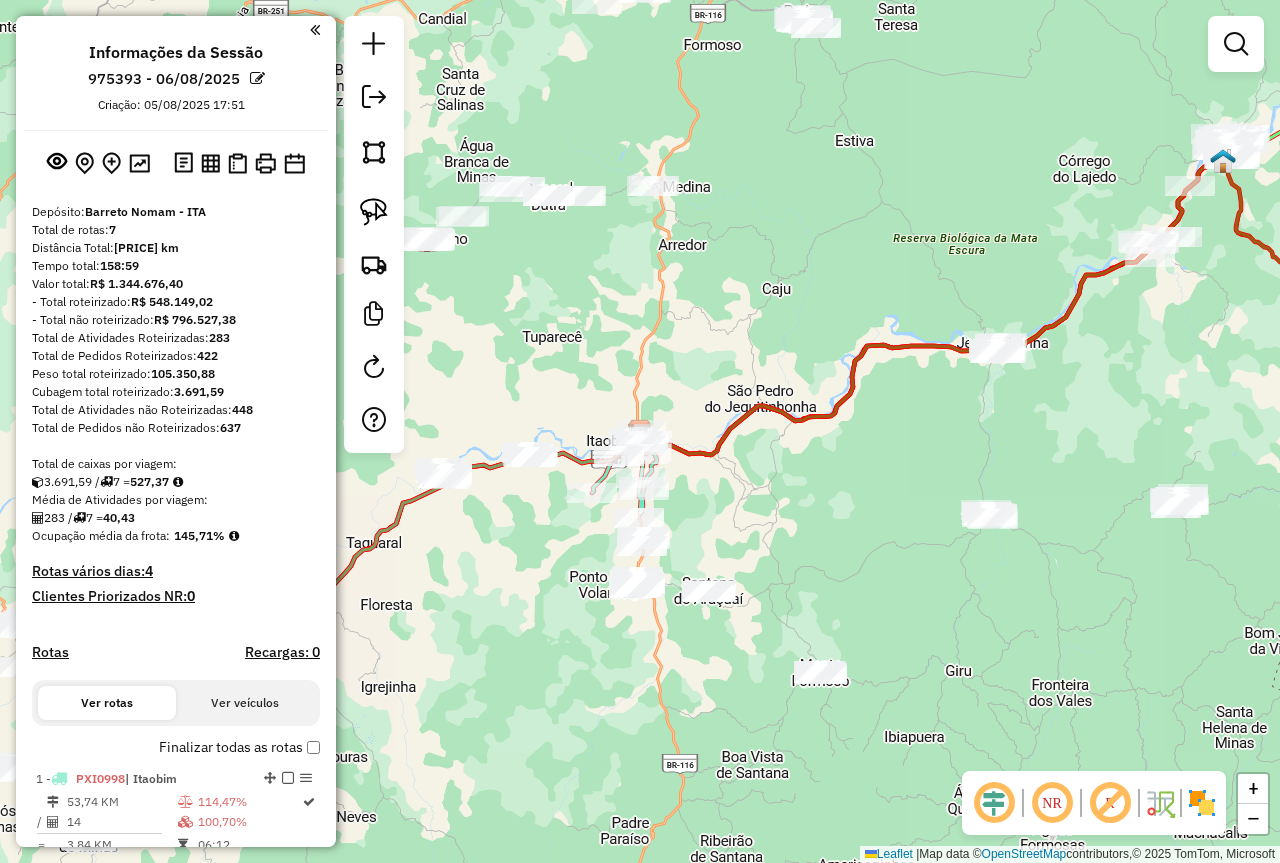 drag, startPoint x: 514, startPoint y: 579, endPoint x: 808, endPoint y: 407, distance: 340.6171 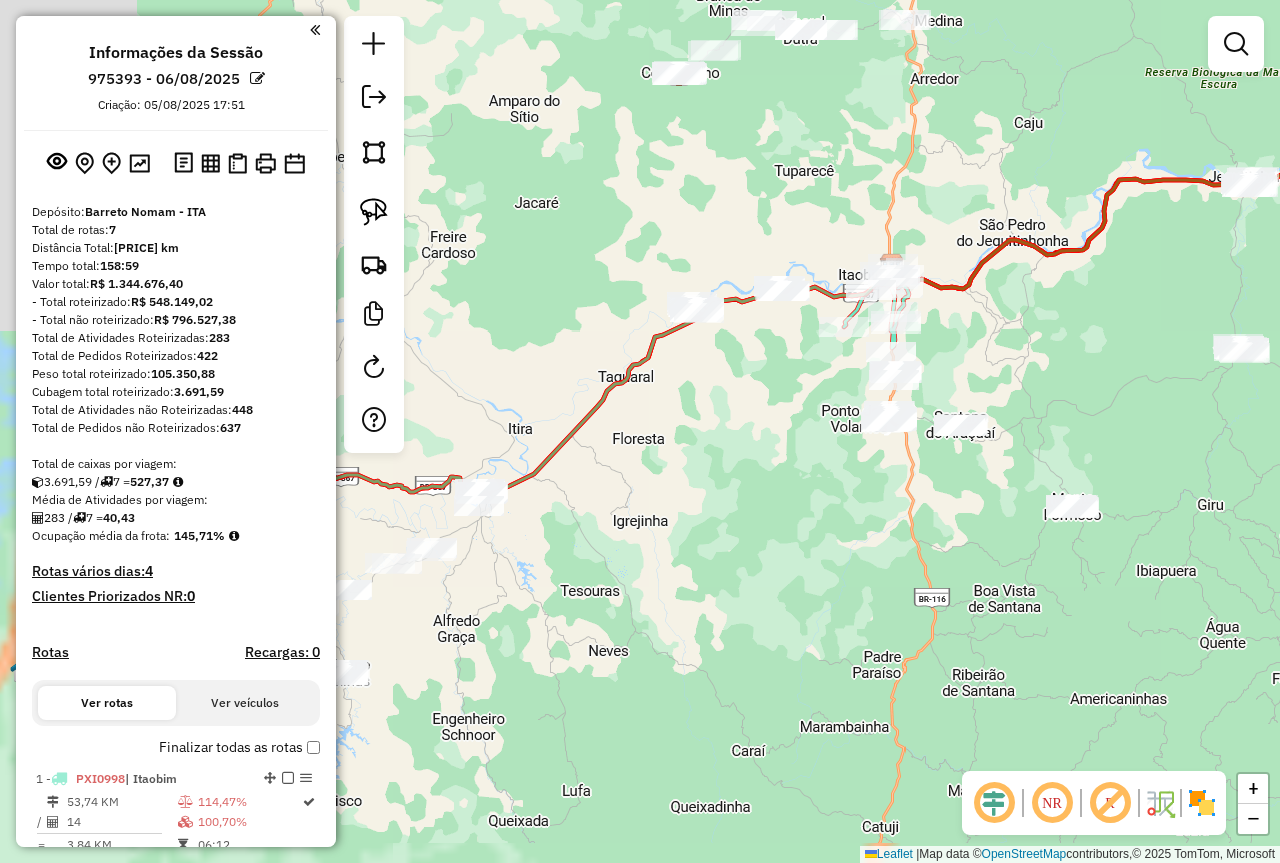 click on "Janela de atendimento Grade de atendimento Capacidade Transportadoras Veículos Cliente Pedidos  Rotas Selecione os dias de semana para filtrar as janelas de atendimento  Seg   Ter   Qua   Qui   Sex   Sáb   Dom  Informe o período da janela de atendimento: De: Até:  Filtrar exatamente a janela do cliente  Considerar janela de atendimento padrão  Selecione os dias de semana para filtrar as grades de atendimento  Seg   Ter   Qua   Qui   Sex   Sáb   Dom   Considerar clientes sem dia de atendimento cadastrado  Clientes fora do dia de atendimento selecionado Filtrar as atividades entre os valores definidos abaixo:  Peso mínimo:   Peso máximo:   Cubagem mínima:   Cubagem máxima:   De:   Até:  Filtrar as atividades entre o tempo de atendimento definido abaixo:  De:   Até:   Considerar capacidade total dos clientes não roteirizados Transportadora: Selecione um ou mais itens Tipo de veículo: Selecione um ou mais itens Veículo: Selecione um ou mais itens Motorista: Selecione um ou mais itens Nome: Rótulo:" 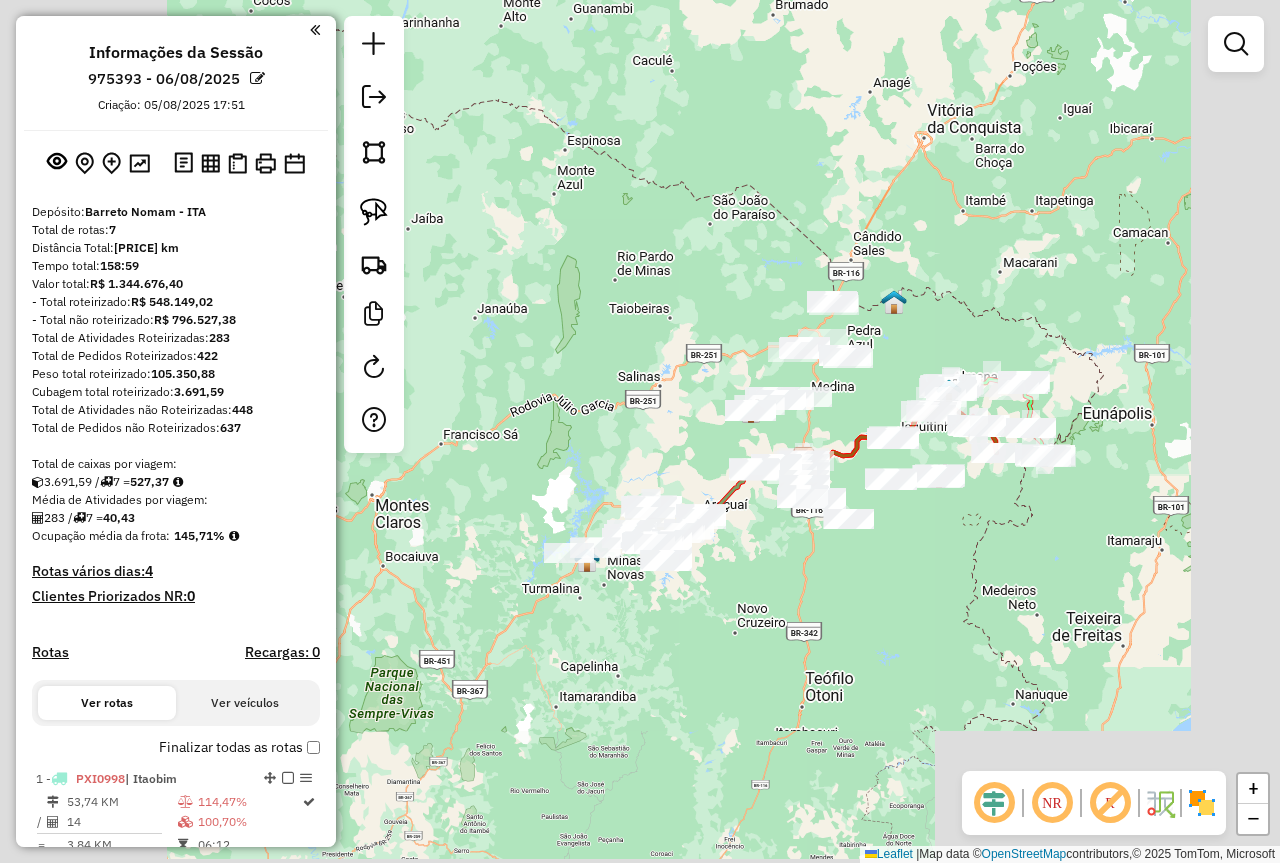 drag, startPoint x: 611, startPoint y: 696, endPoint x: 652, endPoint y: 545, distance: 156.46725 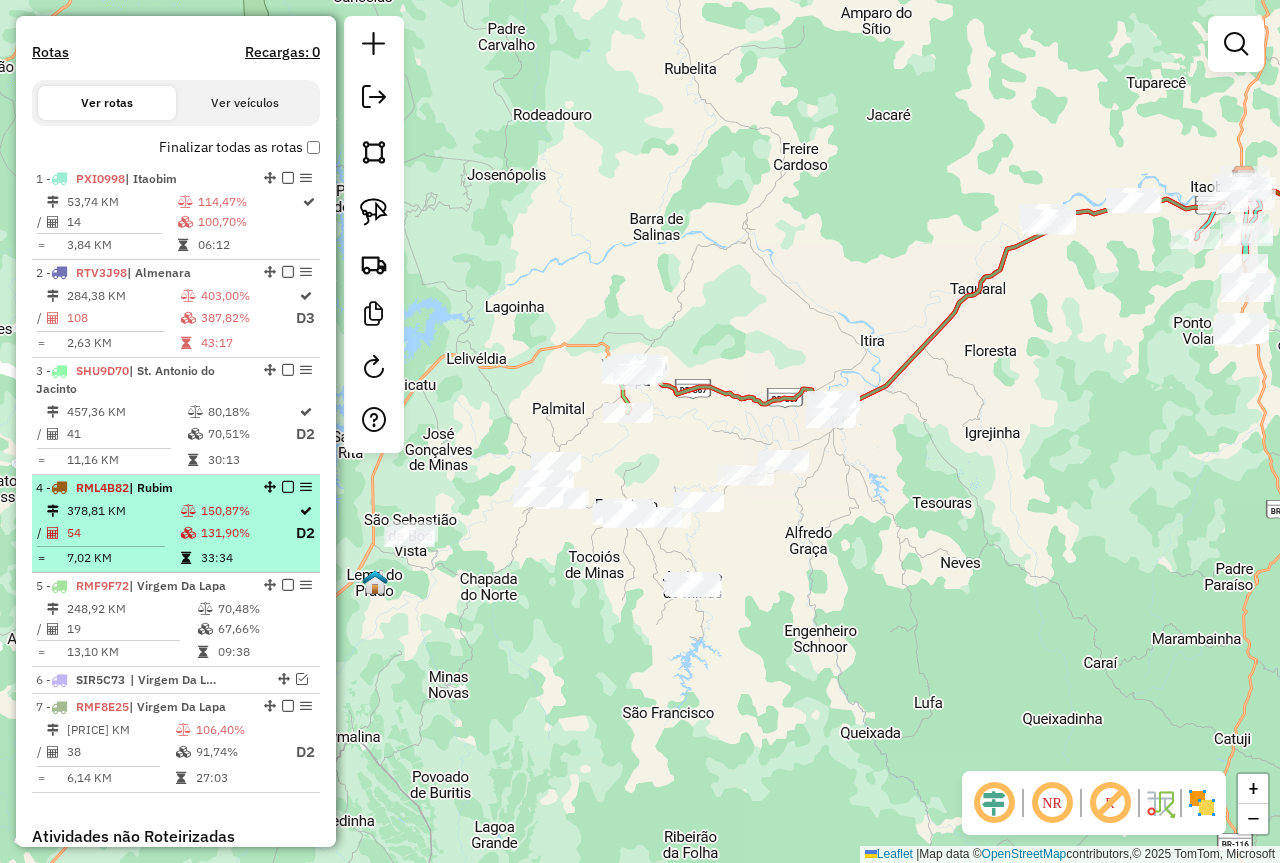 scroll, scrollTop: 700, scrollLeft: 0, axis: vertical 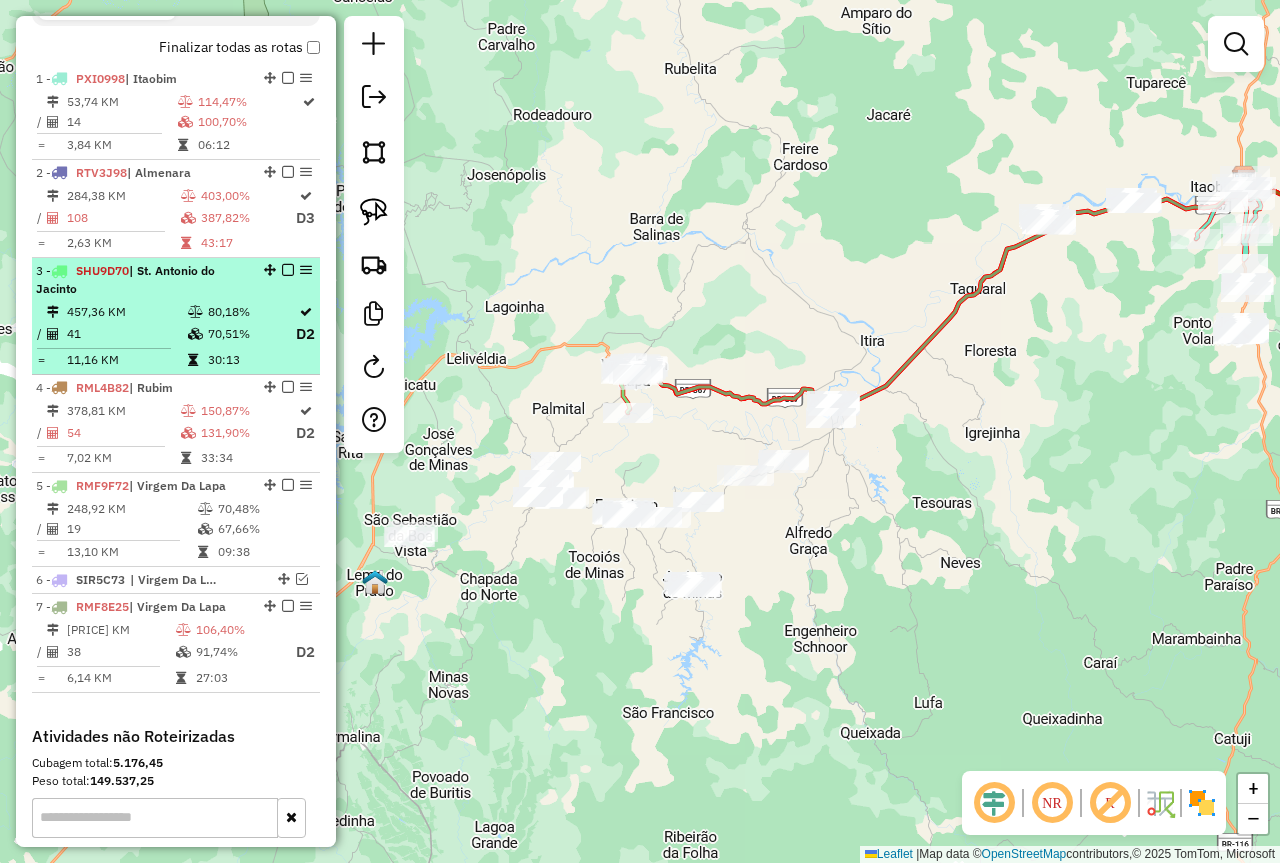 click at bounding box center (197, 334) 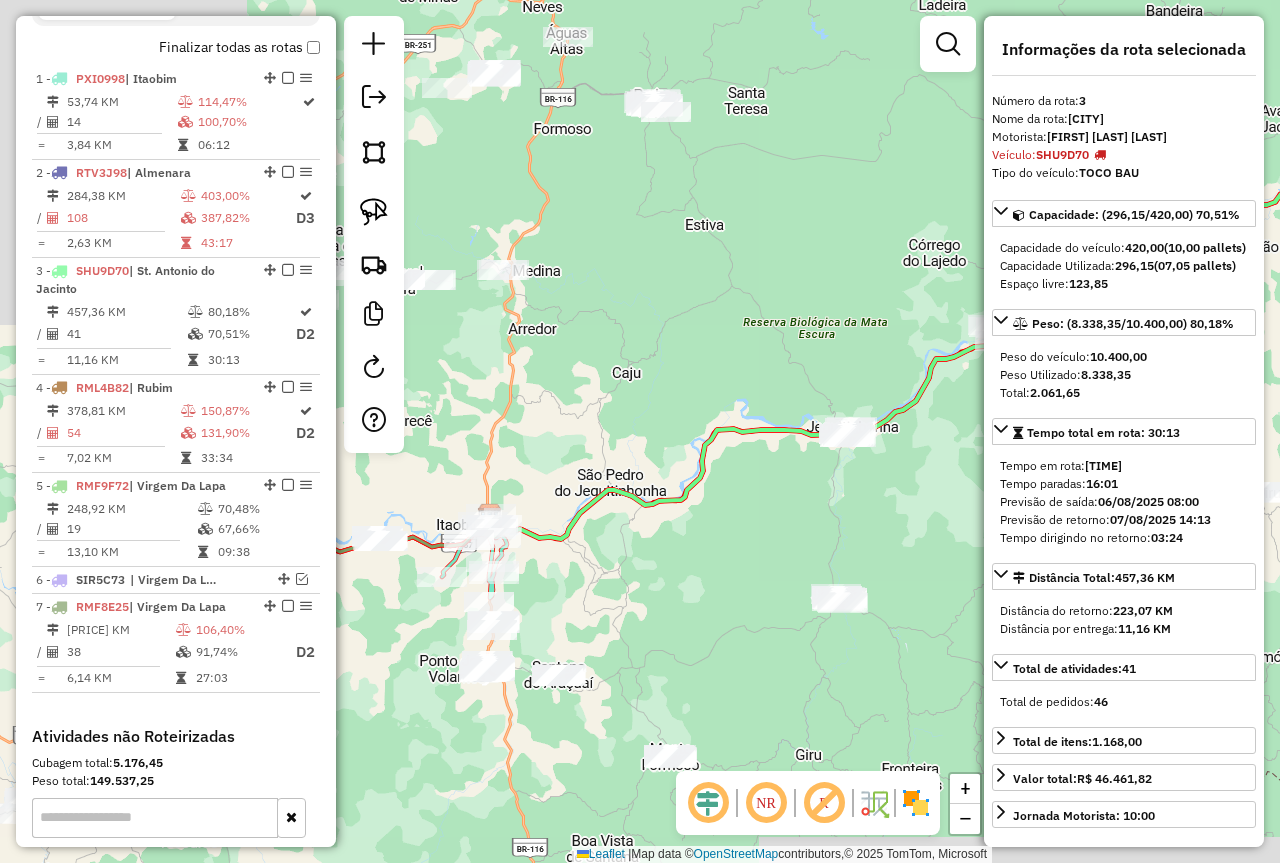 drag, startPoint x: 457, startPoint y: 580, endPoint x: 798, endPoint y: 512, distance: 347.71396 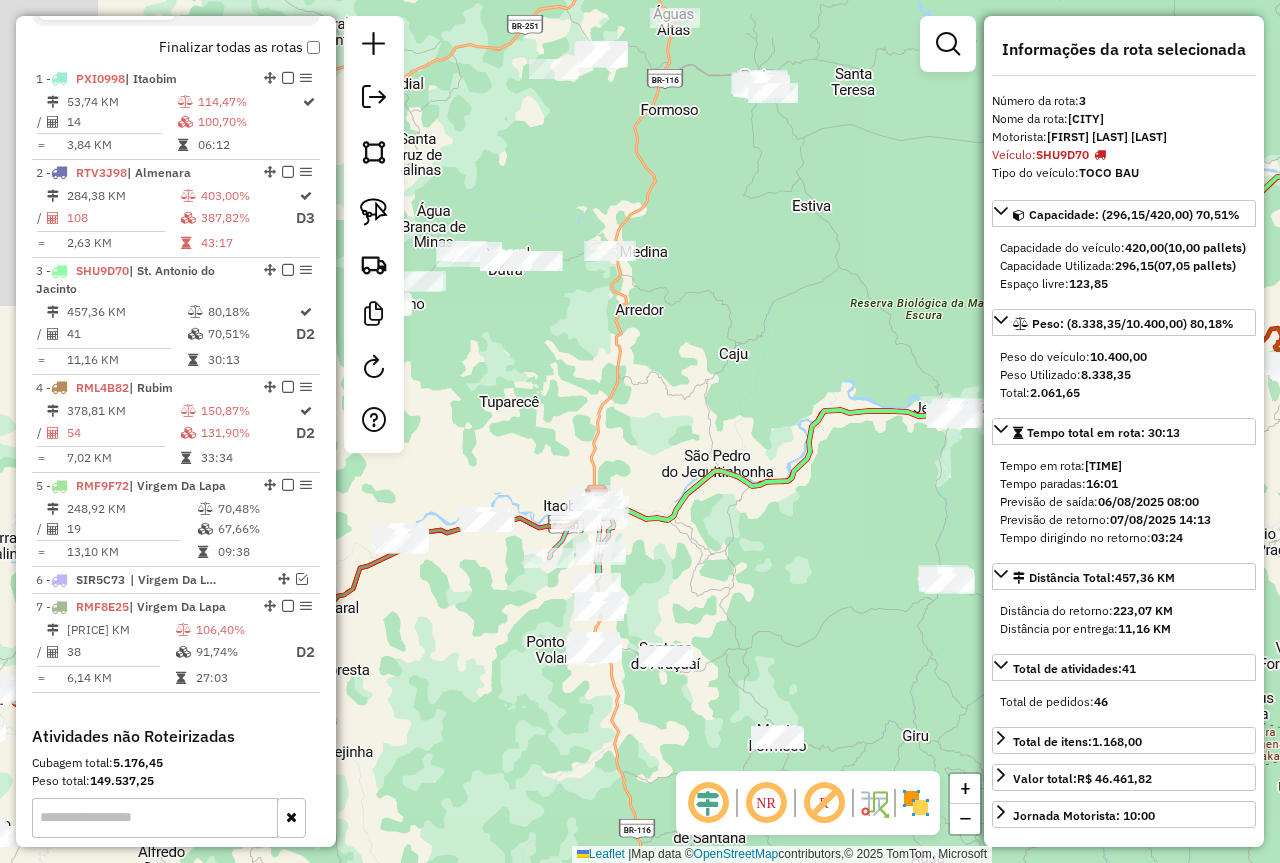 drag, startPoint x: 776, startPoint y: 563, endPoint x: 964, endPoint y: 482, distance: 204.7071 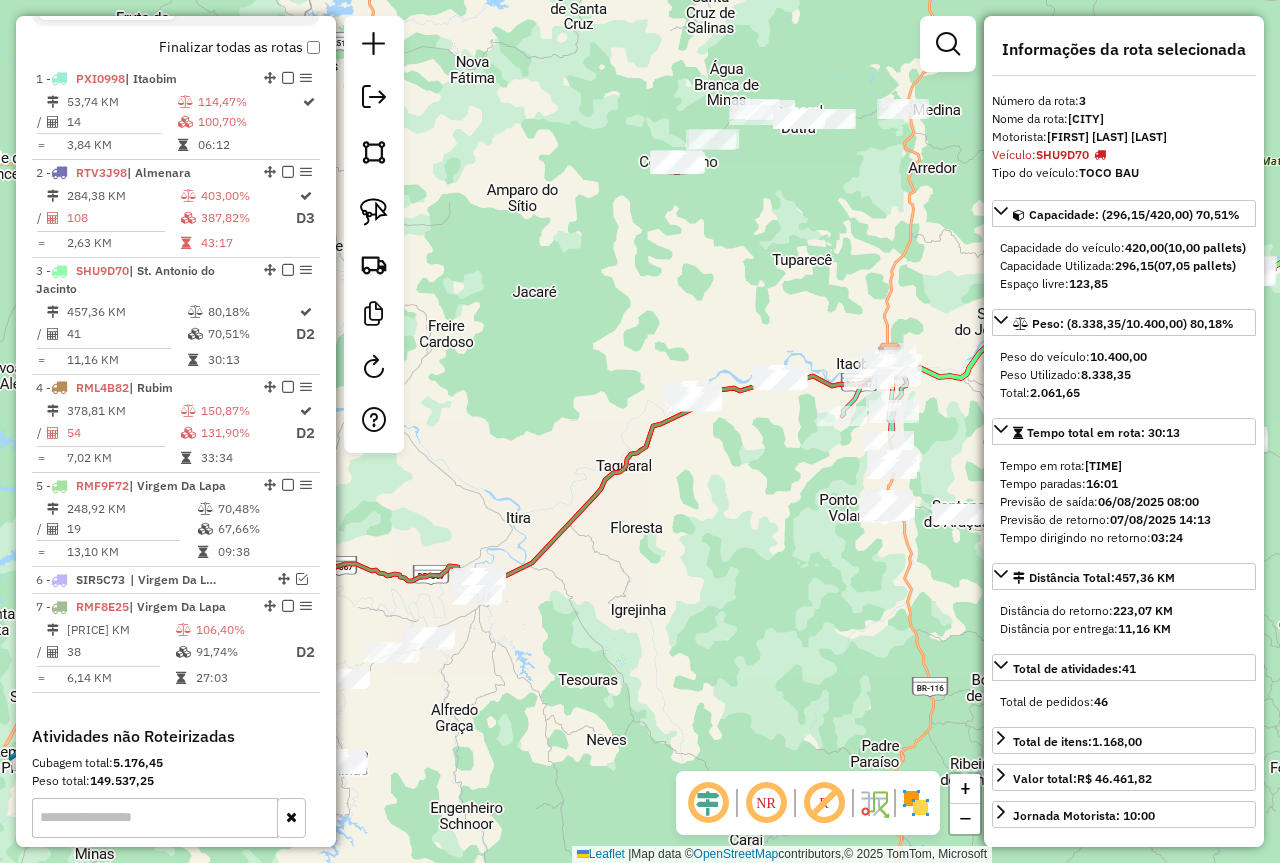 drag, startPoint x: 609, startPoint y: 631, endPoint x: 860, endPoint y: 498, distance: 284.05984 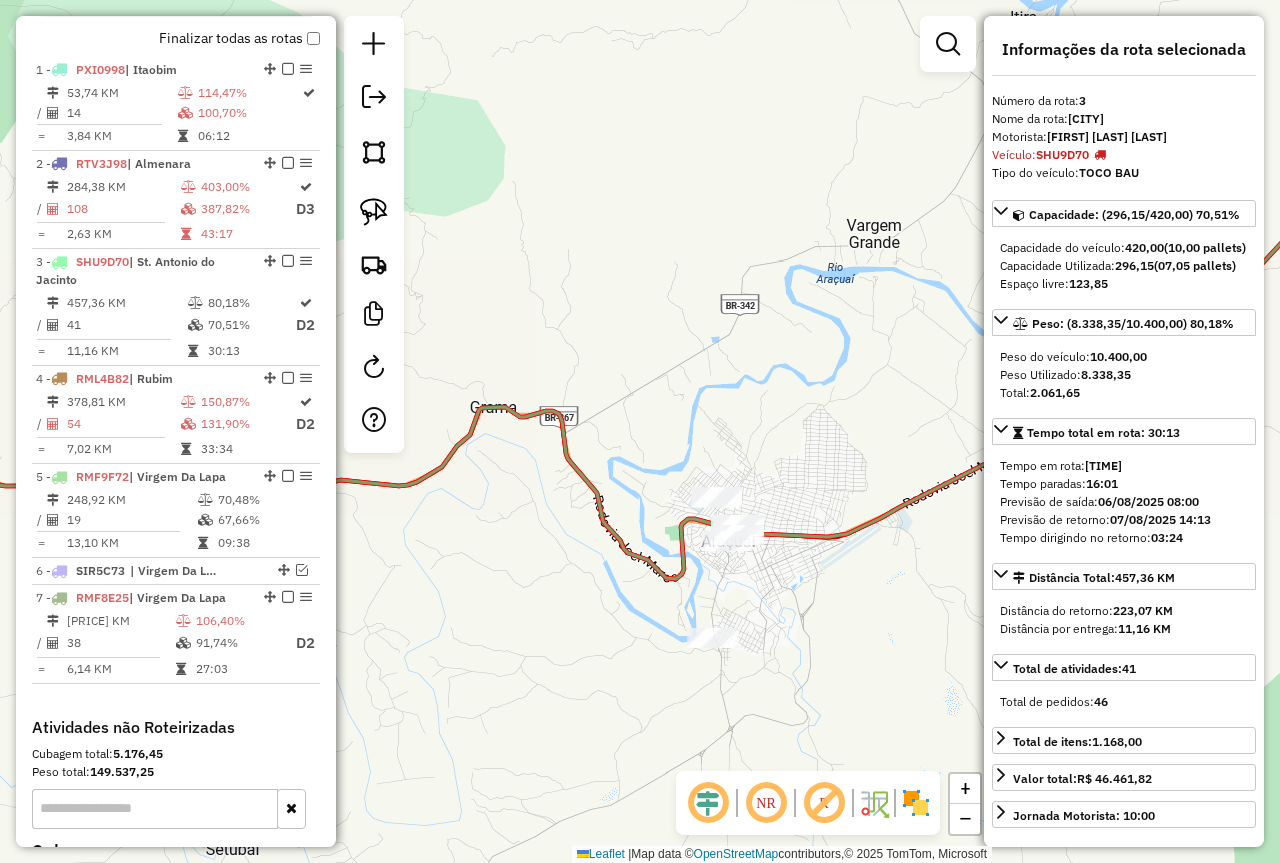 scroll, scrollTop: 700, scrollLeft: 0, axis: vertical 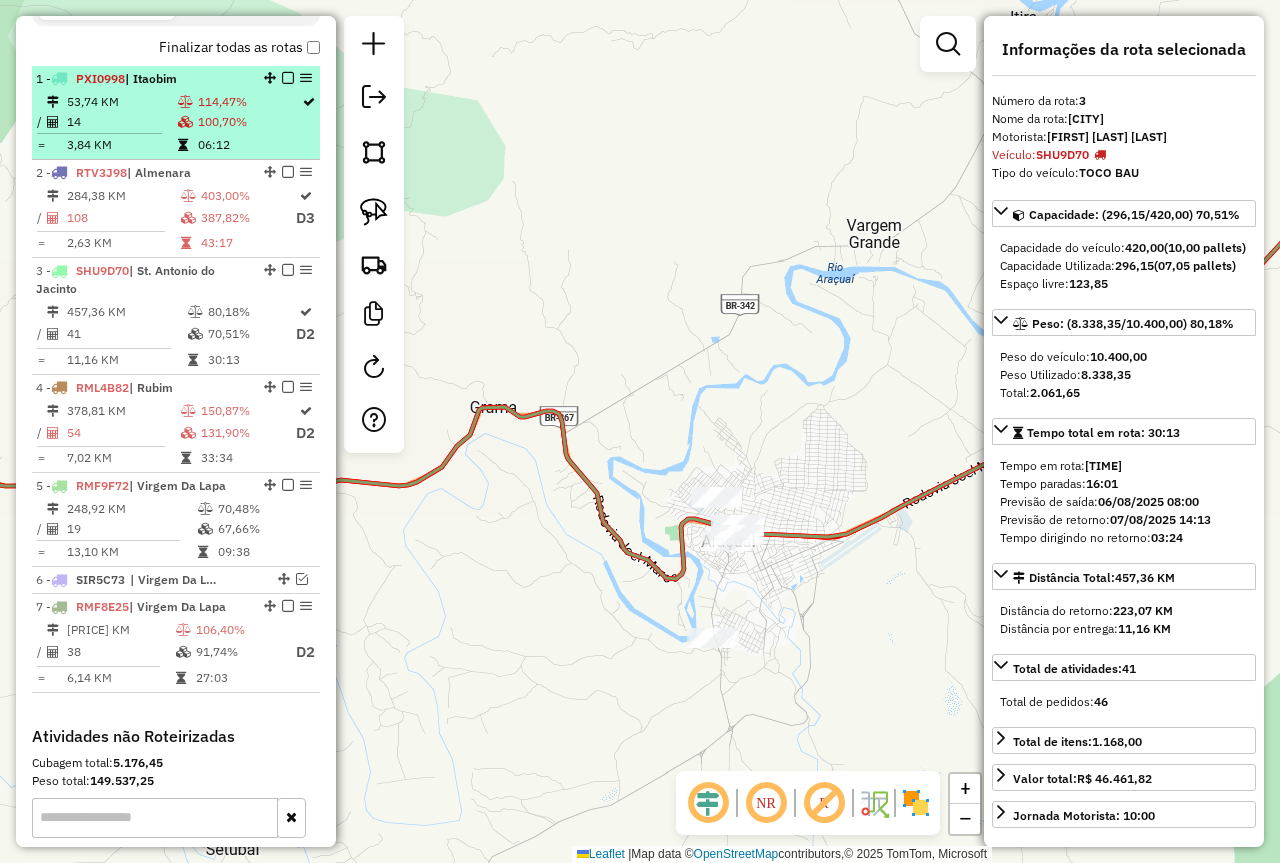 click at bounding box center [185, 122] 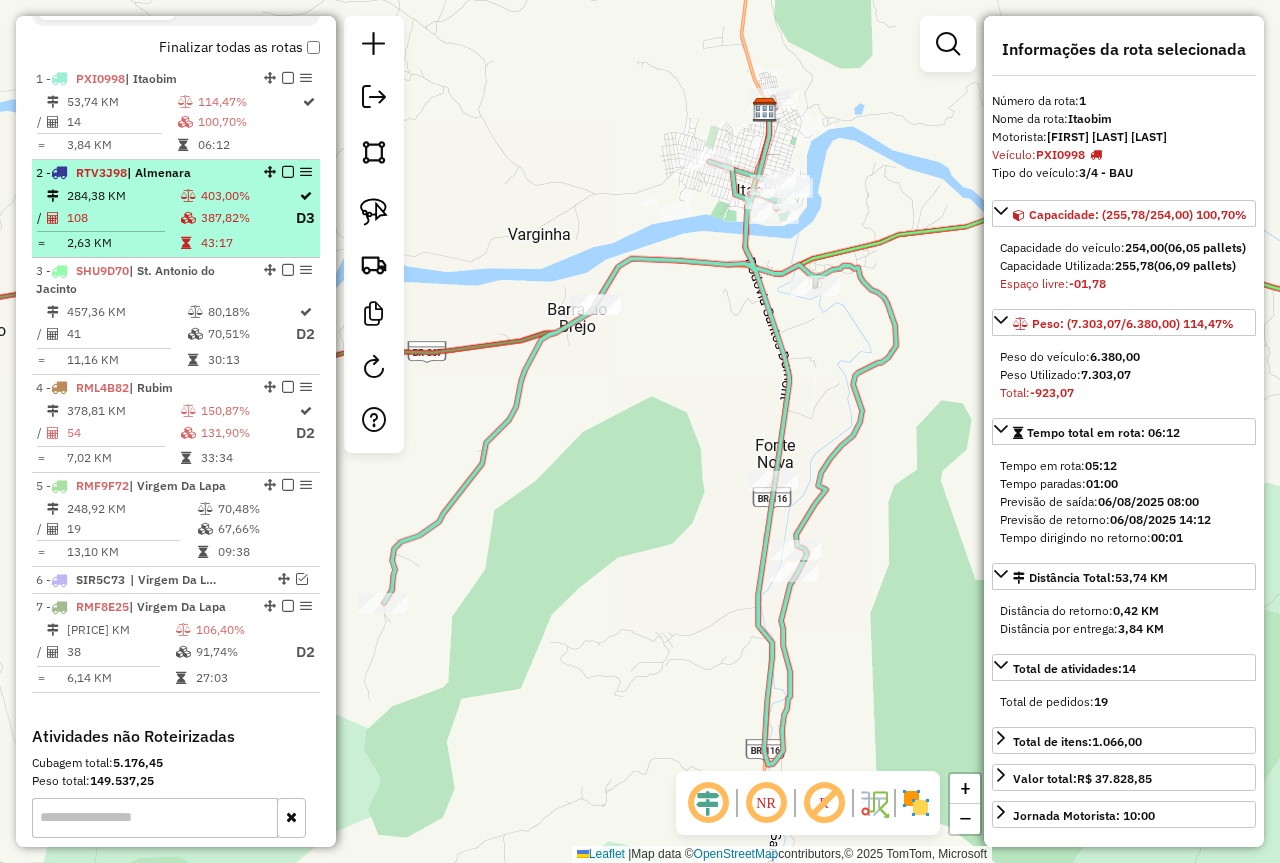 click on "387,82%" at bounding box center [247, 218] 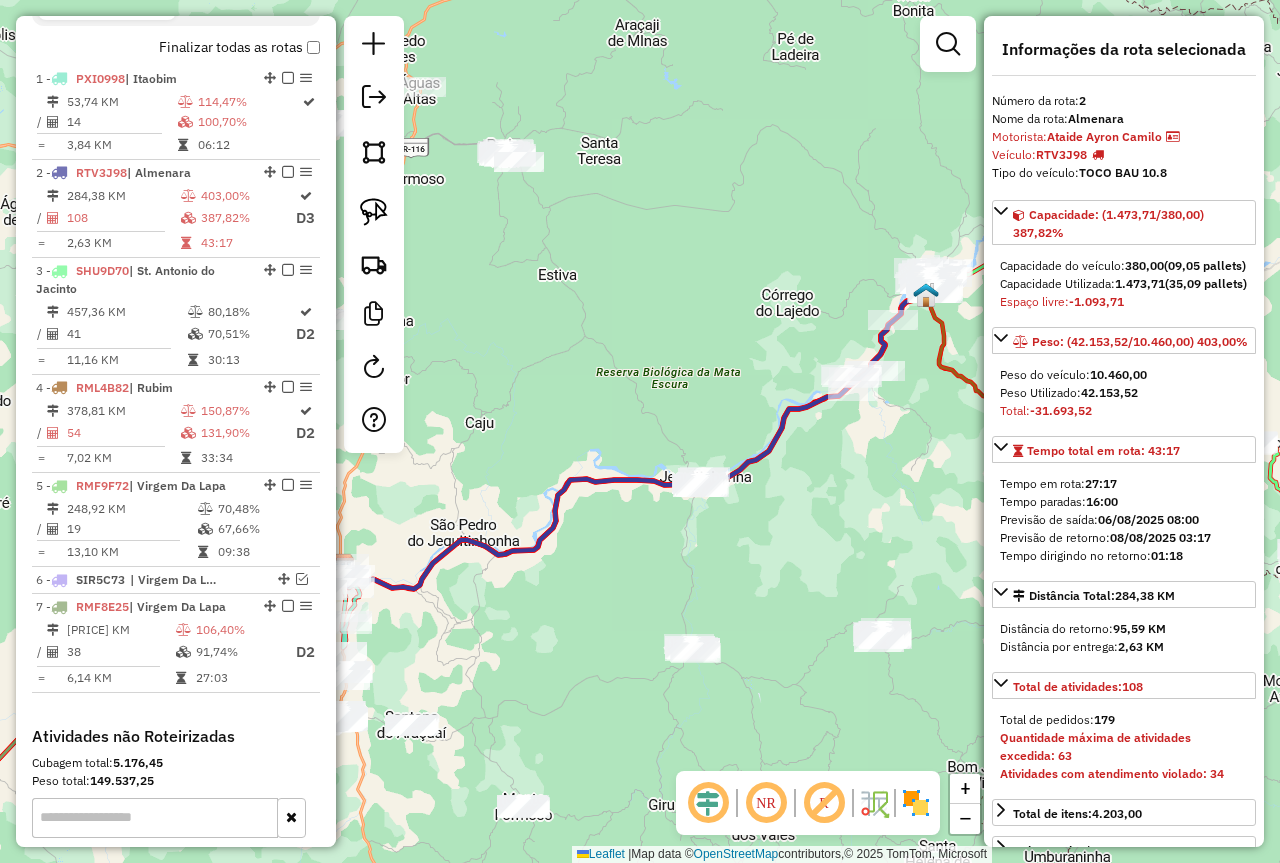 drag, startPoint x: 820, startPoint y: 514, endPoint x: 594, endPoint y: 528, distance: 226.43321 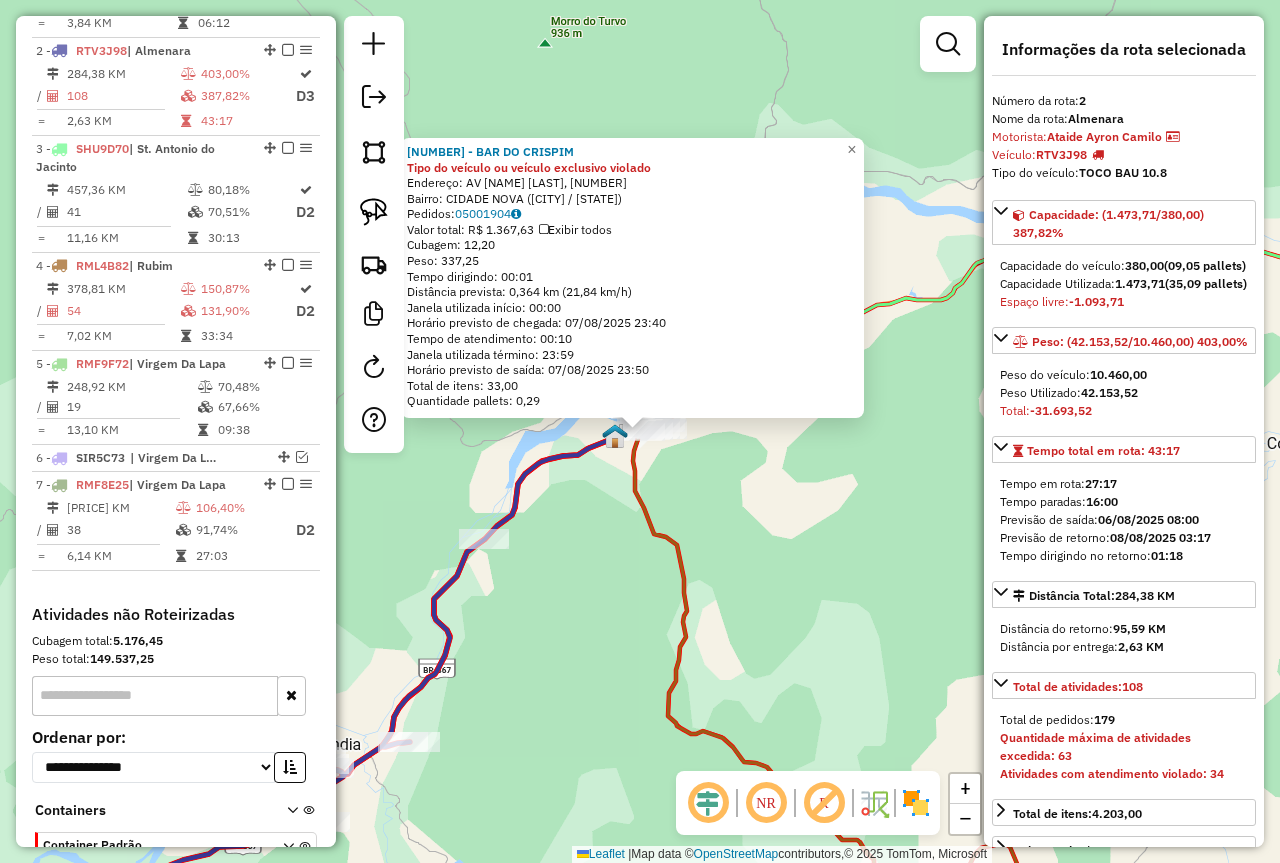 scroll, scrollTop: 844, scrollLeft: 0, axis: vertical 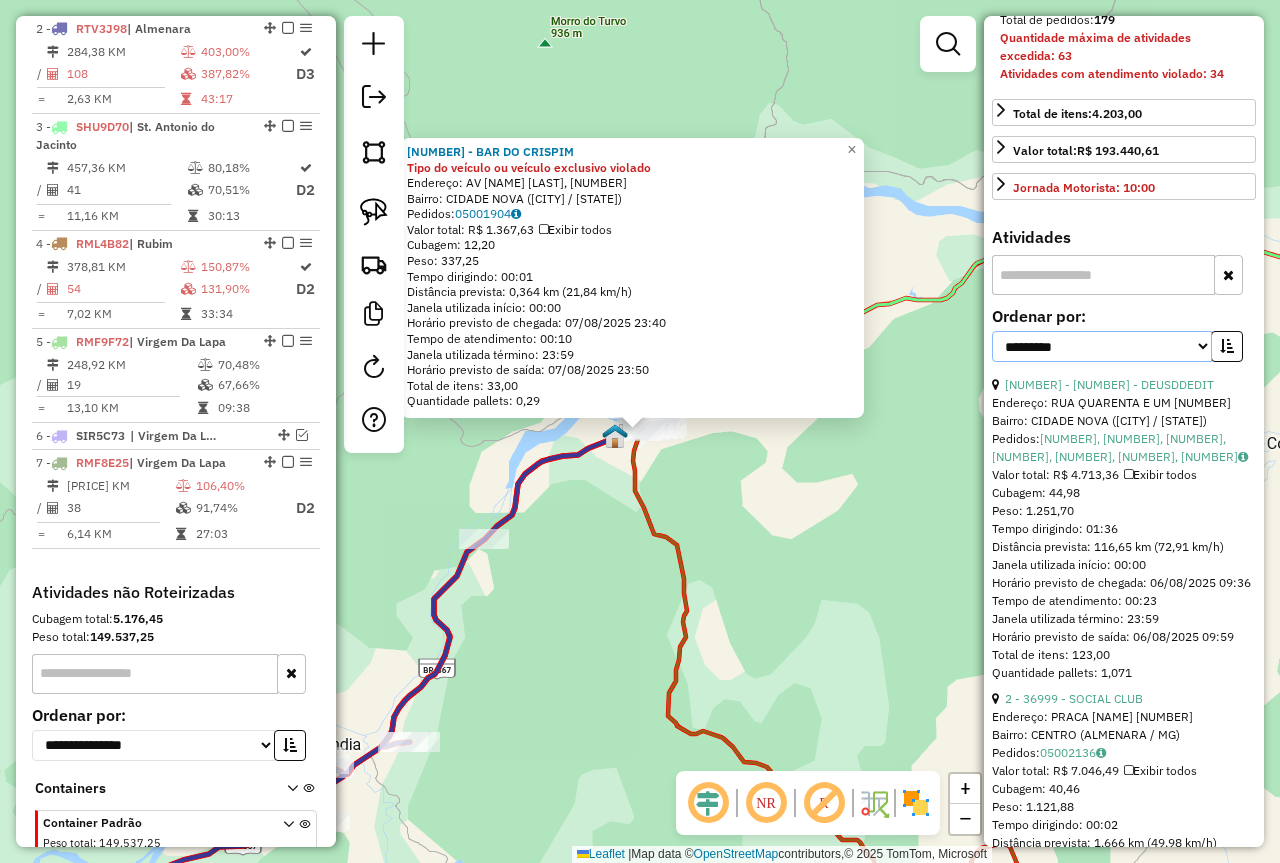 click on "**********" at bounding box center [1102, 346] 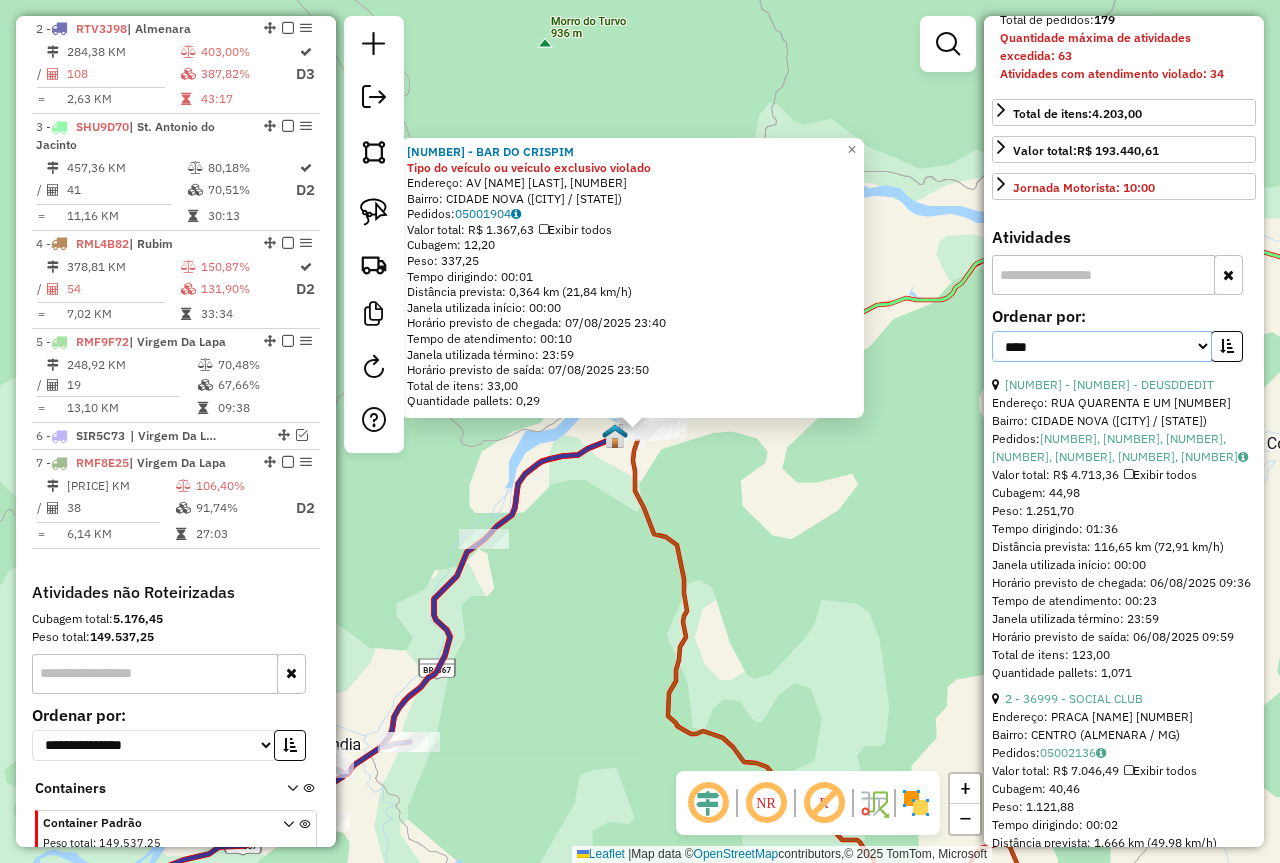 click on "**********" at bounding box center (1102, 346) 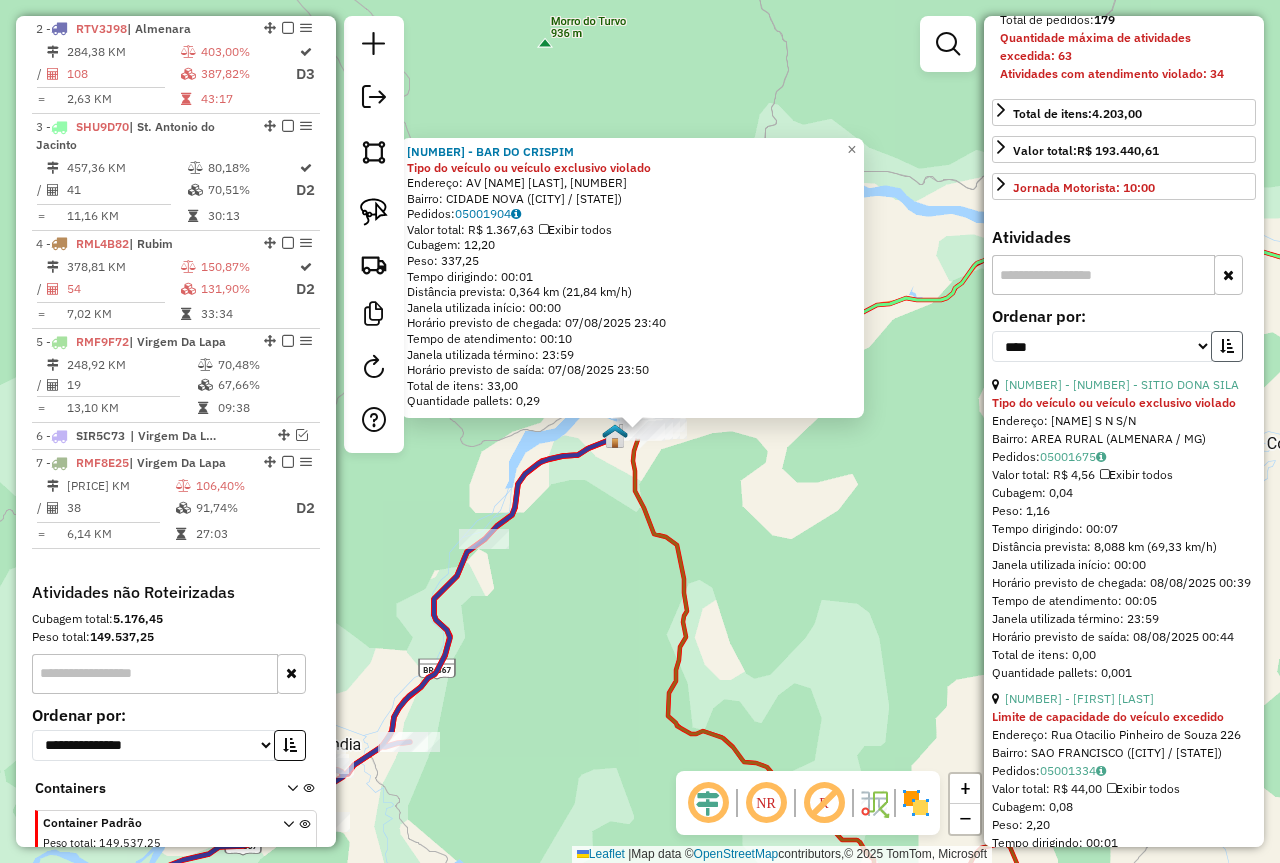 click at bounding box center [1227, 346] 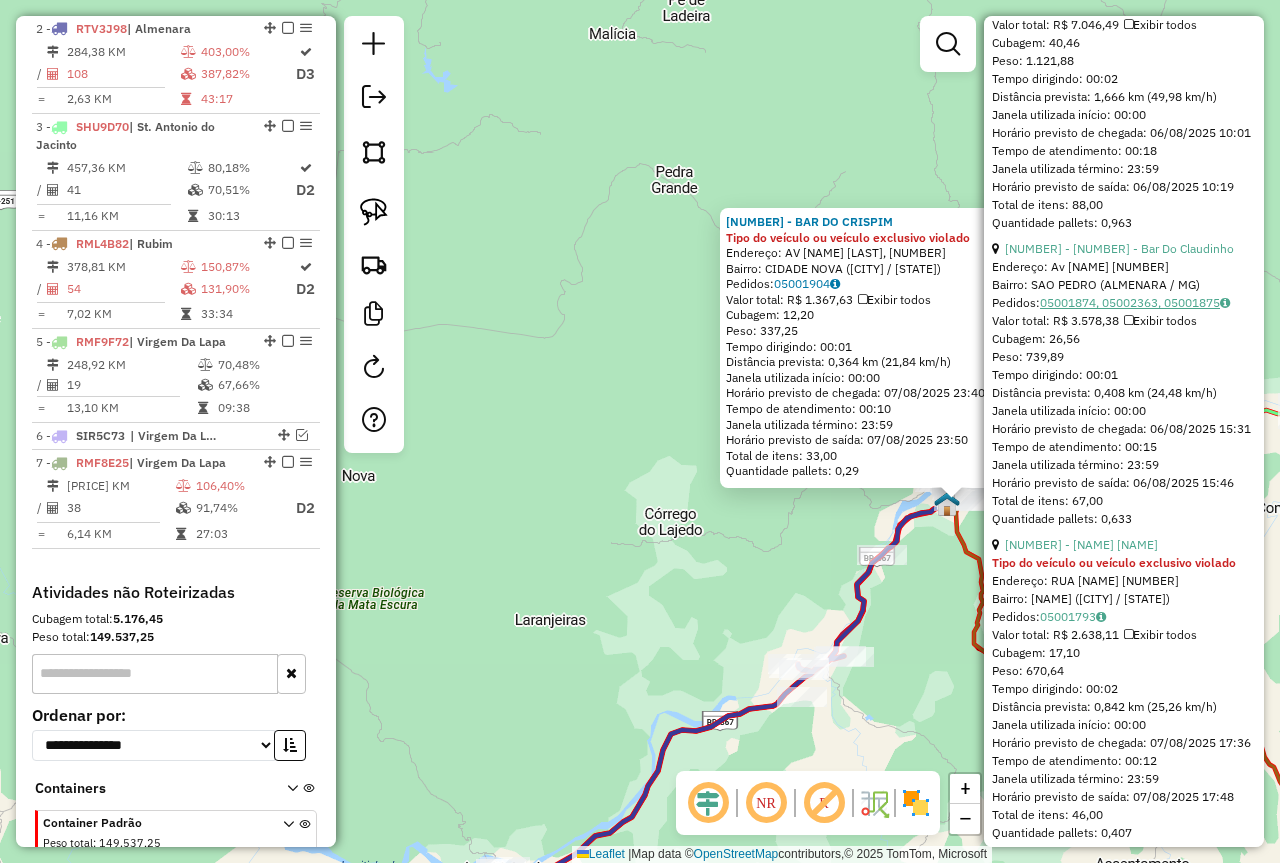 scroll, scrollTop: 3700, scrollLeft: 0, axis: vertical 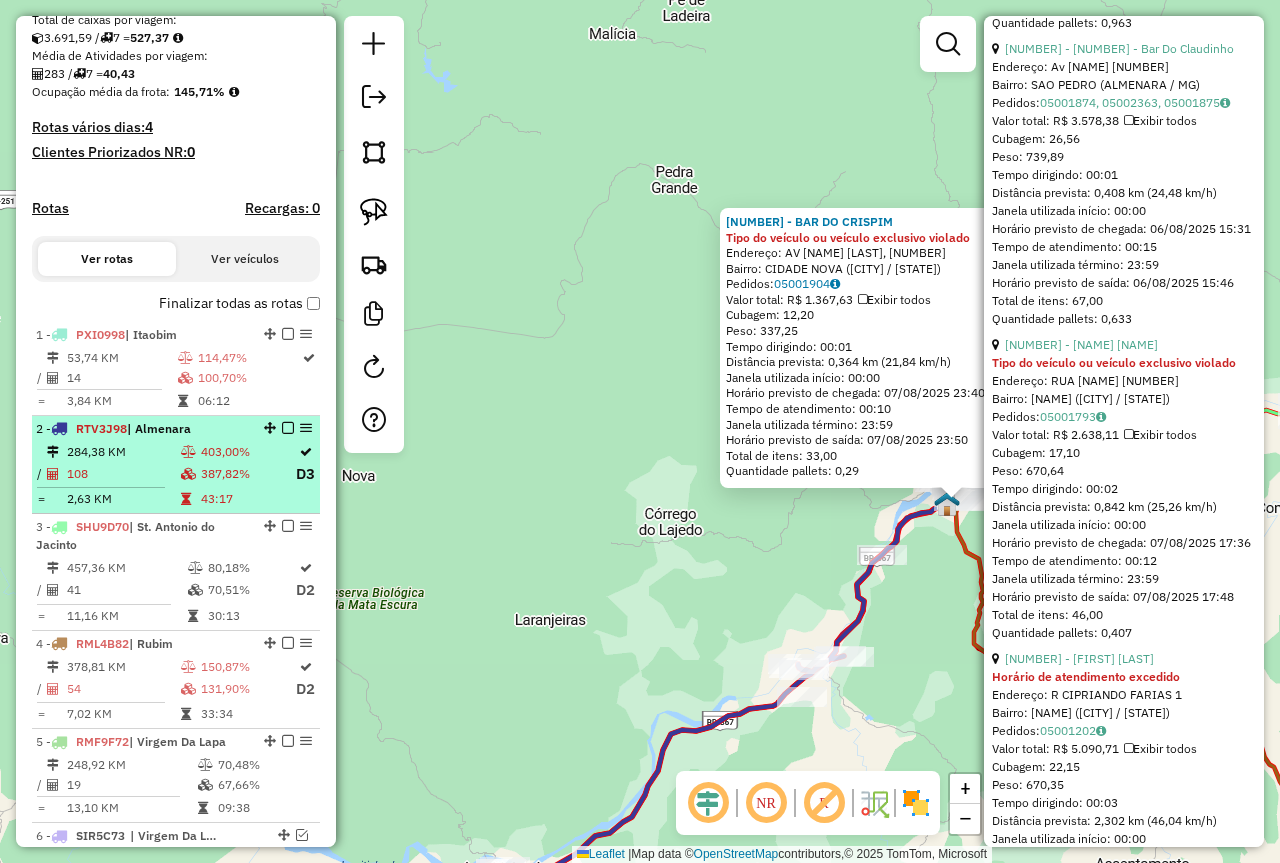click on "387,82%" at bounding box center (247, 474) 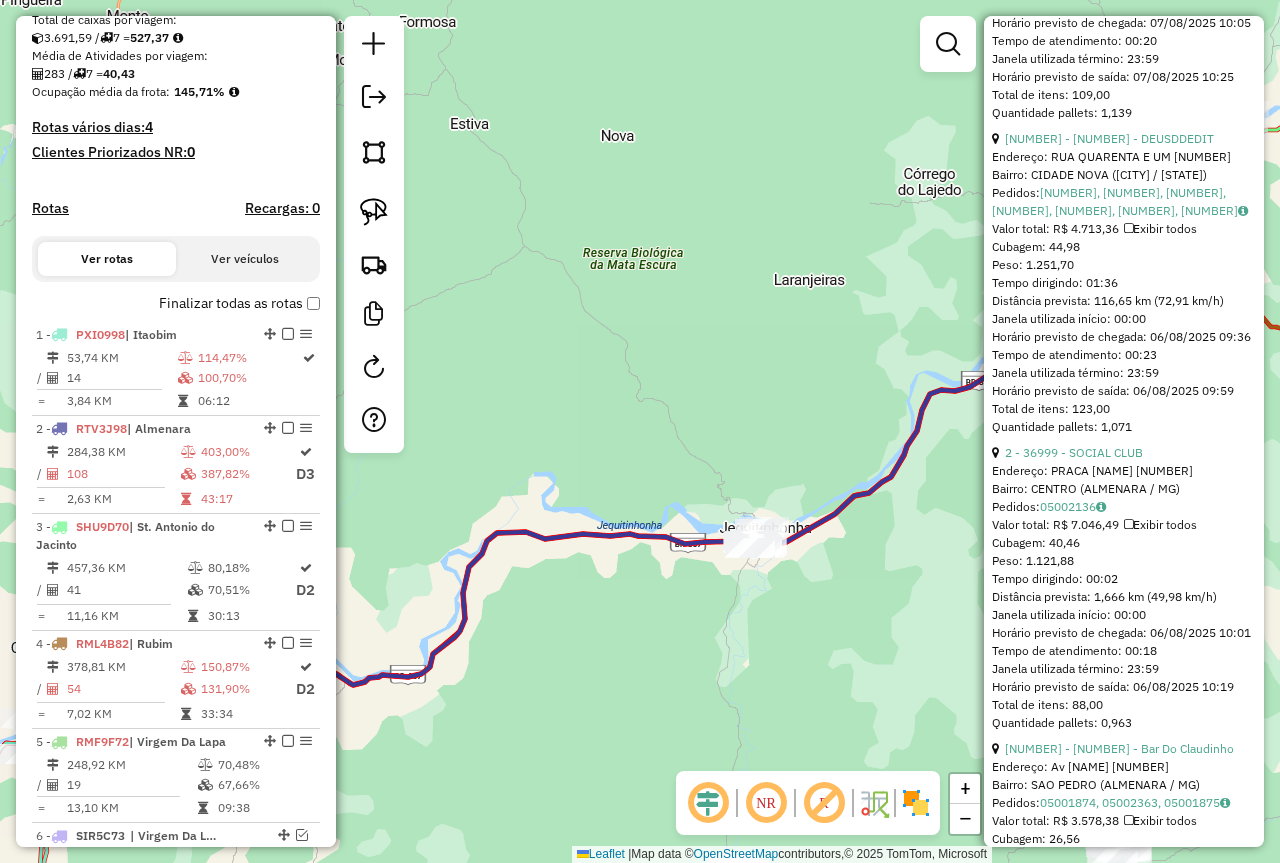 scroll, scrollTop: 3100, scrollLeft: 0, axis: vertical 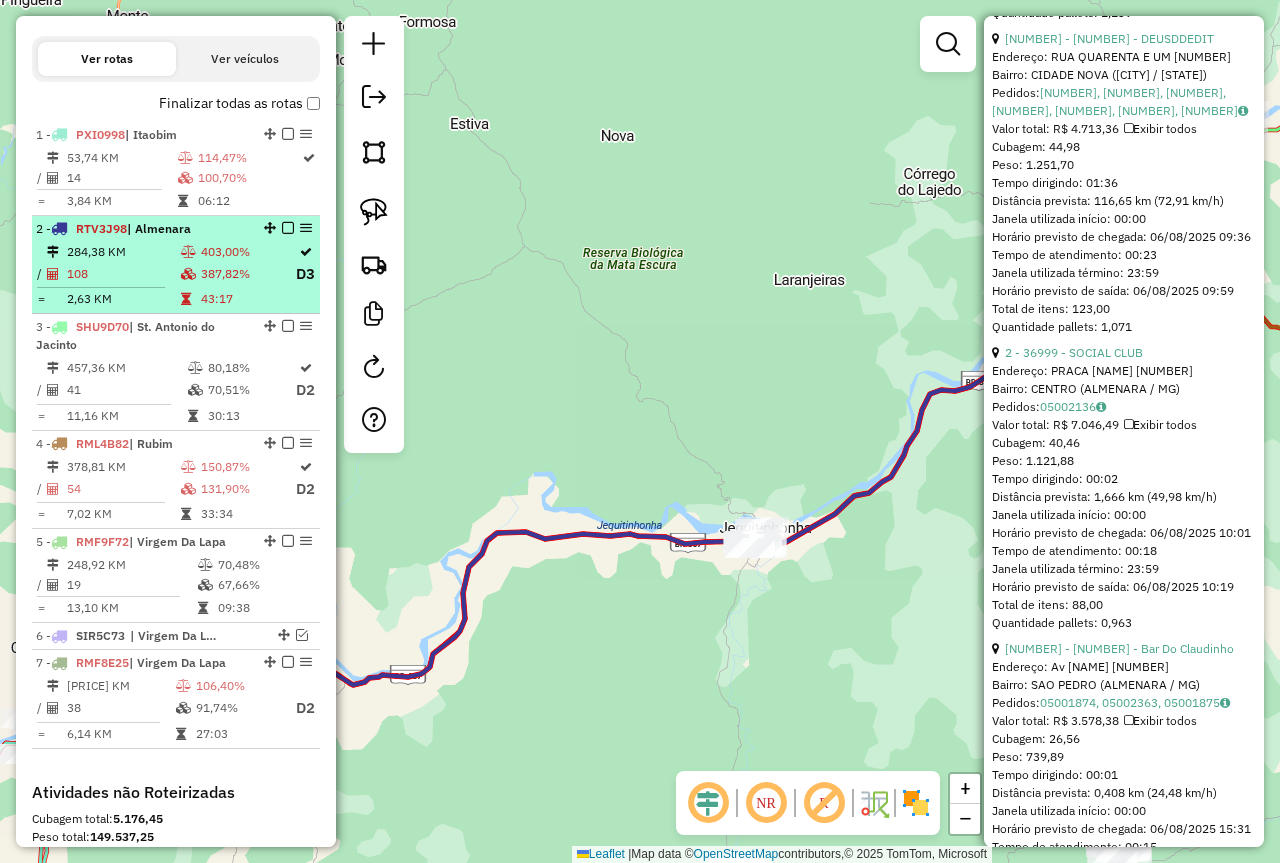 click on "284,38 KM   403,00%  /  108   387,82%   D3  =  2,63 KM   43:17" at bounding box center (176, 276) 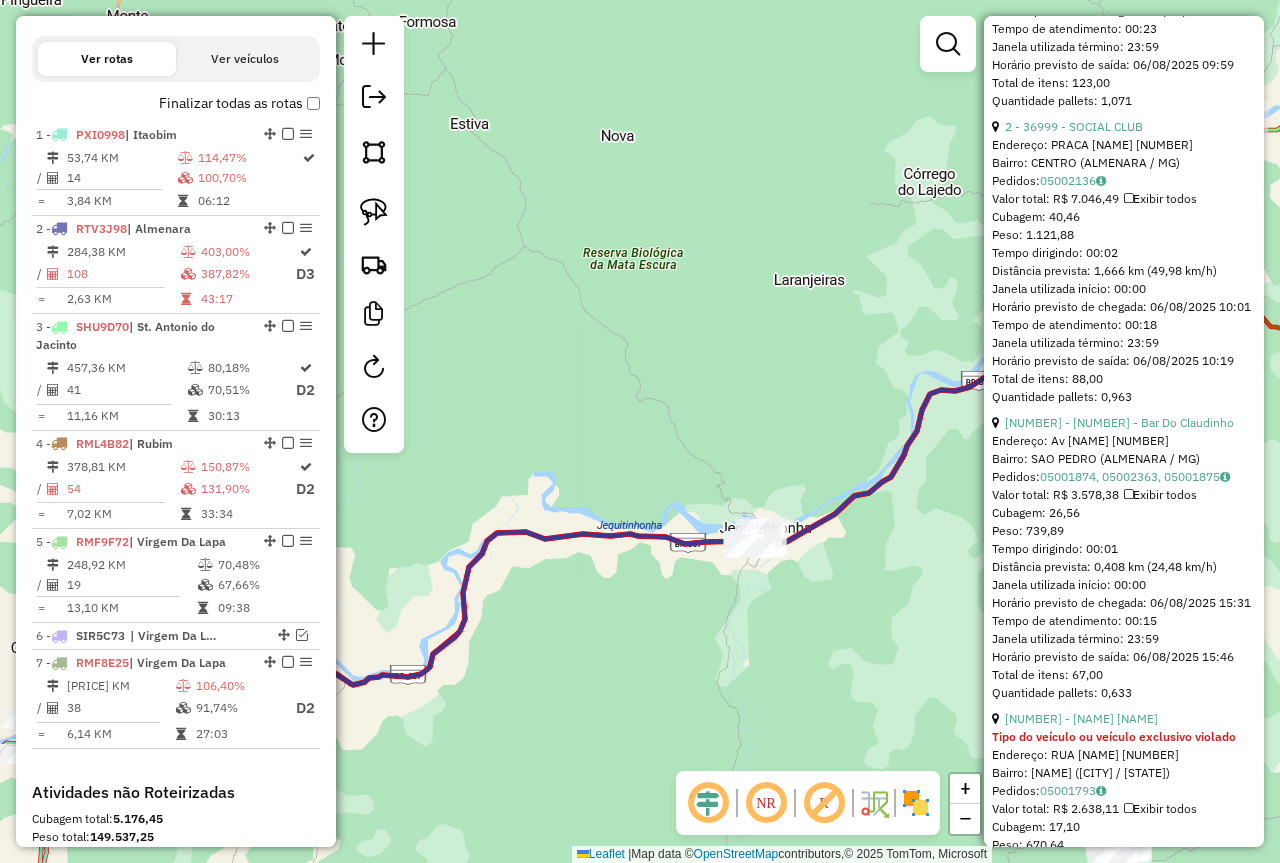 scroll, scrollTop: 3400, scrollLeft: 0, axis: vertical 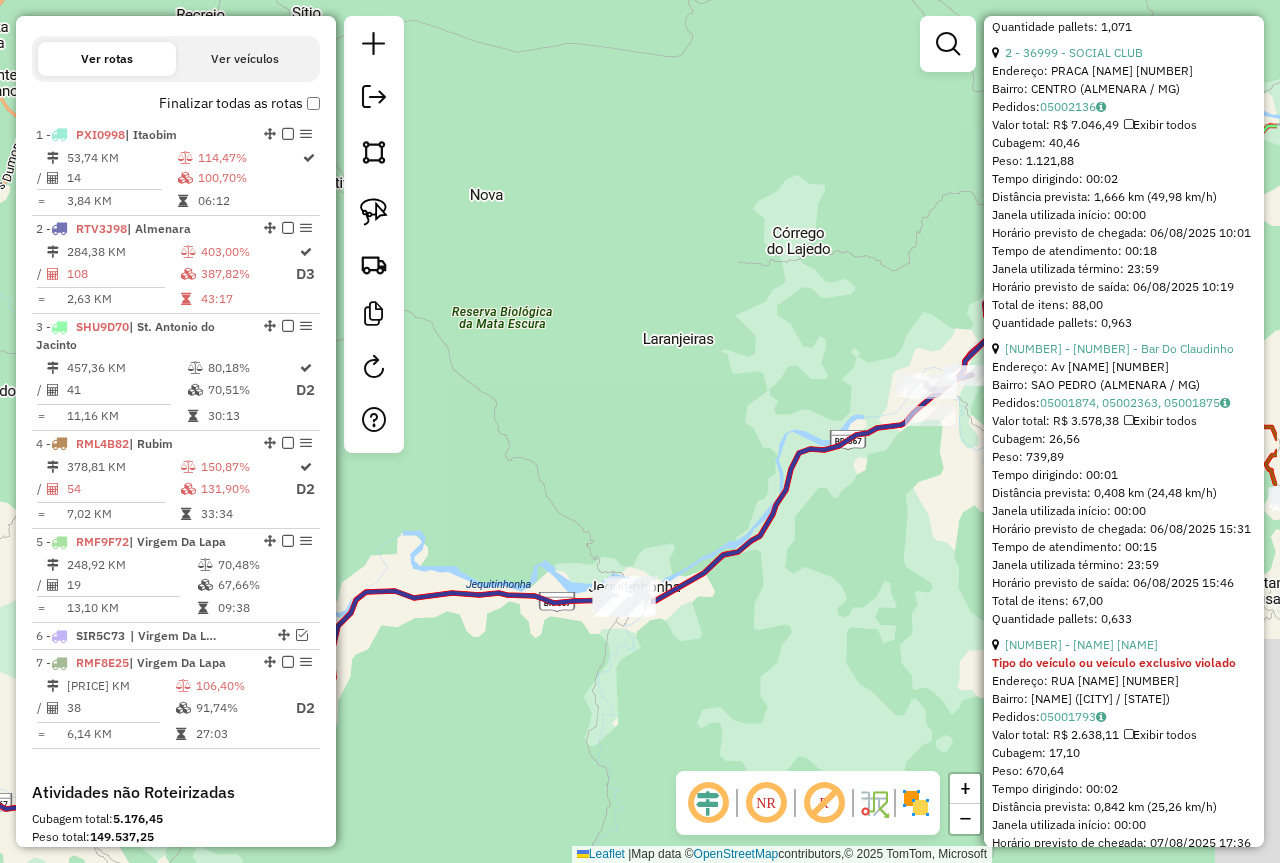 drag, startPoint x: 721, startPoint y: 423, endPoint x: 654, endPoint y: 428, distance: 67.18631 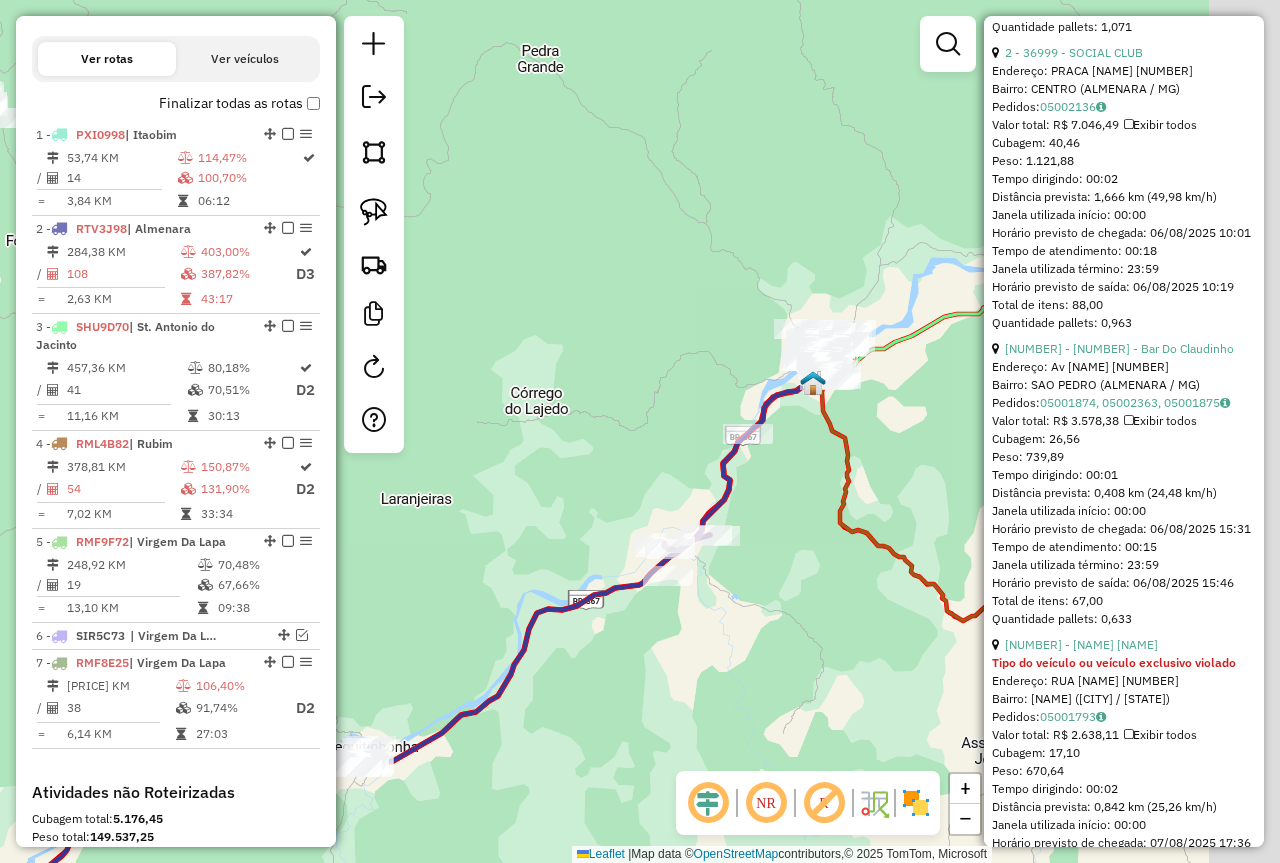 drag, startPoint x: 732, startPoint y: 407, endPoint x: 490, endPoint y: 574, distance: 294.0289 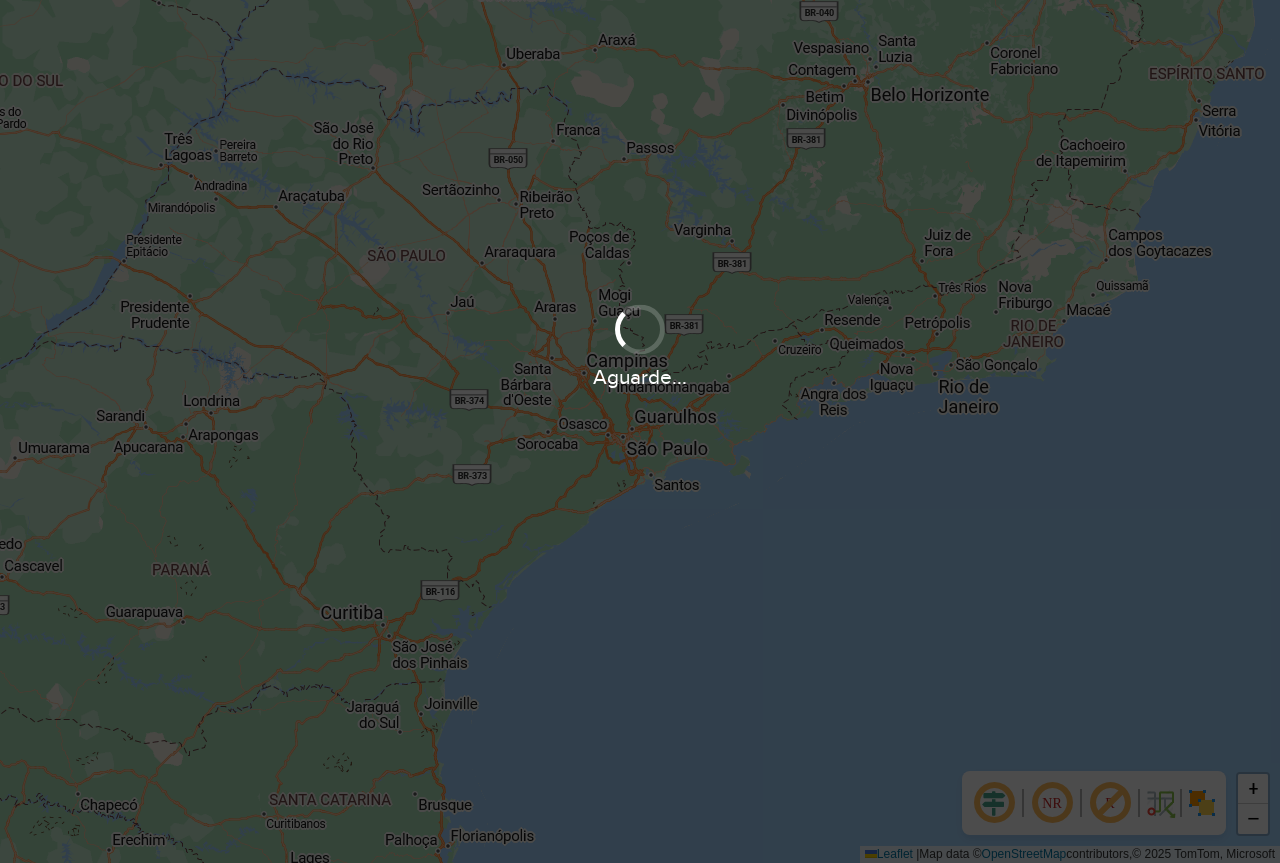 scroll, scrollTop: 0, scrollLeft: 0, axis: both 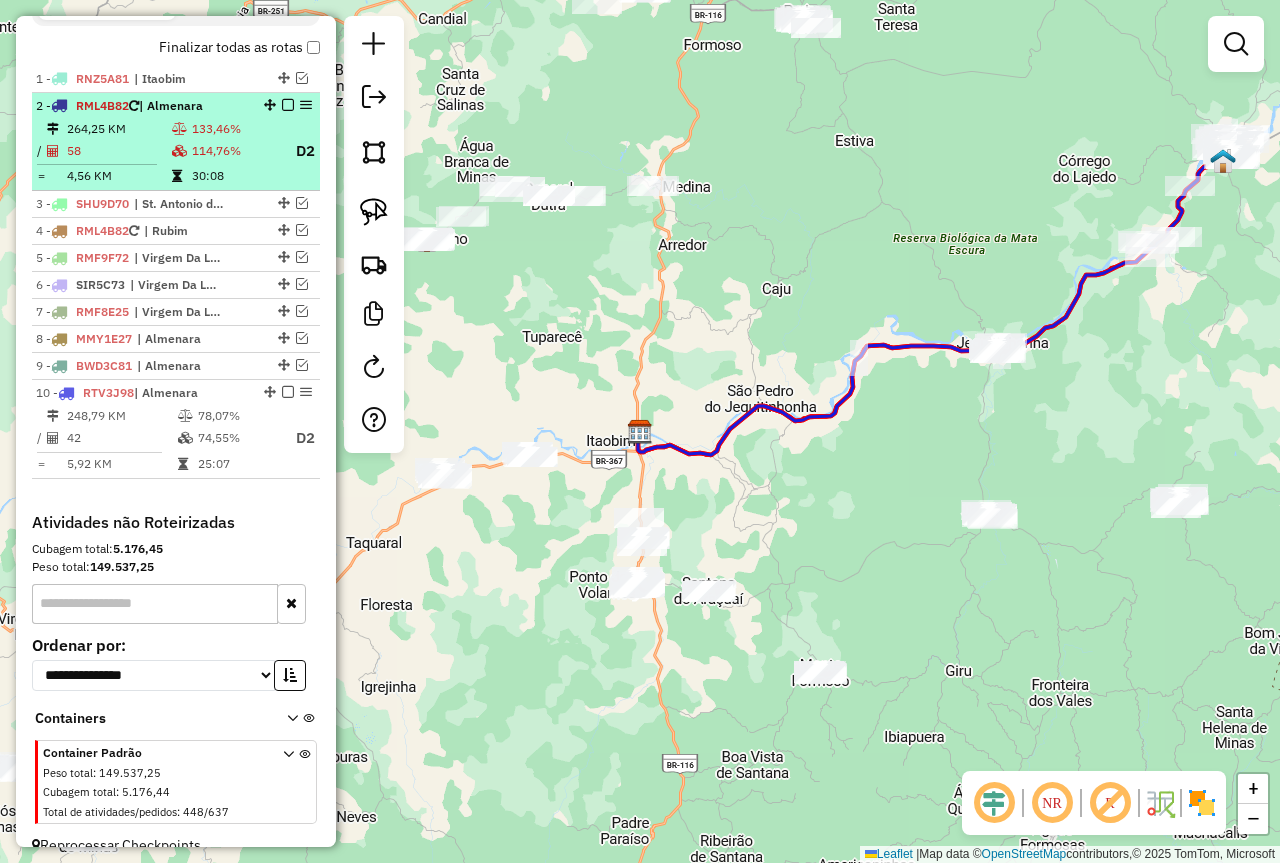 click on "133,46%" at bounding box center (235, 129) 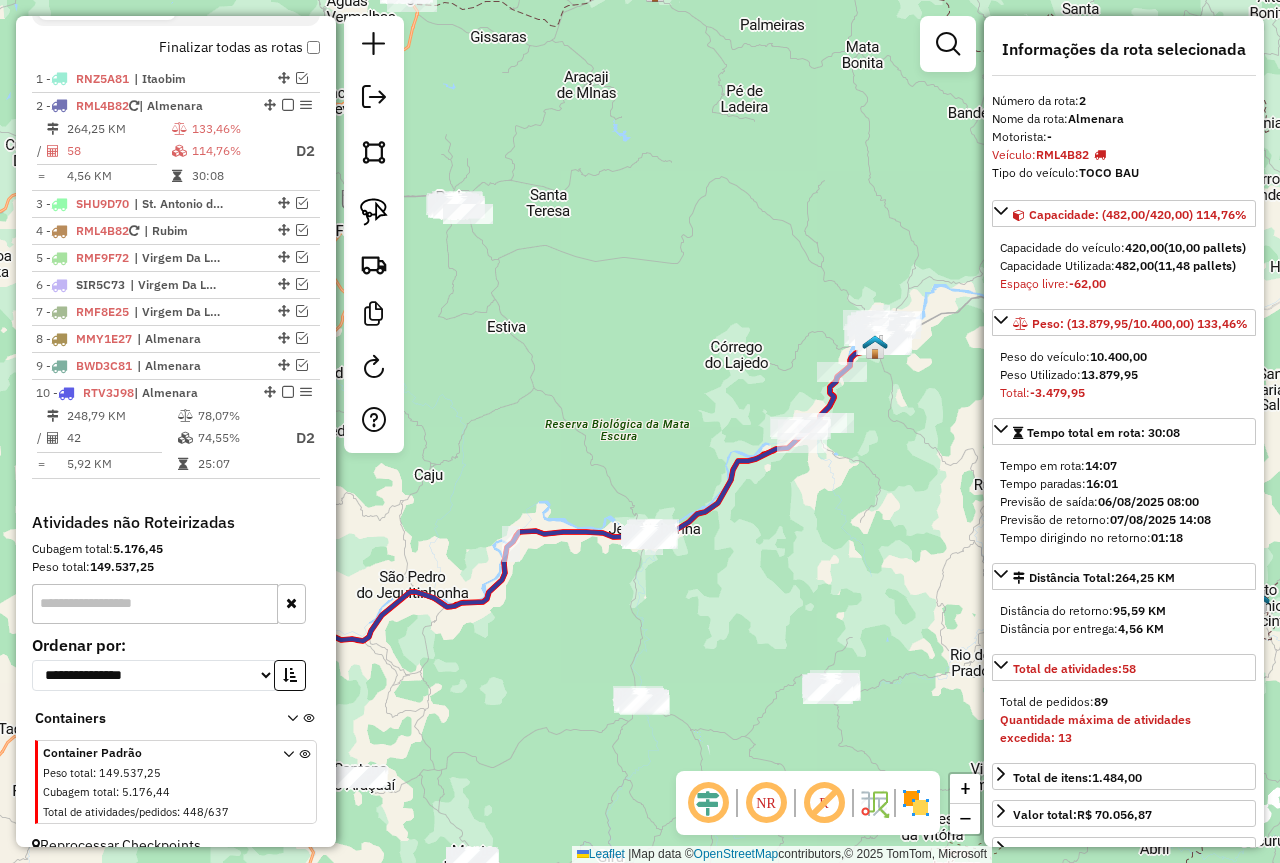drag, startPoint x: 832, startPoint y: 508, endPoint x: 684, endPoint y: 588, distance: 168.23793 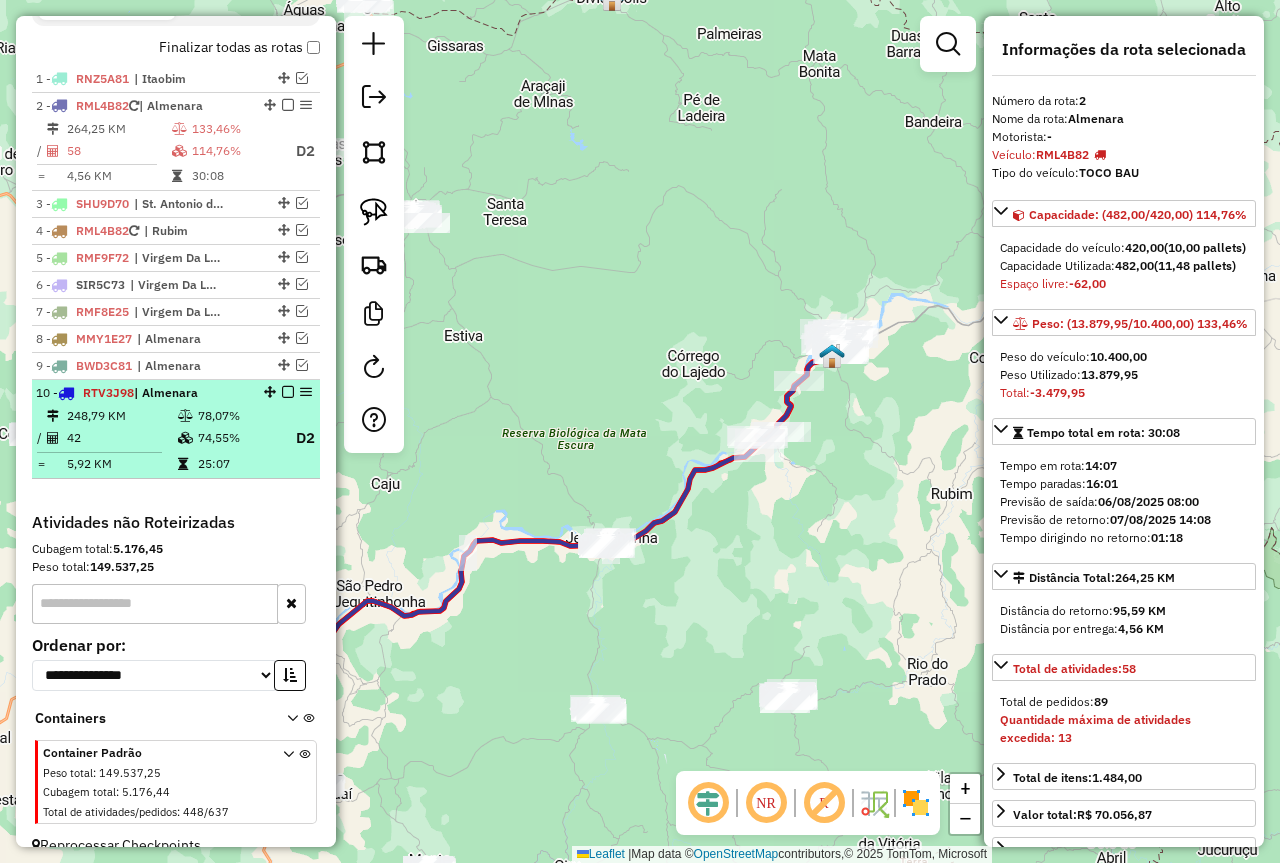 click on "74,55%" at bounding box center [237, 438] 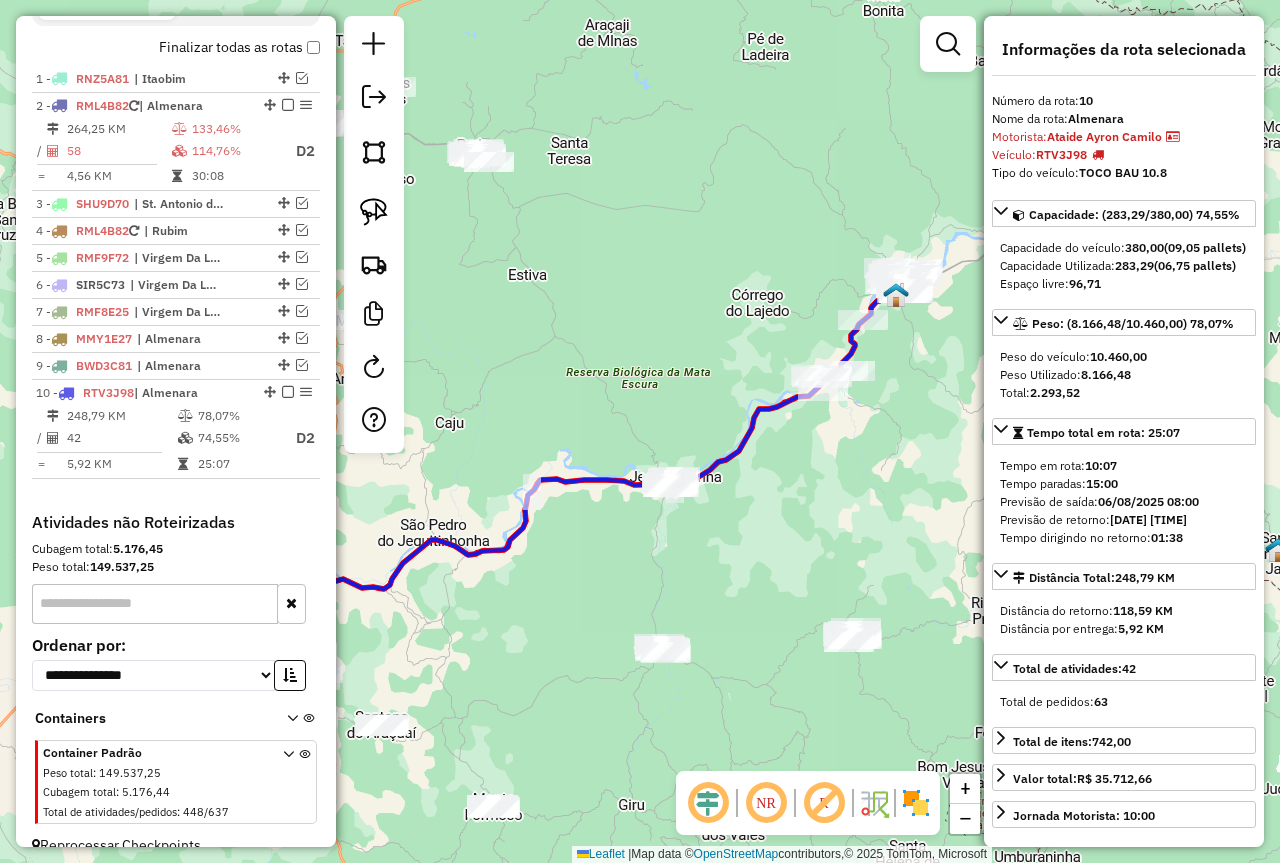 drag, startPoint x: 826, startPoint y: 446, endPoint x: 674, endPoint y: 573, distance: 198.07321 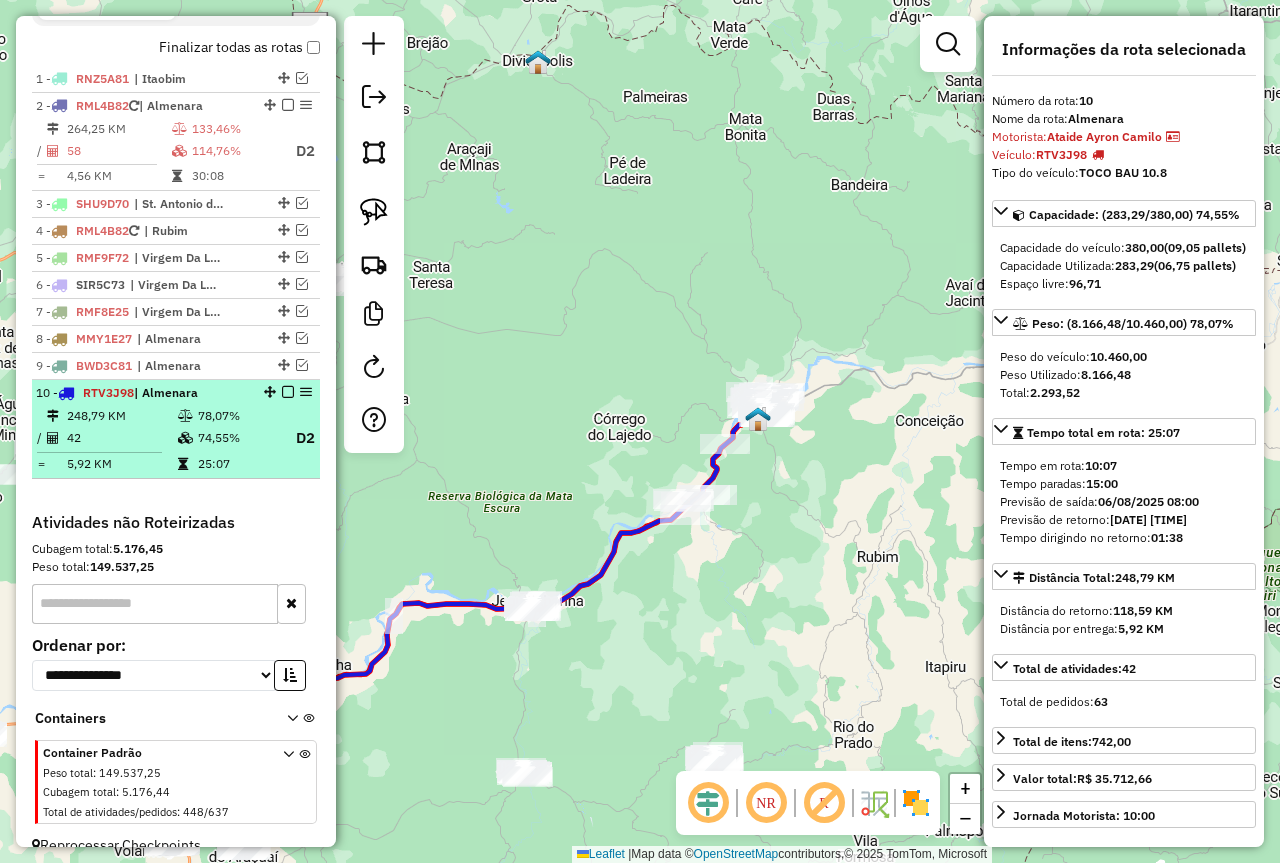 click on "D2" at bounding box center (297, 438) 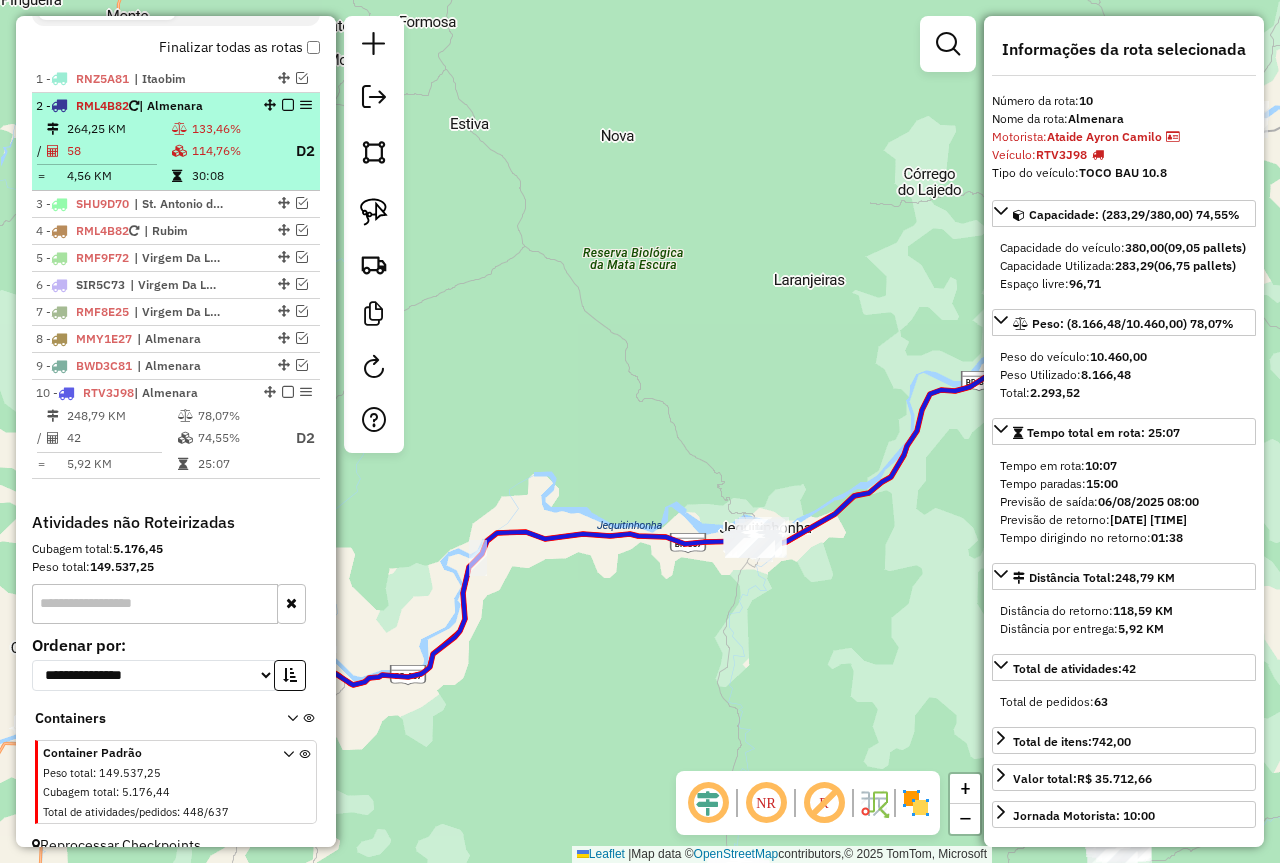 click on "114,76%" at bounding box center (235, 151) 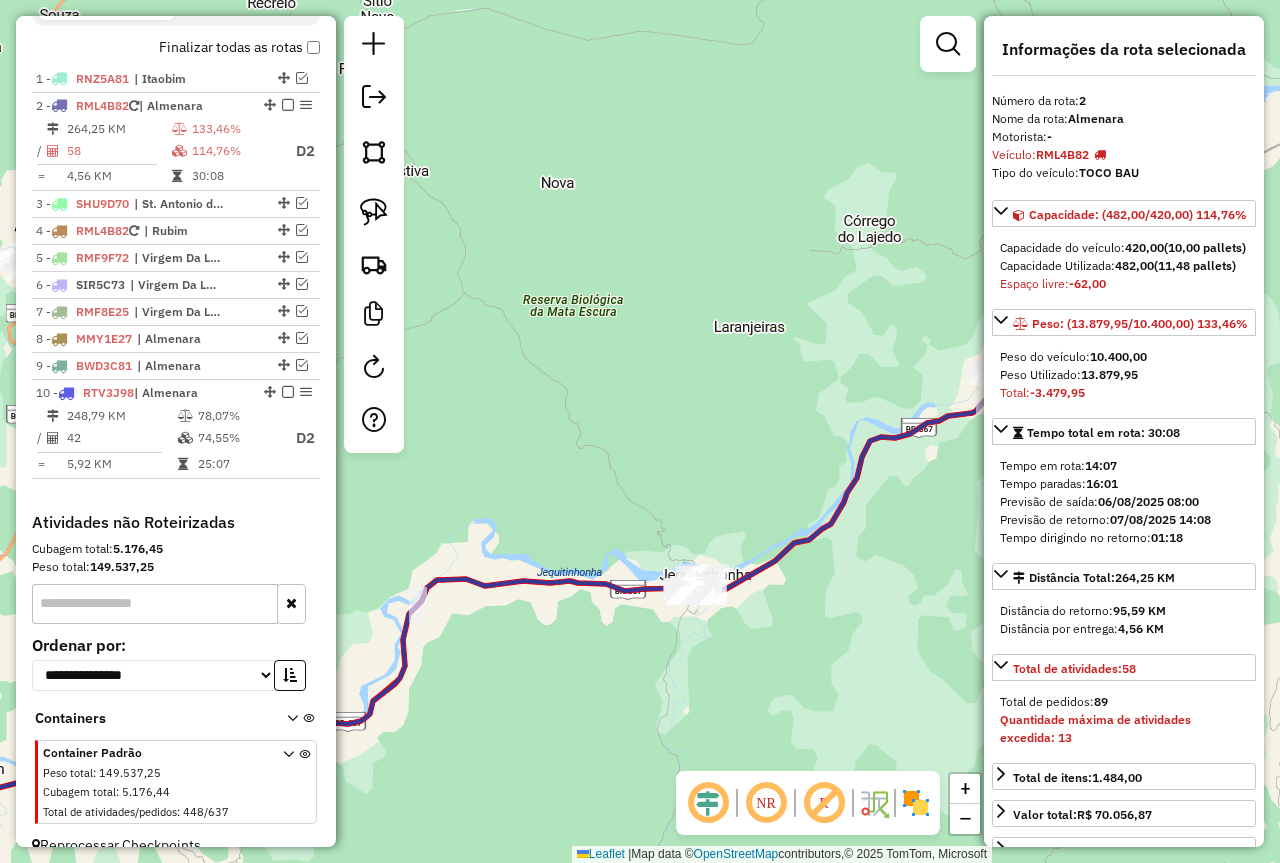drag, startPoint x: 765, startPoint y: 432, endPoint x: 380, endPoint y: 551, distance: 402.97147 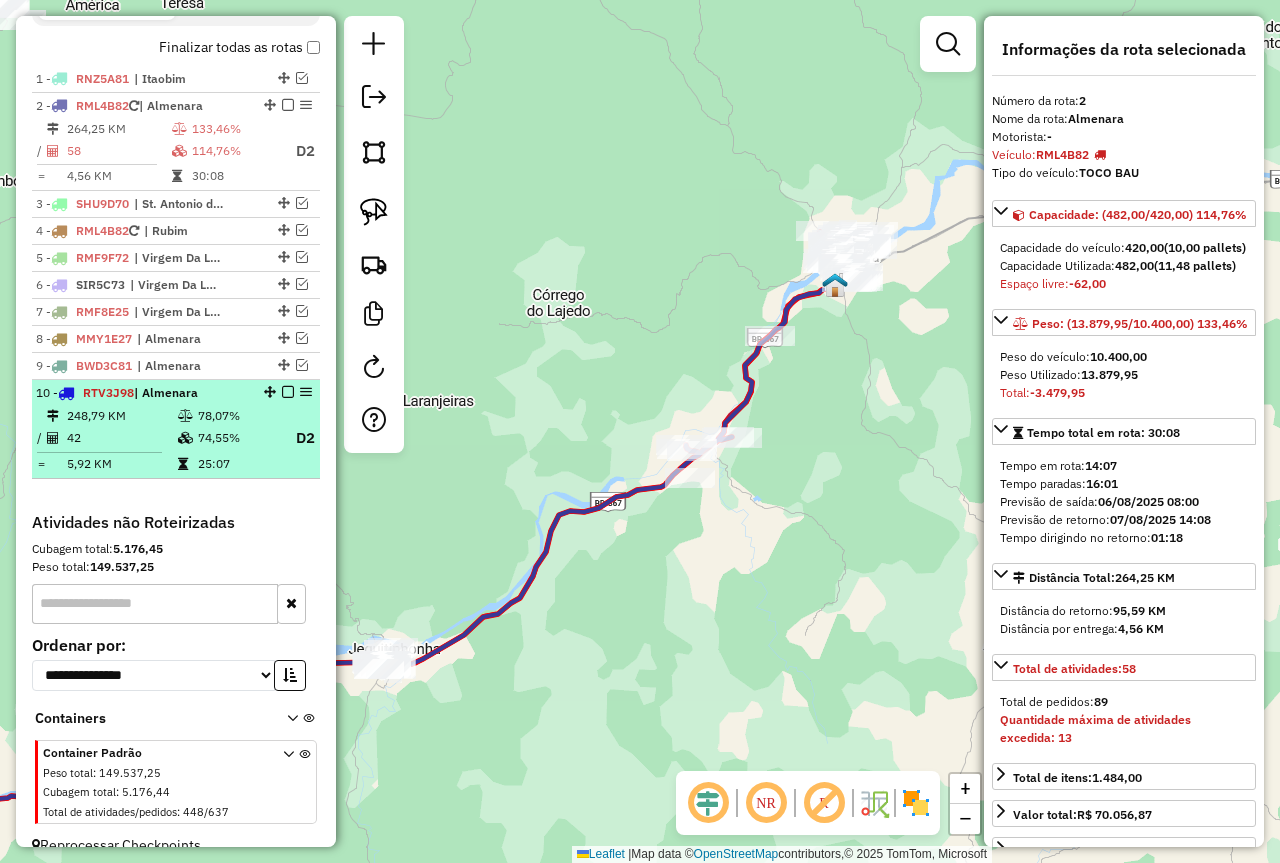 click on "74,55%" at bounding box center (237, 438) 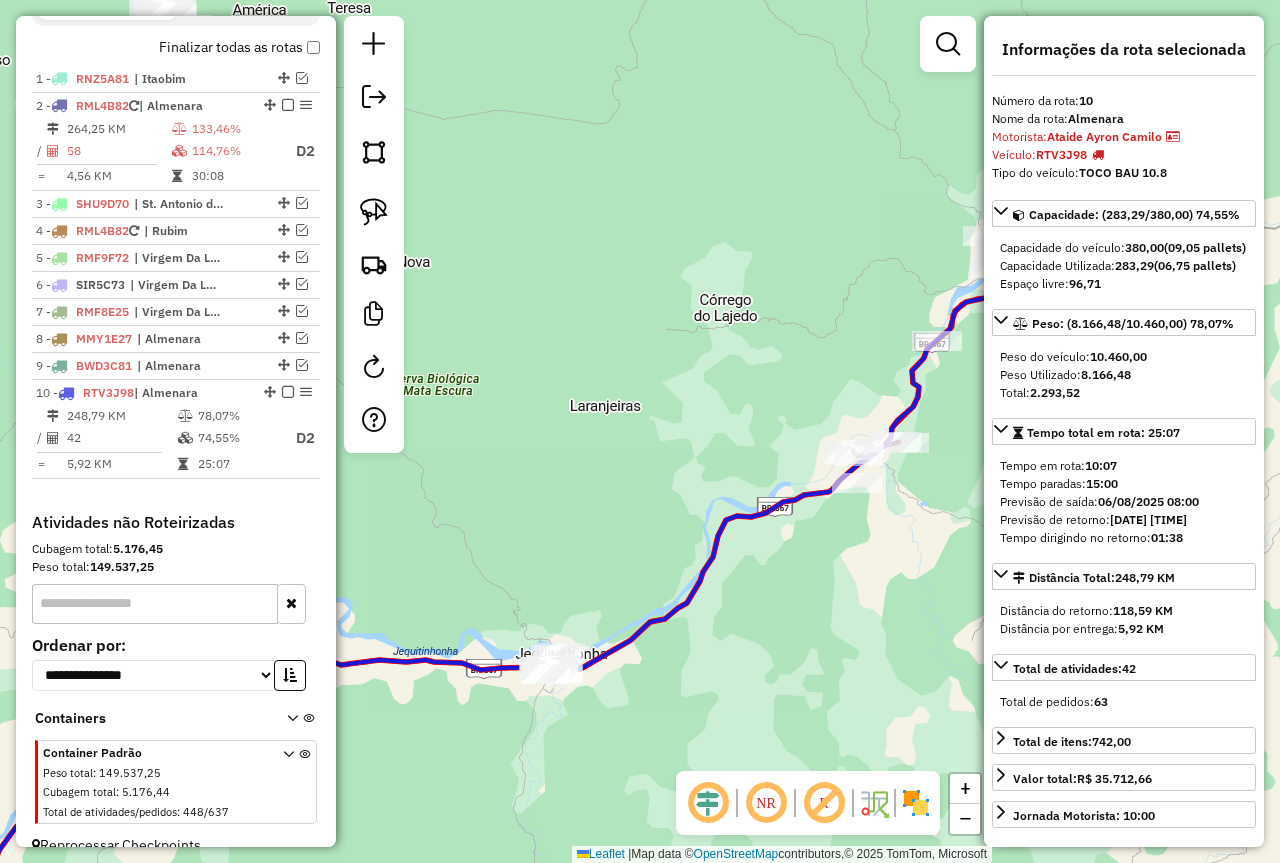 drag, startPoint x: 500, startPoint y: 451, endPoint x: 393, endPoint y: 491, distance: 114.232216 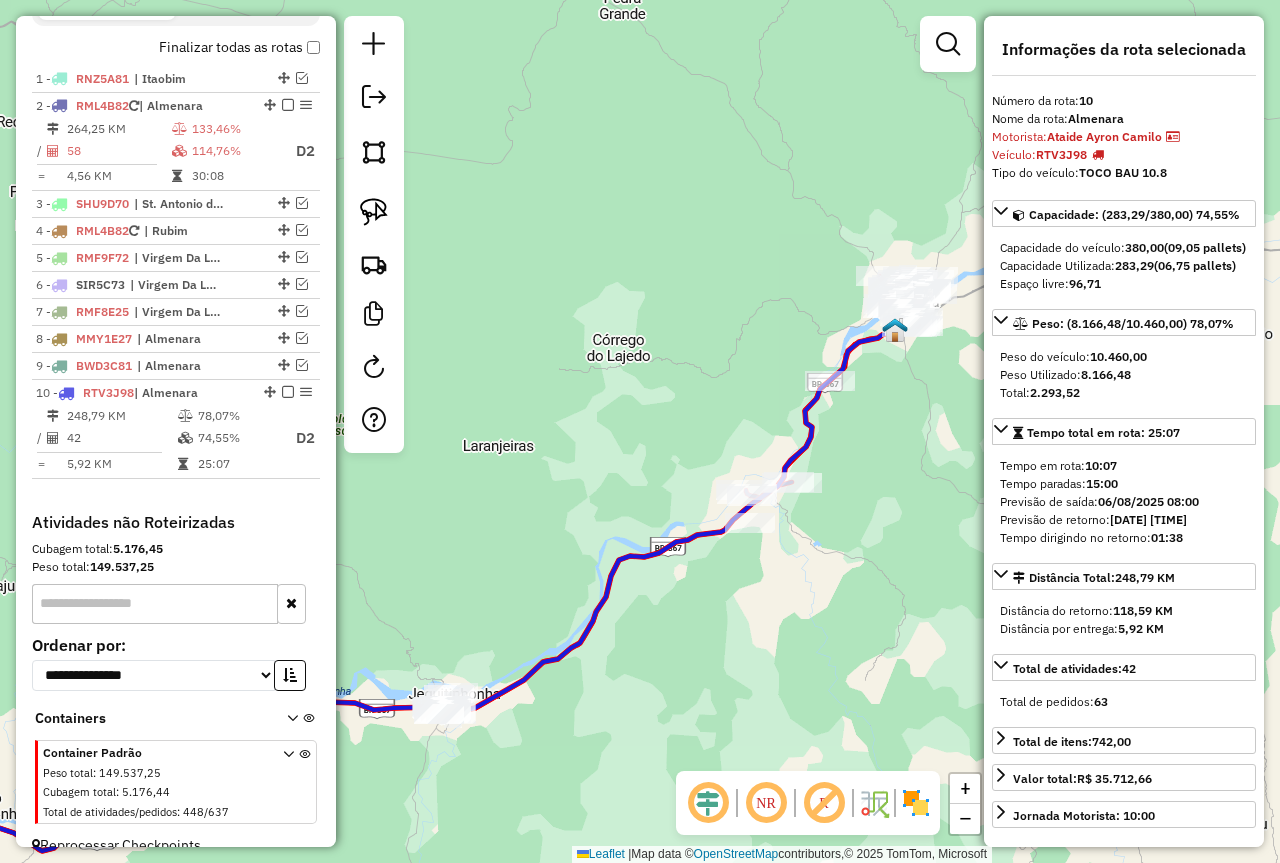 drag, startPoint x: 507, startPoint y: 467, endPoint x: 436, endPoint y: 465, distance: 71.02816 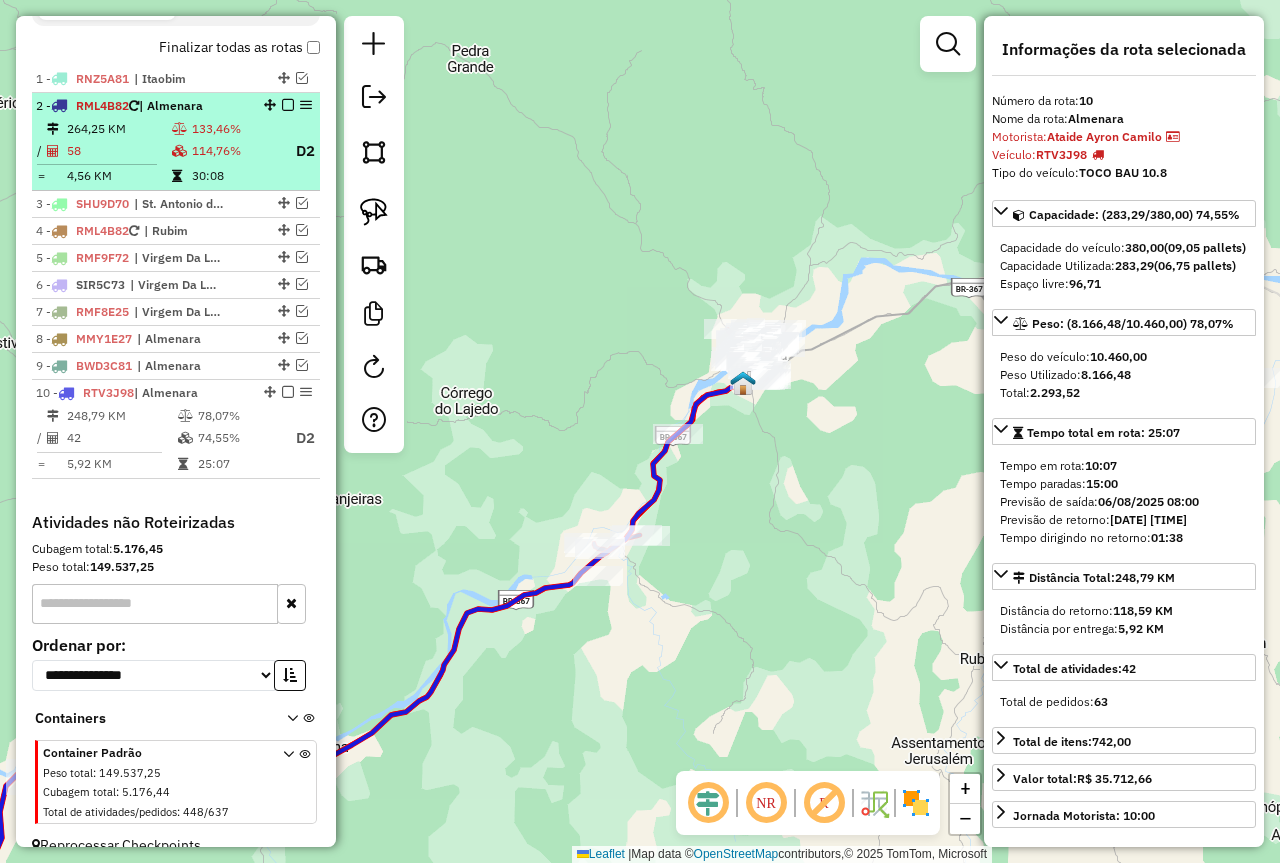 click on "114,76%" at bounding box center (235, 151) 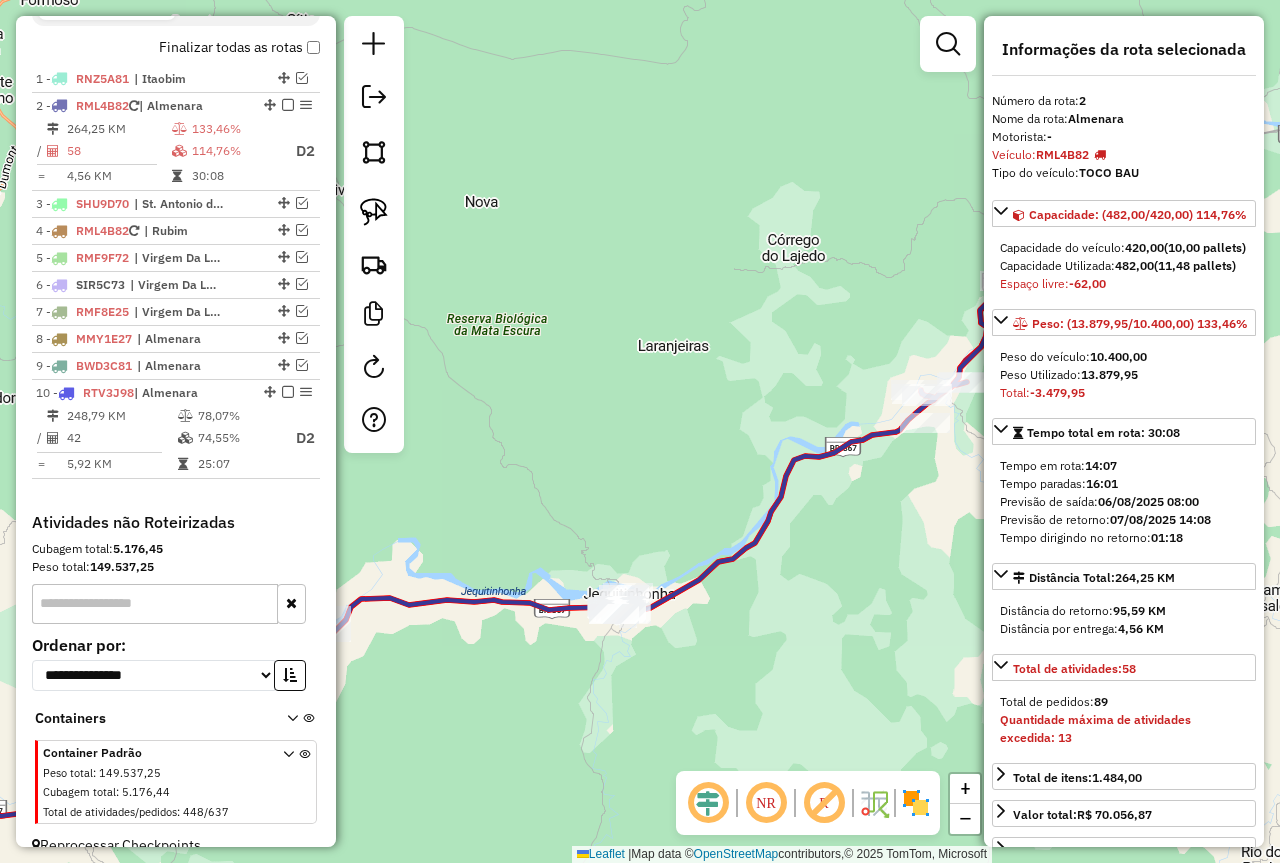 drag, startPoint x: 686, startPoint y: 333, endPoint x: 529, endPoint y: 401, distance: 171.09354 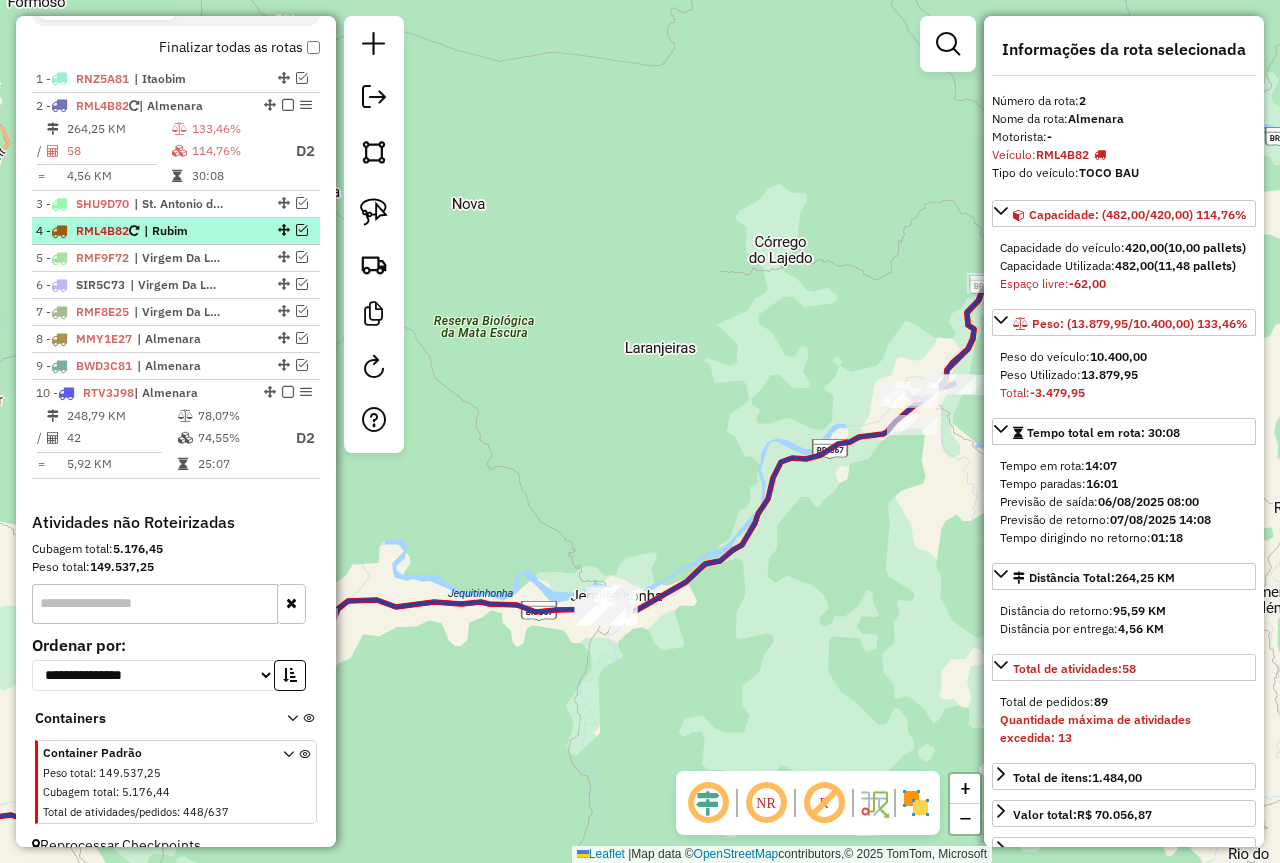 click at bounding box center (302, 230) 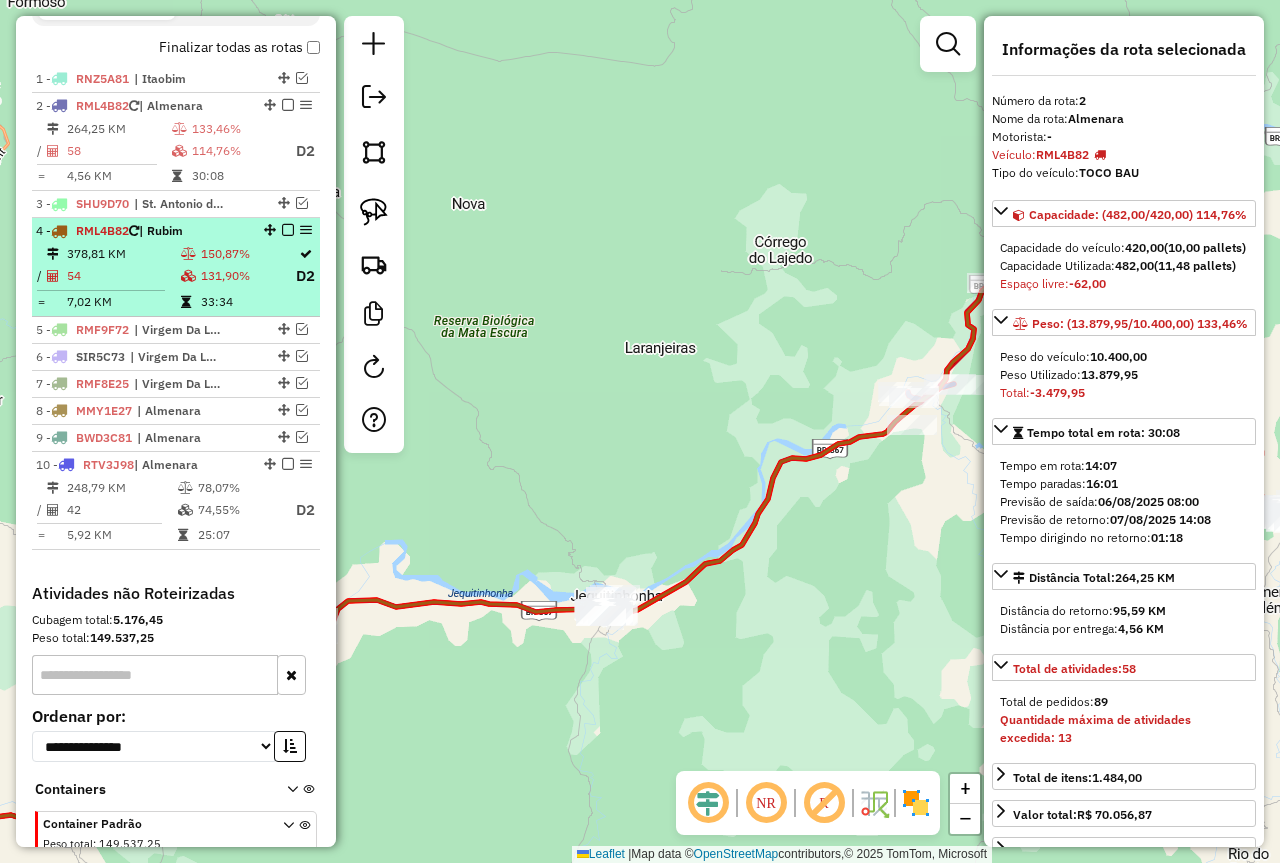 click on "131,90%" at bounding box center [247, 276] 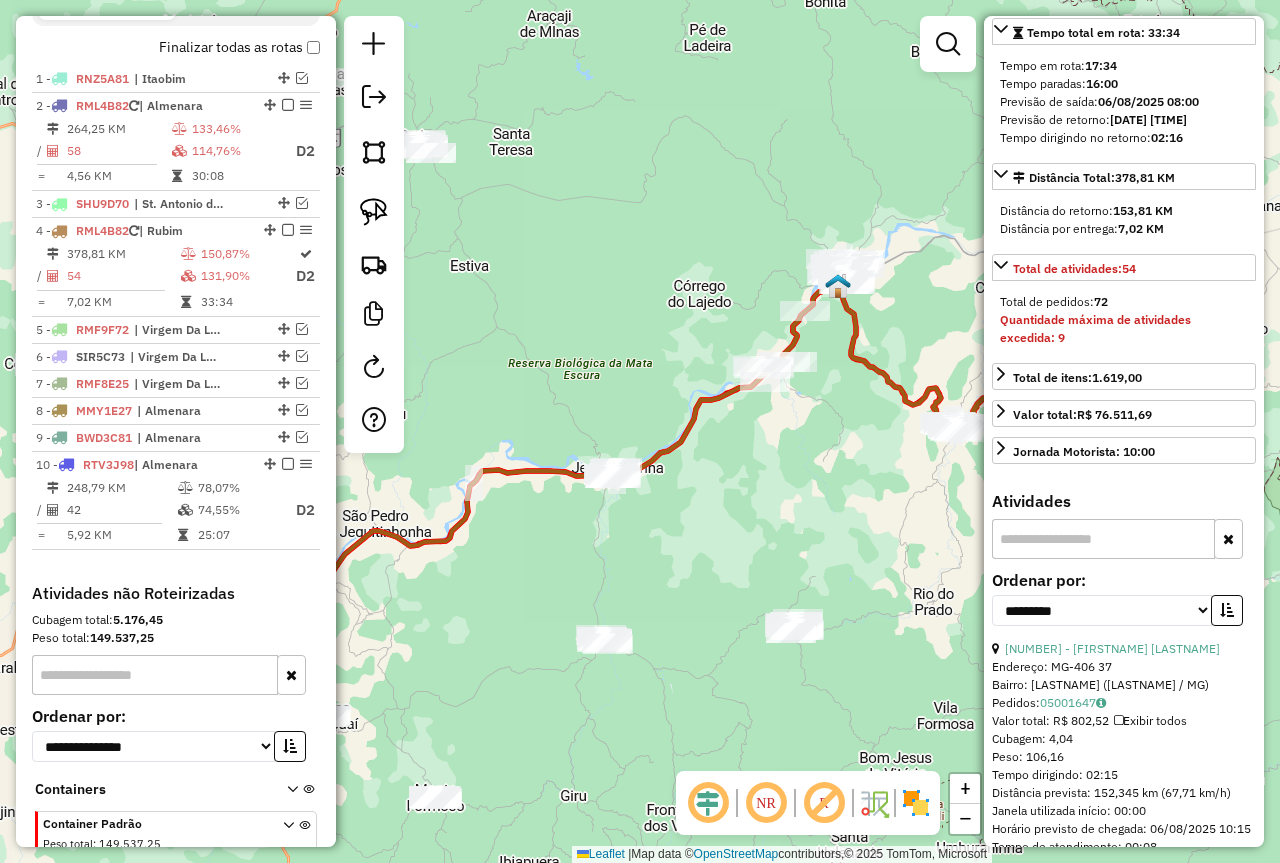 scroll, scrollTop: 700, scrollLeft: 0, axis: vertical 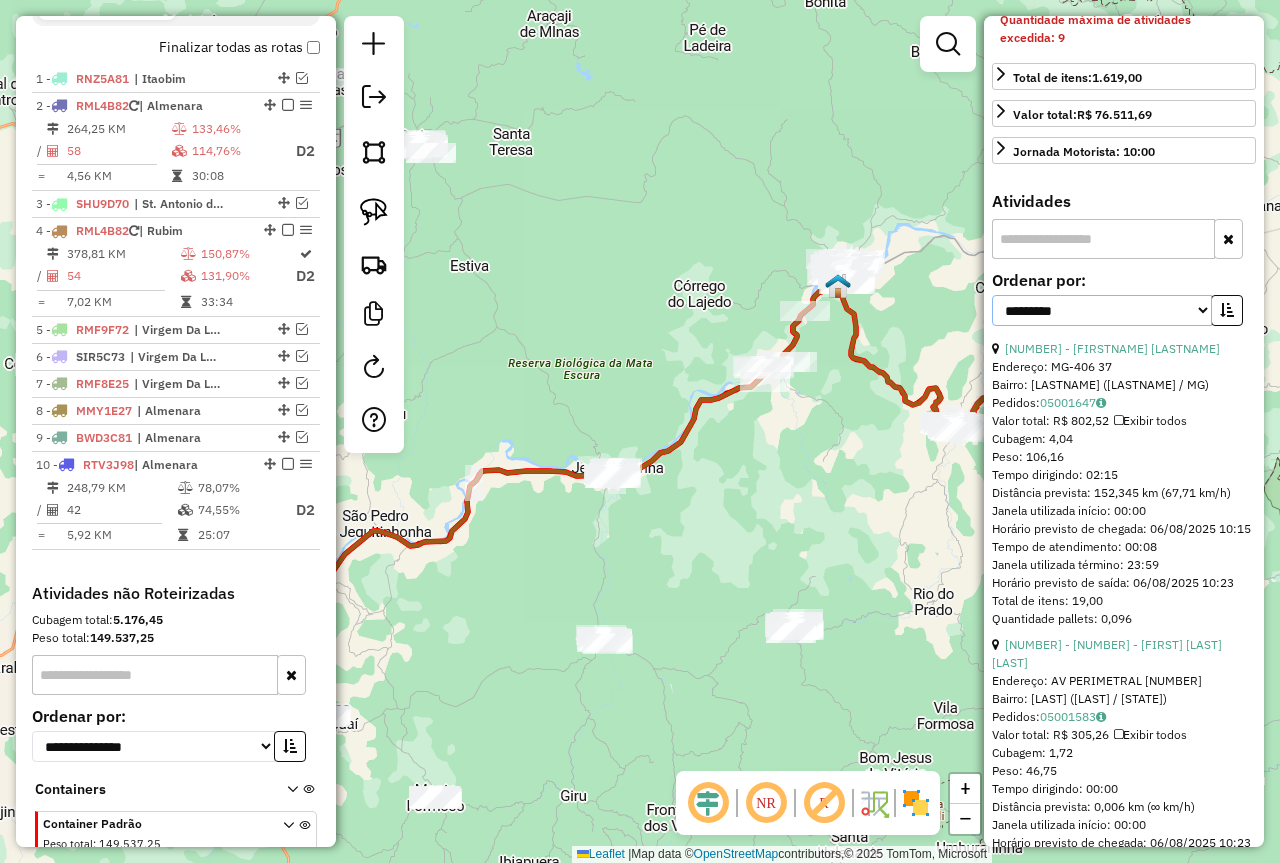 click on "**********" at bounding box center (1102, 310) 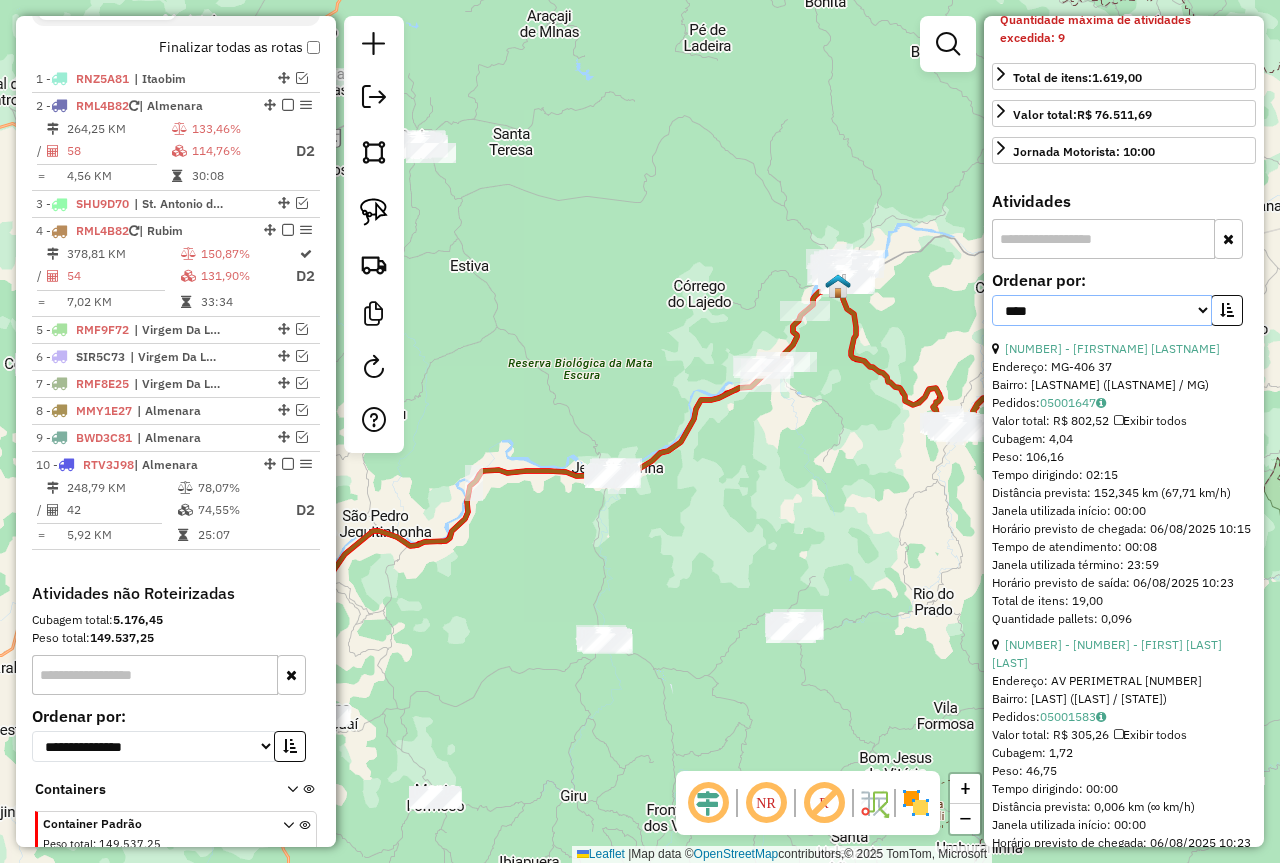 click on "**********" at bounding box center (1102, 310) 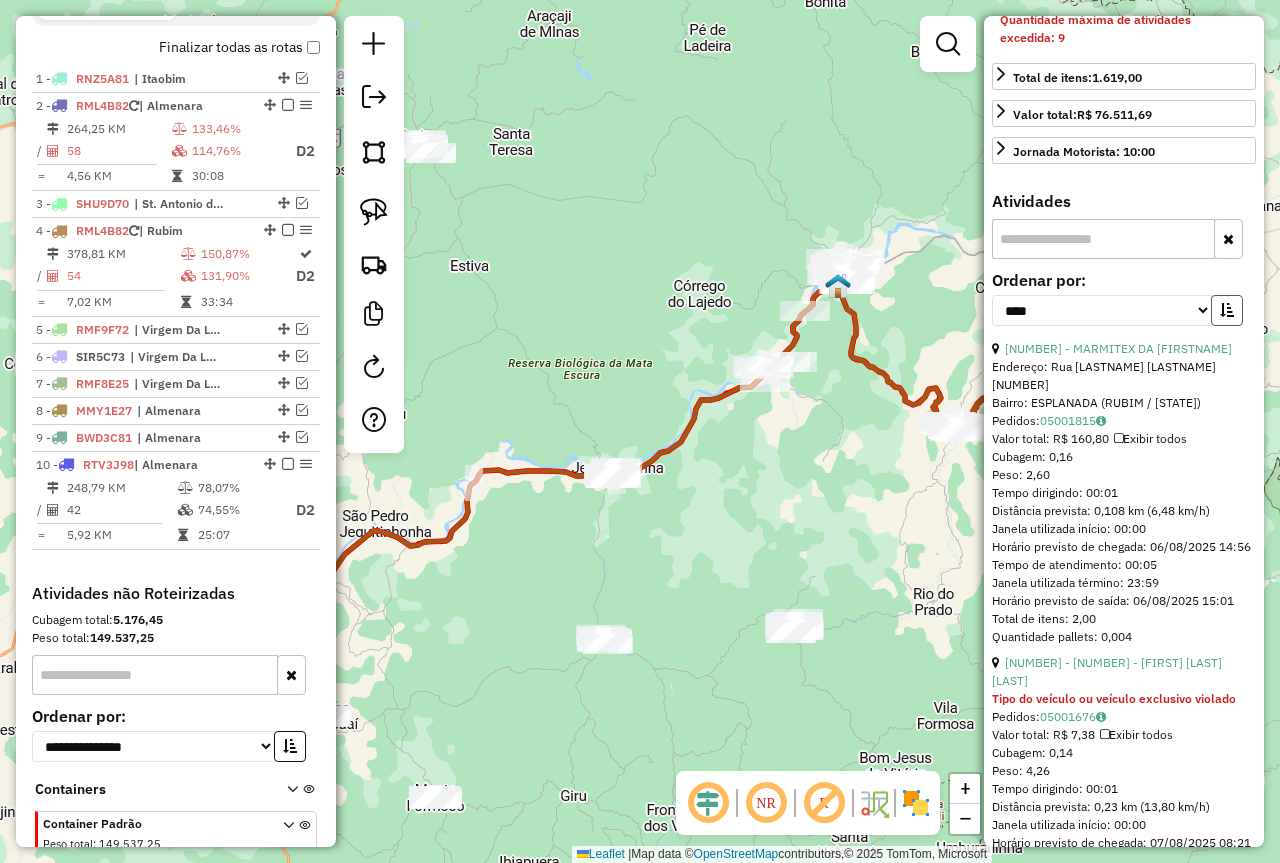click at bounding box center (1227, 310) 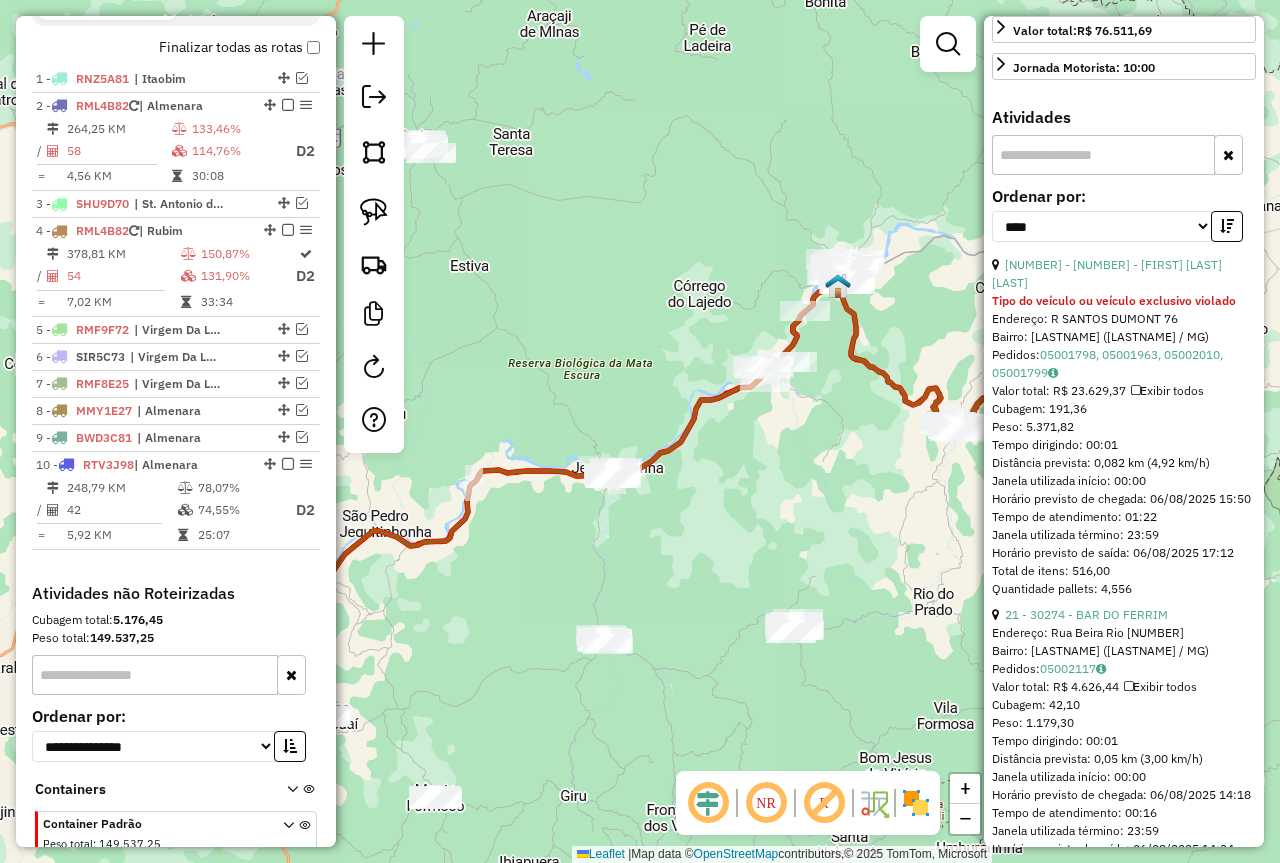 scroll, scrollTop: 800, scrollLeft: 0, axis: vertical 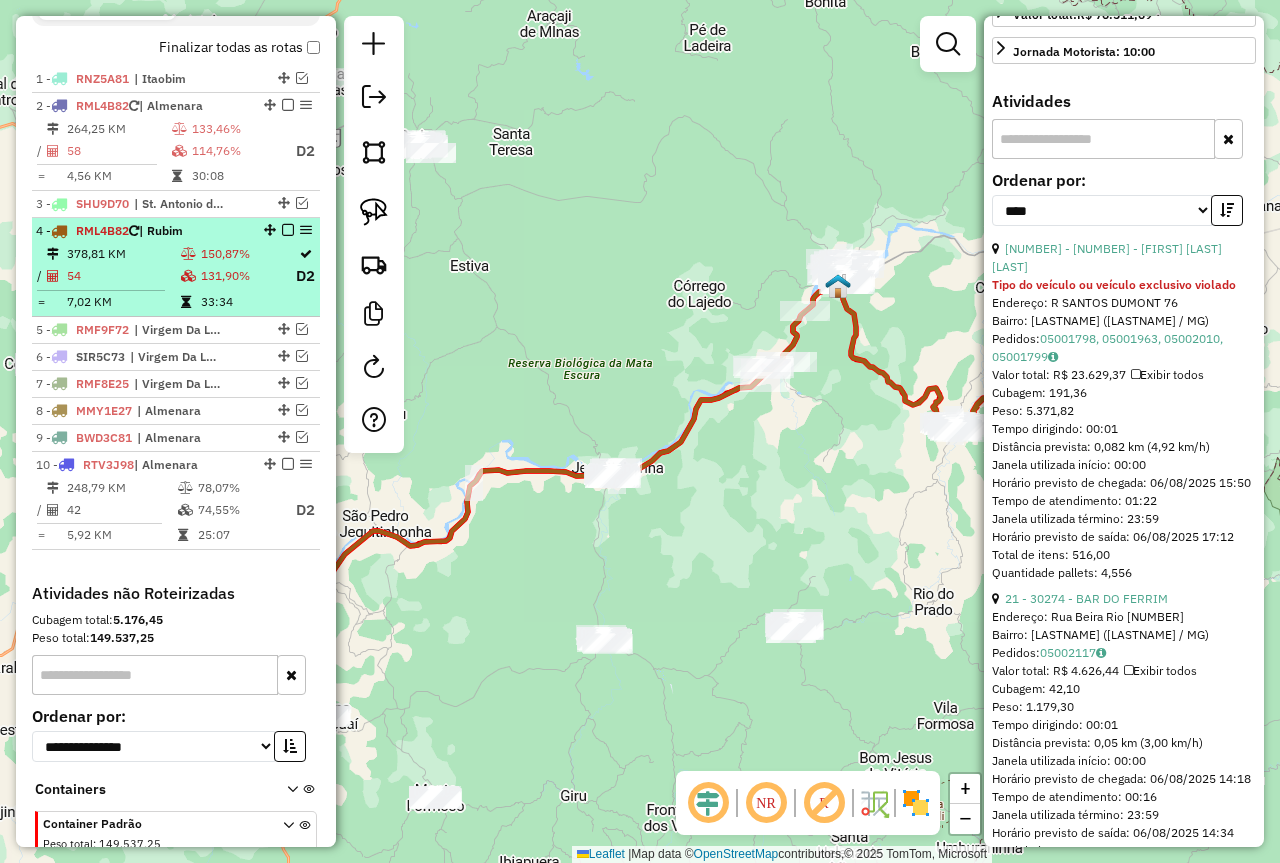 click at bounding box center (288, 230) 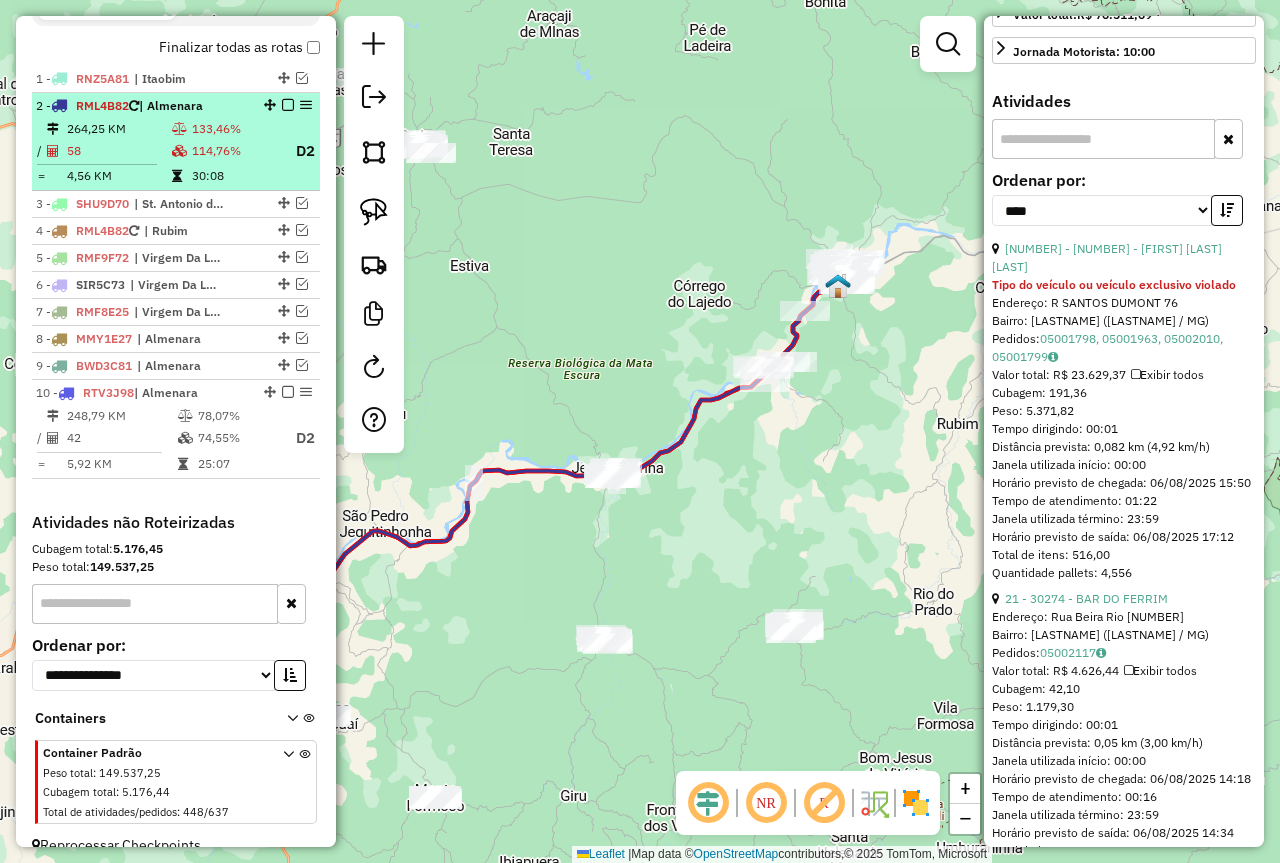 click on "2 -       RML4B82   | Almenara" at bounding box center [176, 106] 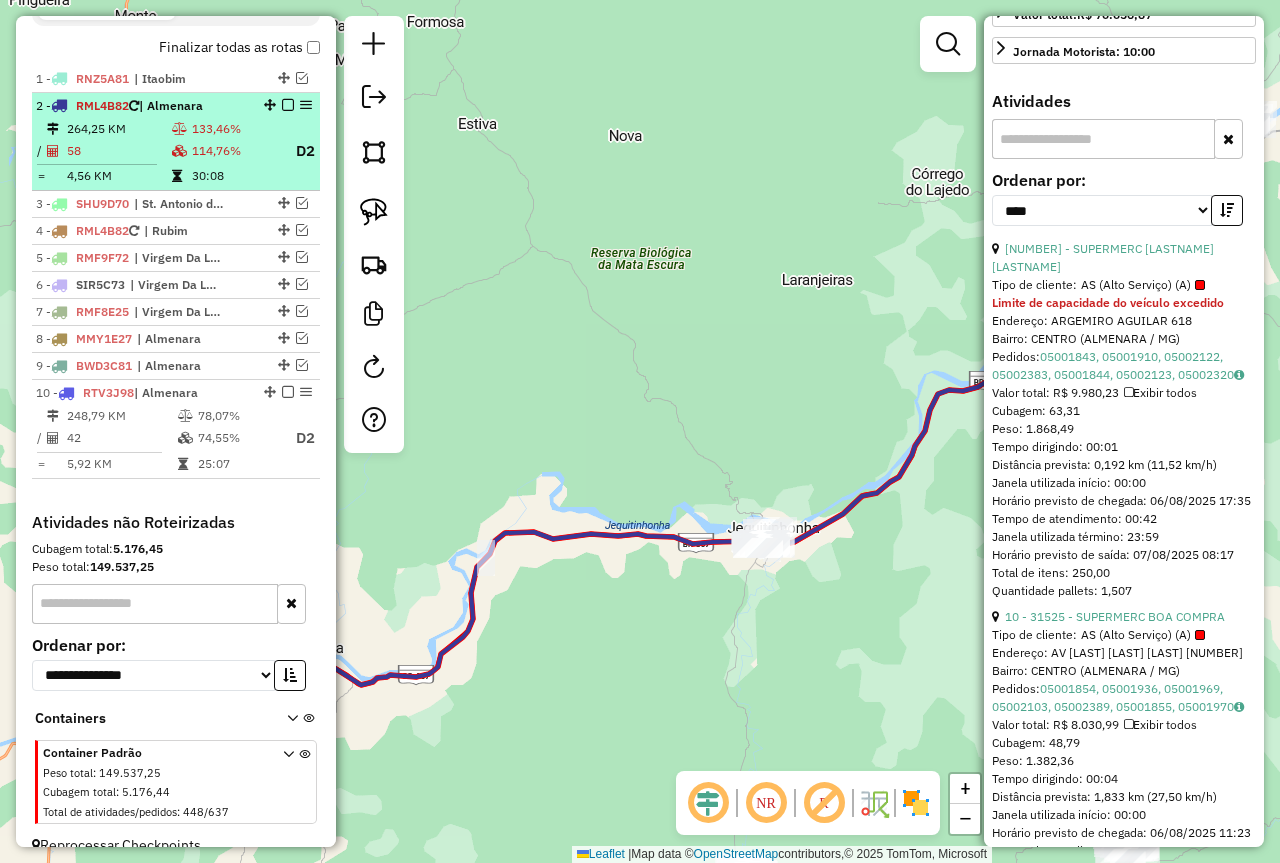 click at bounding box center (288, 105) 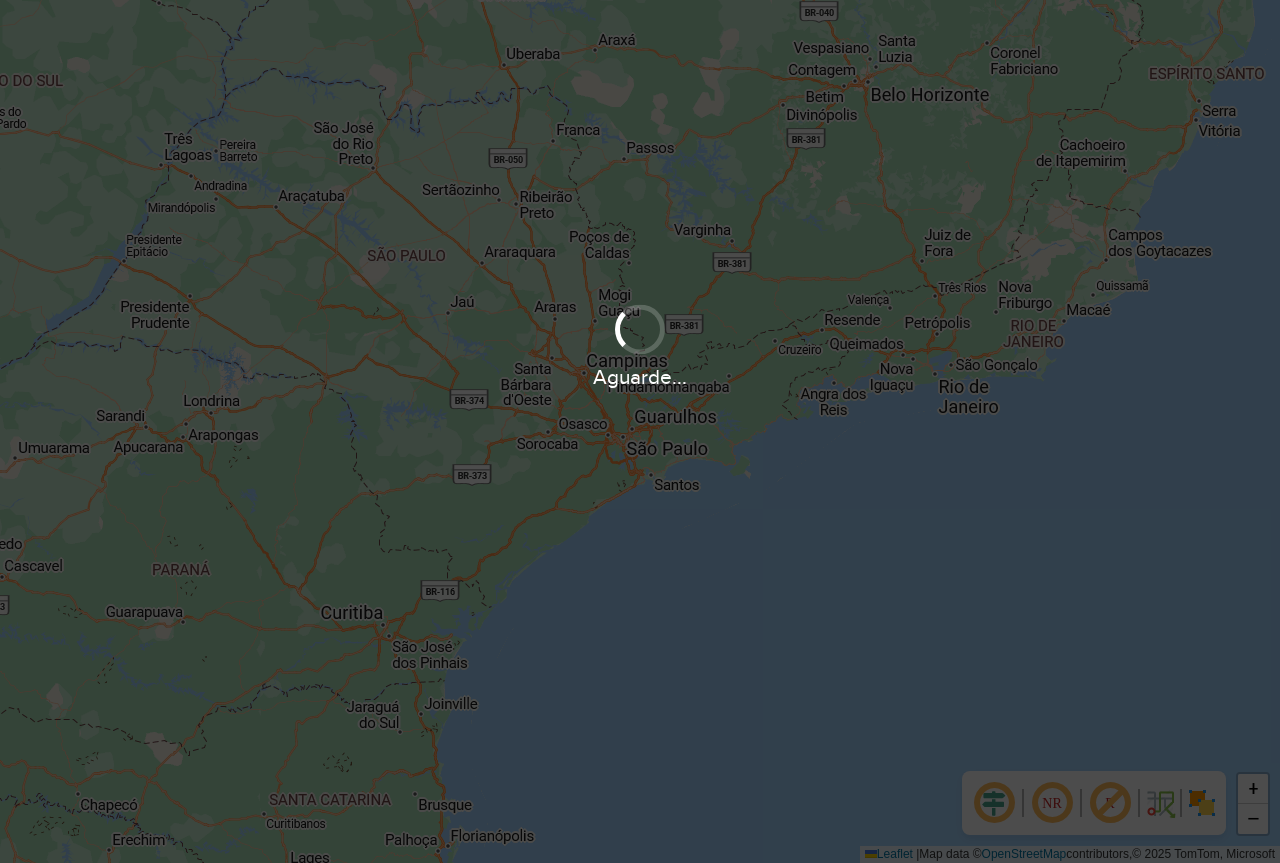 scroll, scrollTop: 0, scrollLeft: 0, axis: both 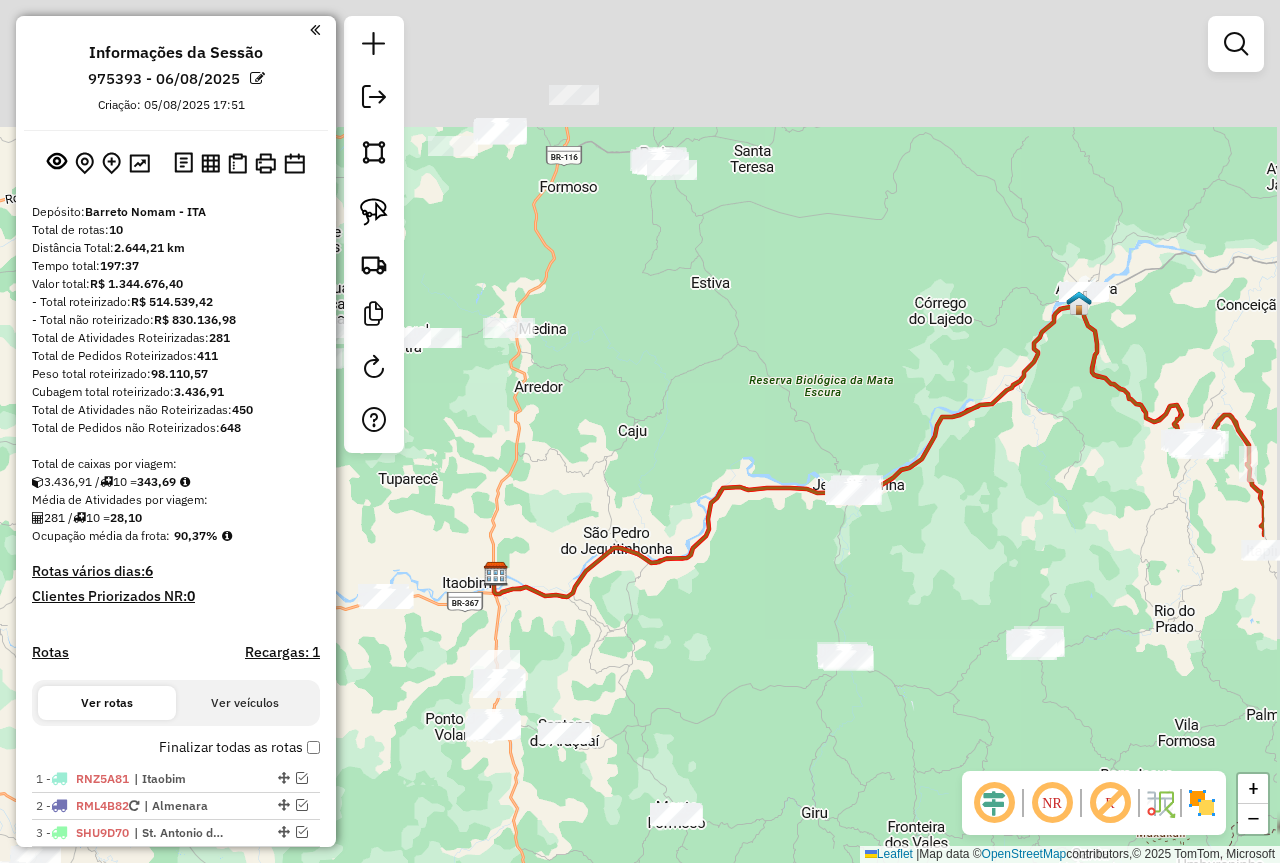 drag, startPoint x: 971, startPoint y: 630, endPoint x: 815, endPoint y: 779, distance: 215.72437 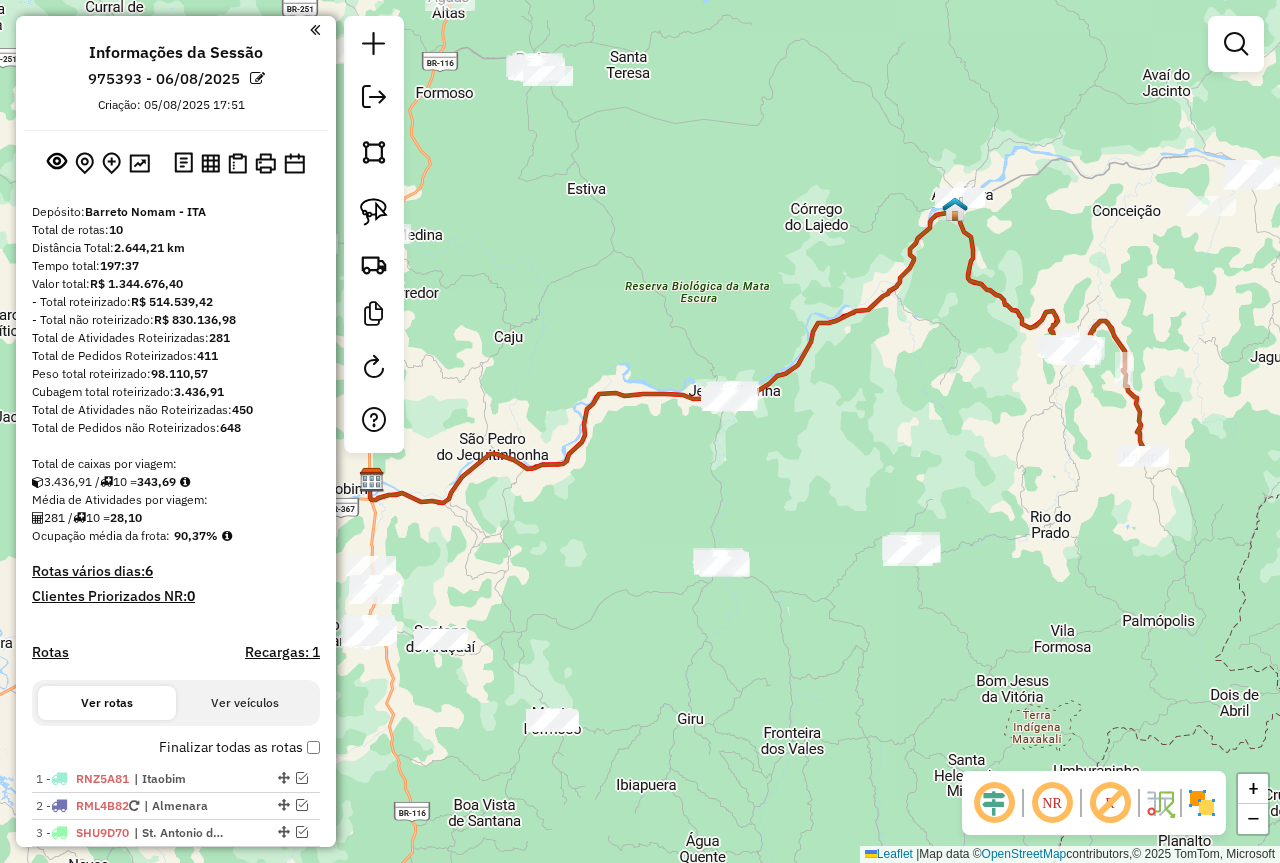 drag, startPoint x: 839, startPoint y: 781, endPoint x: 727, endPoint y: 679, distance: 151.48598 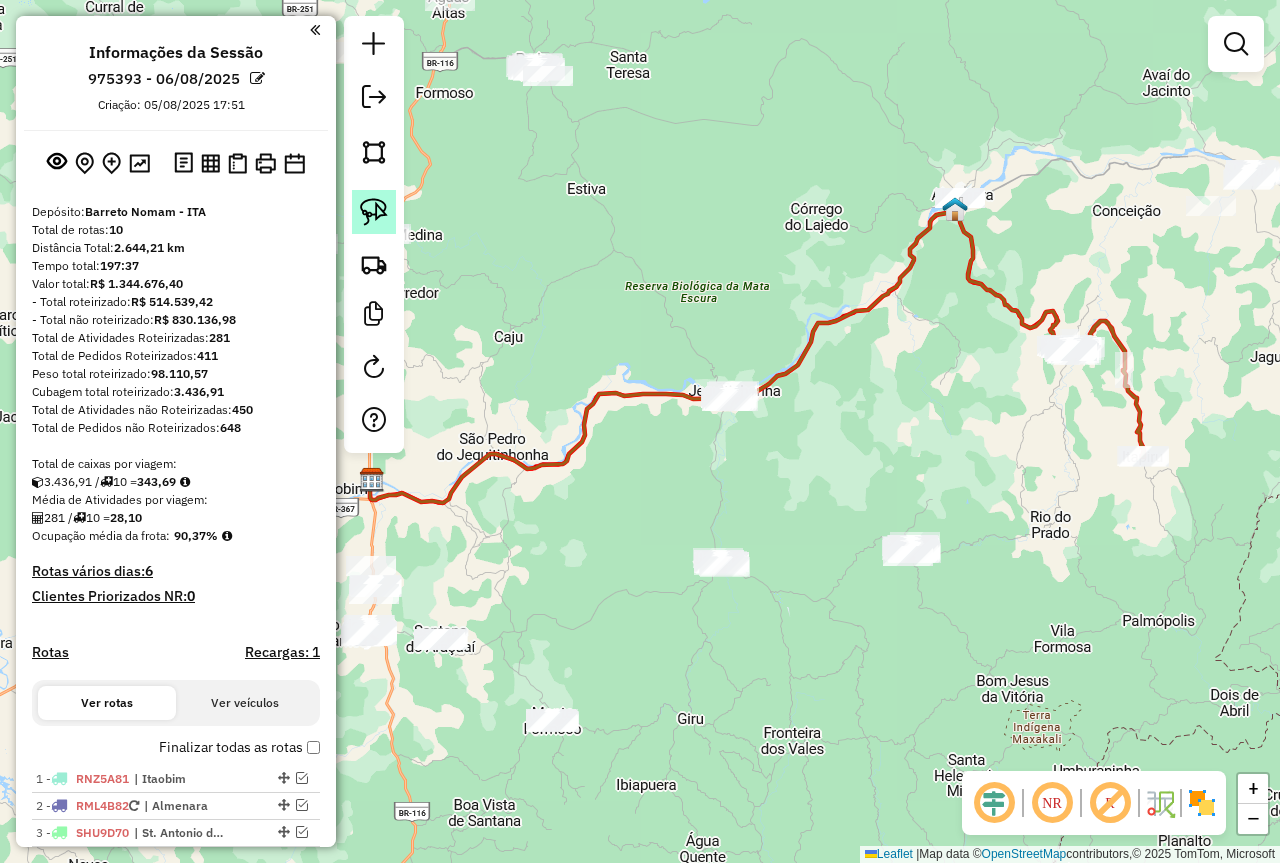 click 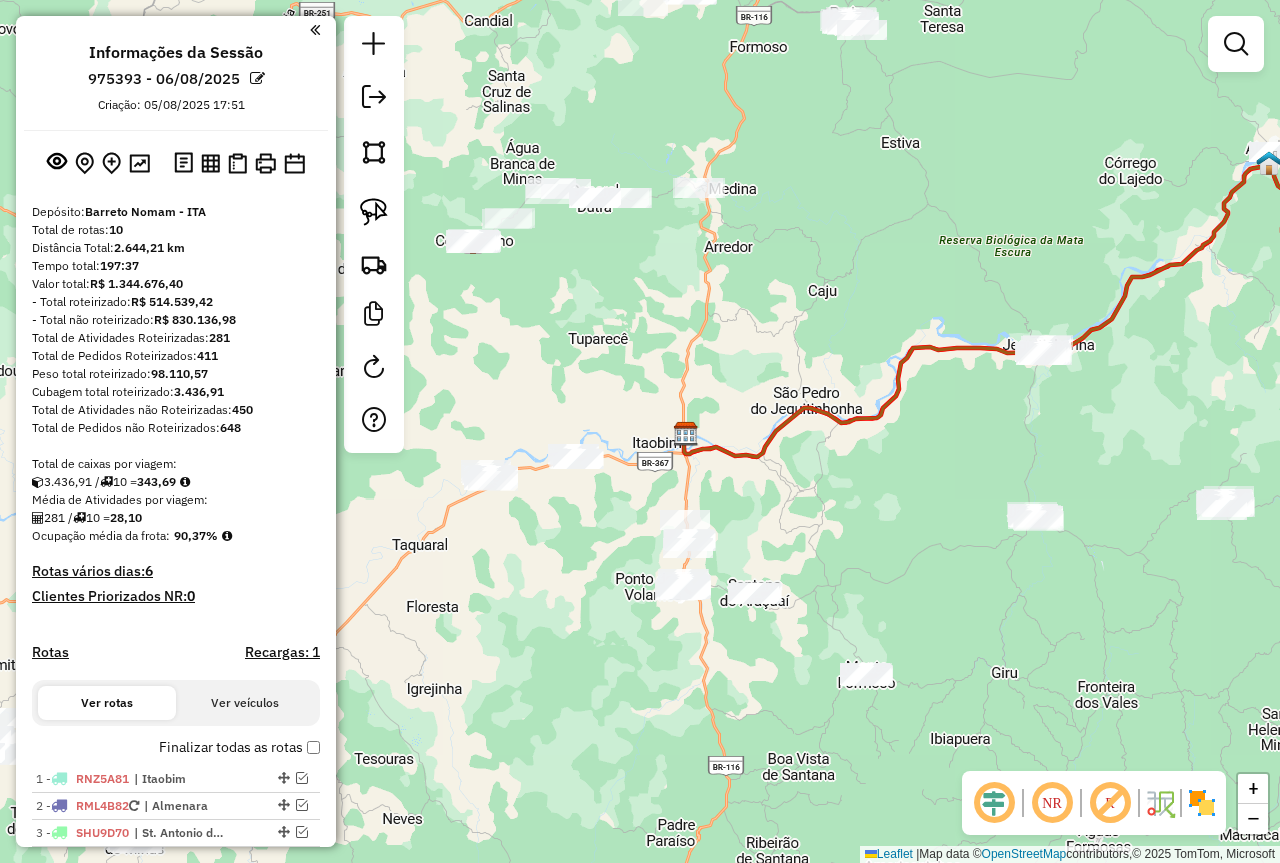 drag, startPoint x: 652, startPoint y: 565, endPoint x: 1012, endPoint y: 501, distance: 365.64462 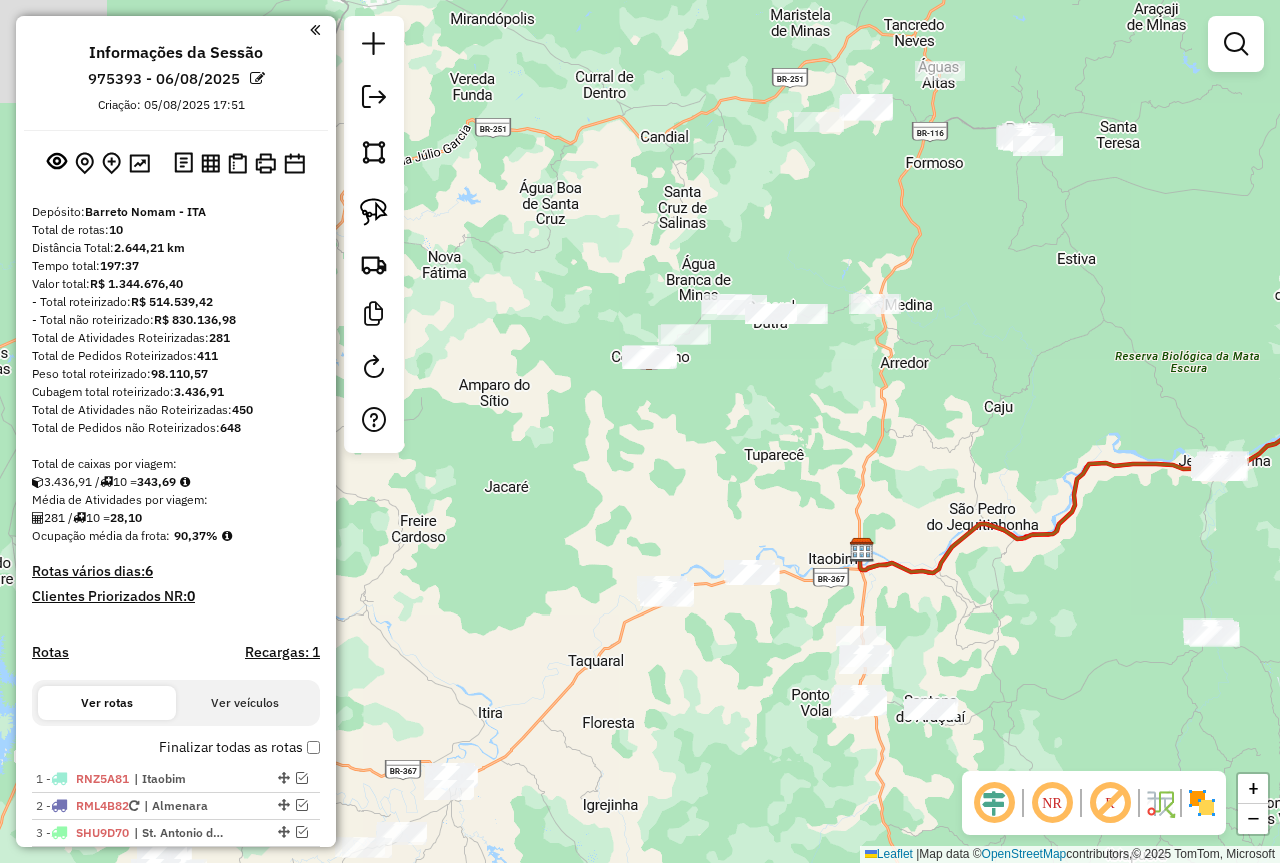 drag, startPoint x: 663, startPoint y: 353, endPoint x: 673, endPoint y: 421, distance: 68.73136 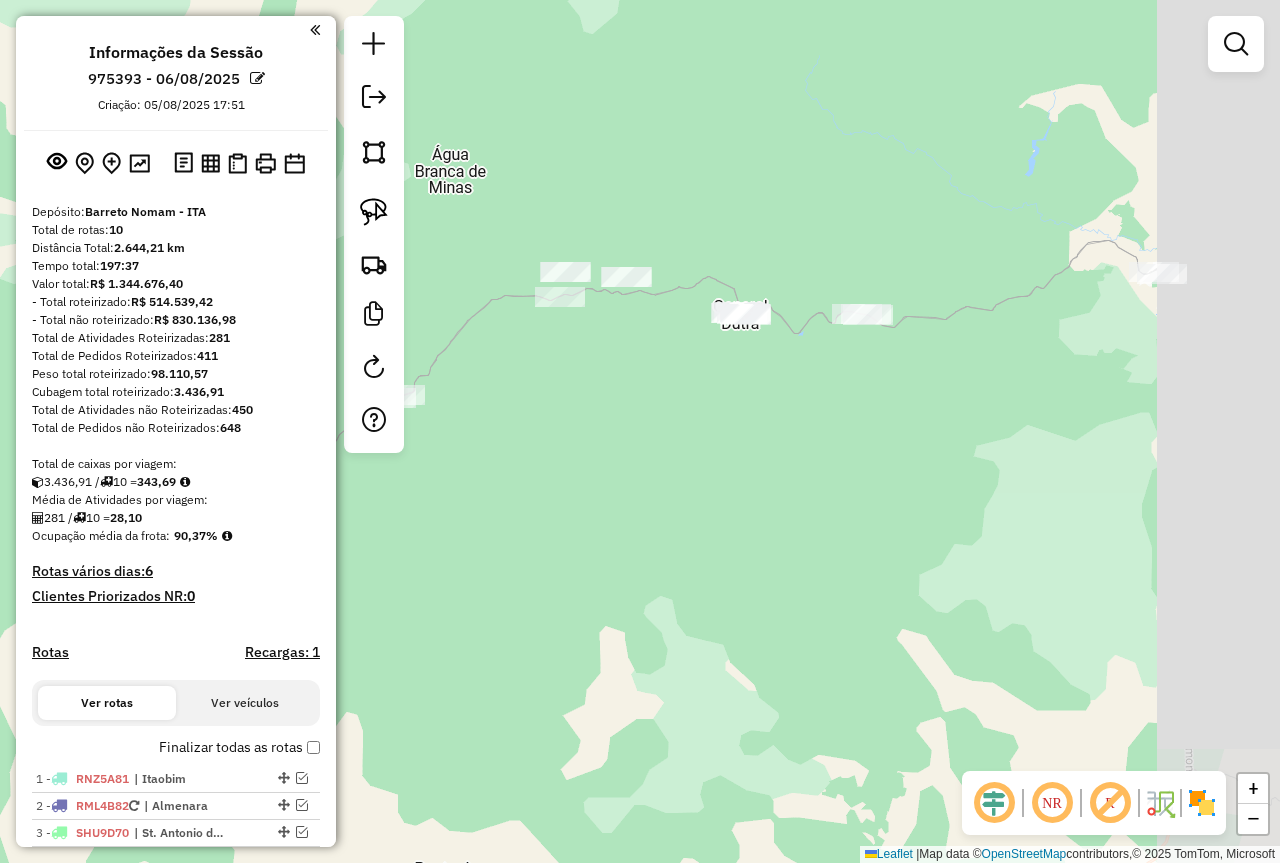 drag, startPoint x: 968, startPoint y: 439, endPoint x: 651, endPoint y: 511, distance: 325.07385 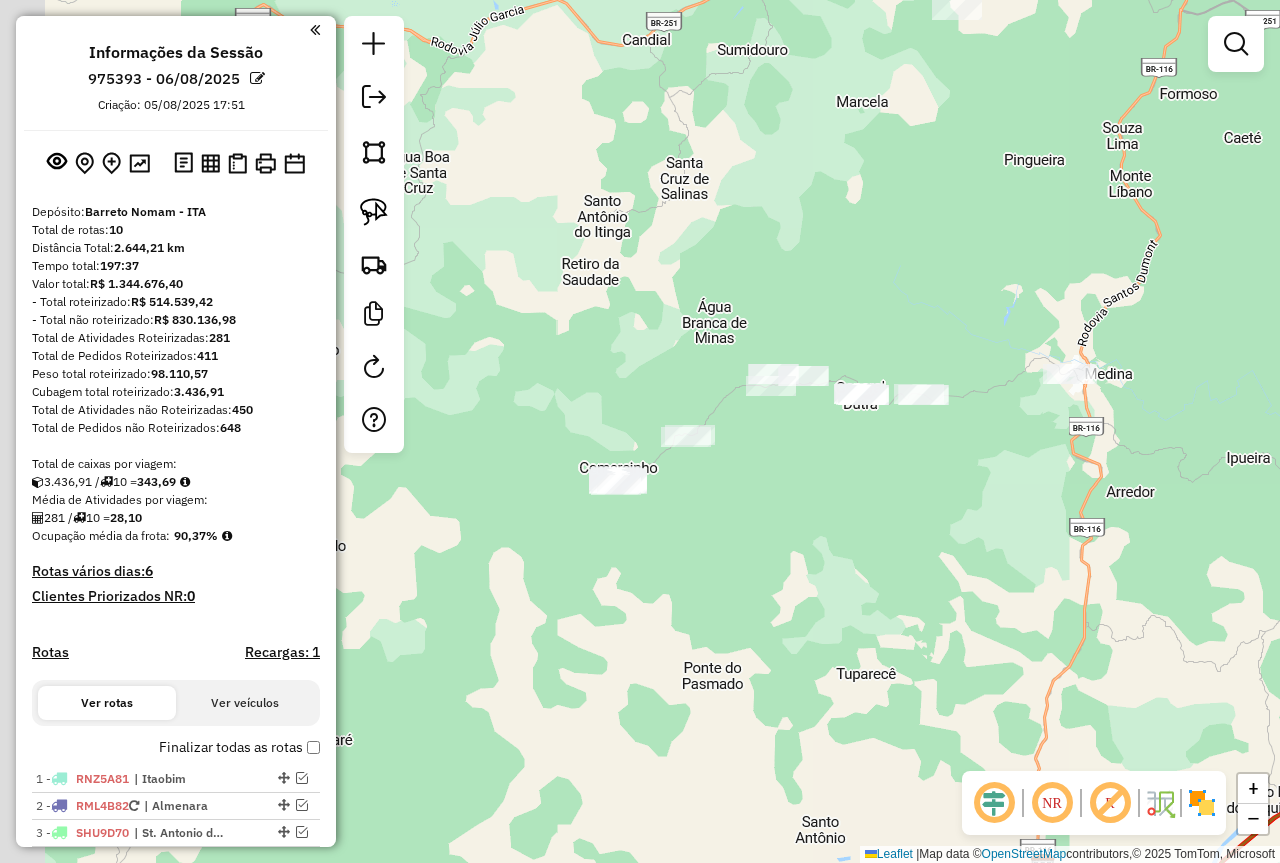 drag, startPoint x: 728, startPoint y: 573, endPoint x: 841, endPoint y: 552, distance: 114.93476 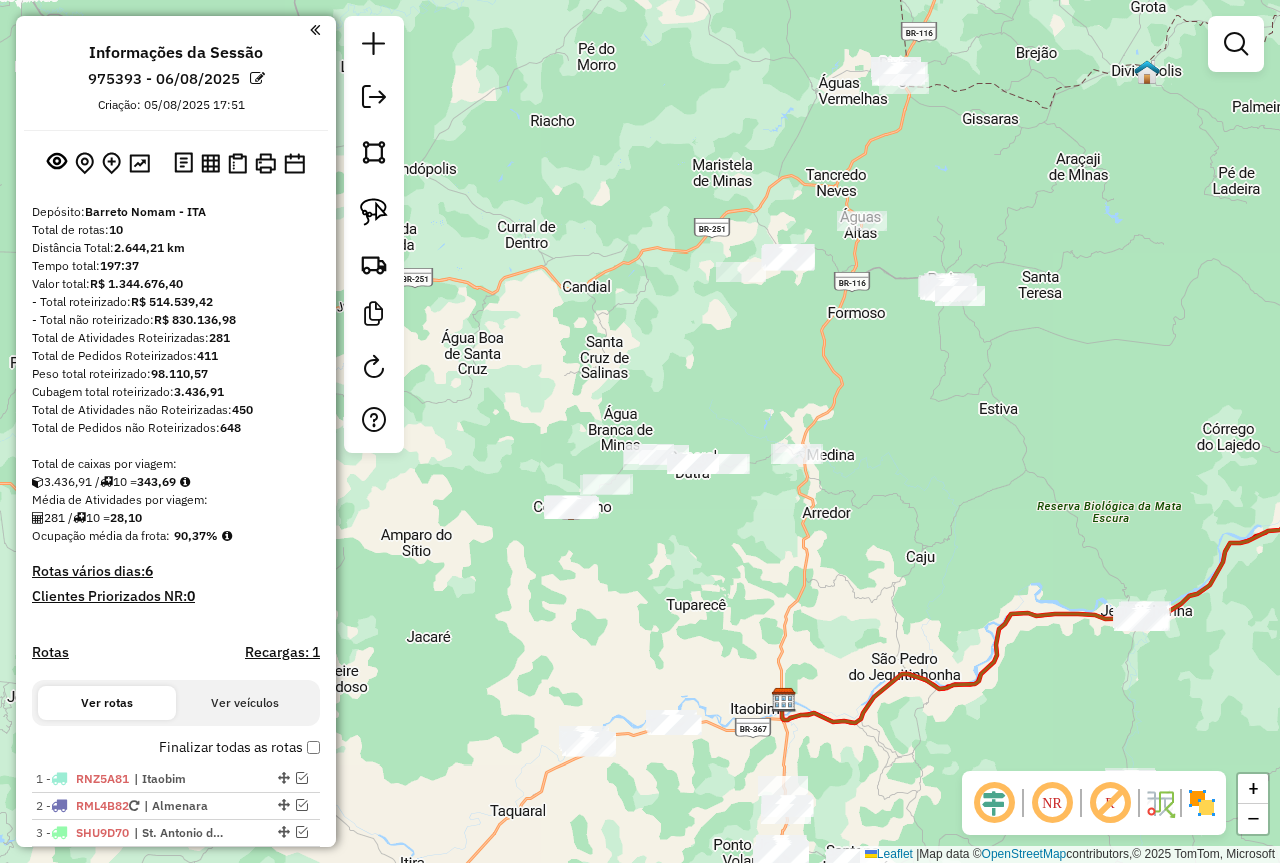 drag, startPoint x: 811, startPoint y: 579, endPoint x: 714, endPoint y: 581, distance: 97.020615 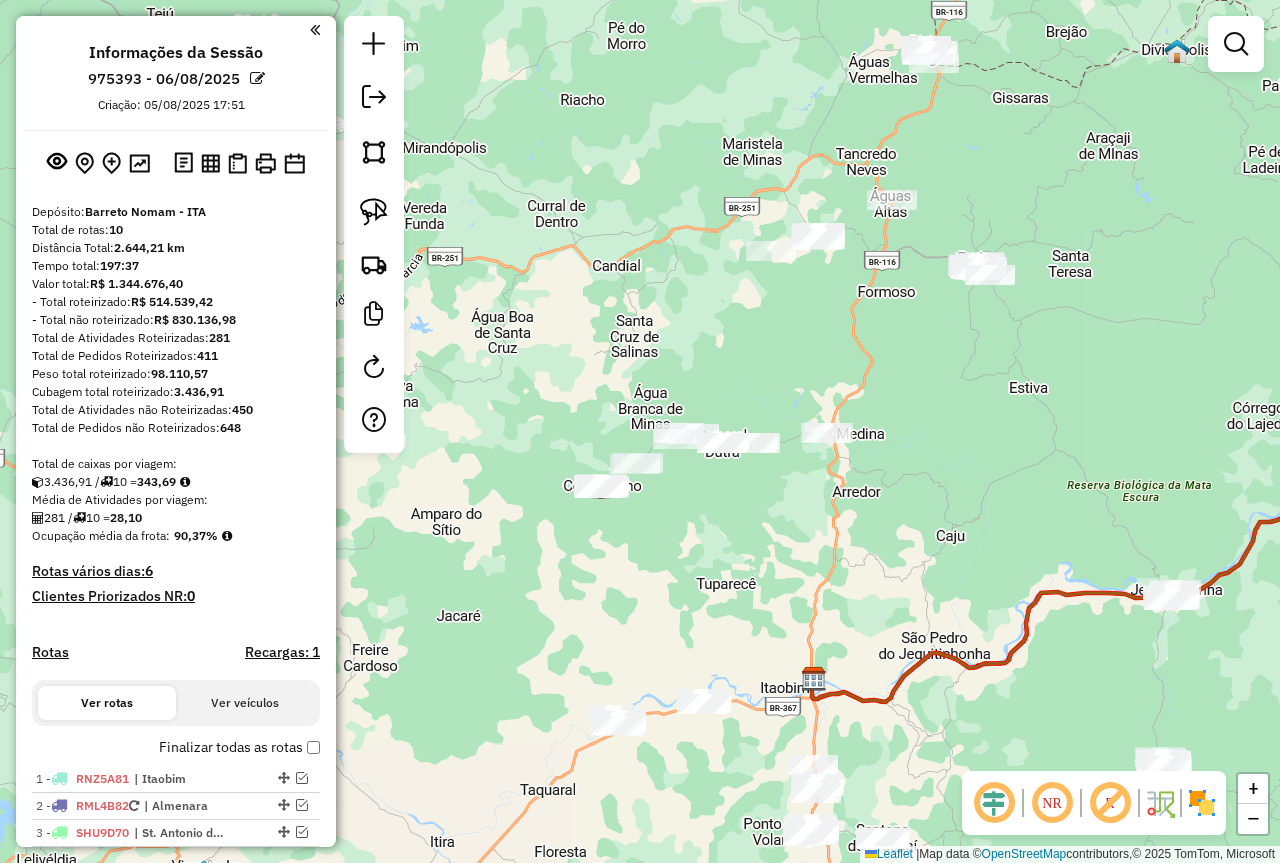 drag, startPoint x: 715, startPoint y: 644, endPoint x: 745, endPoint y: 623, distance: 36.619667 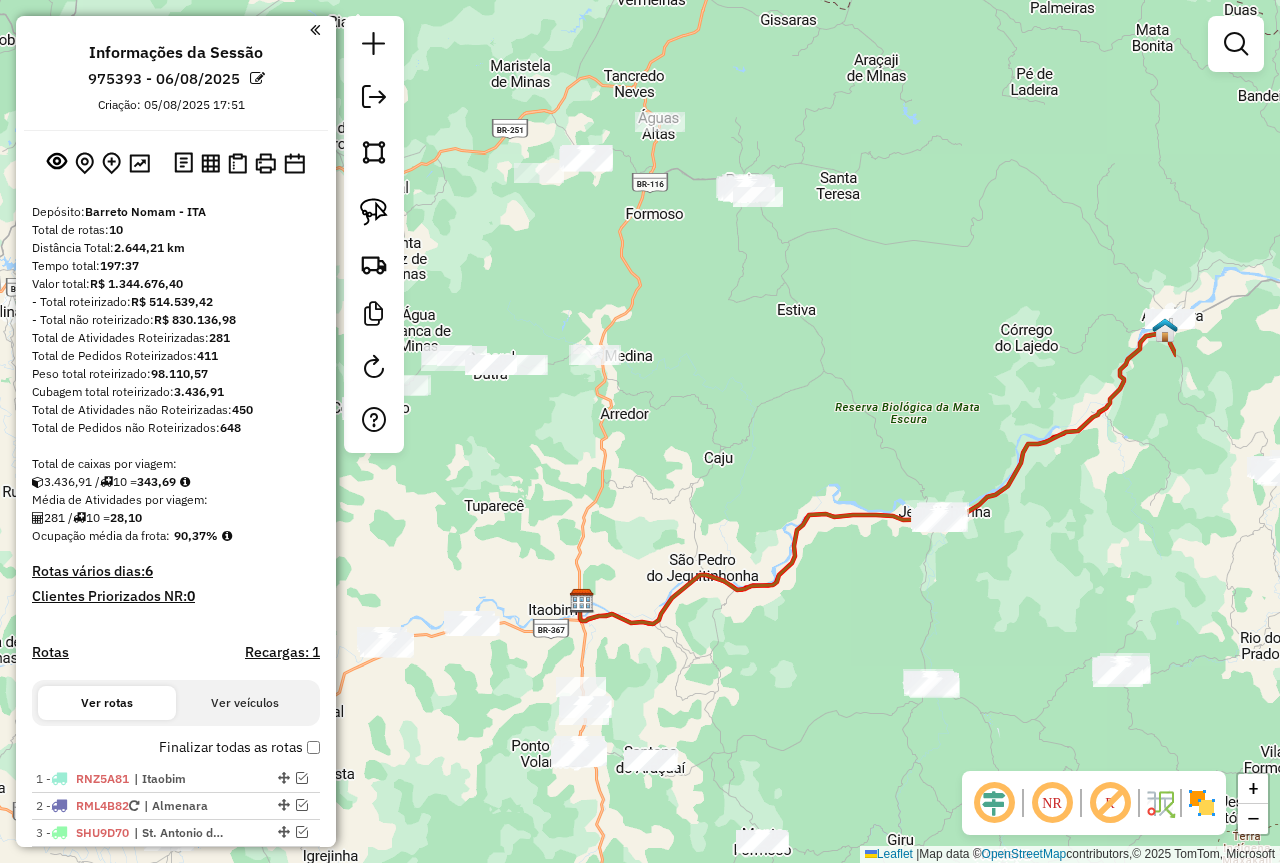 drag, startPoint x: 873, startPoint y: 631, endPoint x: 641, endPoint y: 553, distance: 244.76111 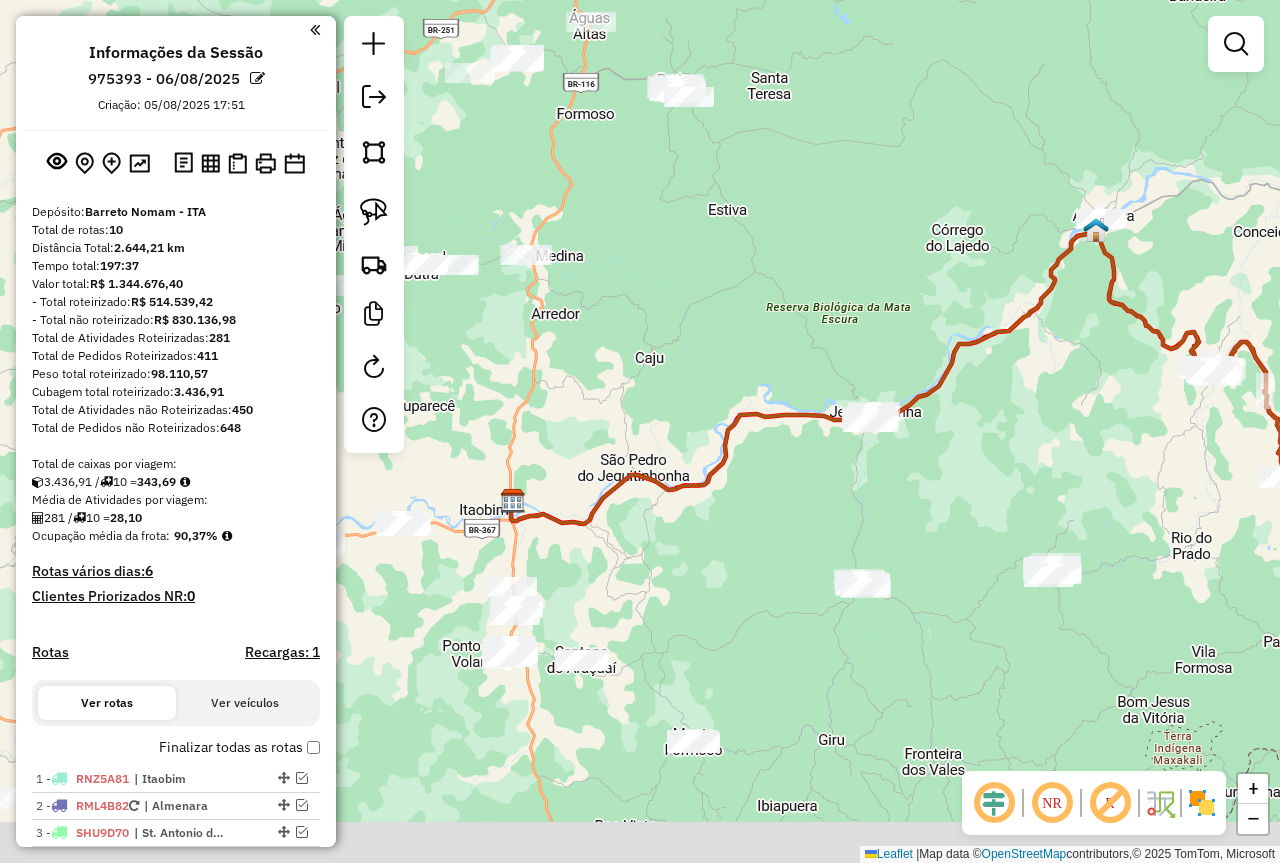 drag, startPoint x: 846, startPoint y: 666, endPoint x: 777, endPoint y: 553, distance: 132.40091 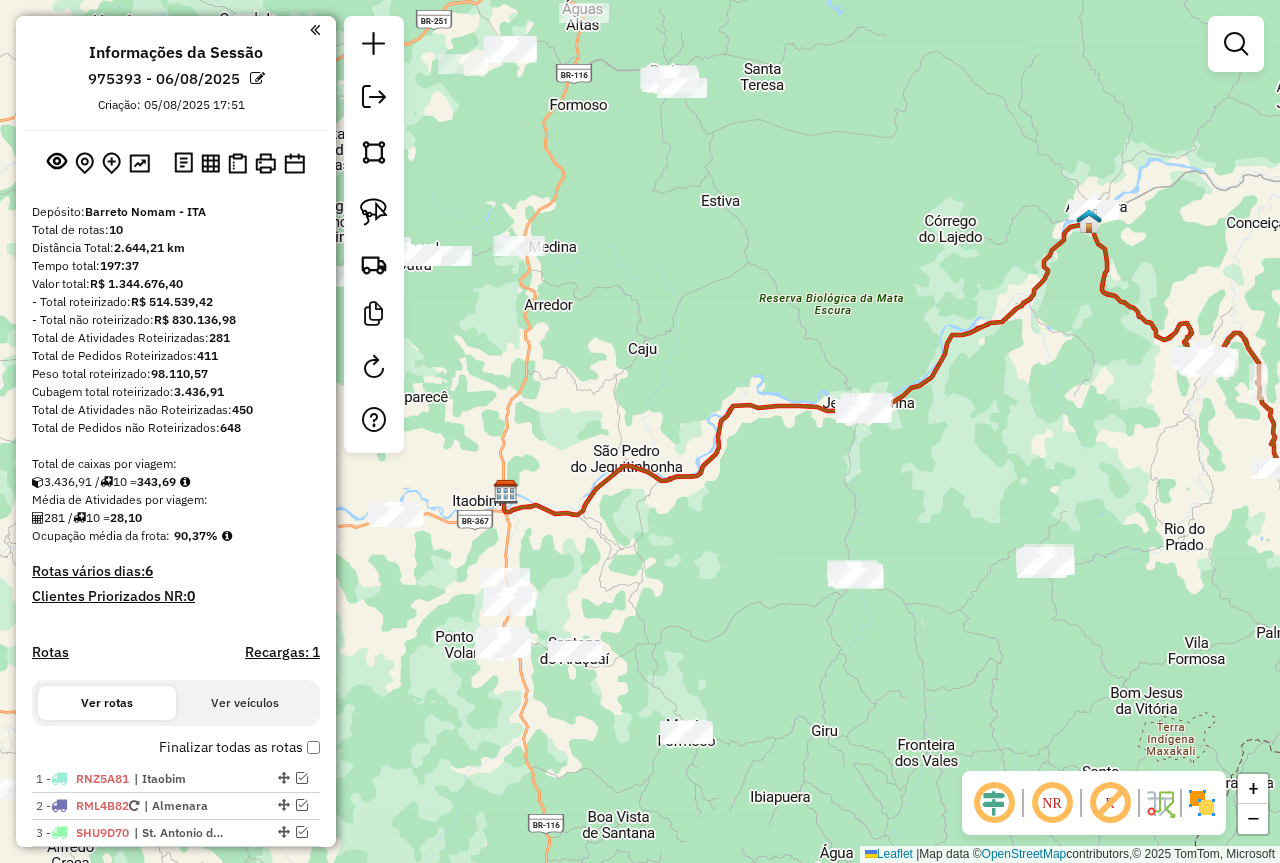 drag, startPoint x: 987, startPoint y: 678, endPoint x: 925, endPoint y: 659, distance: 64.84597 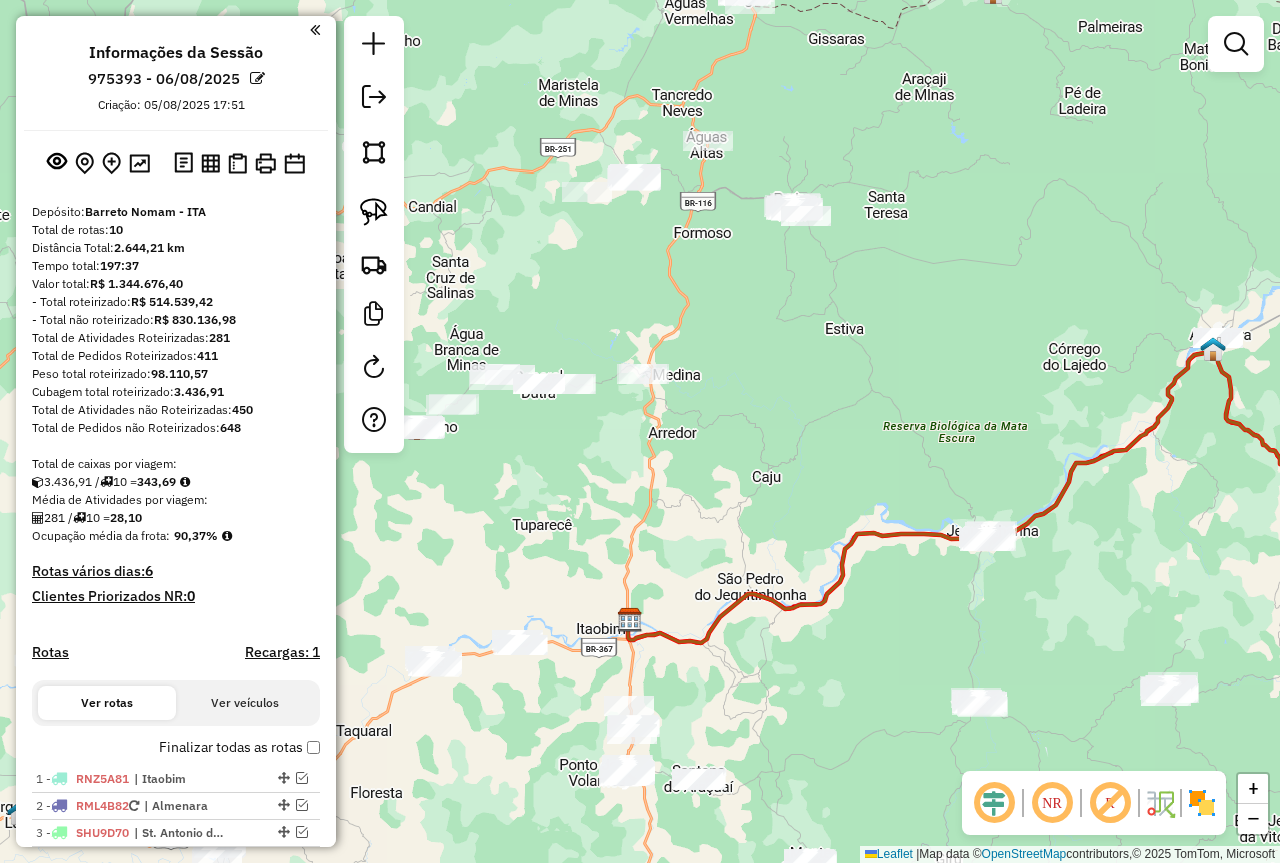 drag, startPoint x: 723, startPoint y: 497, endPoint x: 834, endPoint y: 571, distance: 133.4054 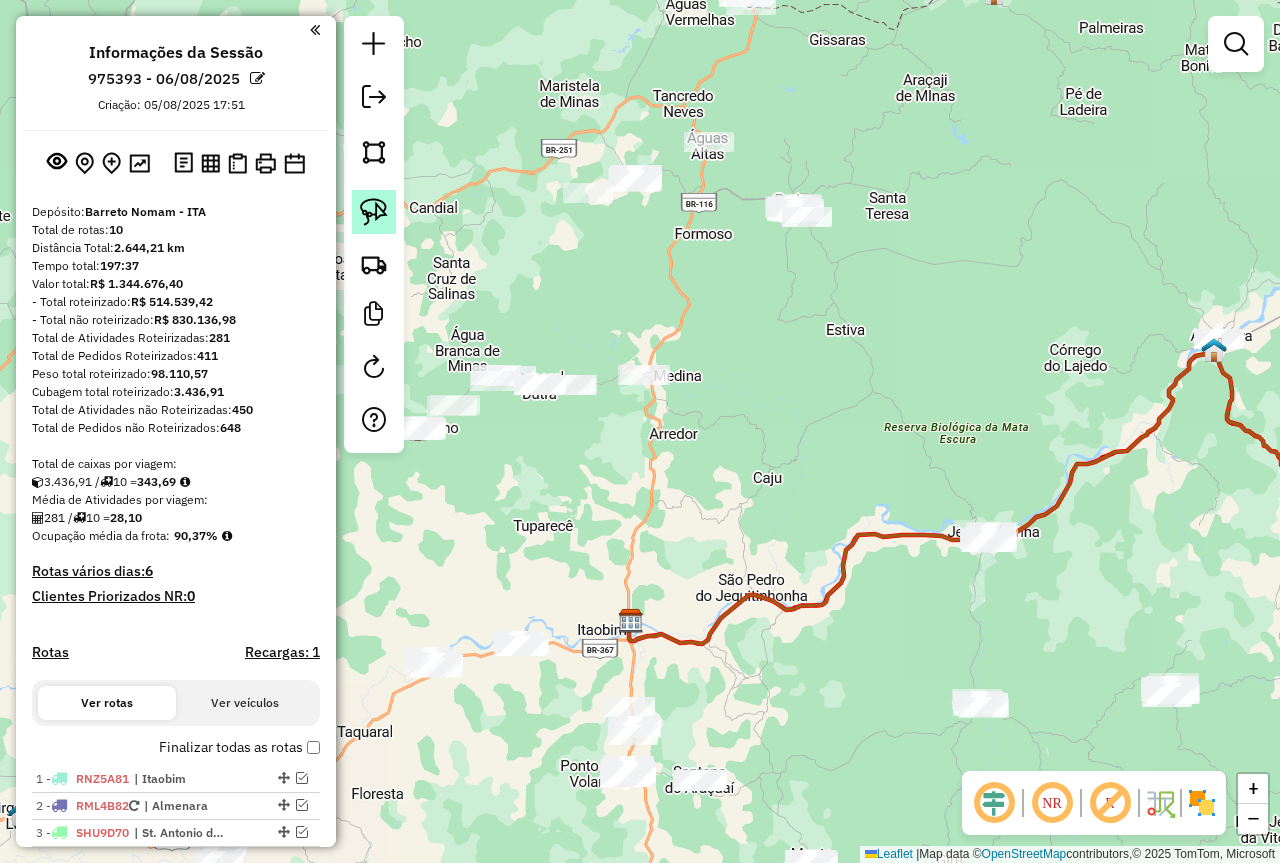 click 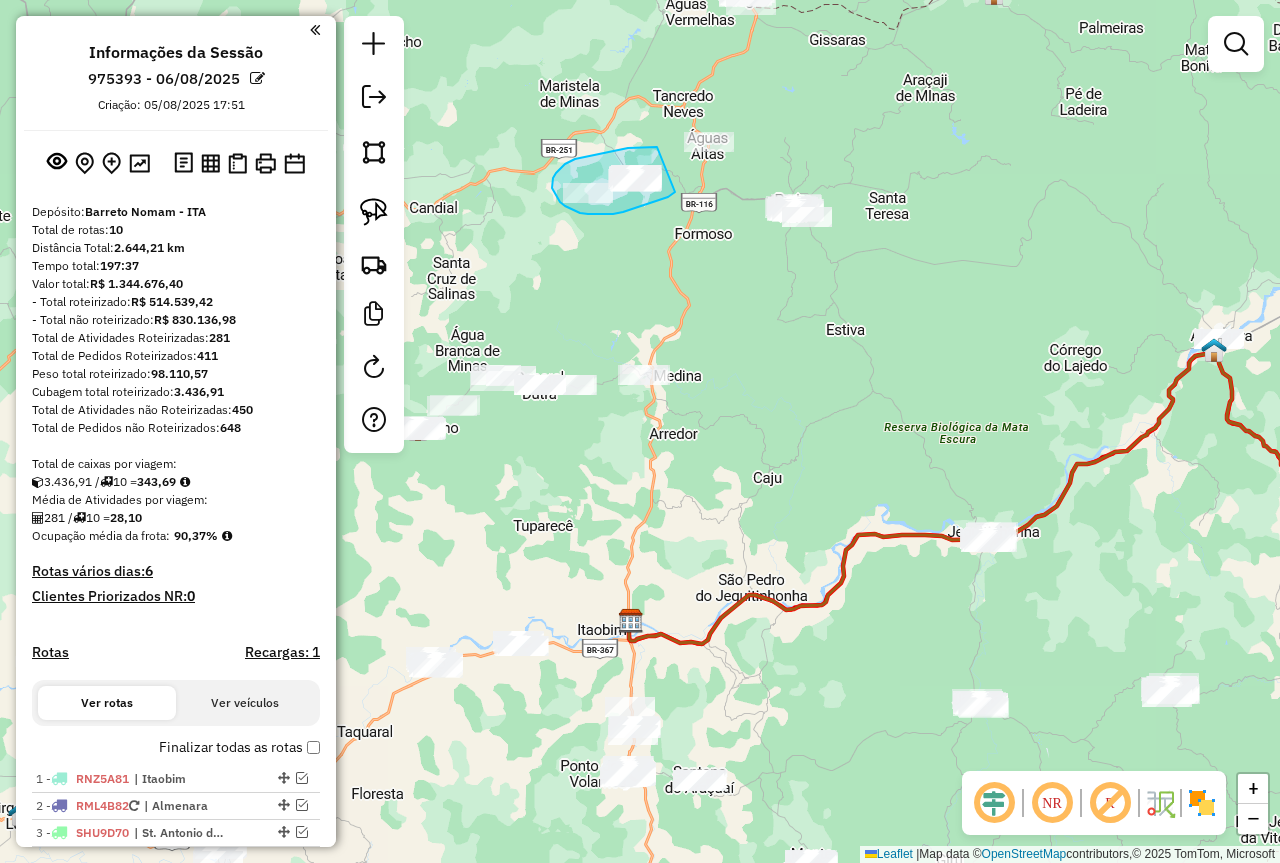 drag, startPoint x: 657, startPoint y: 147, endPoint x: 677, endPoint y: 183, distance: 41.18252 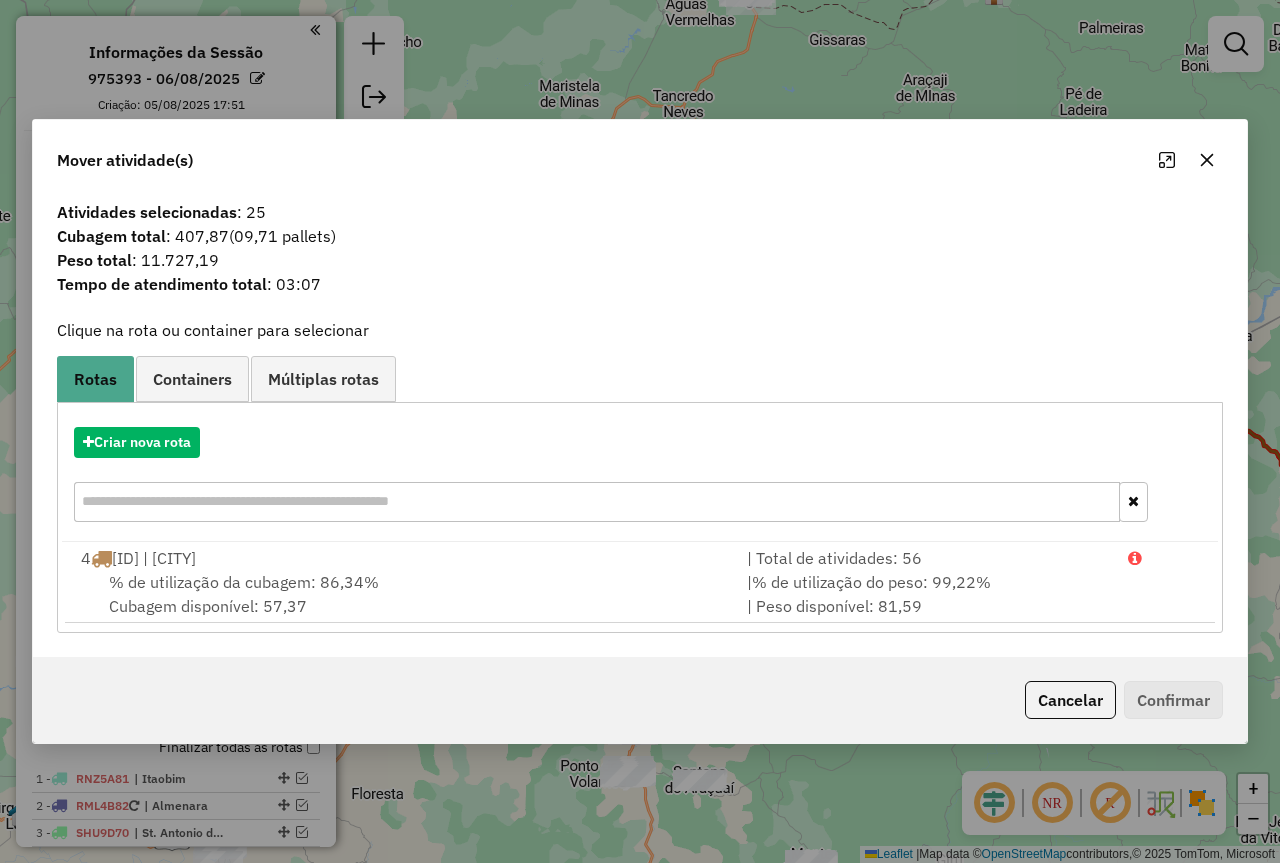 click 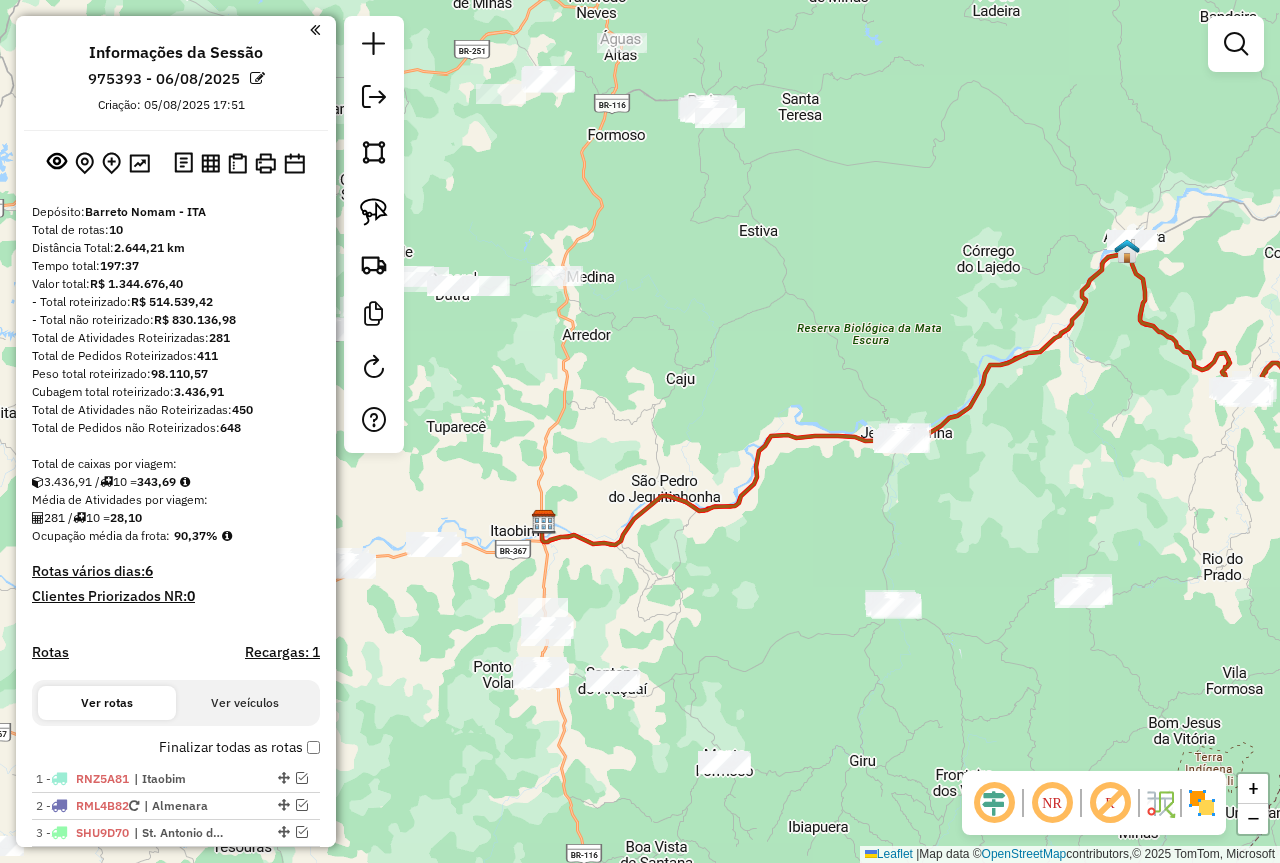 drag, startPoint x: 873, startPoint y: 546, endPoint x: 752, endPoint y: 422, distance: 173.25415 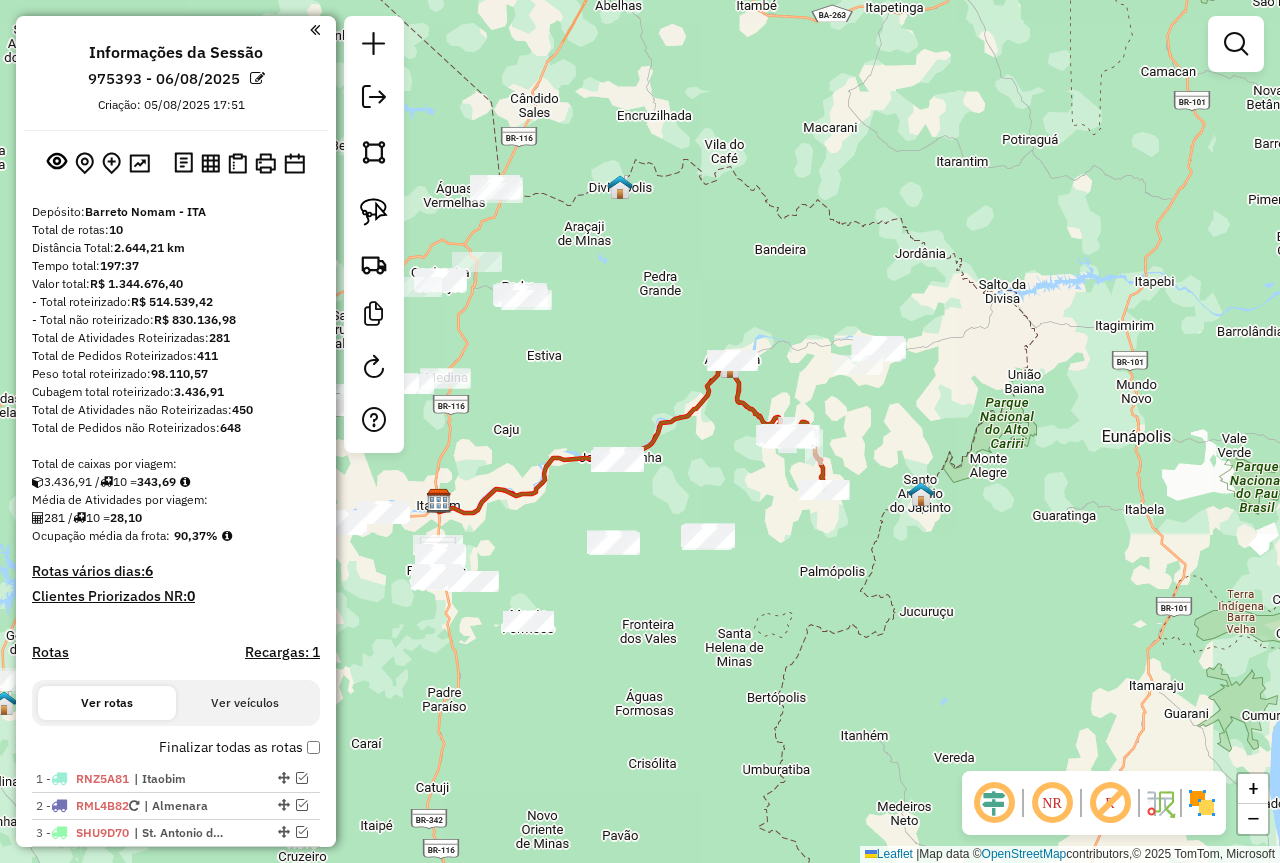 drag, startPoint x: 600, startPoint y: 724, endPoint x: 688, endPoint y: 622, distance: 134.71451 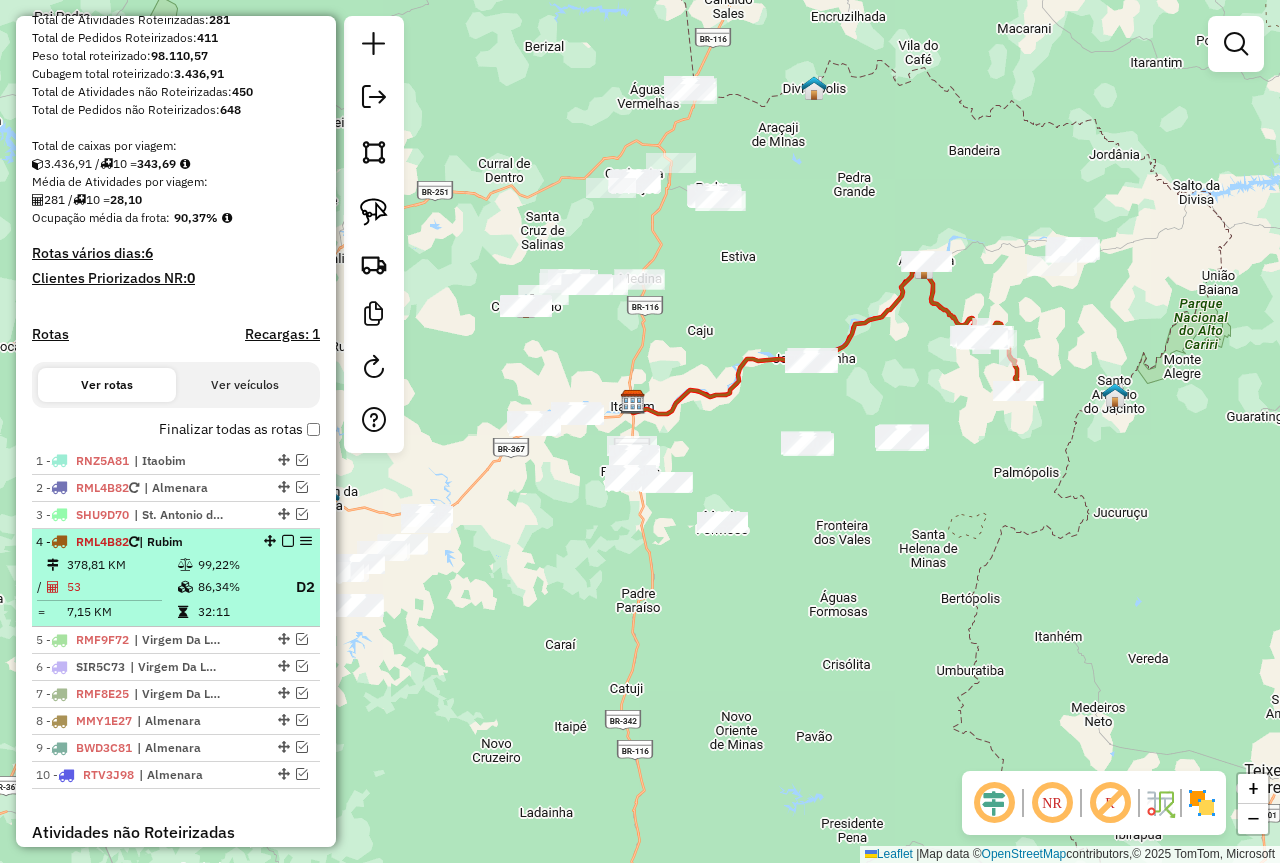 scroll, scrollTop: 400, scrollLeft: 0, axis: vertical 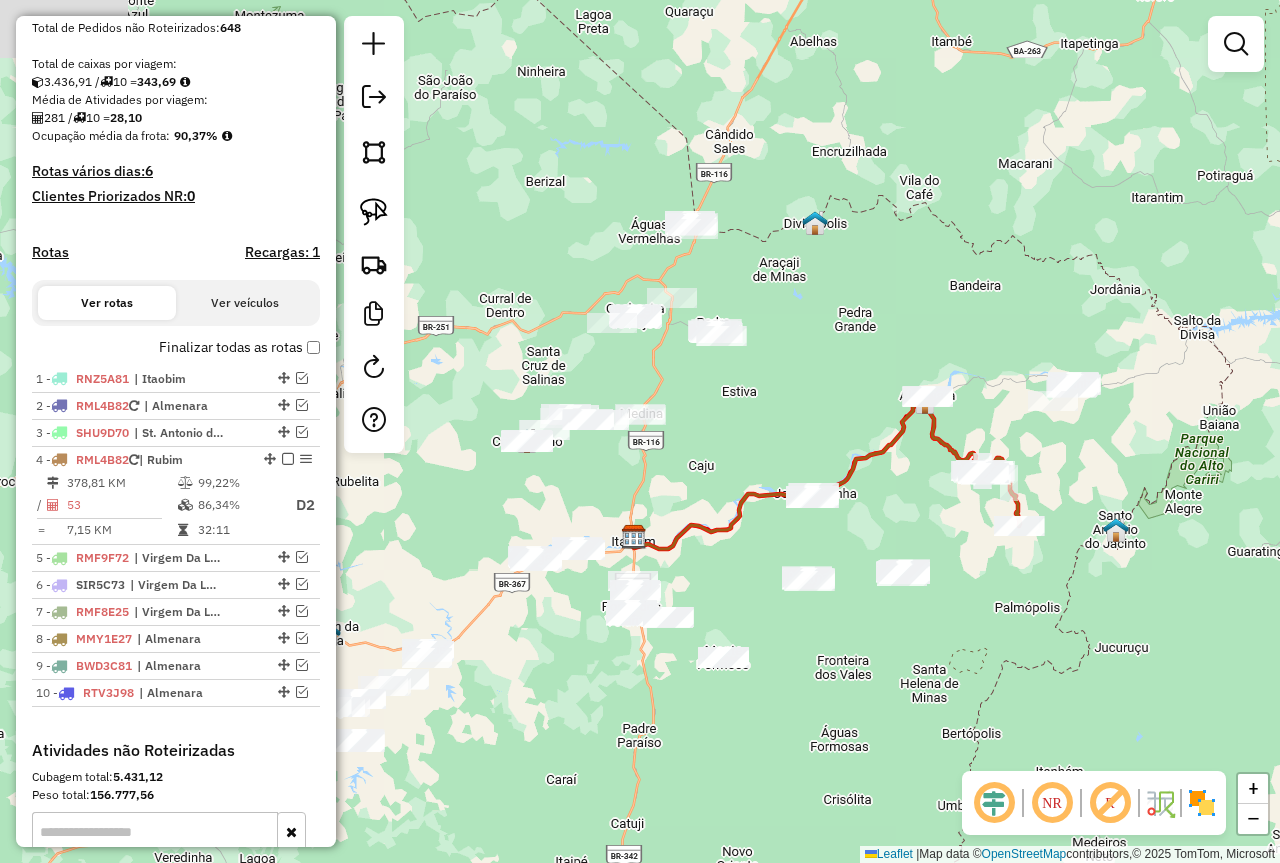 drag, startPoint x: 794, startPoint y: 258, endPoint x: 643, endPoint y: 309, distance: 159.38005 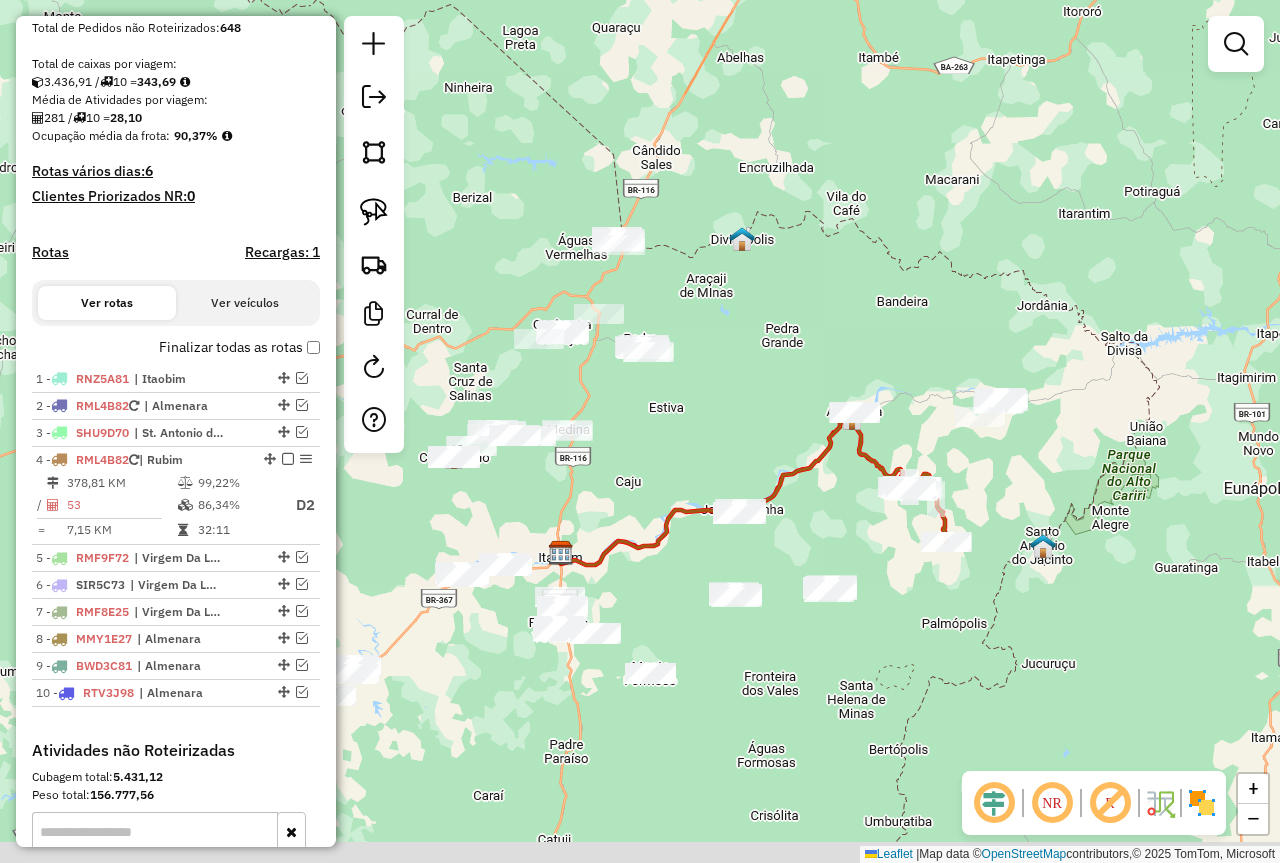 drag, startPoint x: 909, startPoint y: 694, endPoint x: 708, endPoint y: 629, distance: 211.24867 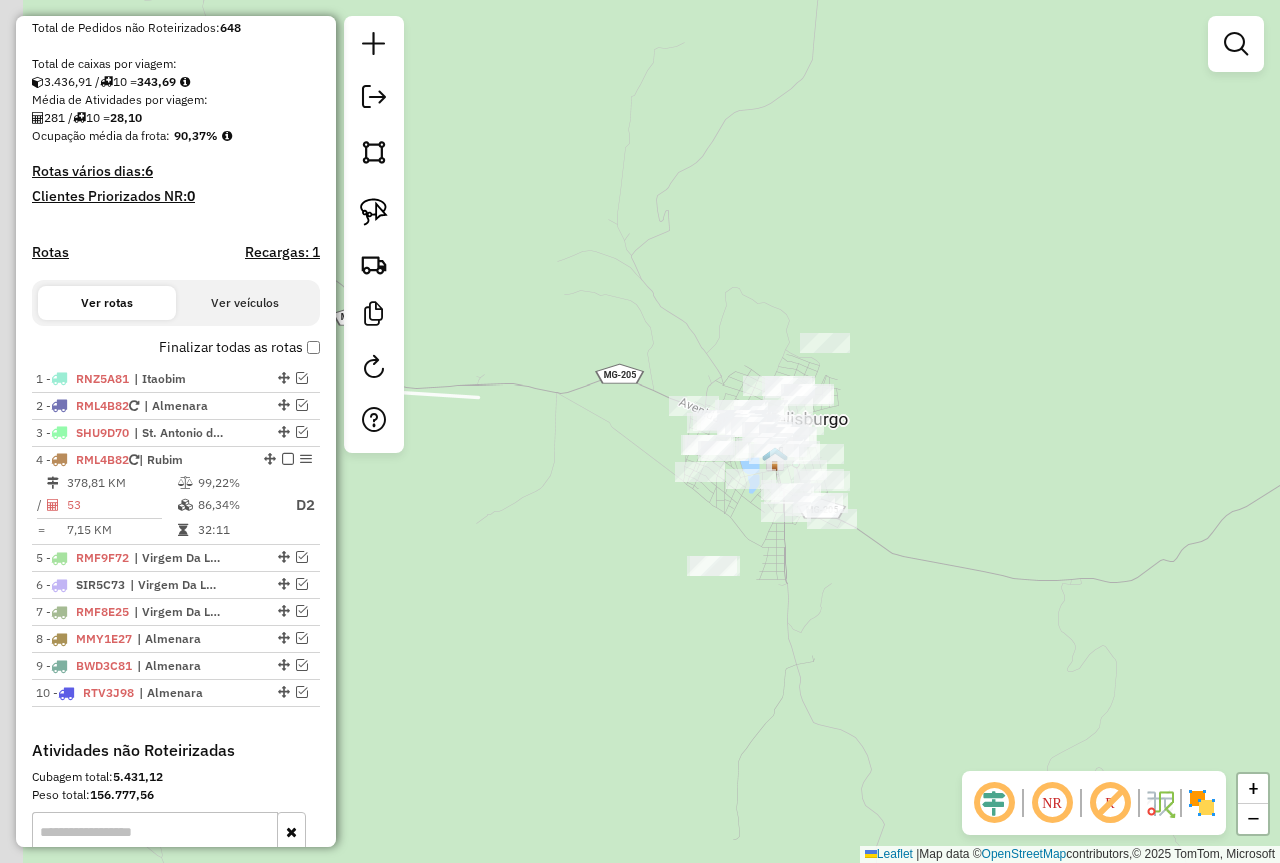 drag, startPoint x: 680, startPoint y: 627, endPoint x: 925, endPoint y: 583, distance: 248.91966 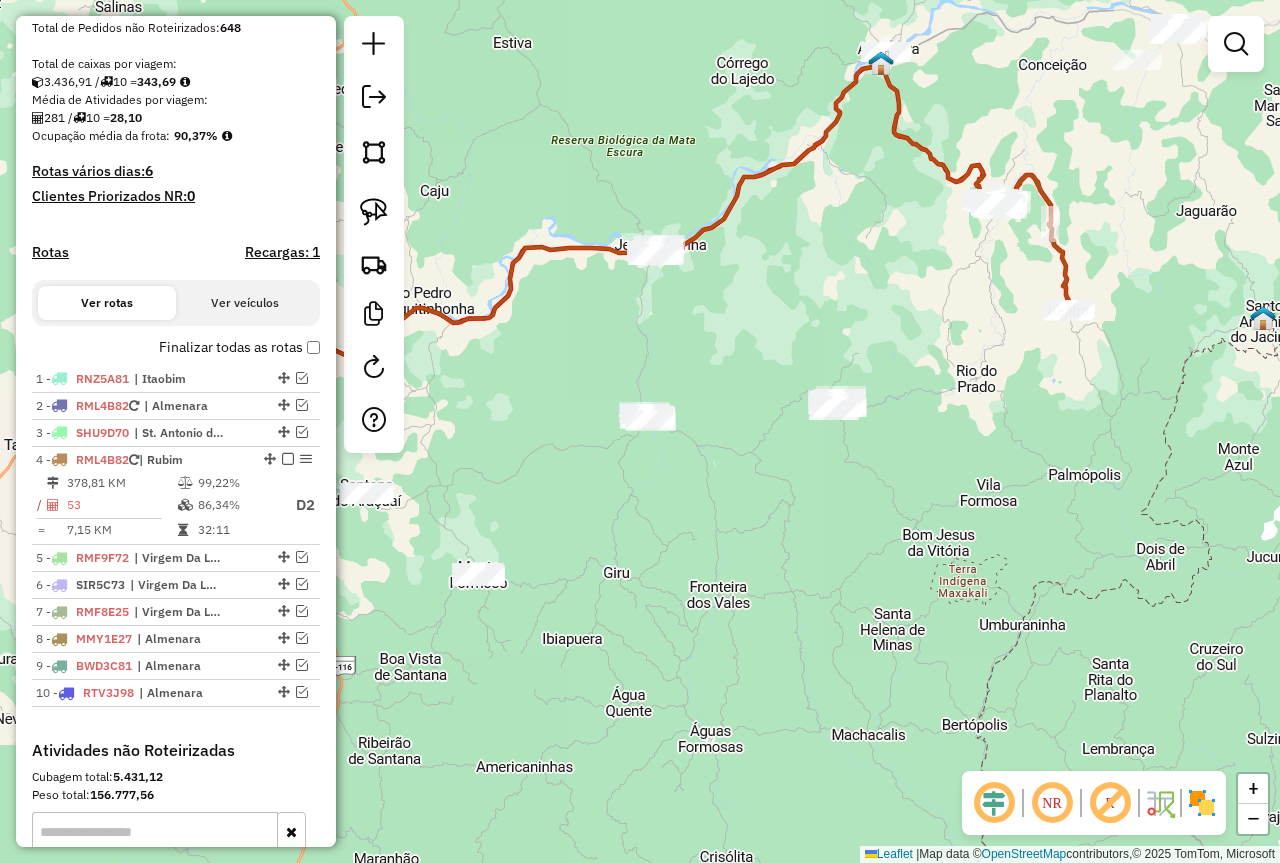 drag, startPoint x: 676, startPoint y: 616, endPoint x: 735, endPoint y: 591, distance: 64.07808 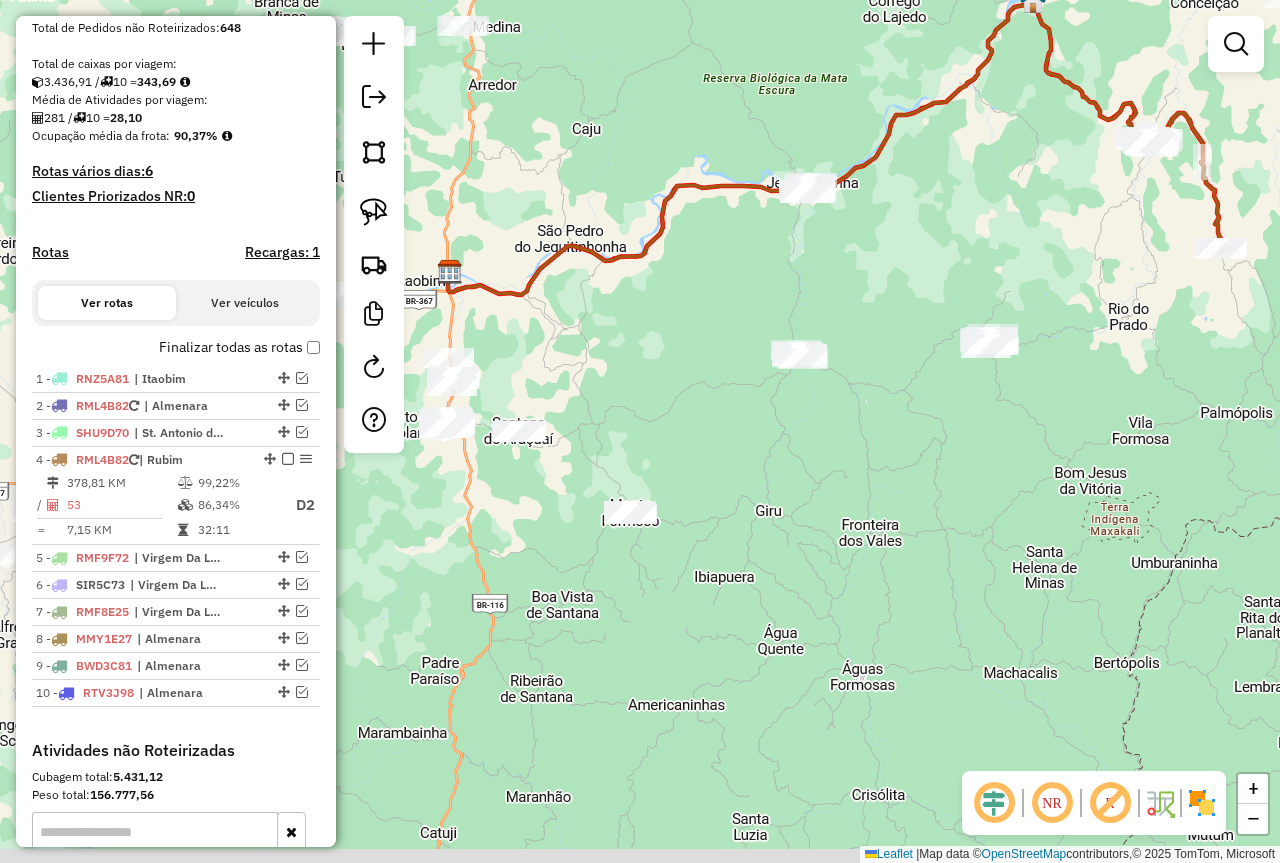 drag, startPoint x: 691, startPoint y: 590, endPoint x: 876, endPoint y: 520, distance: 197.8004 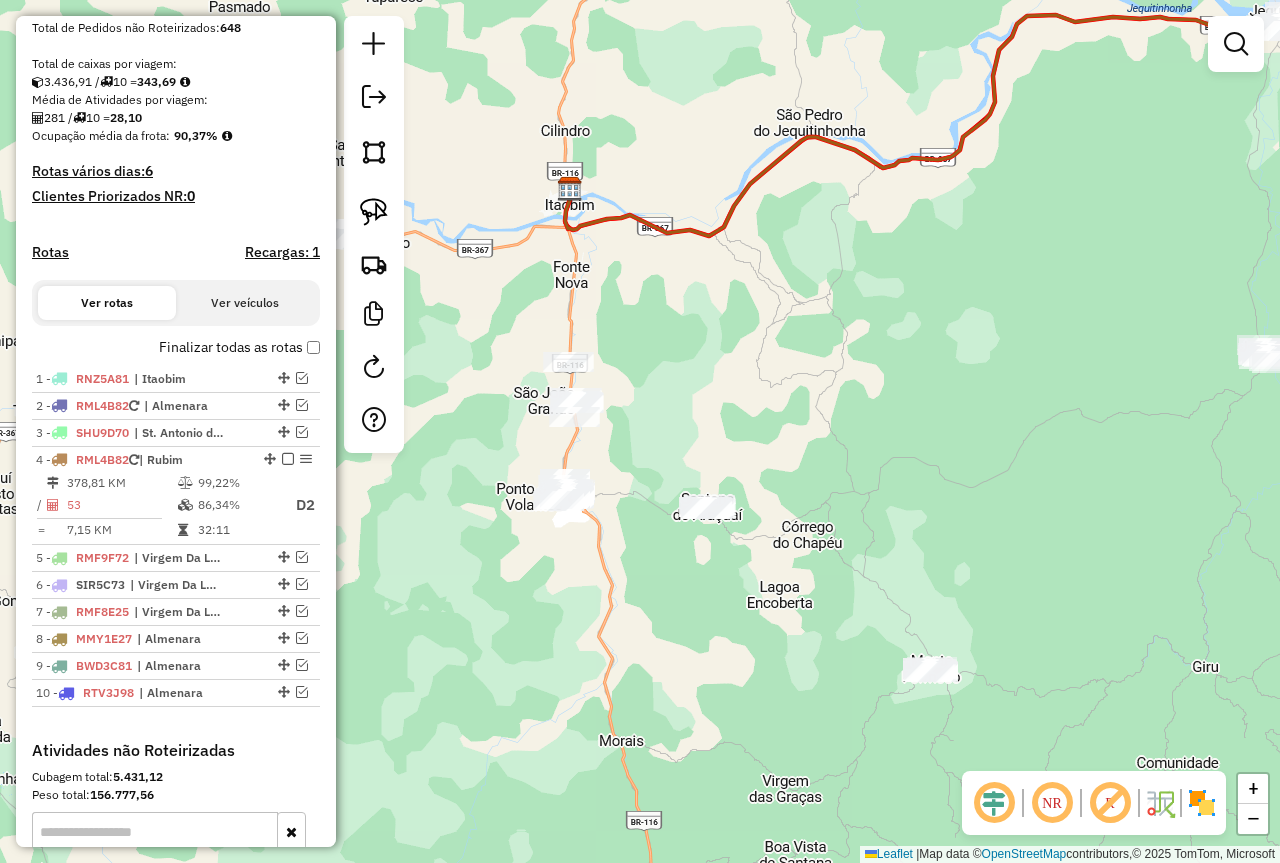 drag, startPoint x: 747, startPoint y: 365, endPoint x: 882, endPoint y: 346, distance: 136.33047 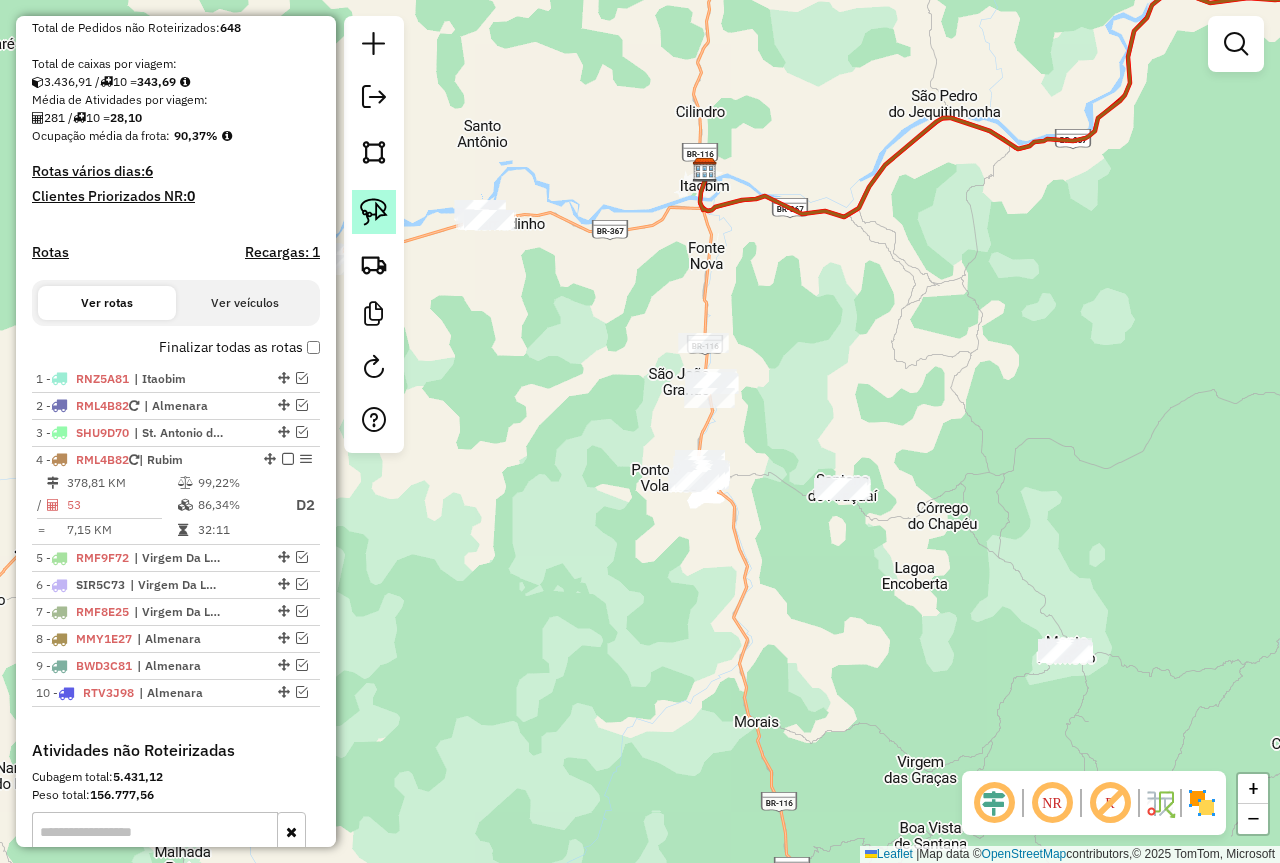 click 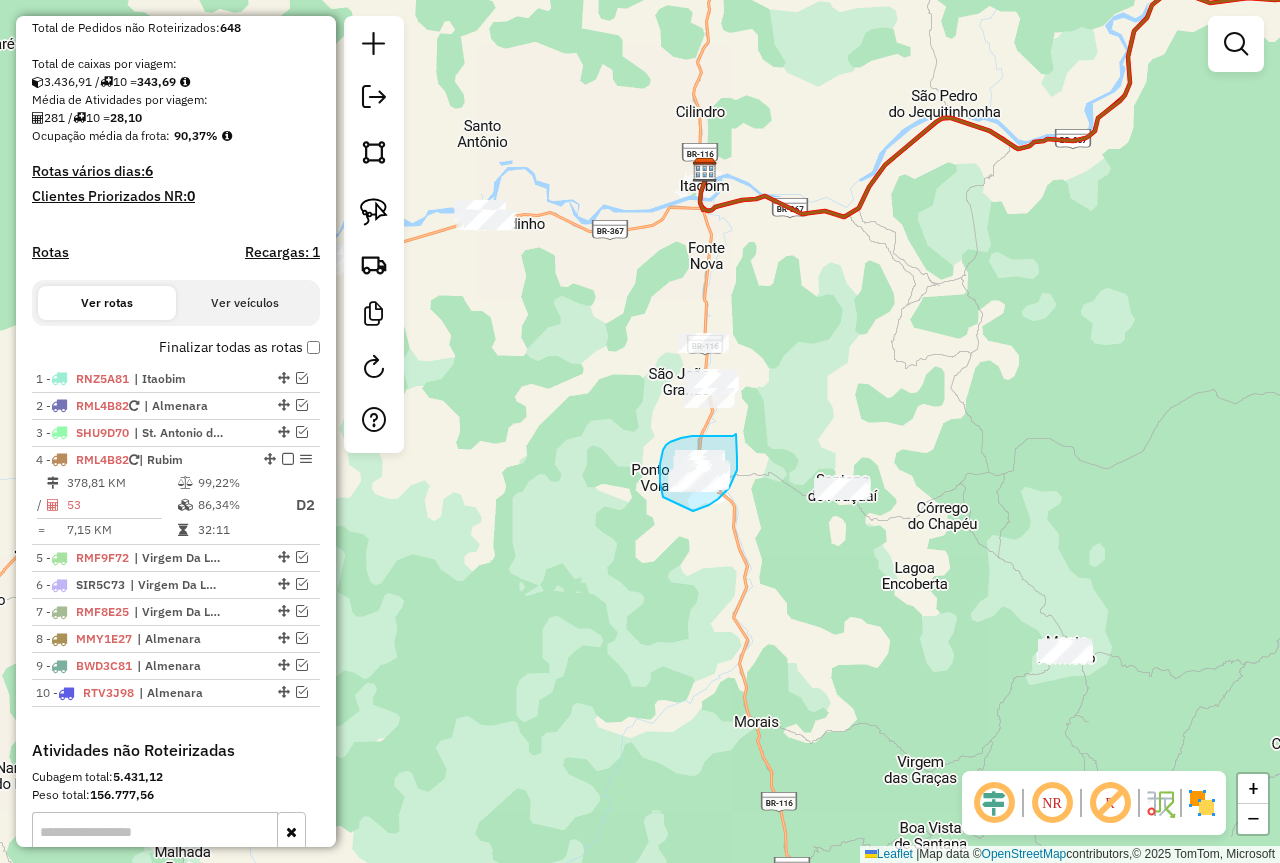 drag, startPoint x: 736, startPoint y: 434, endPoint x: 737, endPoint y: 458, distance: 24.020824 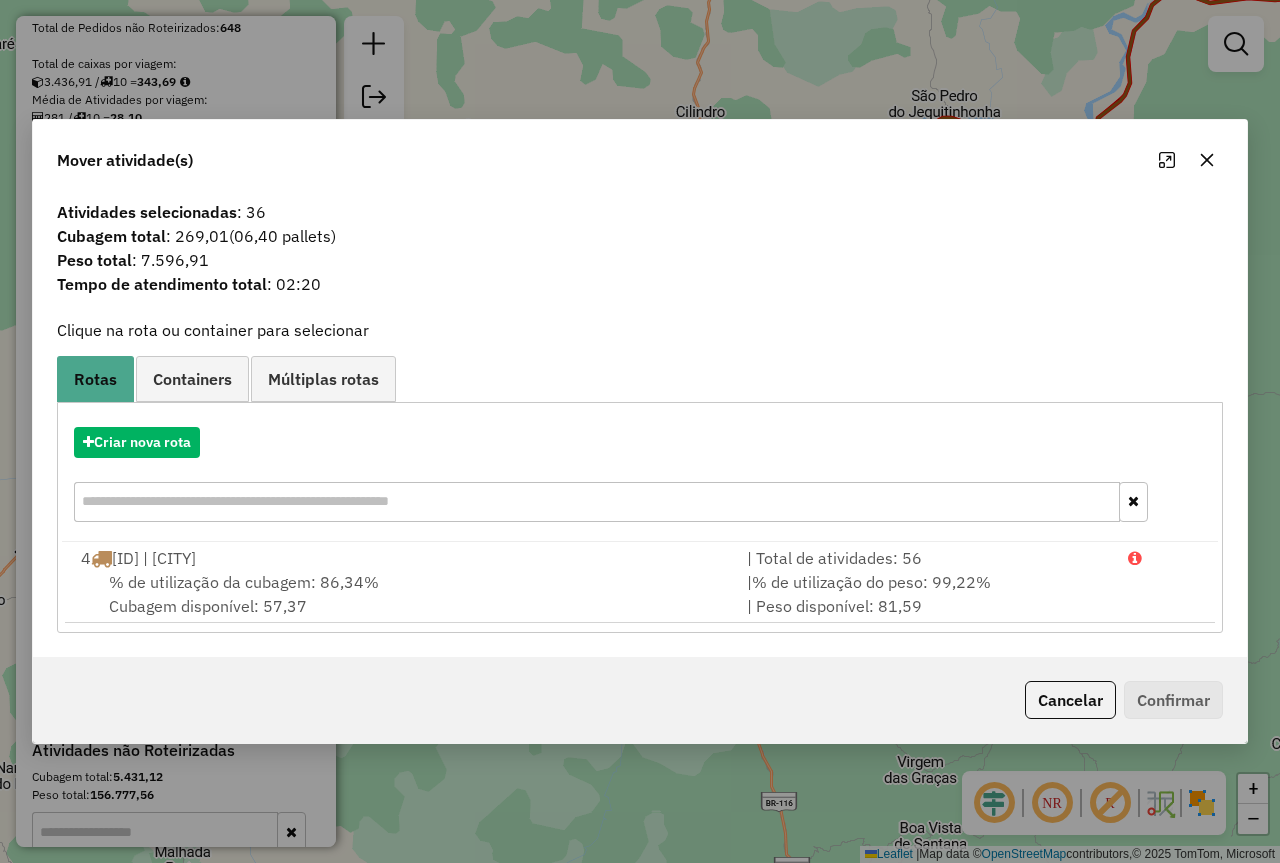 click 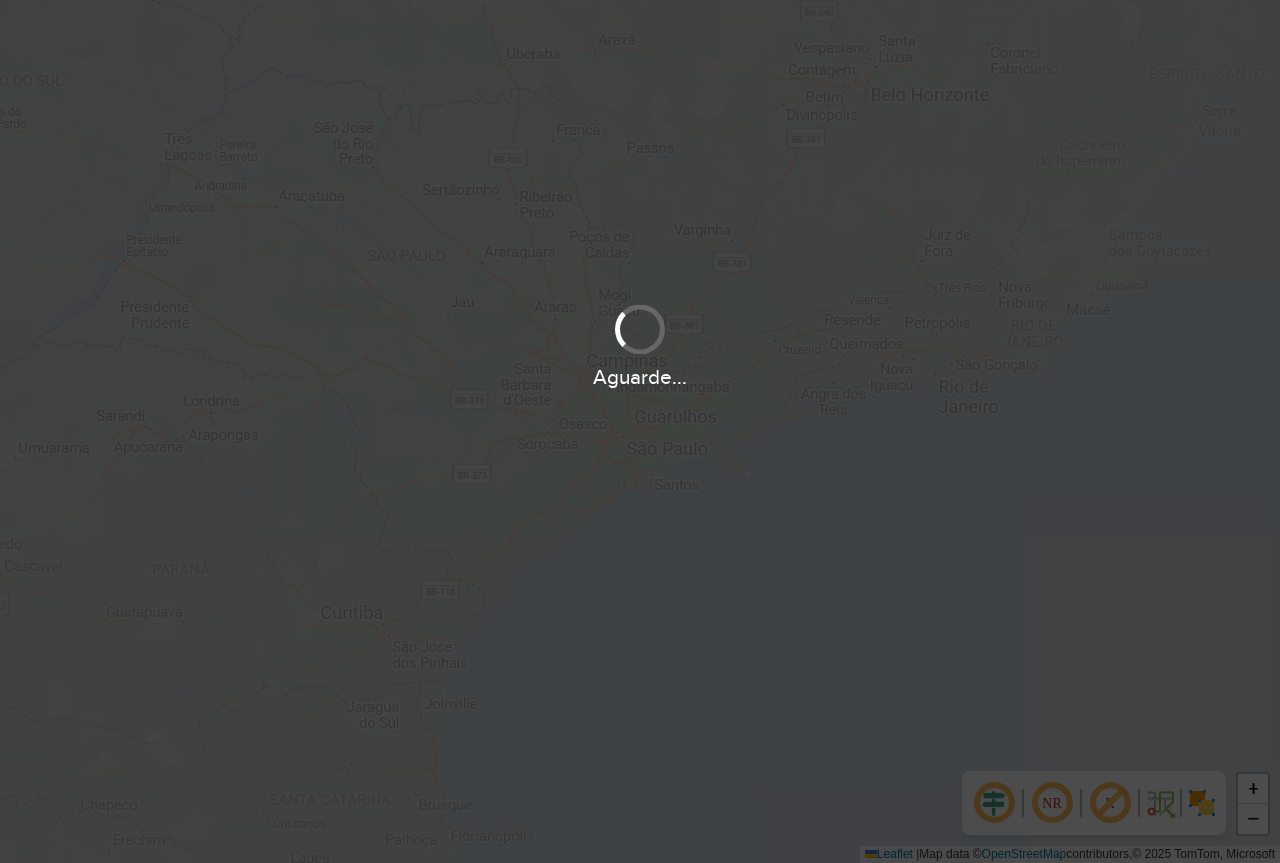 scroll, scrollTop: 0, scrollLeft: 0, axis: both 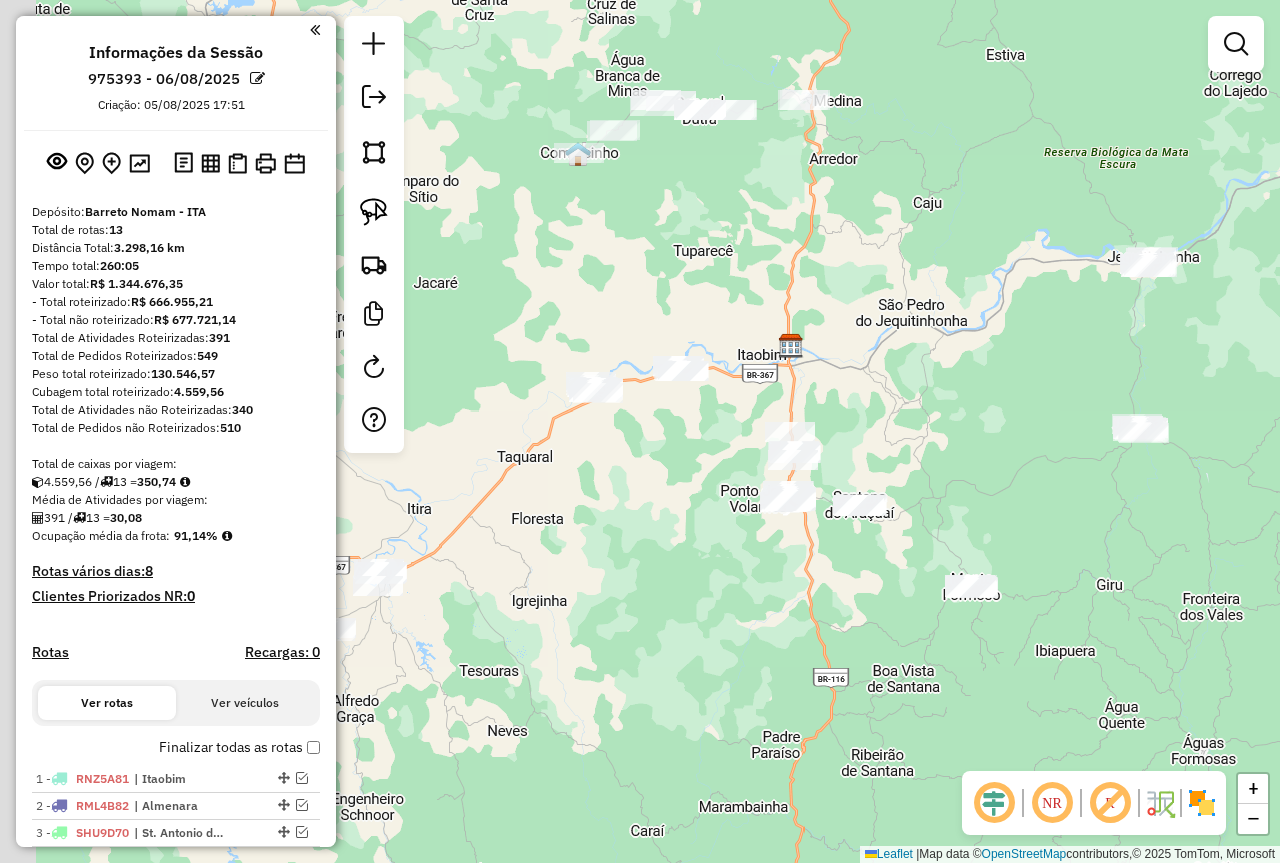 drag, startPoint x: 539, startPoint y: 717, endPoint x: 708, endPoint y: 624, distance: 192.89894 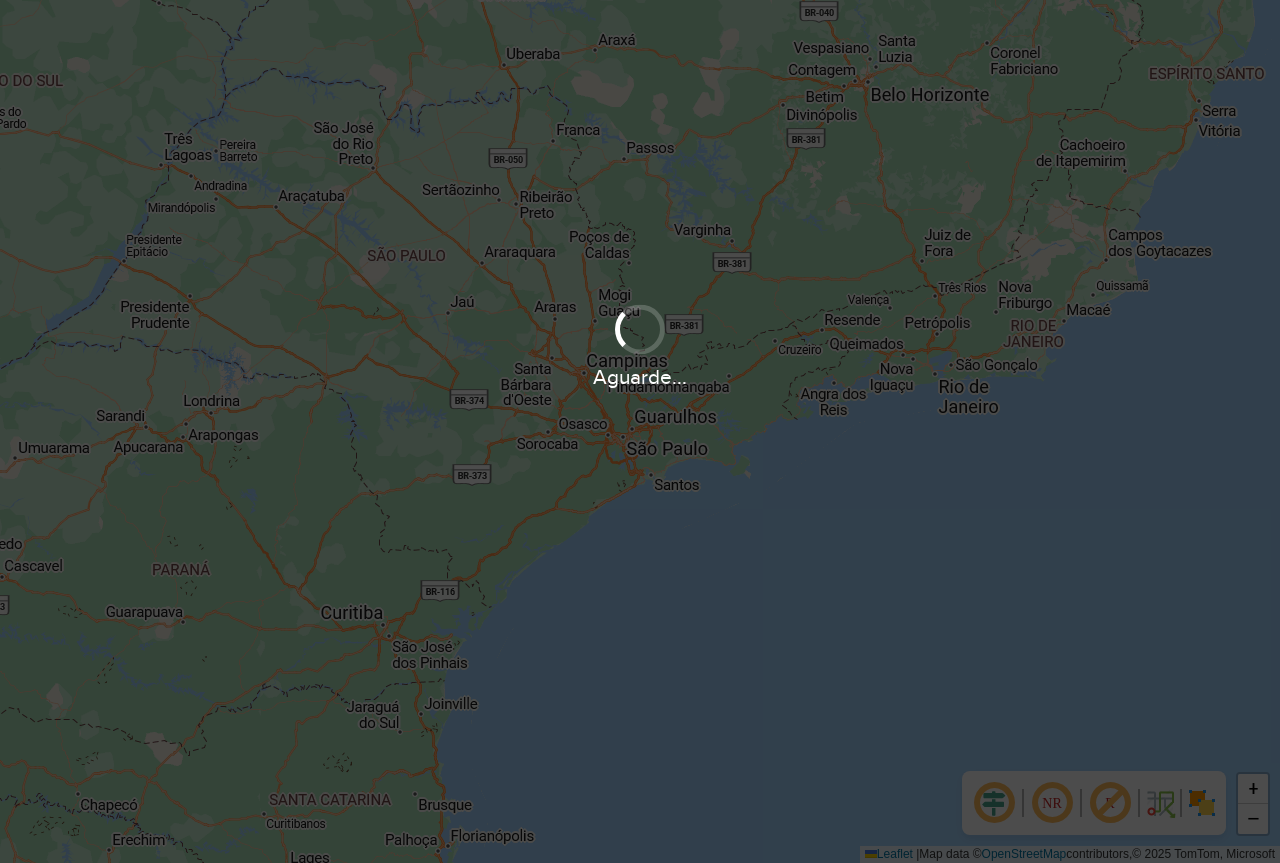 scroll, scrollTop: 0, scrollLeft: 0, axis: both 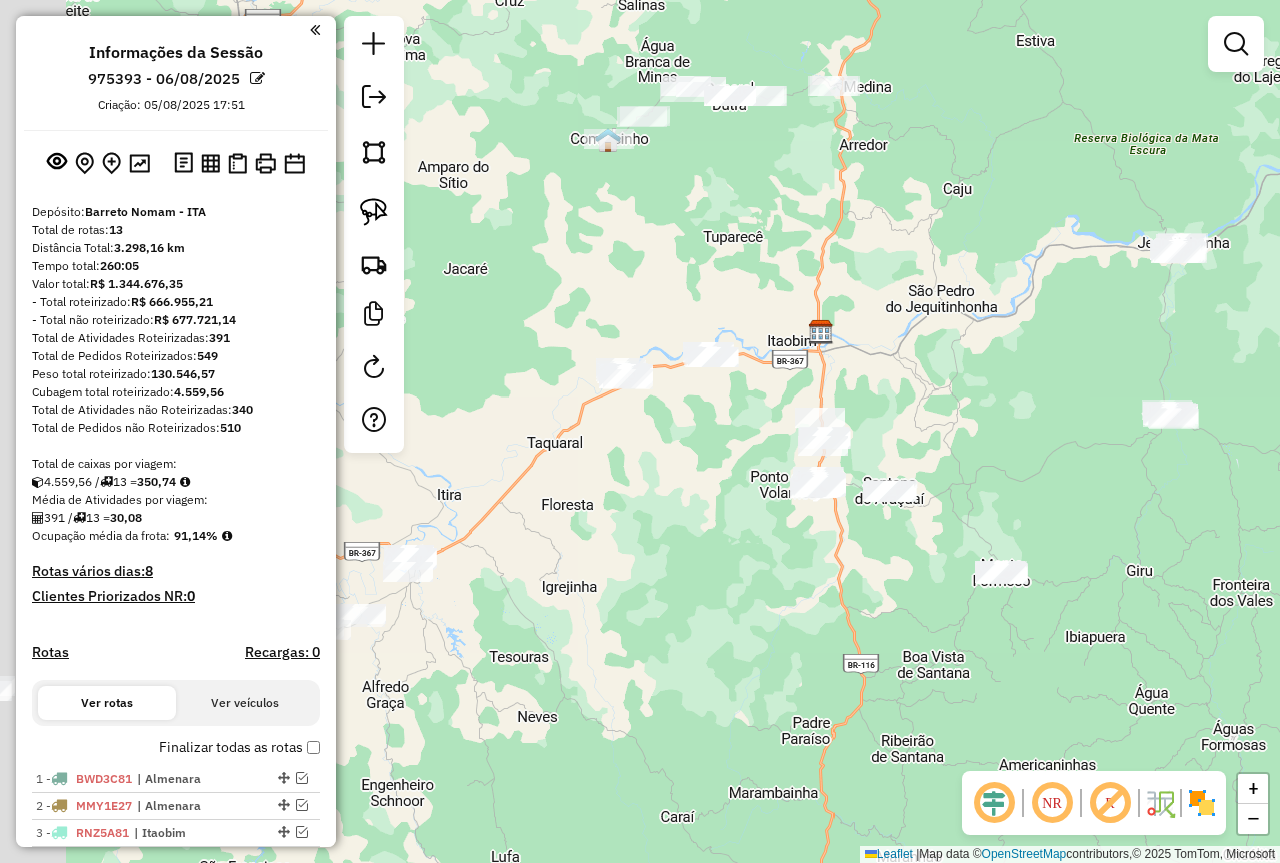 drag, startPoint x: 545, startPoint y: 803, endPoint x: 935, endPoint y: 586, distance: 446.30594 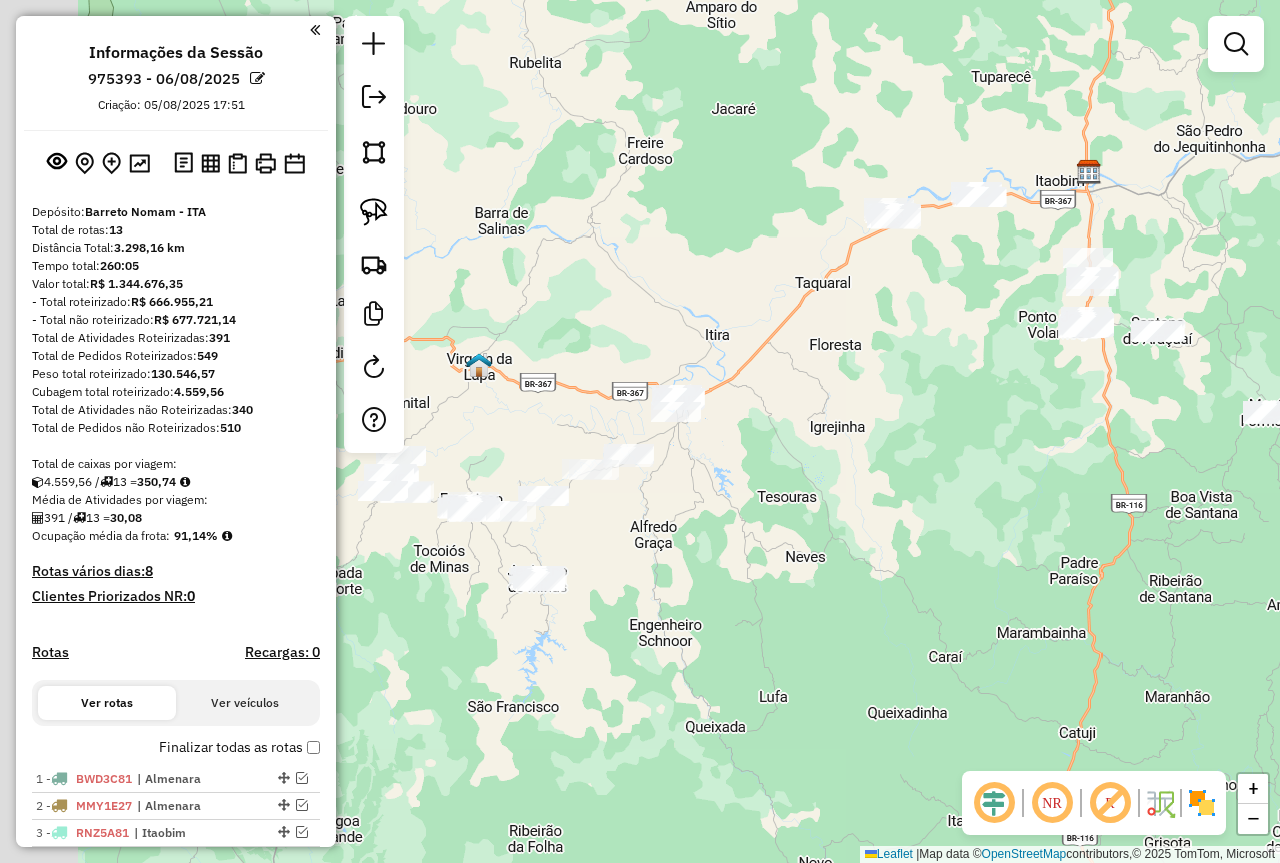 drag, startPoint x: 753, startPoint y: 592, endPoint x: 766, endPoint y: 580, distance: 17.691807 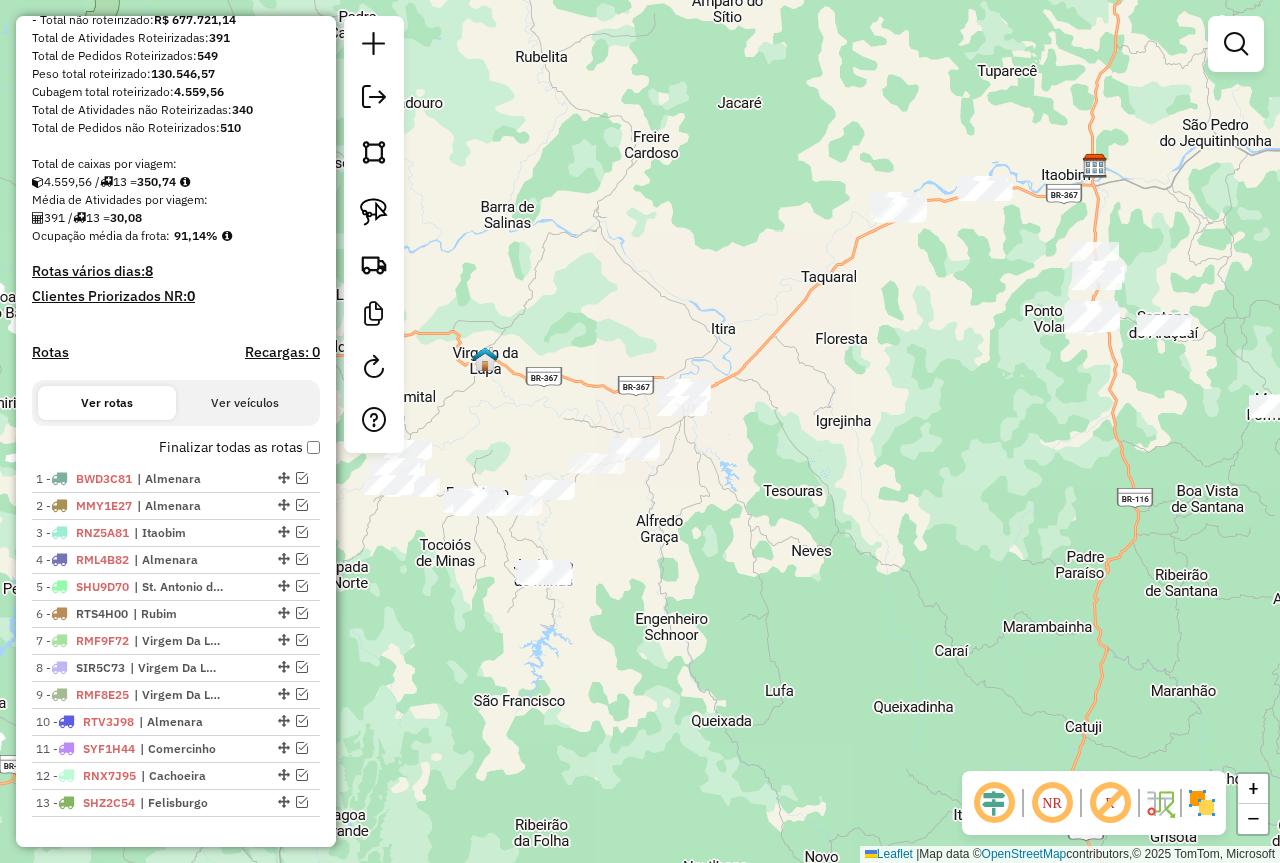 scroll, scrollTop: 400, scrollLeft: 0, axis: vertical 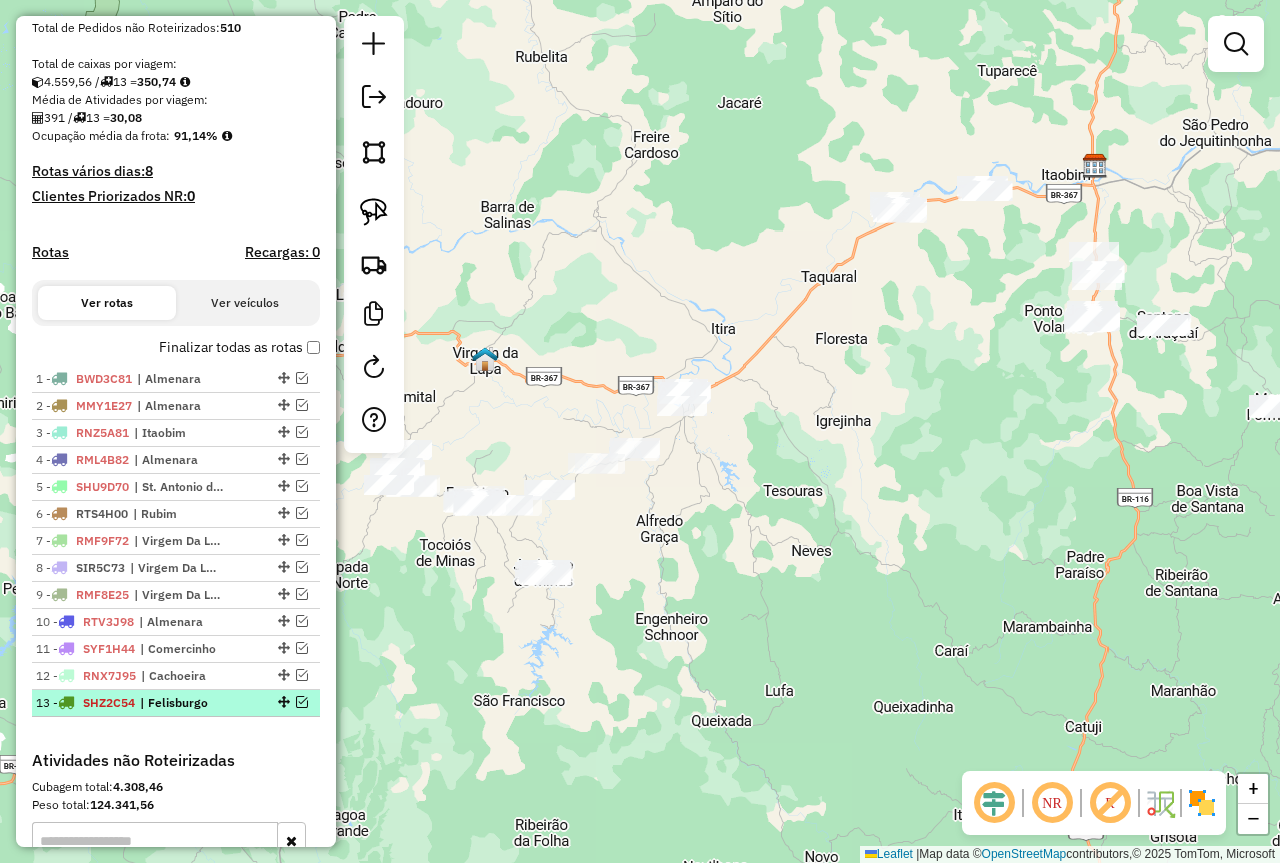 click at bounding box center [282, 702] 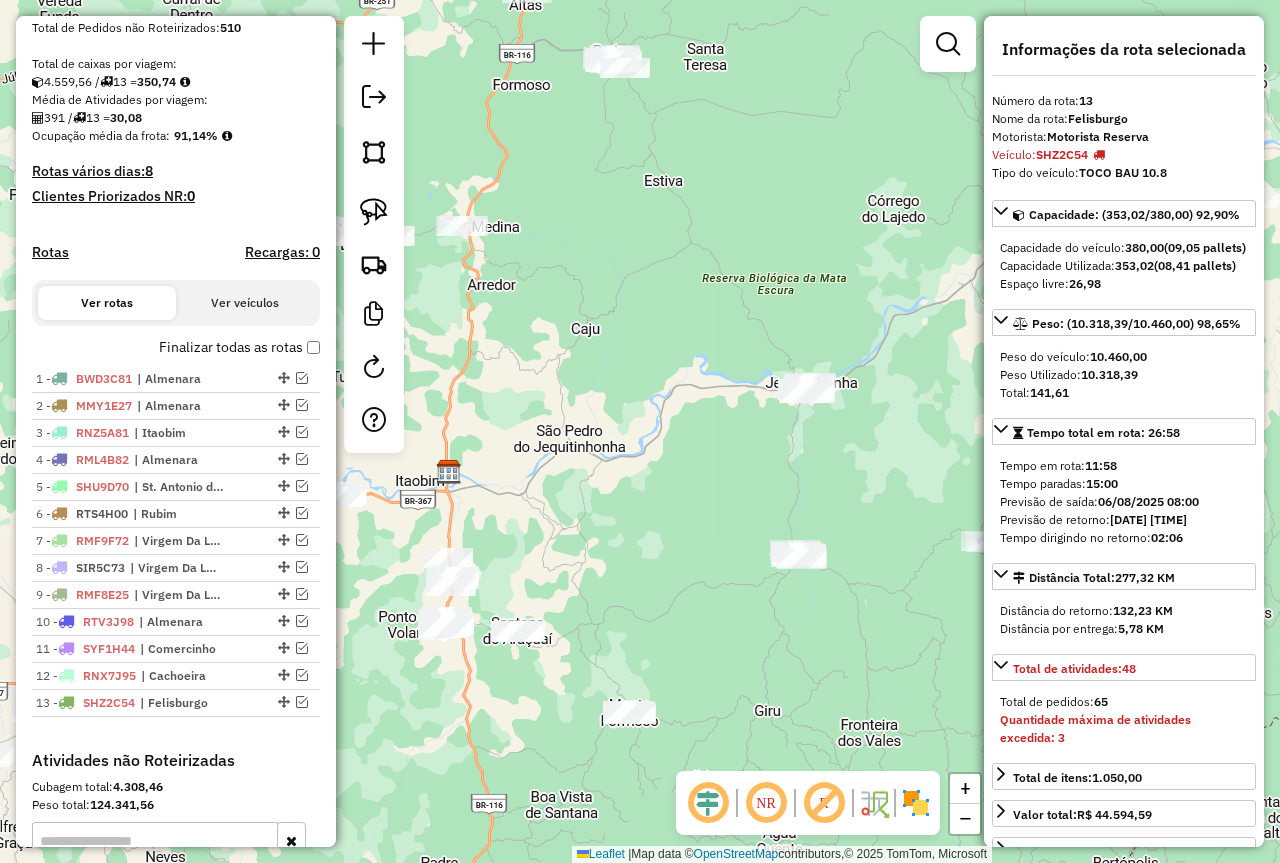 drag, startPoint x: 676, startPoint y: 644, endPoint x: 858, endPoint y: 537, distance: 211.12318 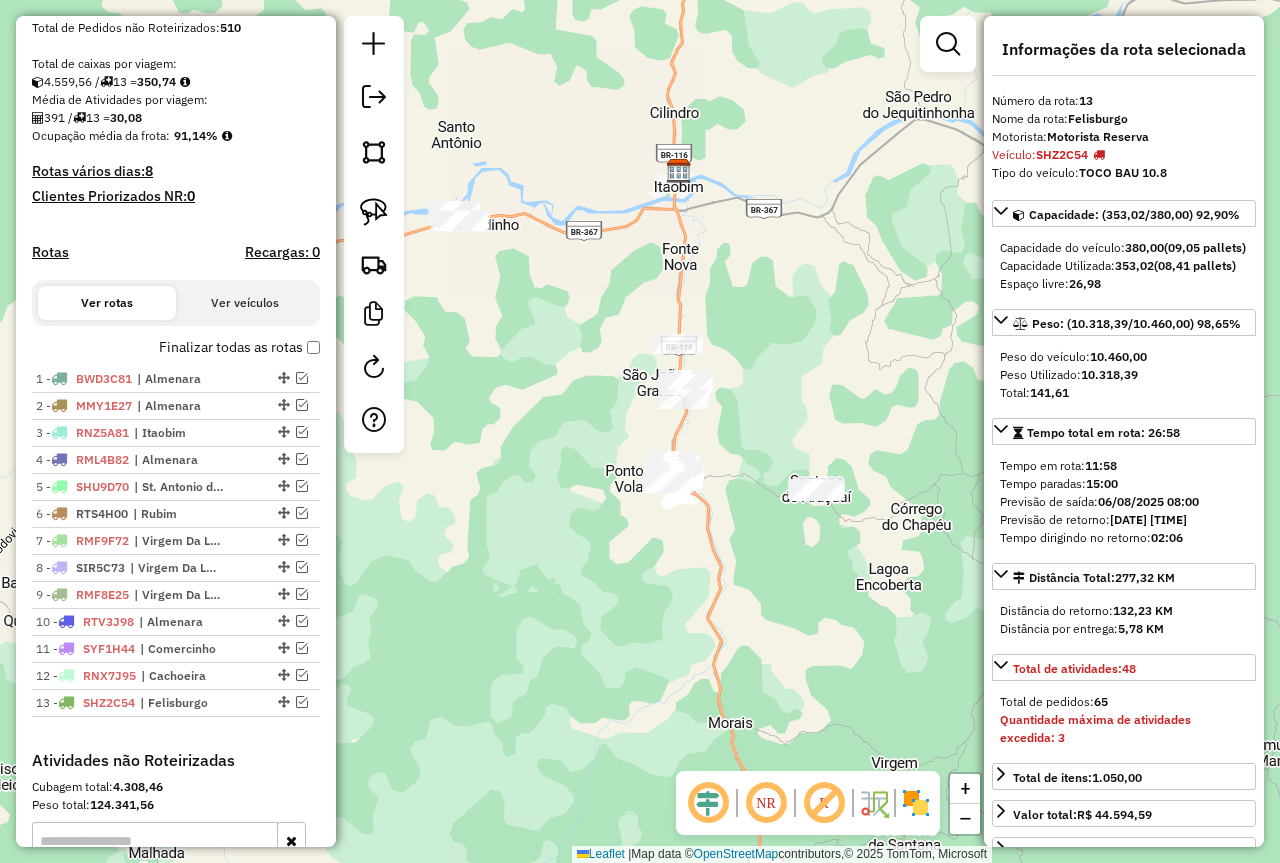 drag, startPoint x: 678, startPoint y: 522, endPoint x: 741, endPoint y: 457, distance: 90.52071 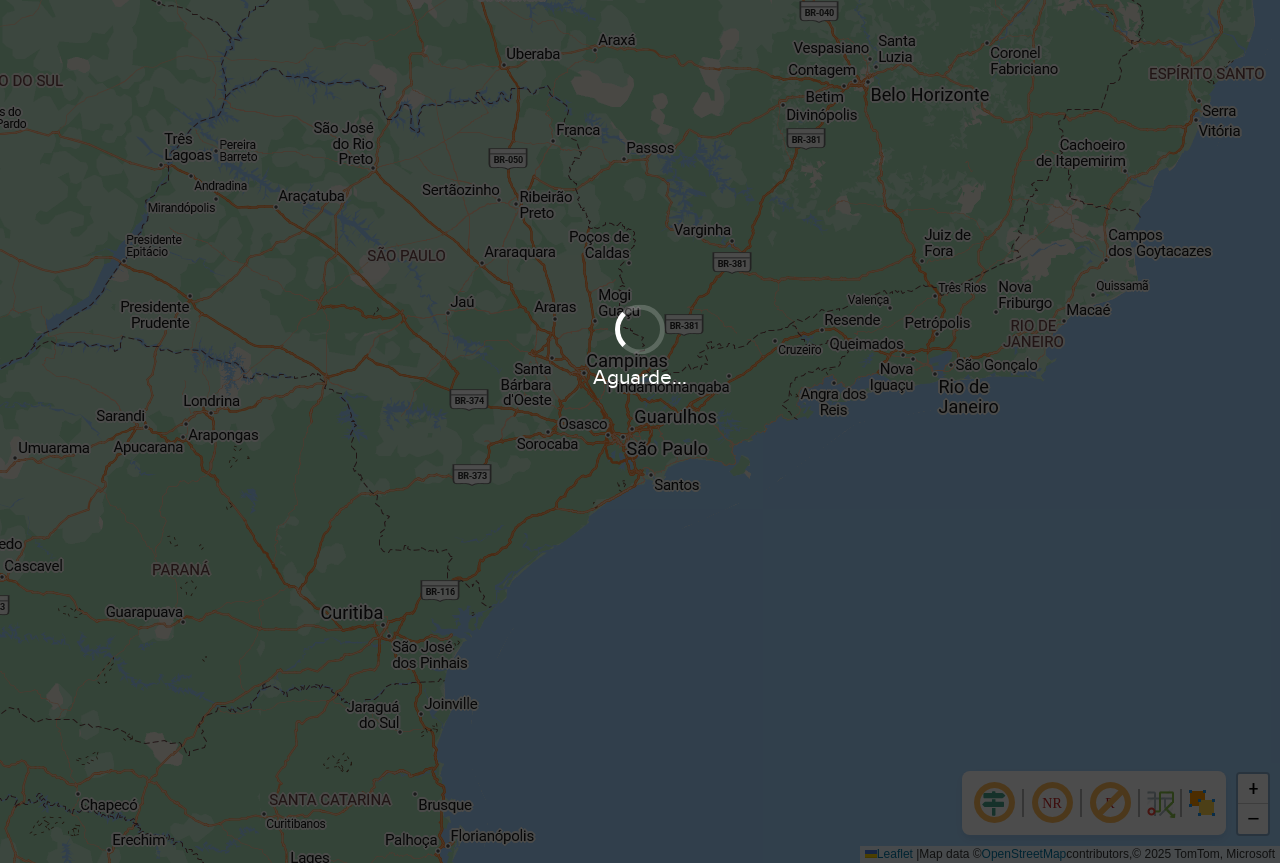 scroll, scrollTop: 0, scrollLeft: 0, axis: both 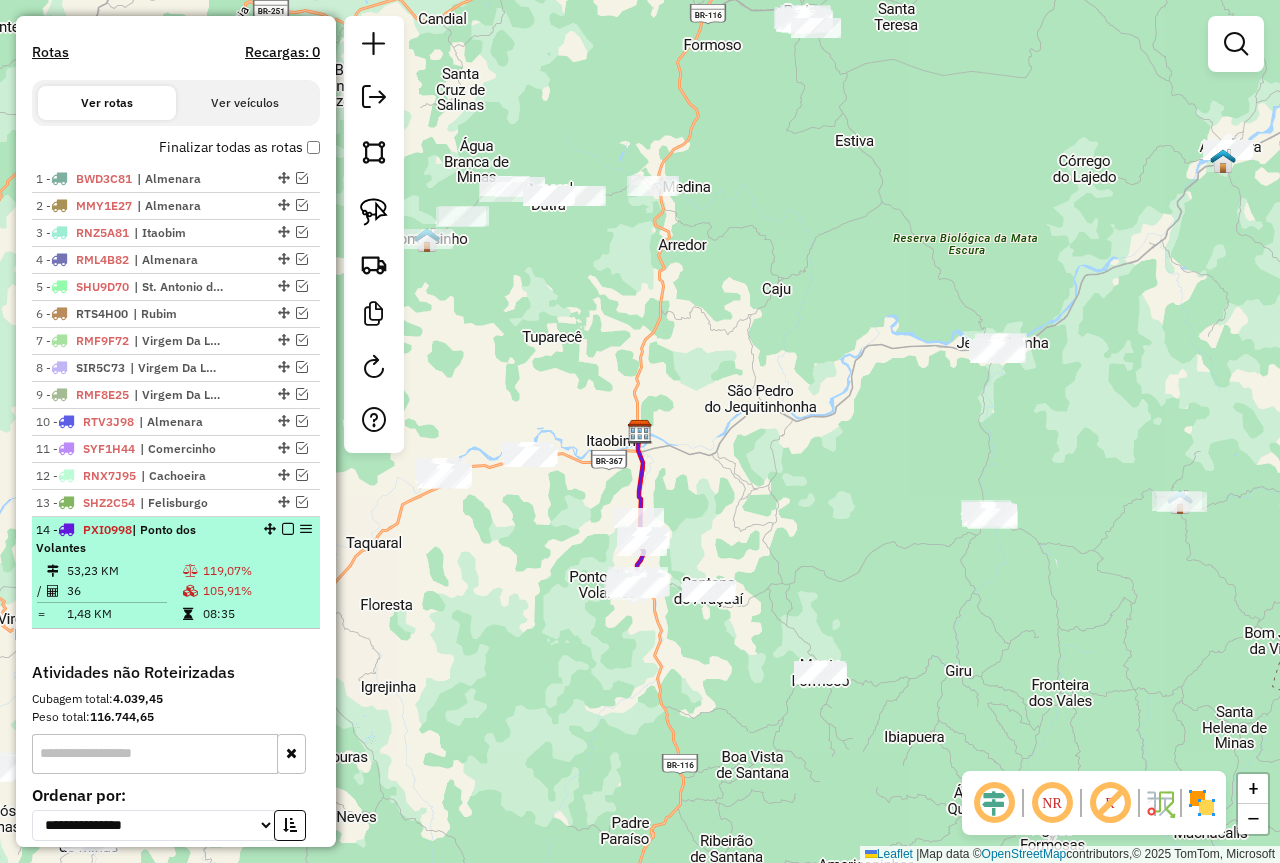 click at bounding box center [288, 529] 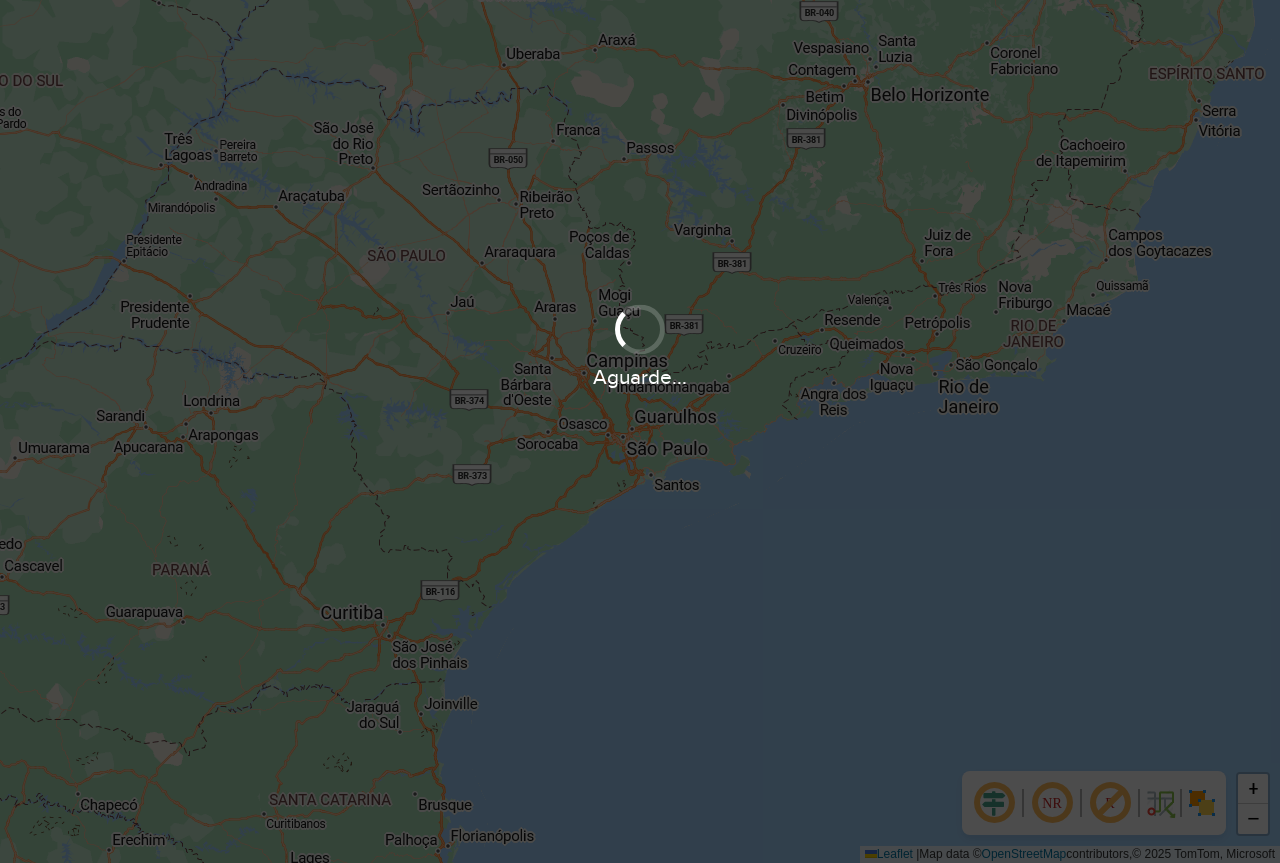 scroll, scrollTop: 0, scrollLeft: 0, axis: both 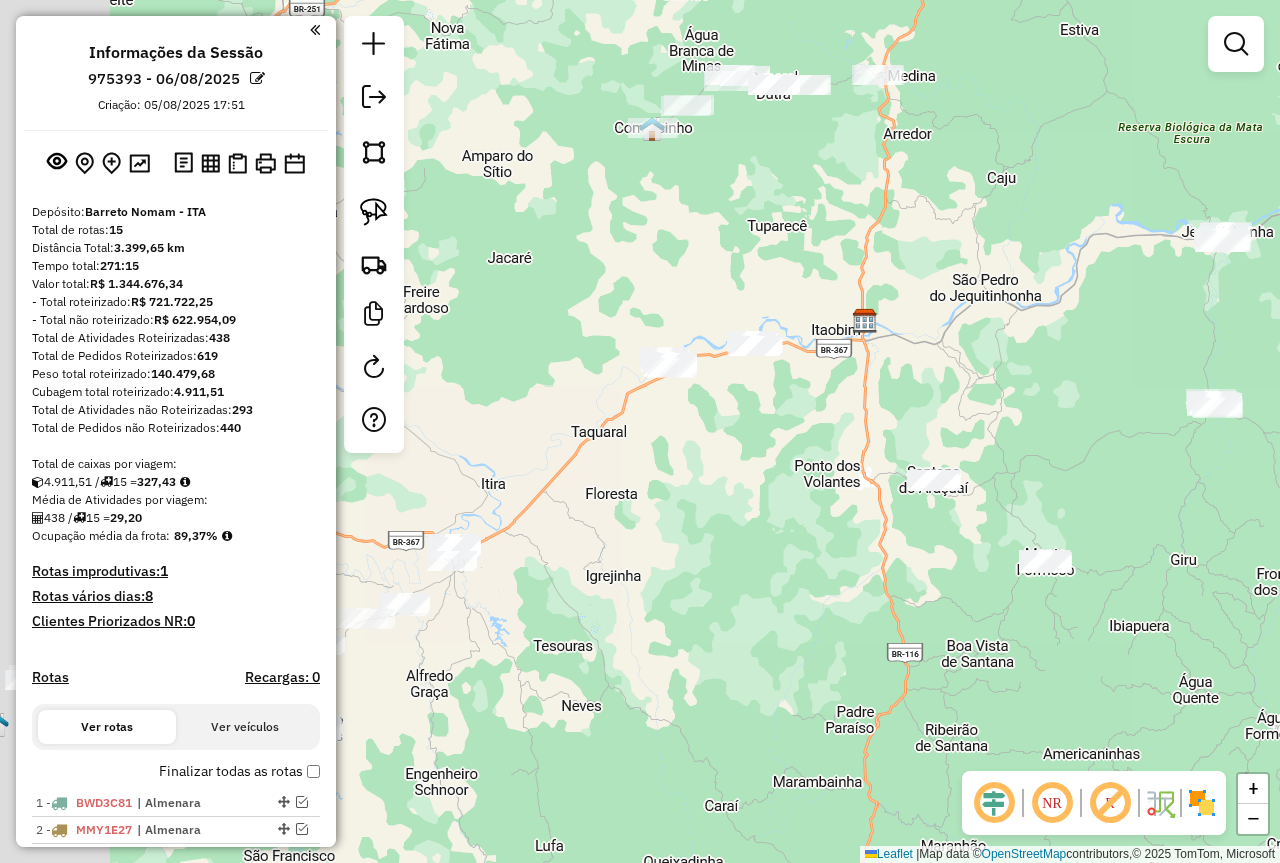 drag, startPoint x: 493, startPoint y: 634, endPoint x: 744, endPoint y: 513, distance: 278.64313 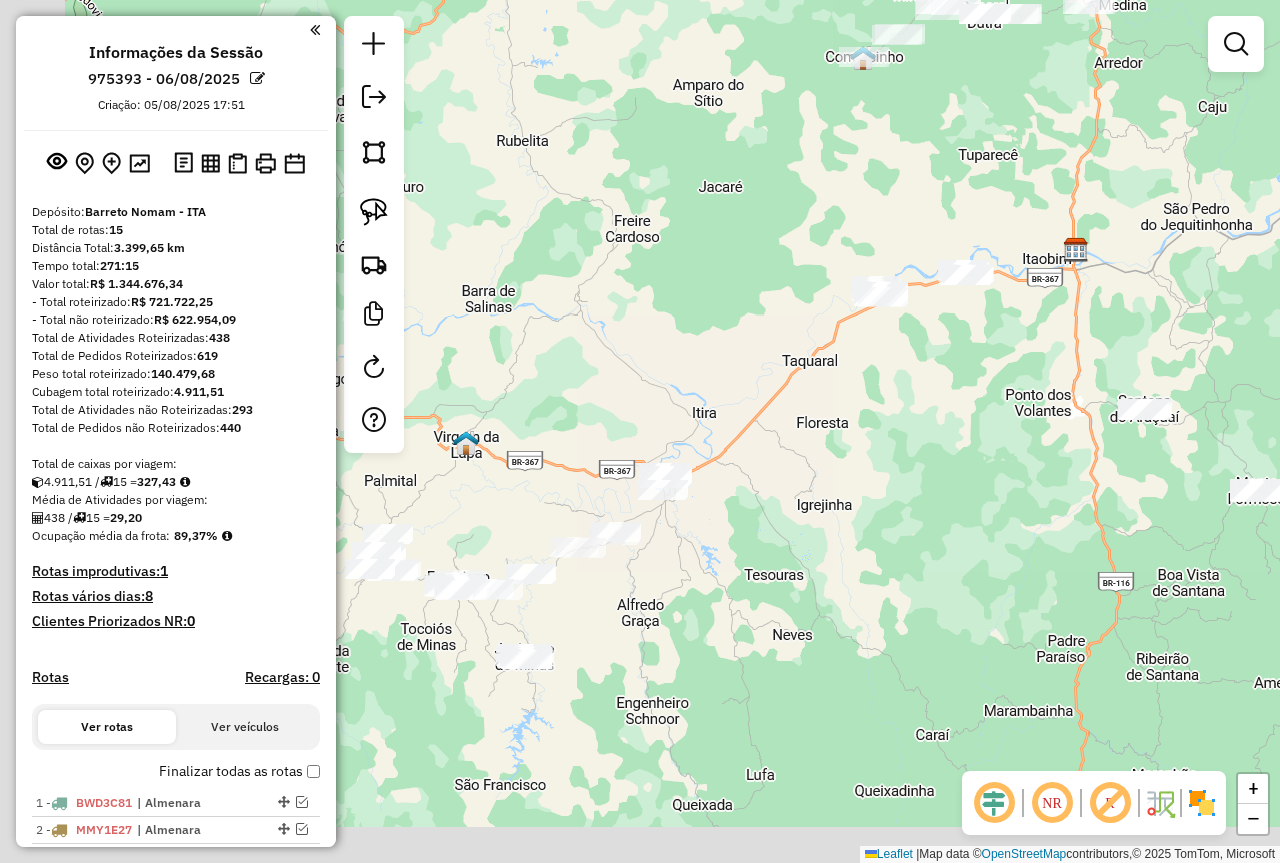 drag, startPoint x: 708, startPoint y: 493, endPoint x: 866, endPoint y: 443, distance: 165.72266 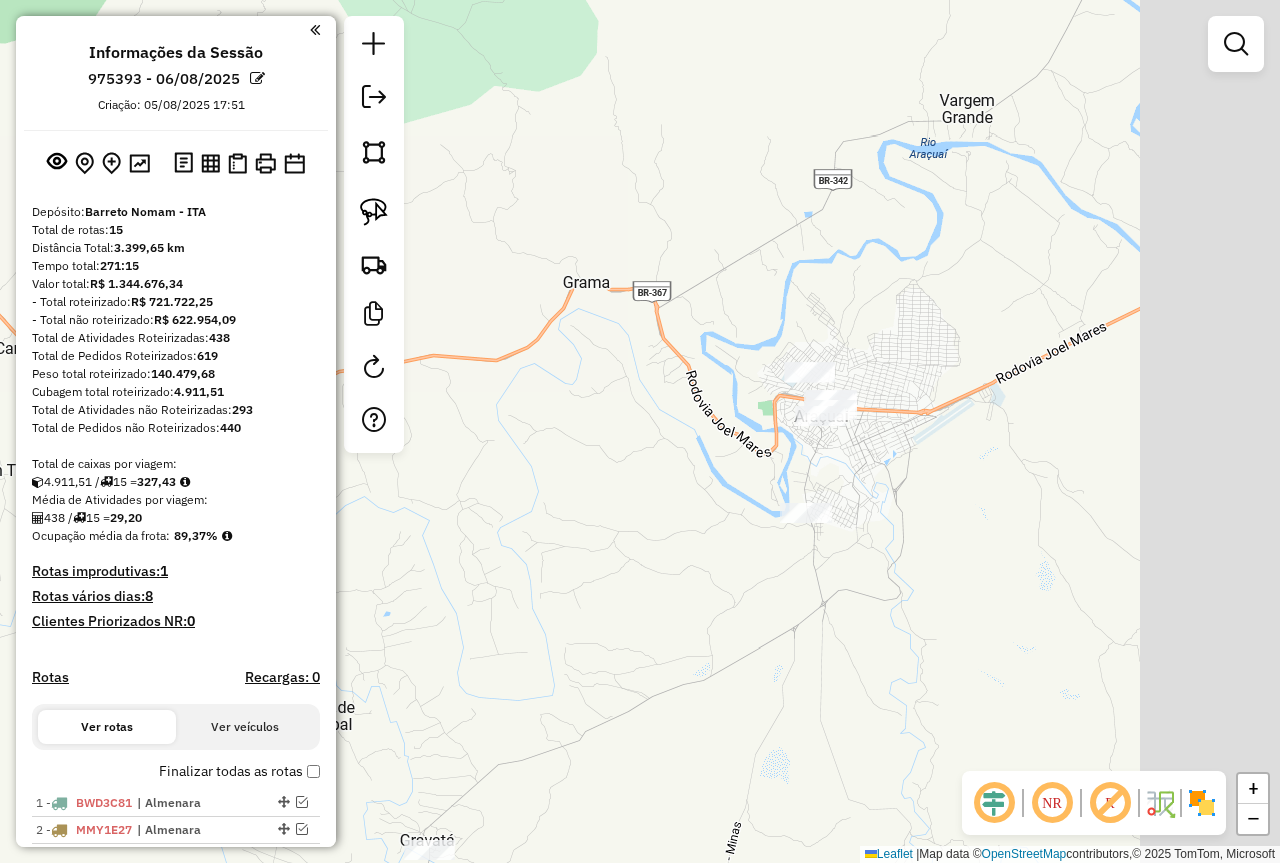 drag, startPoint x: 917, startPoint y: 524, endPoint x: 746, endPoint y: 463, distance: 181.5544 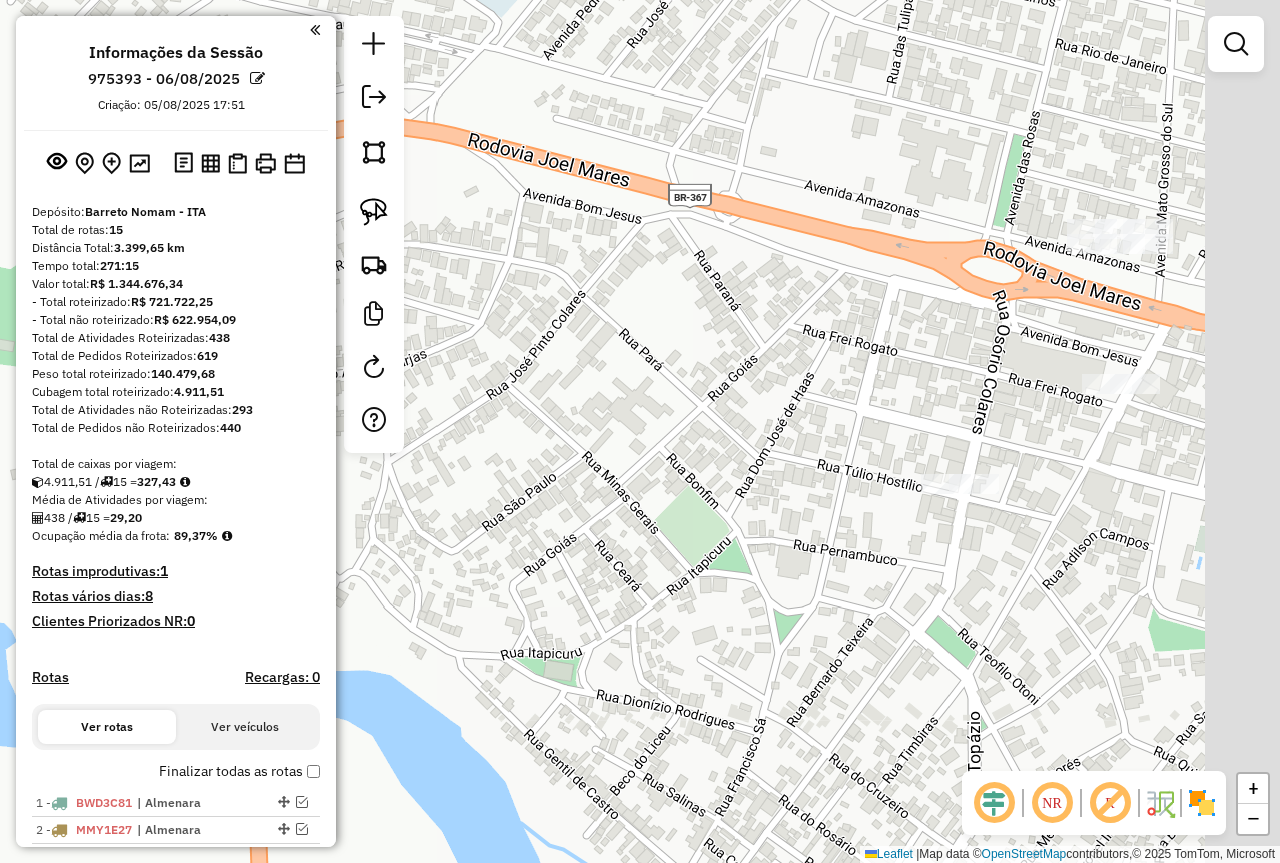 drag, startPoint x: 800, startPoint y: 538, endPoint x: 423, endPoint y: 610, distance: 383.81375 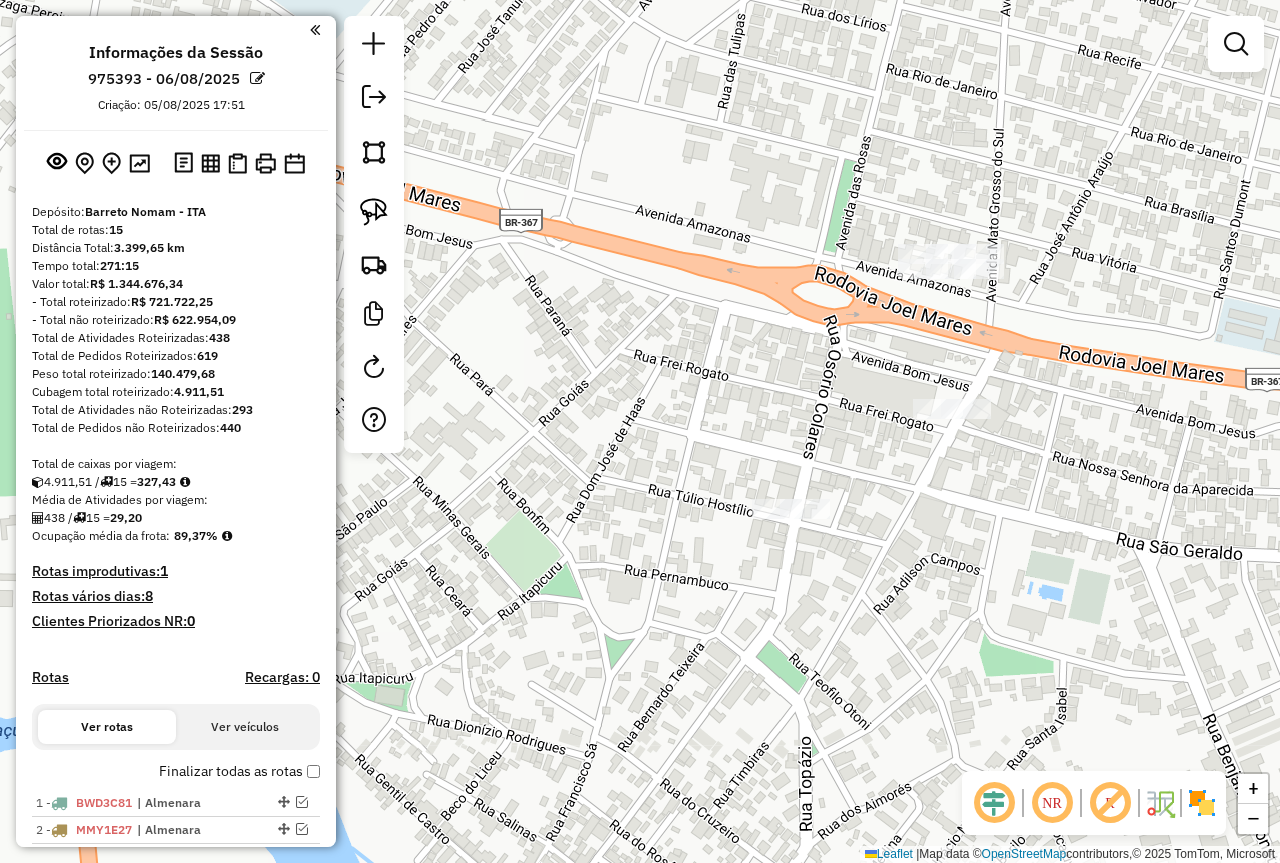 drag, startPoint x: 786, startPoint y: 334, endPoint x: 493, endPoint y: 341, distance: 293.08362 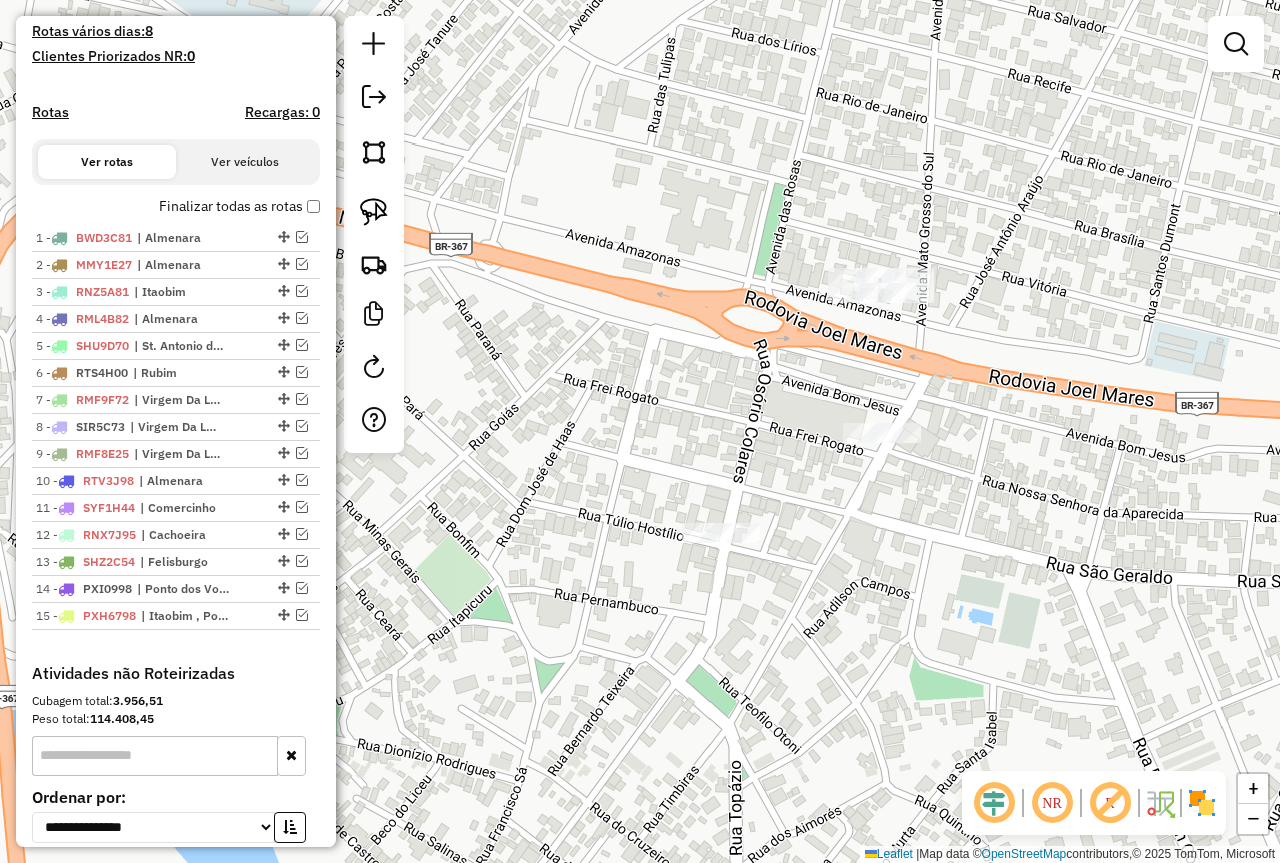 scroll, scrollTop: 600, scrollLeft: 0, axis: vertical 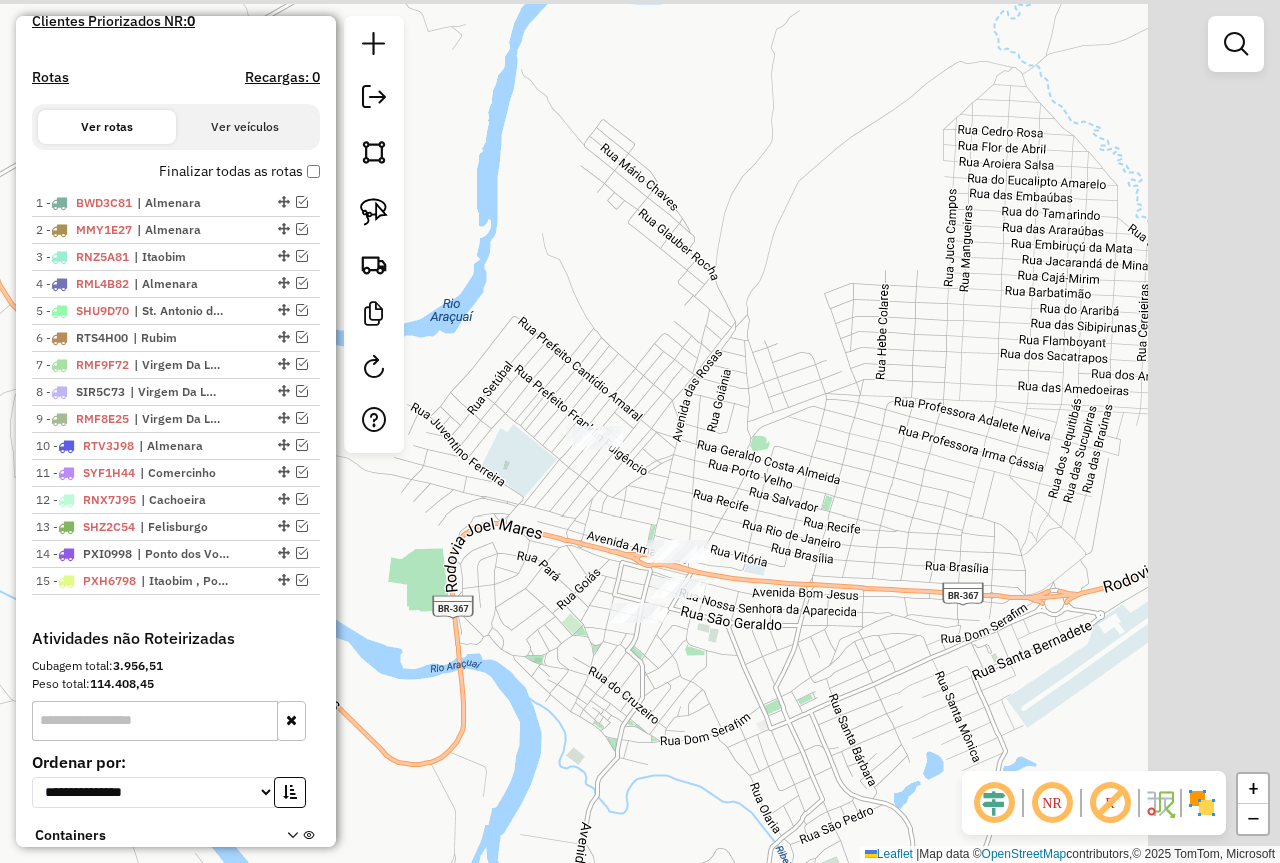 drag, startPoint x: 848, startPoint y: 415, endPoint x: 752, endPoint y: 470, distance: 110.63905 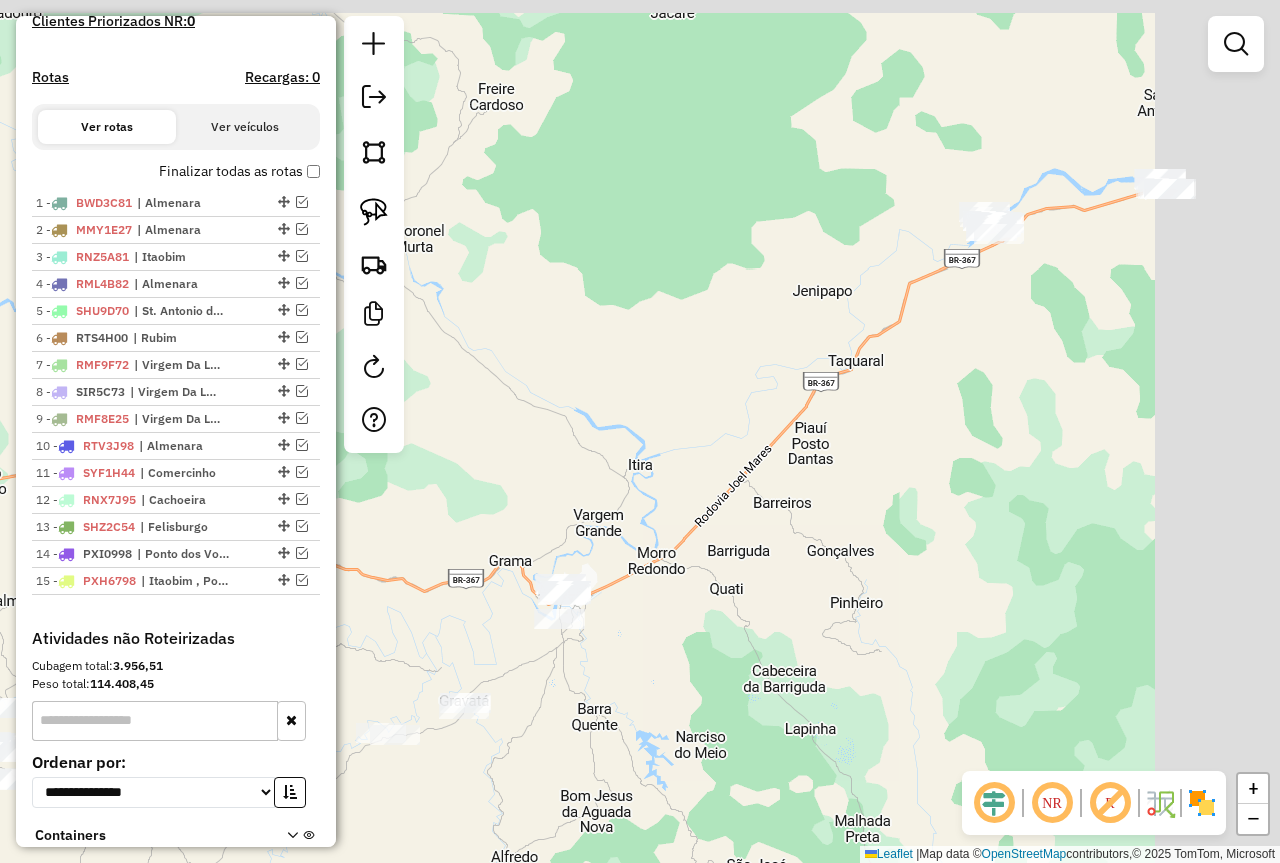 drag, startPoint x: 842, startPoint y: 513, endPoint x: 523, endPoint y: 634, distance: 341.17737 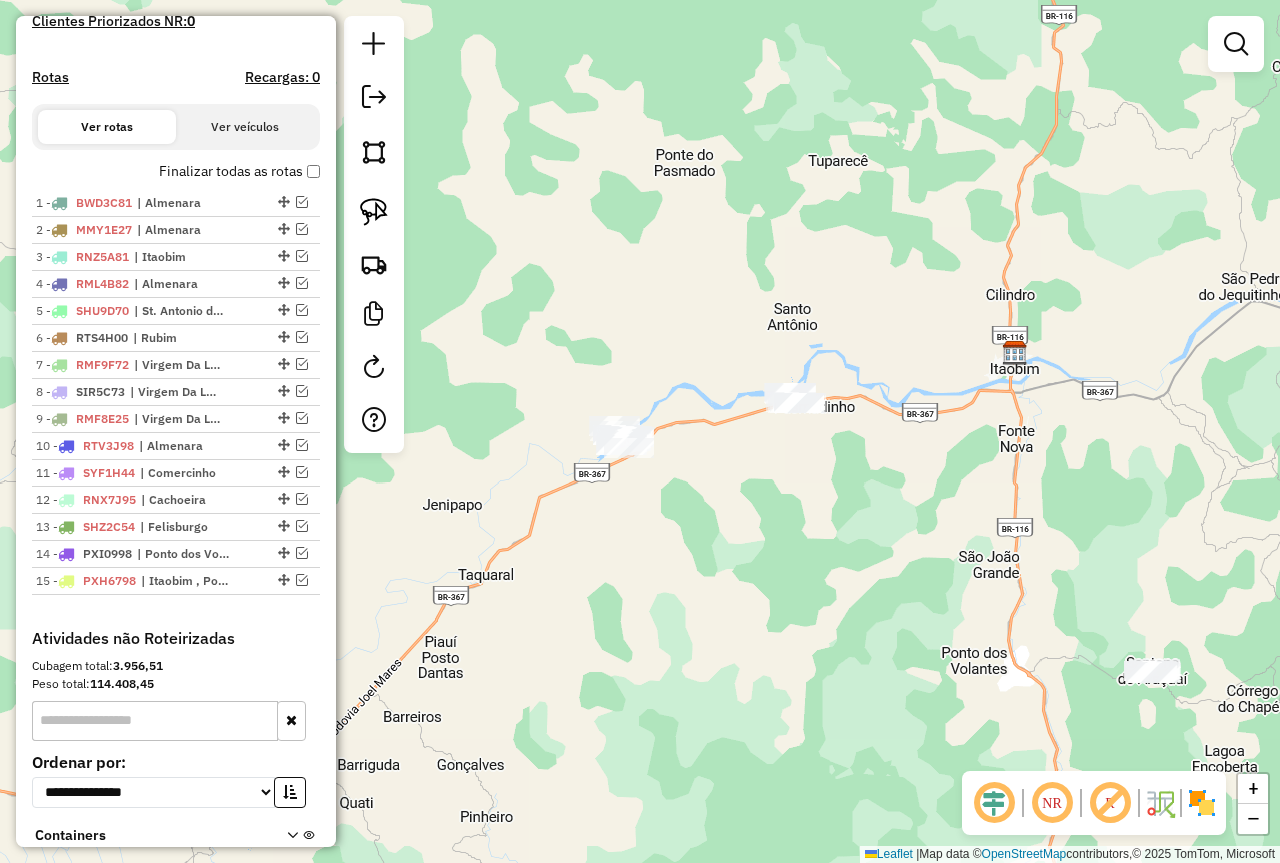 drag, startPoint x: 809, startPoint y: 532, endPoint x: 555, endPoint y: 648, distance: 279.23468 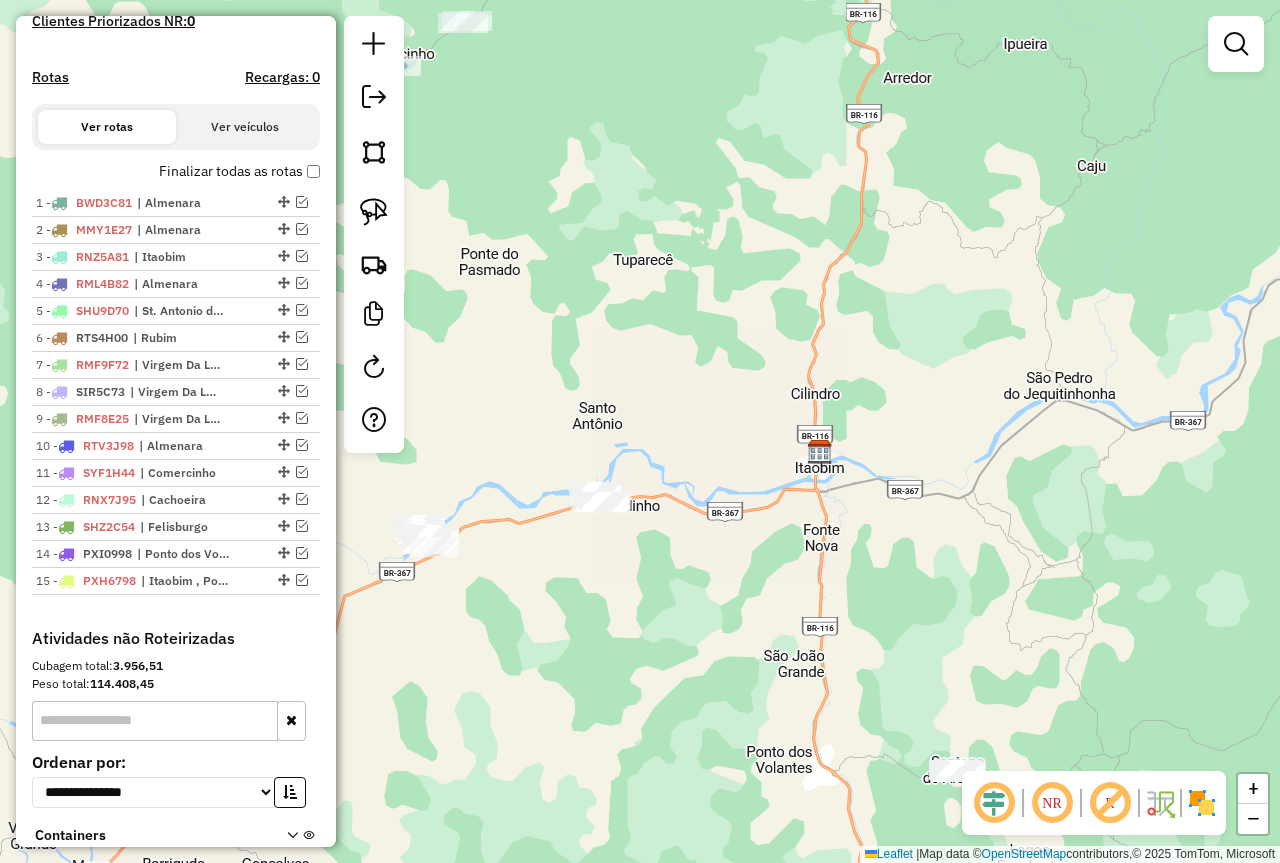 drag, startPoint x: 783, startPoint y: 506, endPoint x: 591, endPoint y: 780, distance: 334.57437 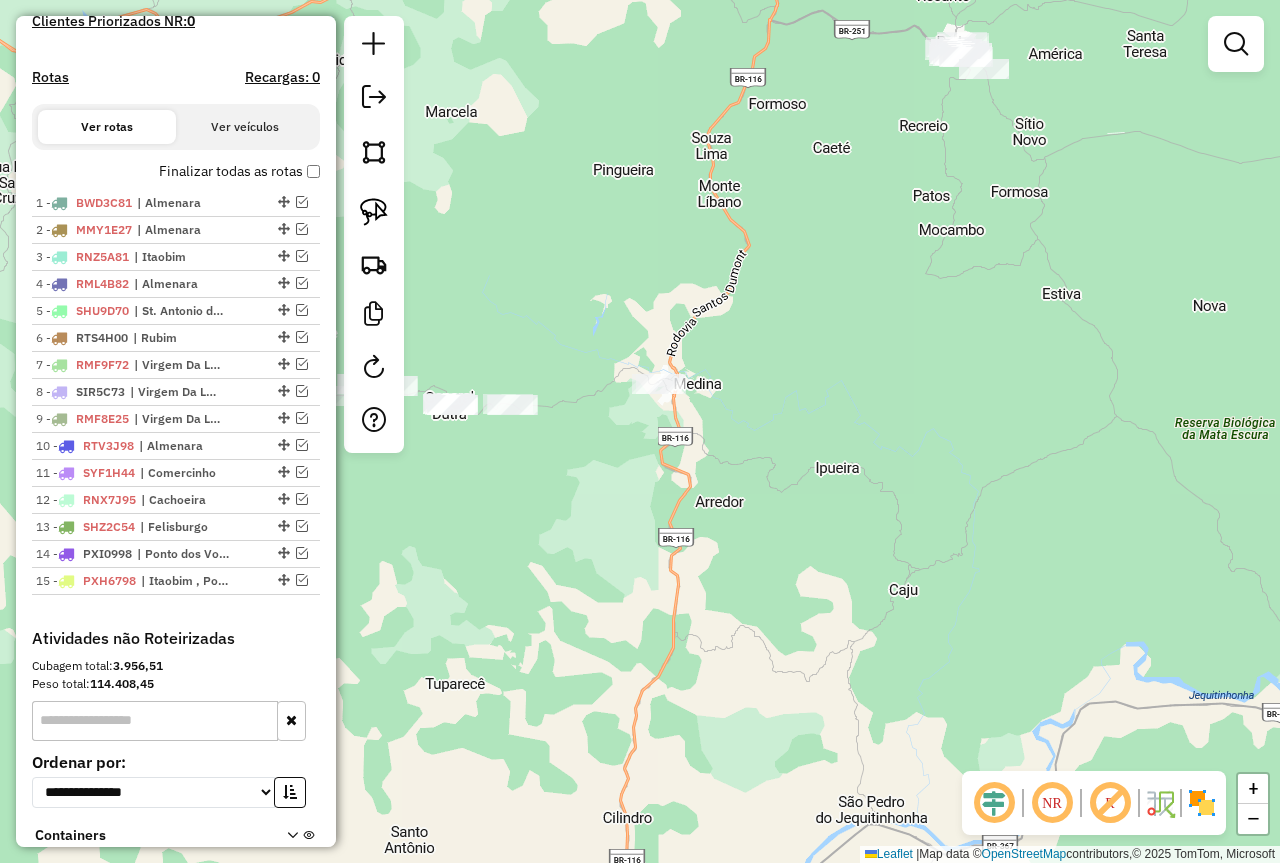 drag, startPoint x: 675, startPoint y: 660, endPoint x: 731, endPoint y: 742, distance: 99.29753 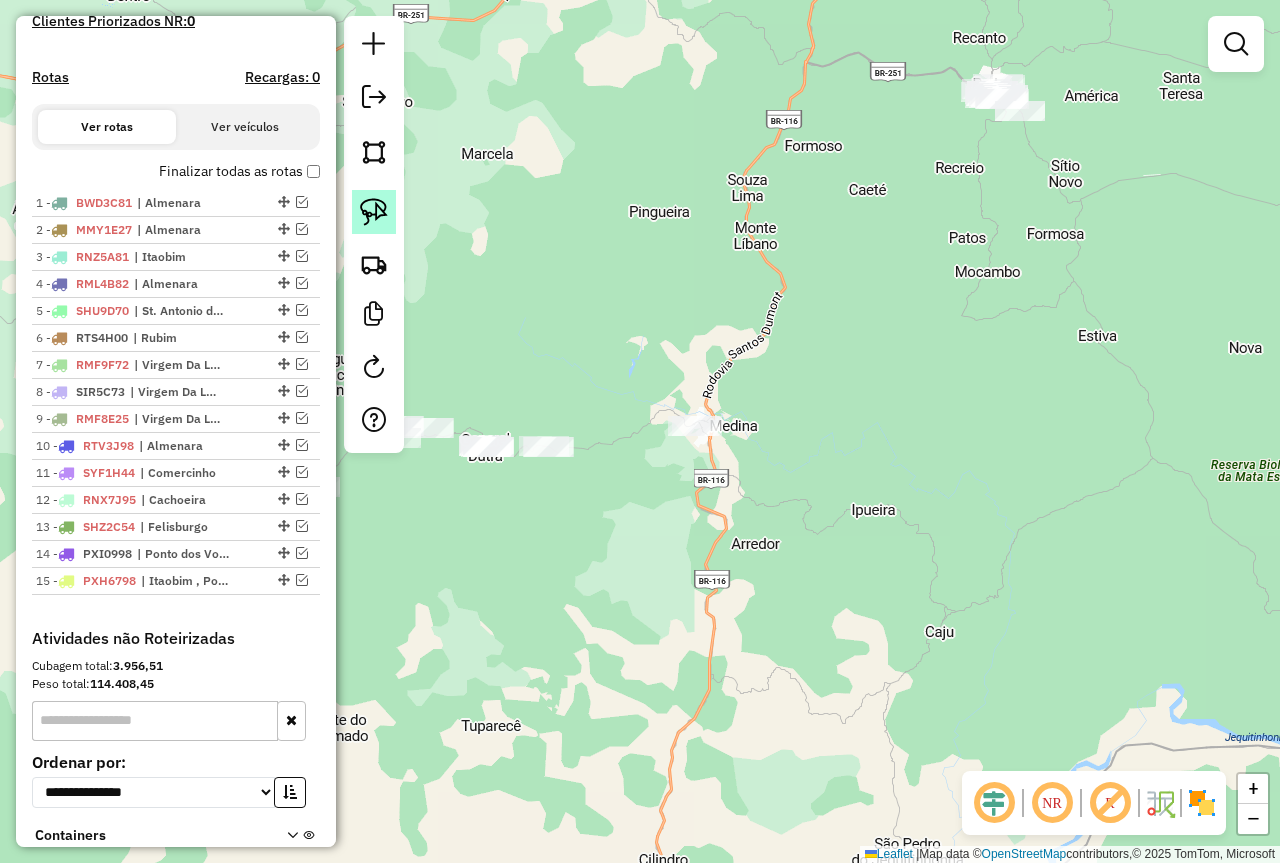 click 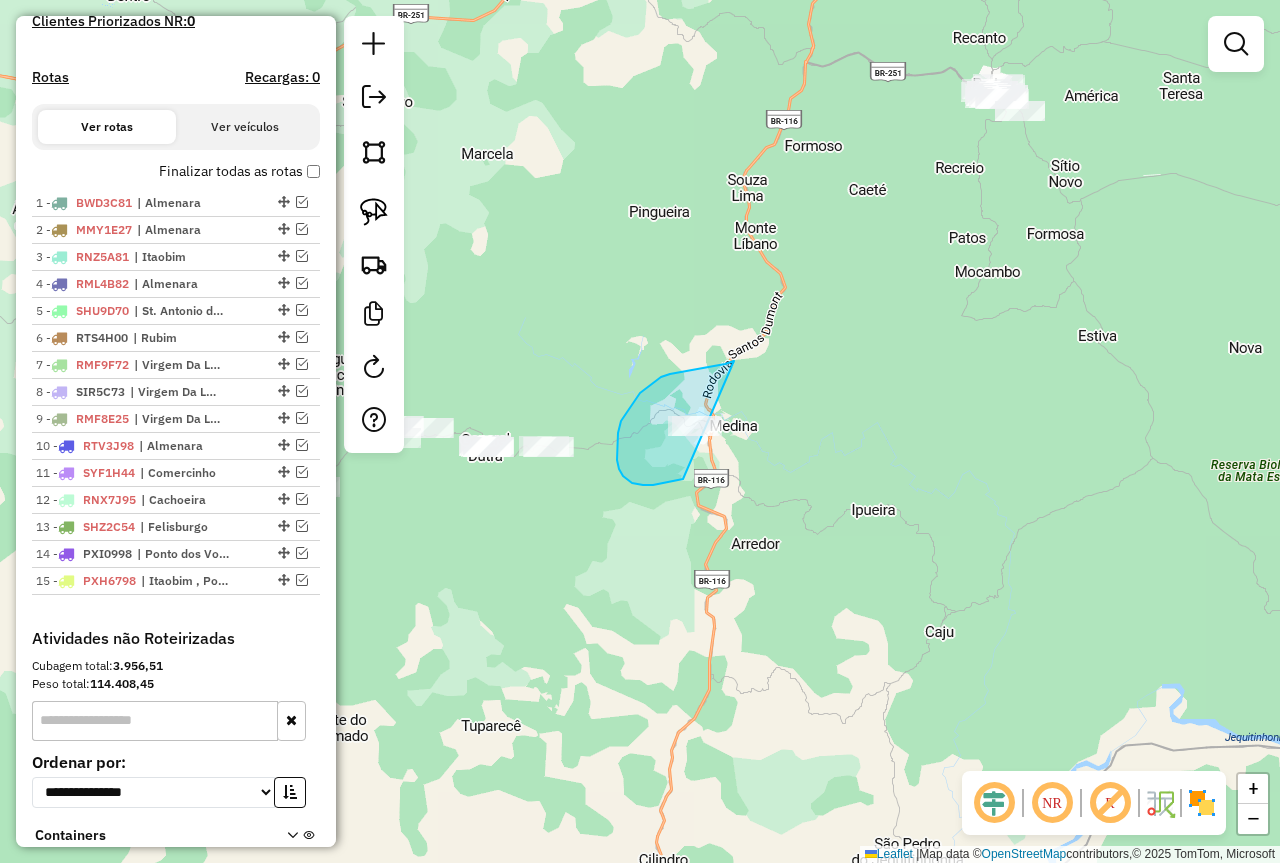 drag, startPoint x: 734, startPoint y: 361, endPoint x: 739, endPoint y: 446, distance: 85.146935 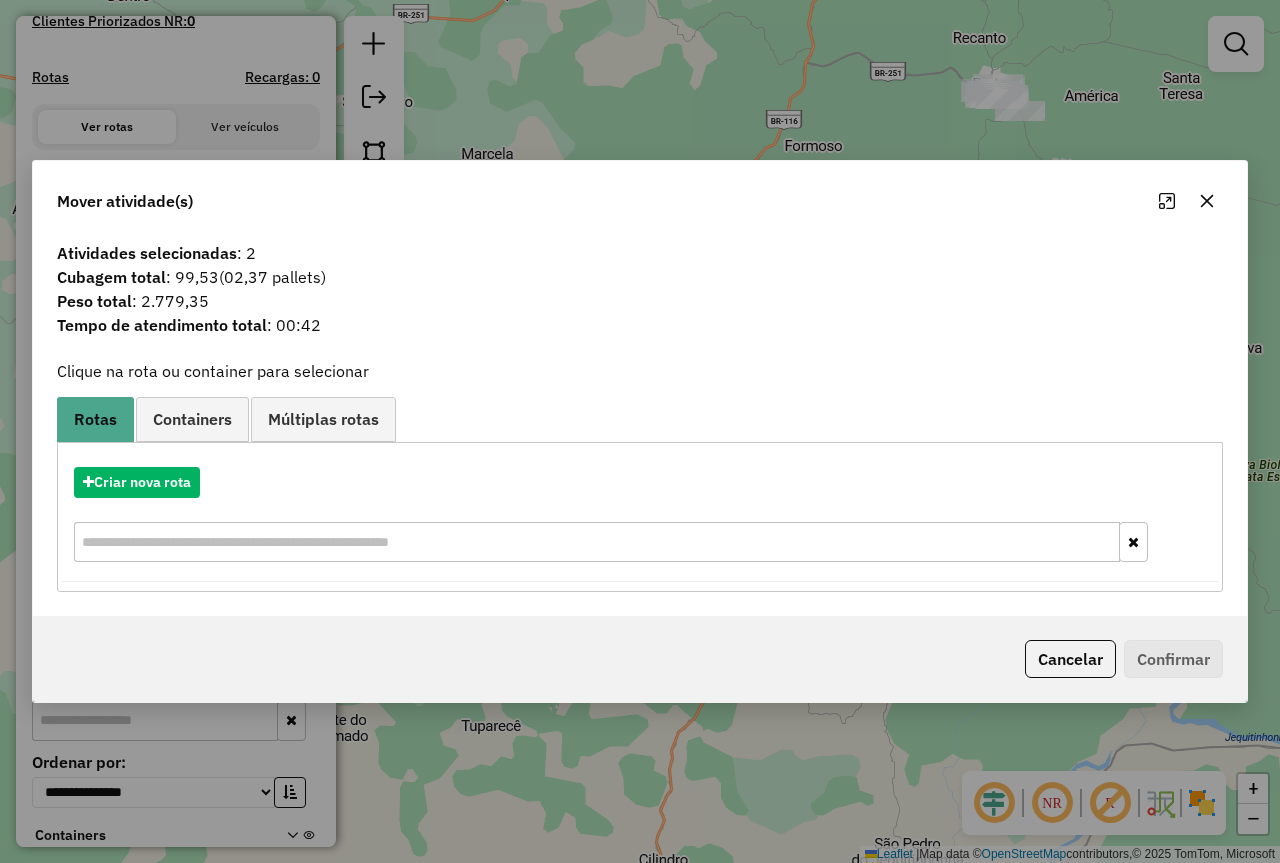 click 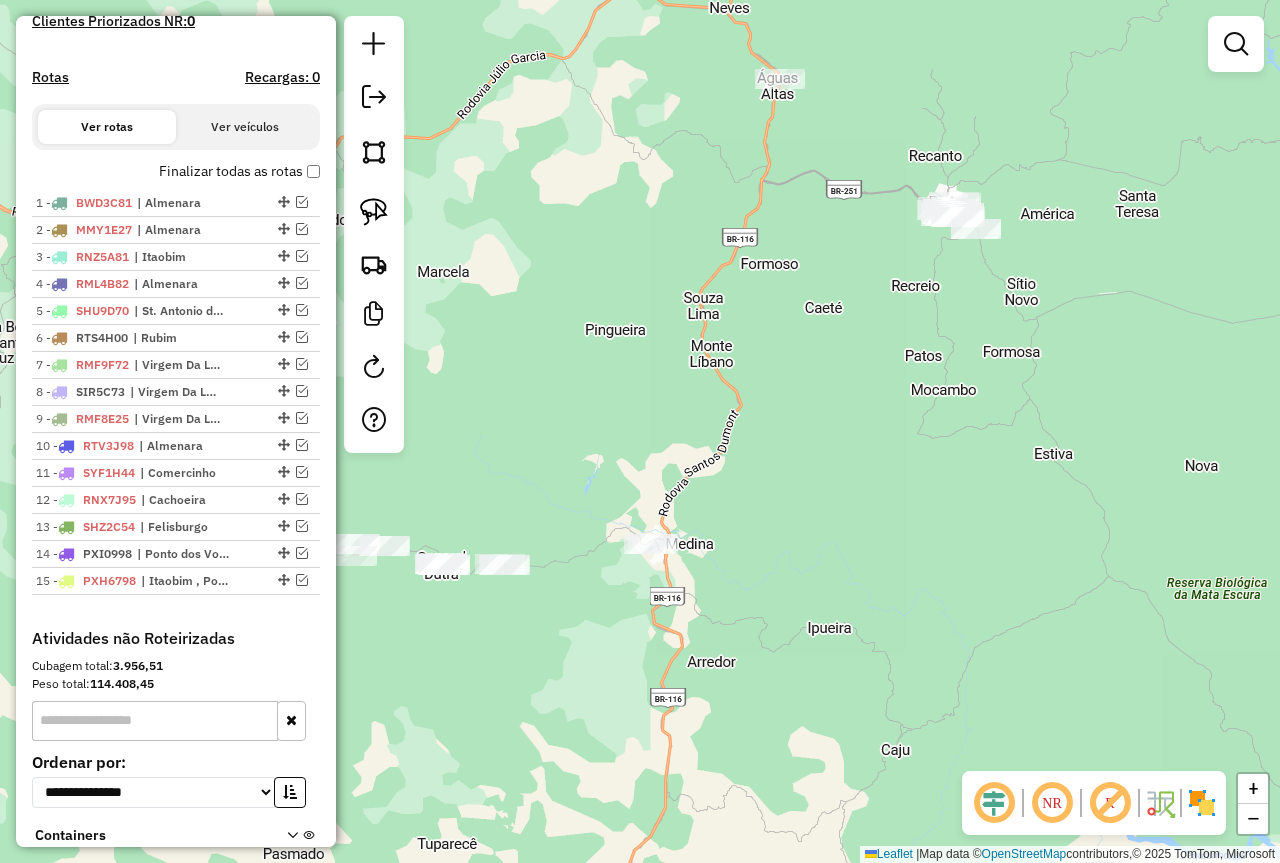 drag, startPoint x: 858, startPoint y: 329, endPoint x: 815, endPoint y: 447, distance: 125.59061 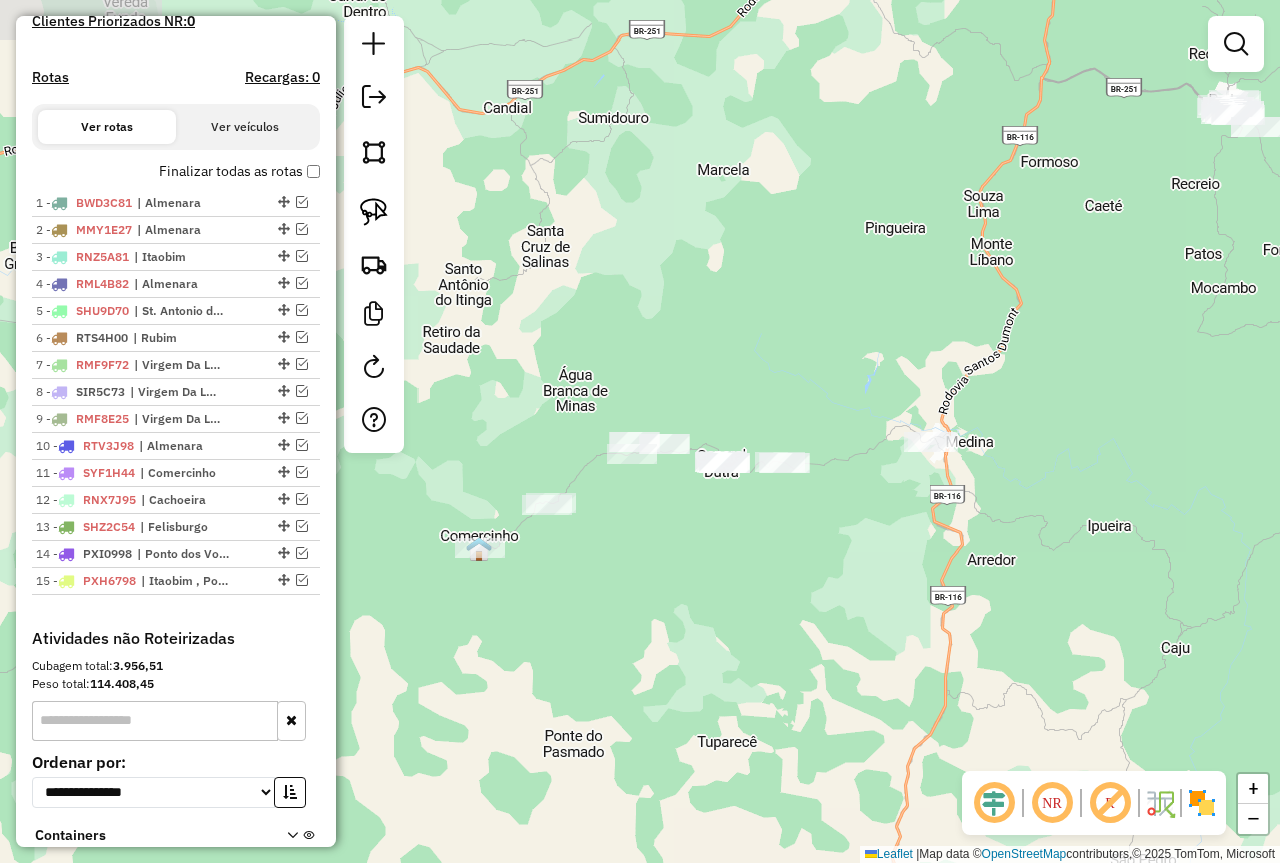 drag, startPoint x: 791, startPoint y: 492, endPoint x: 1063, endPoint y: 388, distance: 291.2044 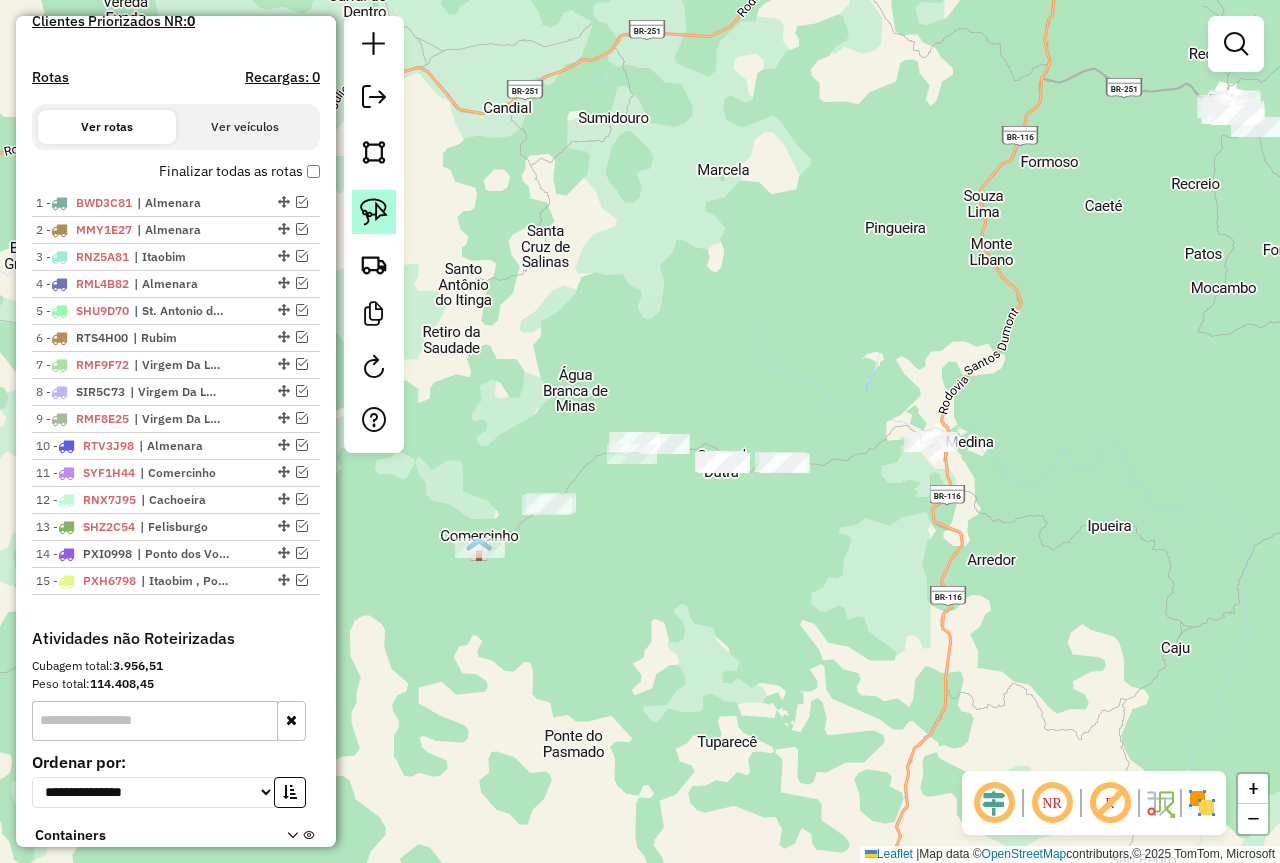 click 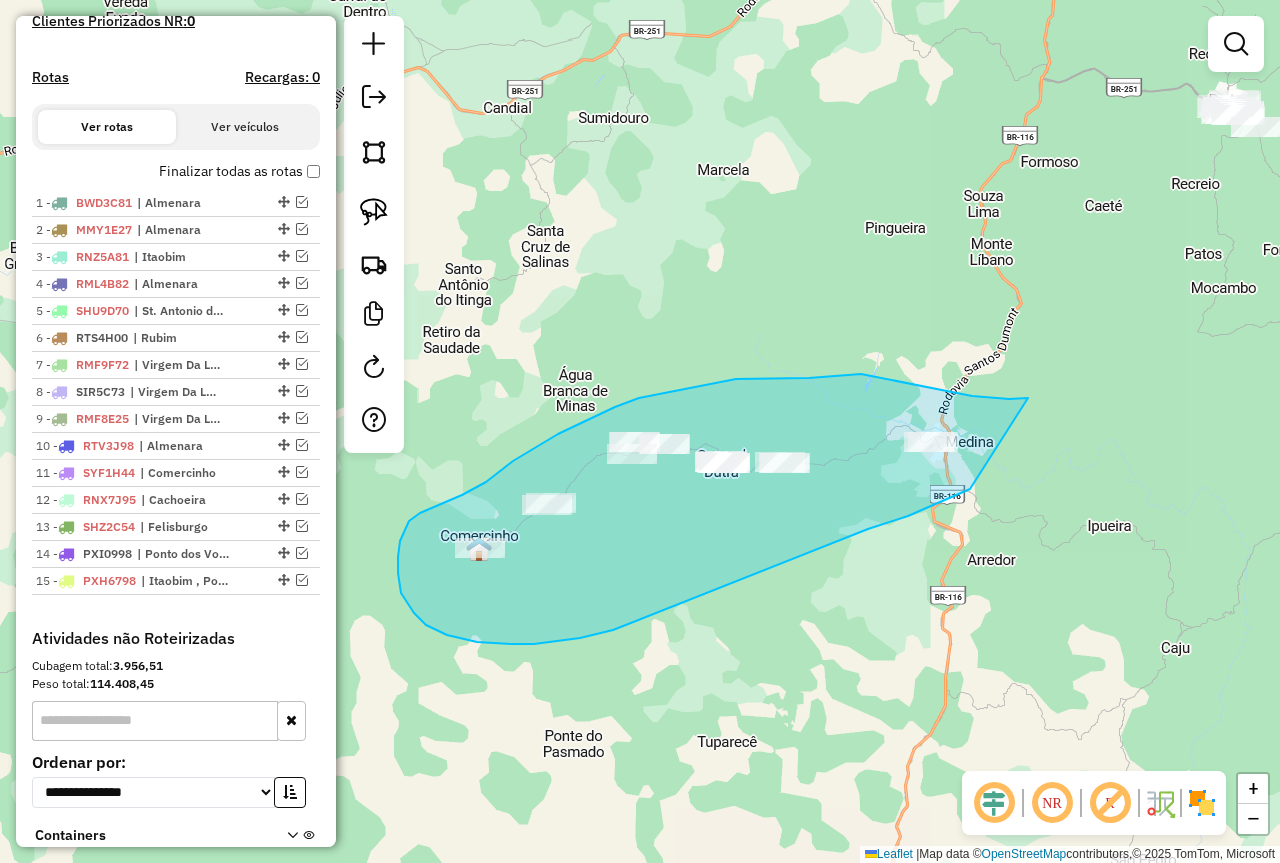 drag, startPoint x: 1028, startPoint y: 398, endPoint x: 970, endPoint y: 489, distance: 107.912 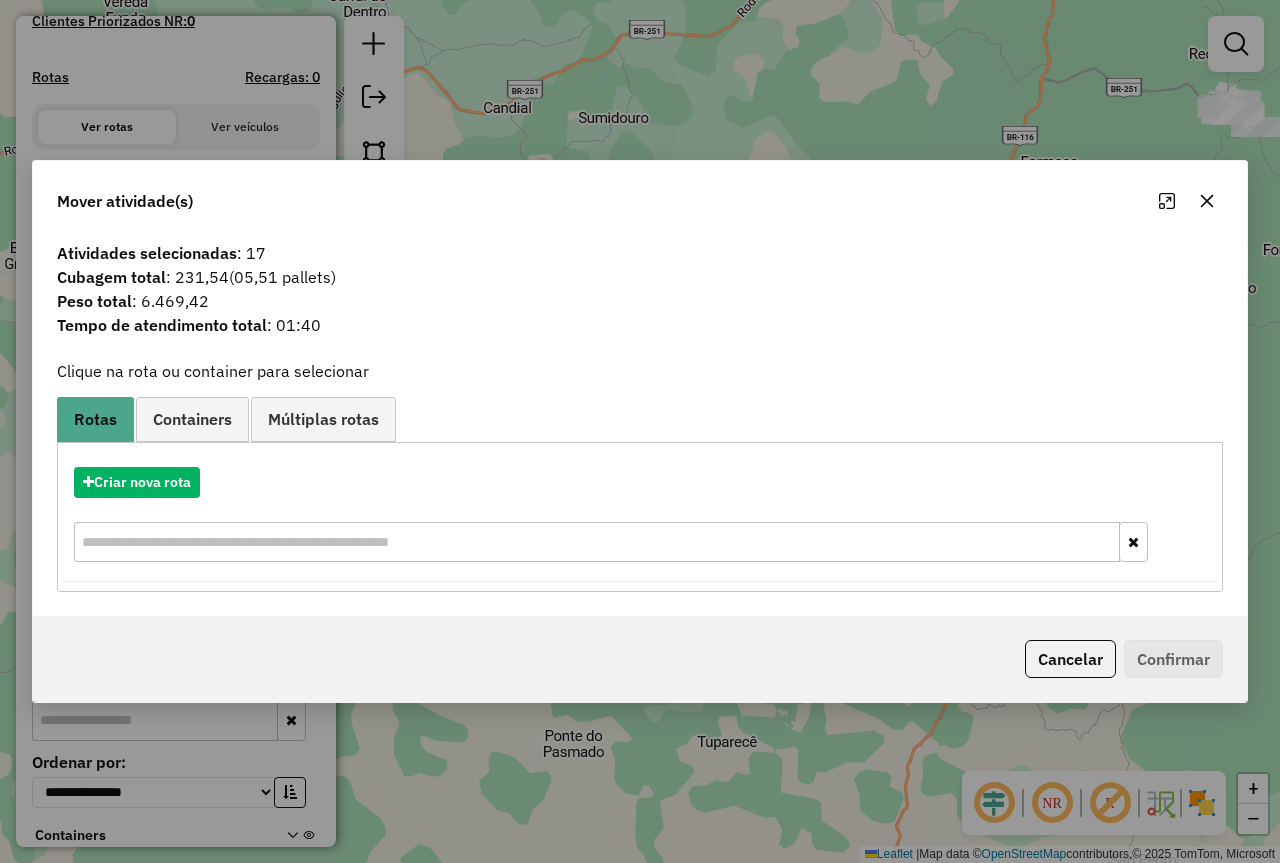 click 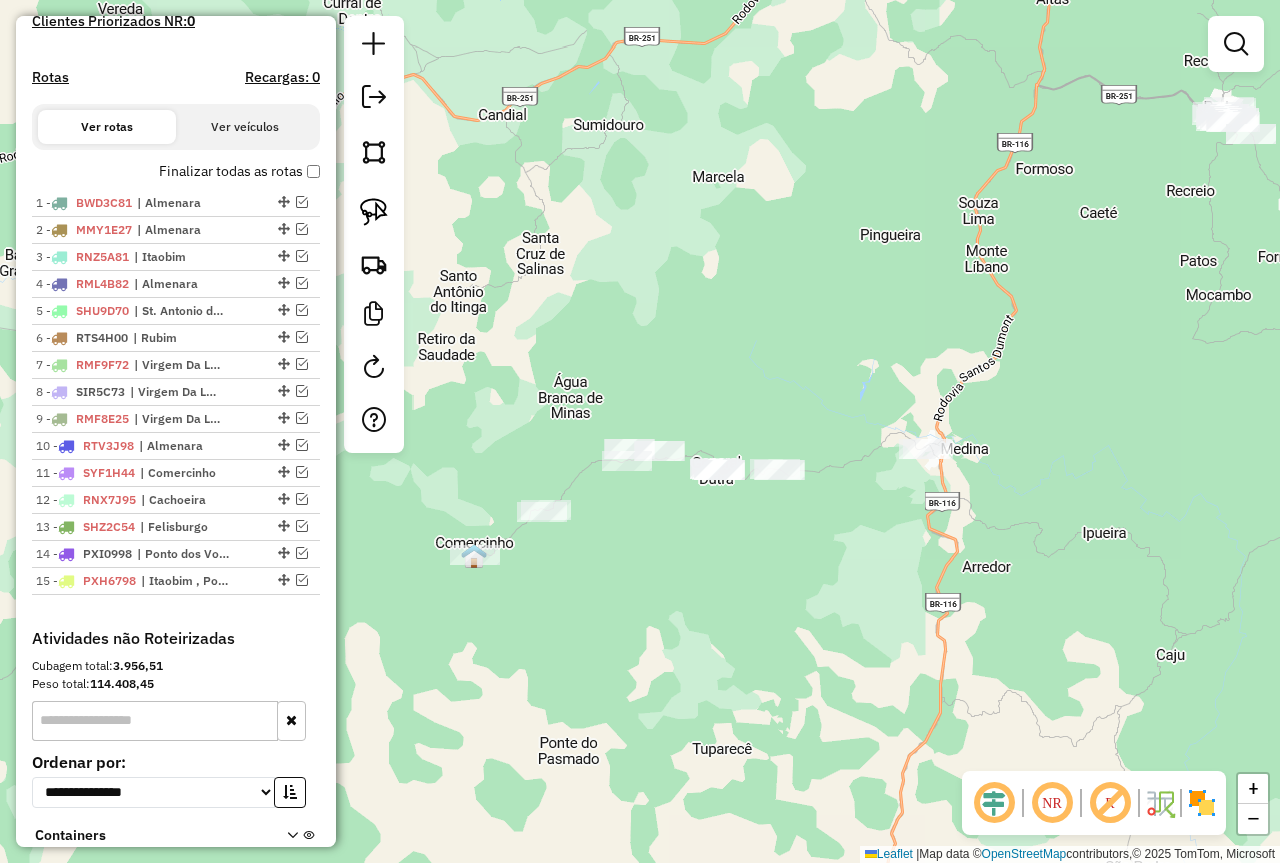 drag, startPoint x: 1119, startPoint y: 317, endPoint x: 829, endPoint y: 508, distance: 347.24774 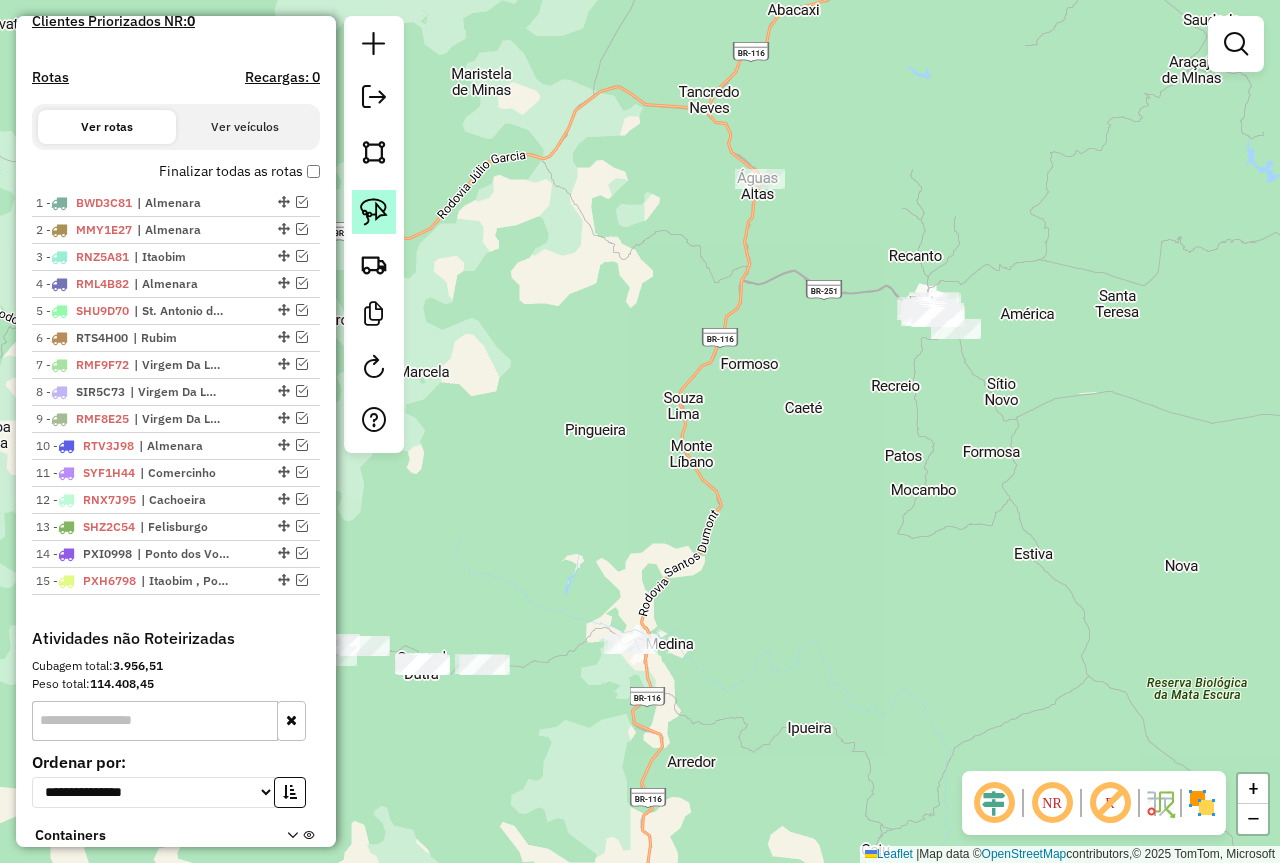 click 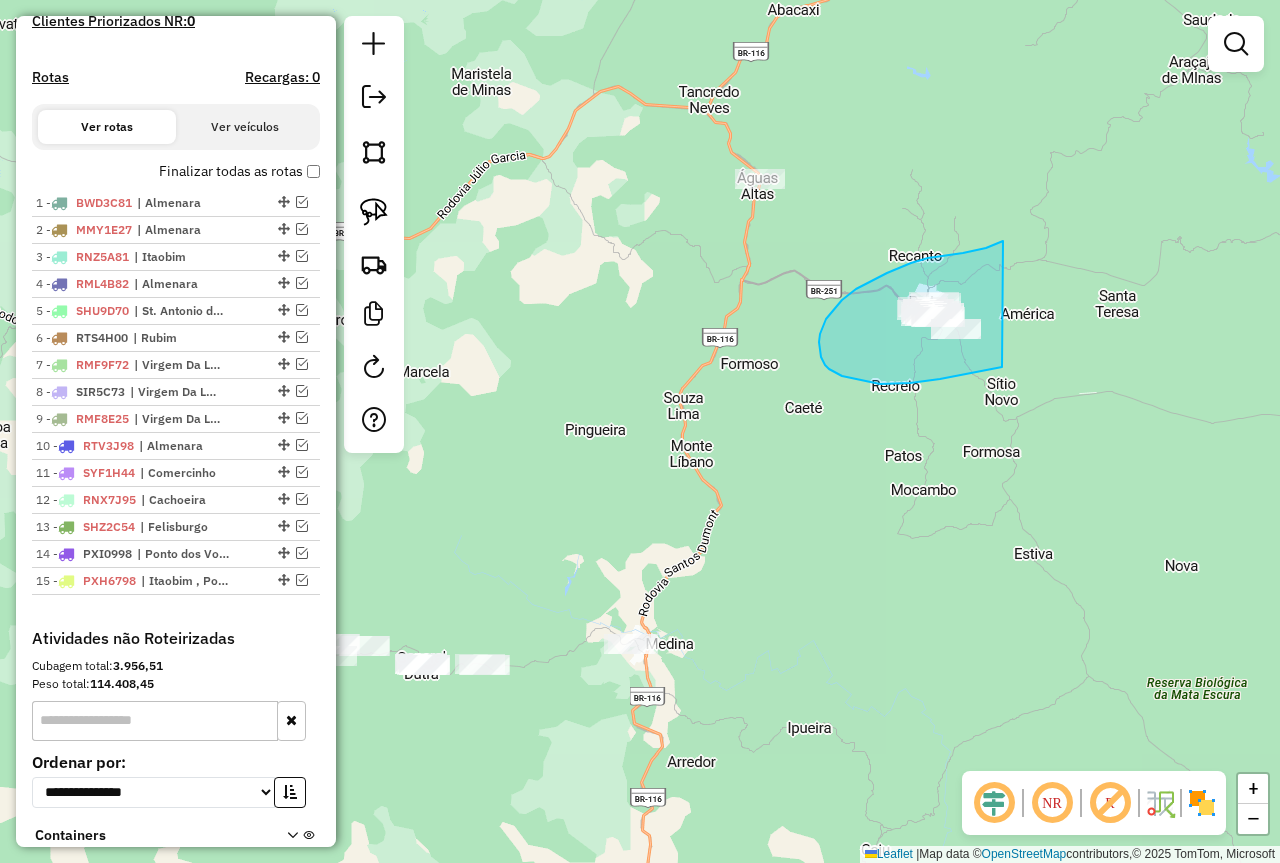 drag, startPoint x: 946, startPoint y: 255, endPoint x: 1012, endPoint y: 363, distance: 126.57014 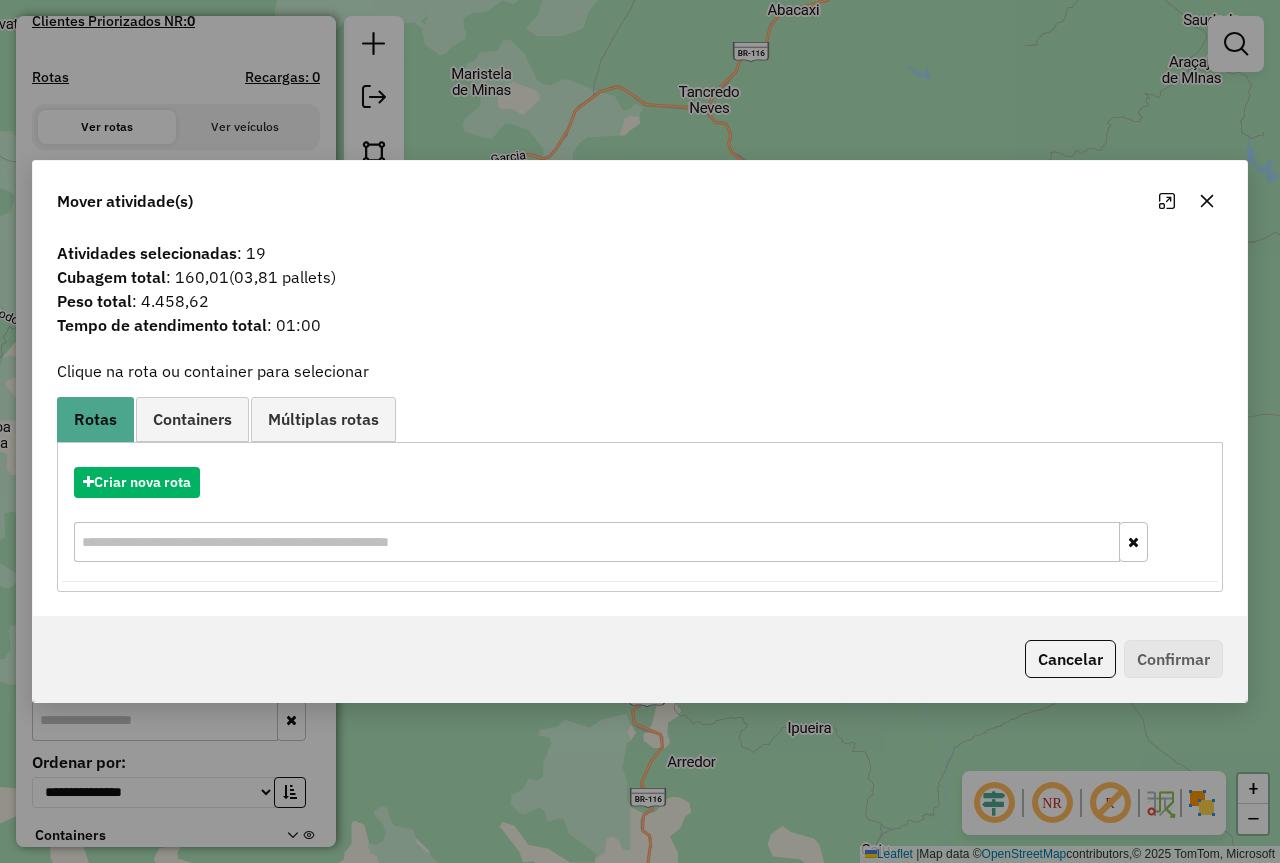 click 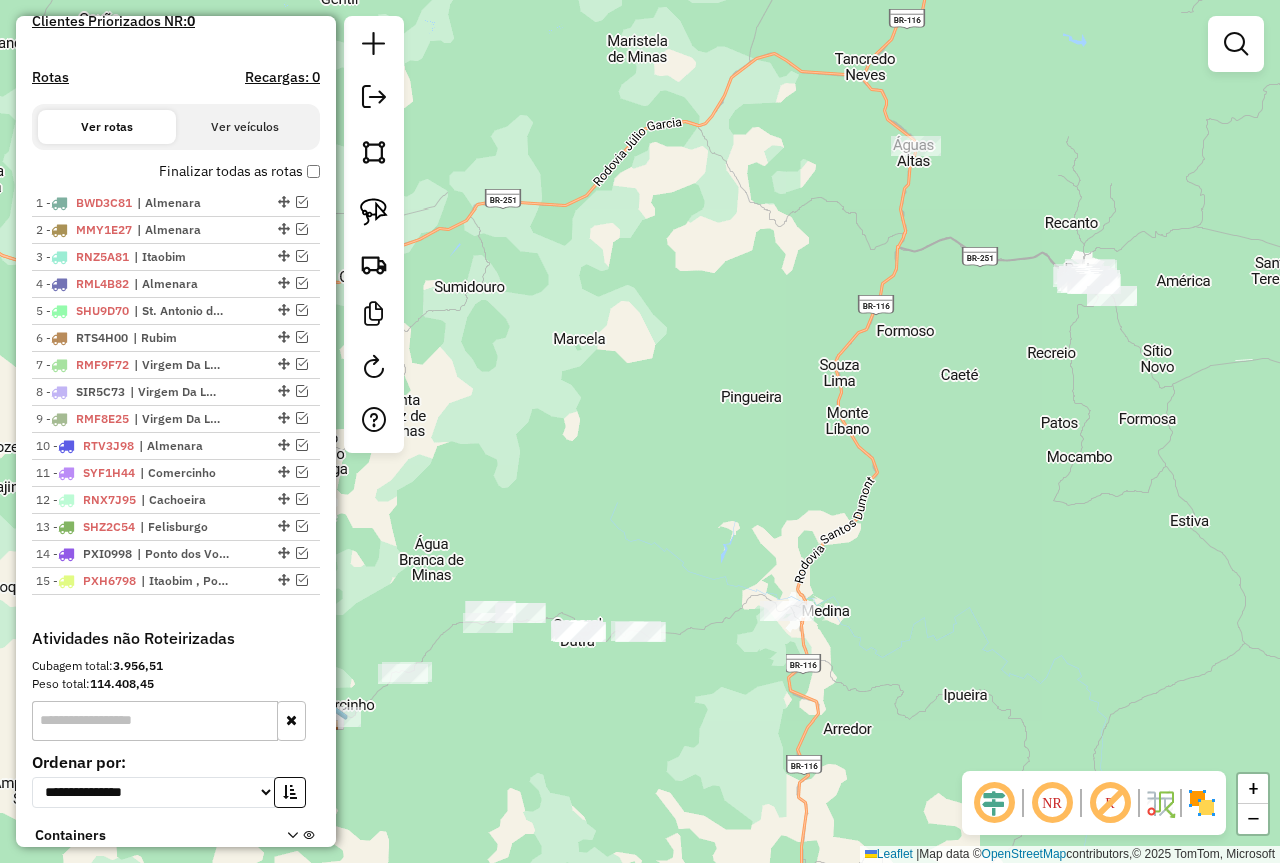 drag, startPoint x: 578, startPoint y: 562, endPoint x: 1094, endPoint y: 413, distance: 537.0819 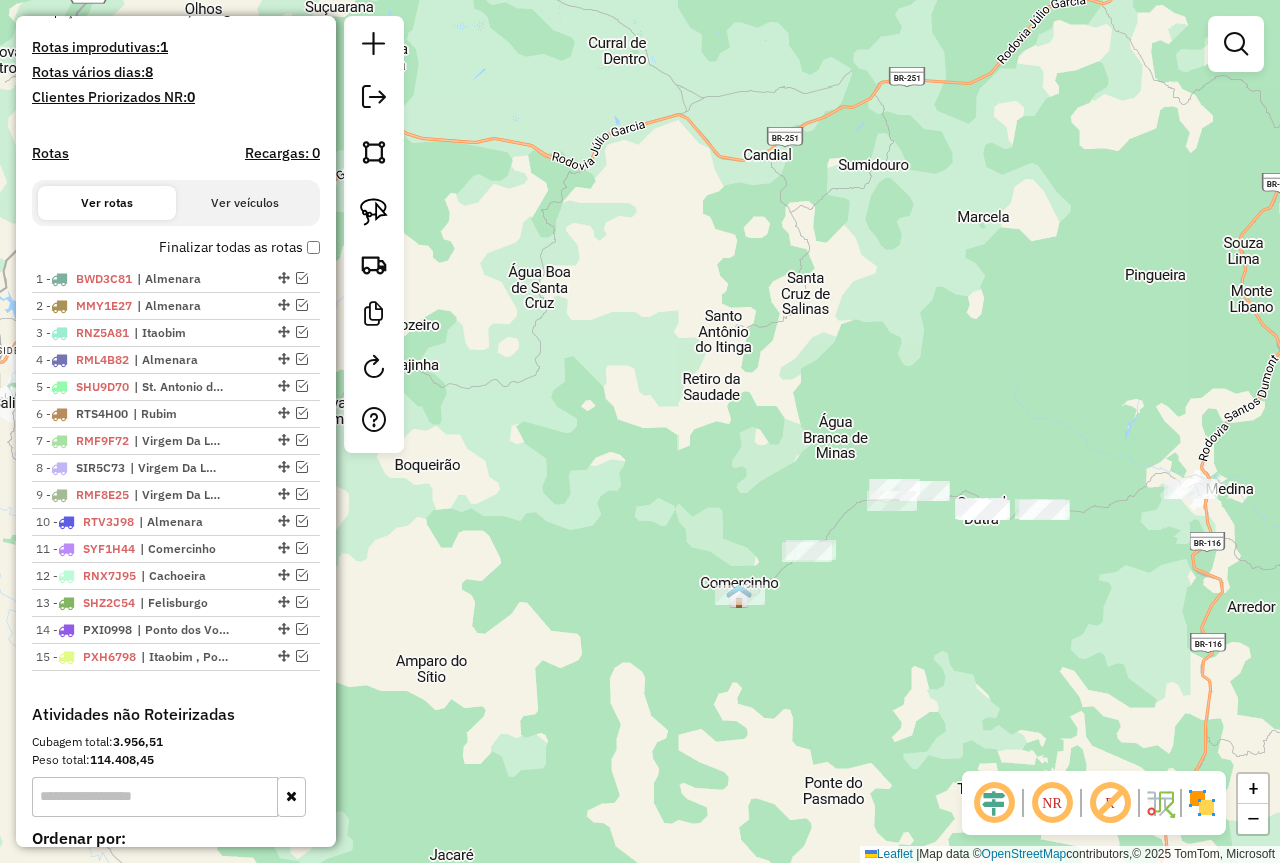 scroll, scrollTop: 400, scrollLeft: 0, axis: vertical 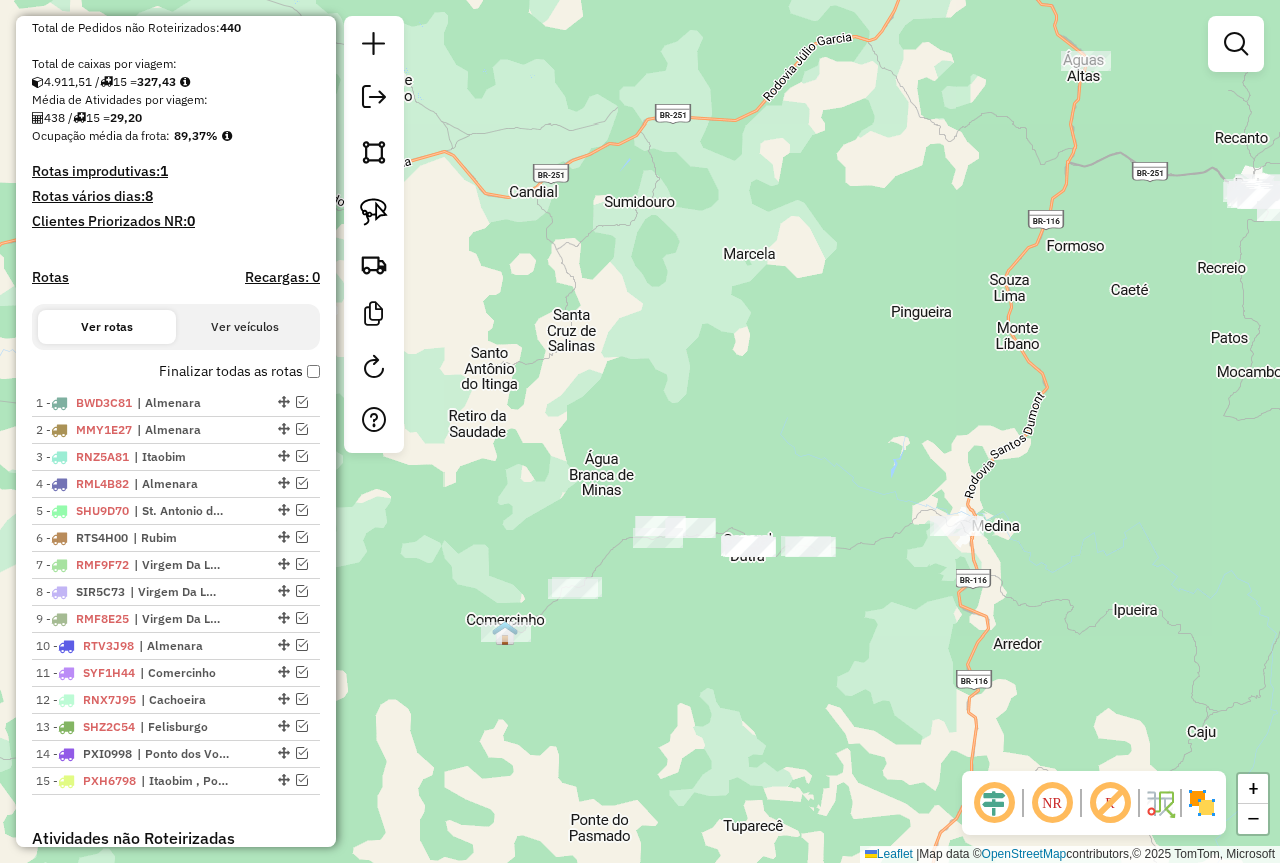 drag, startPoint x: 1010, startPoint y: 654, endPoint x: 661, endPoint y: 649, distance: 349.03583 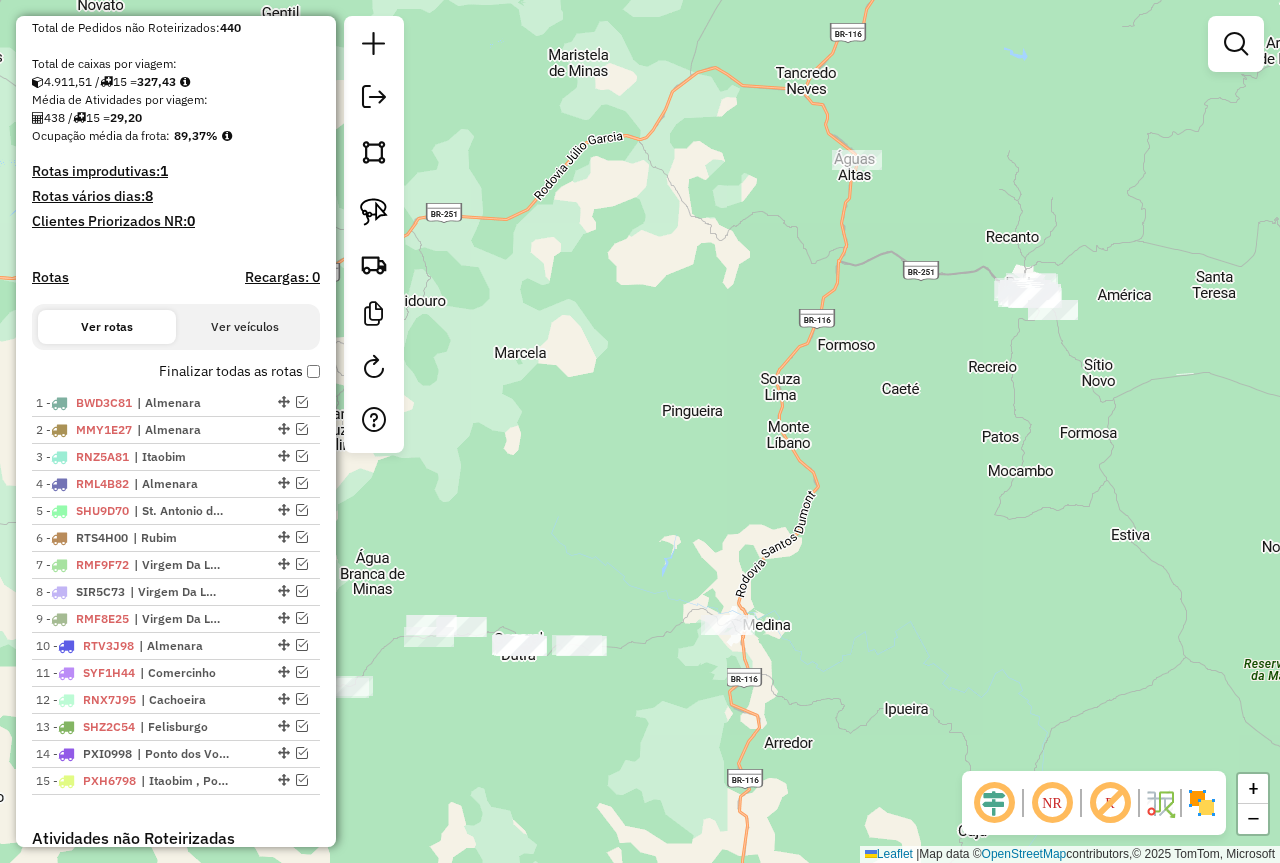 drag, startPoint x: 1129, startPoint y: 505, endPoint x: 1023, endPoint y: 545, distance: 113.296074 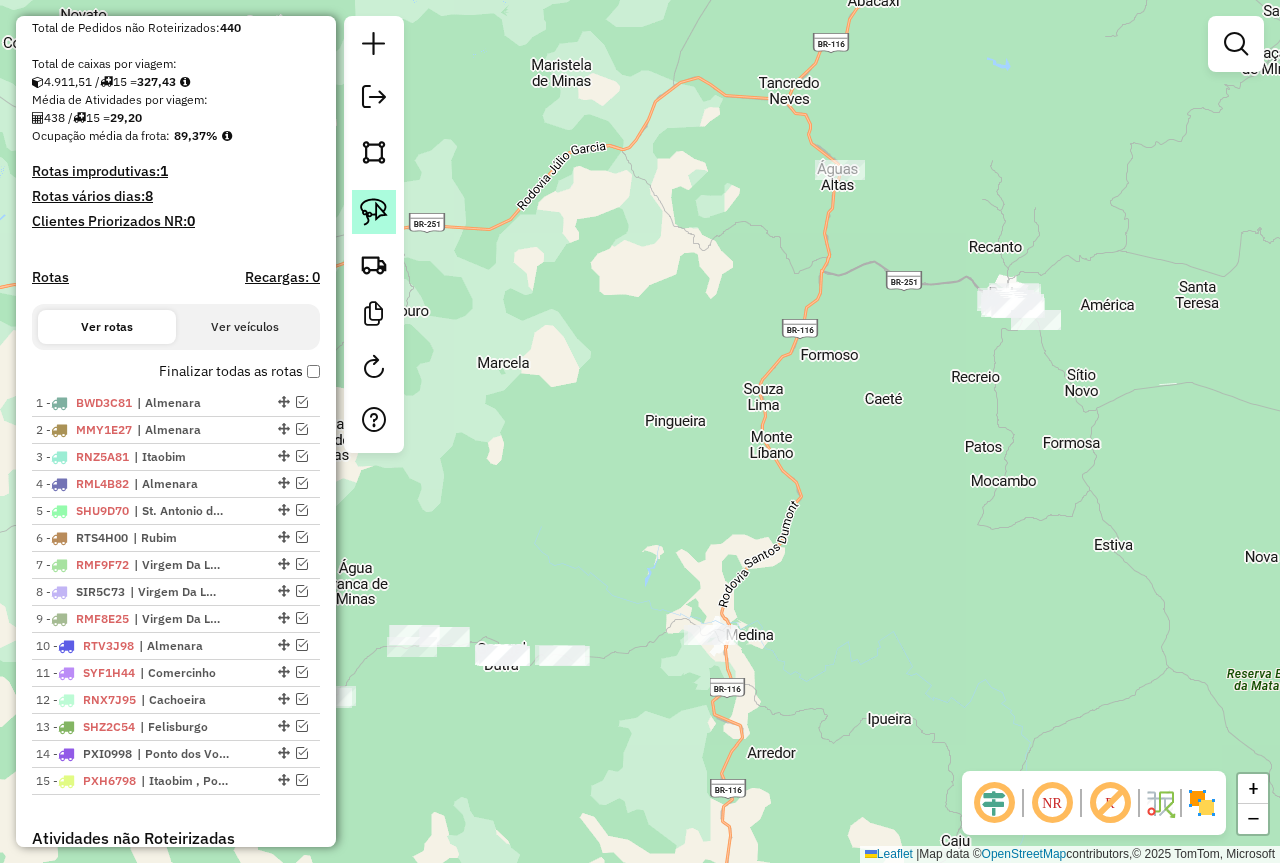 click 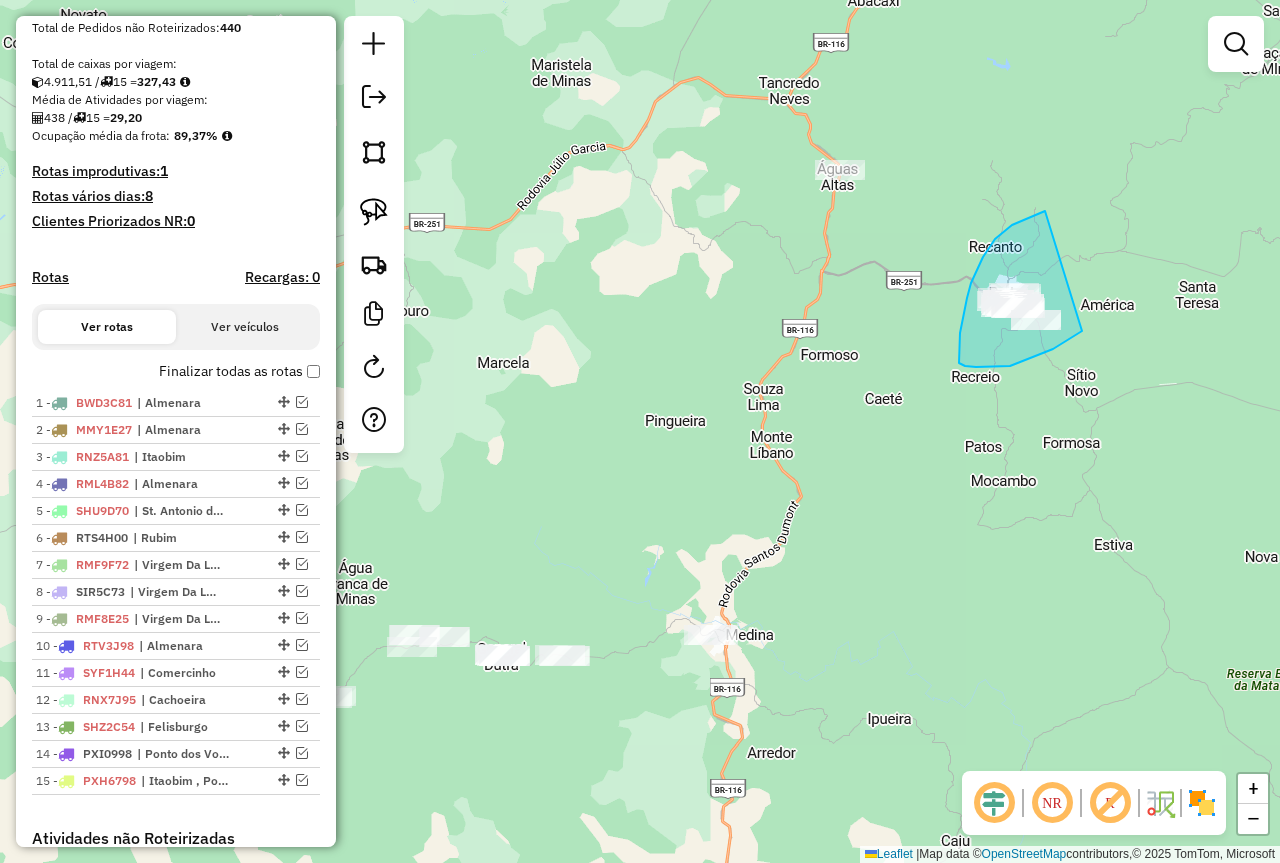 drag, startPoint x: 1012, startPoint y: 225, endPoint x: 1082, endPoint y: 331, distance: 127.02756 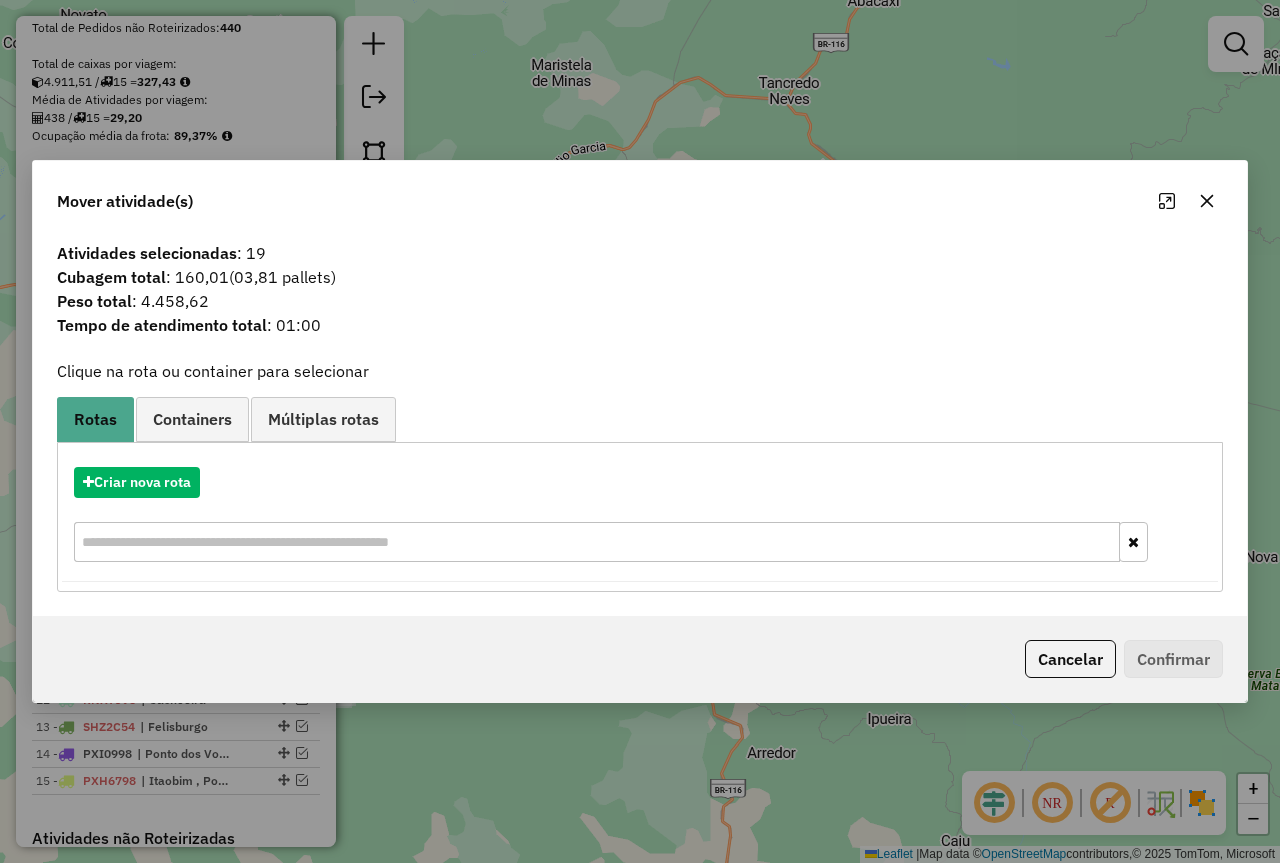 click 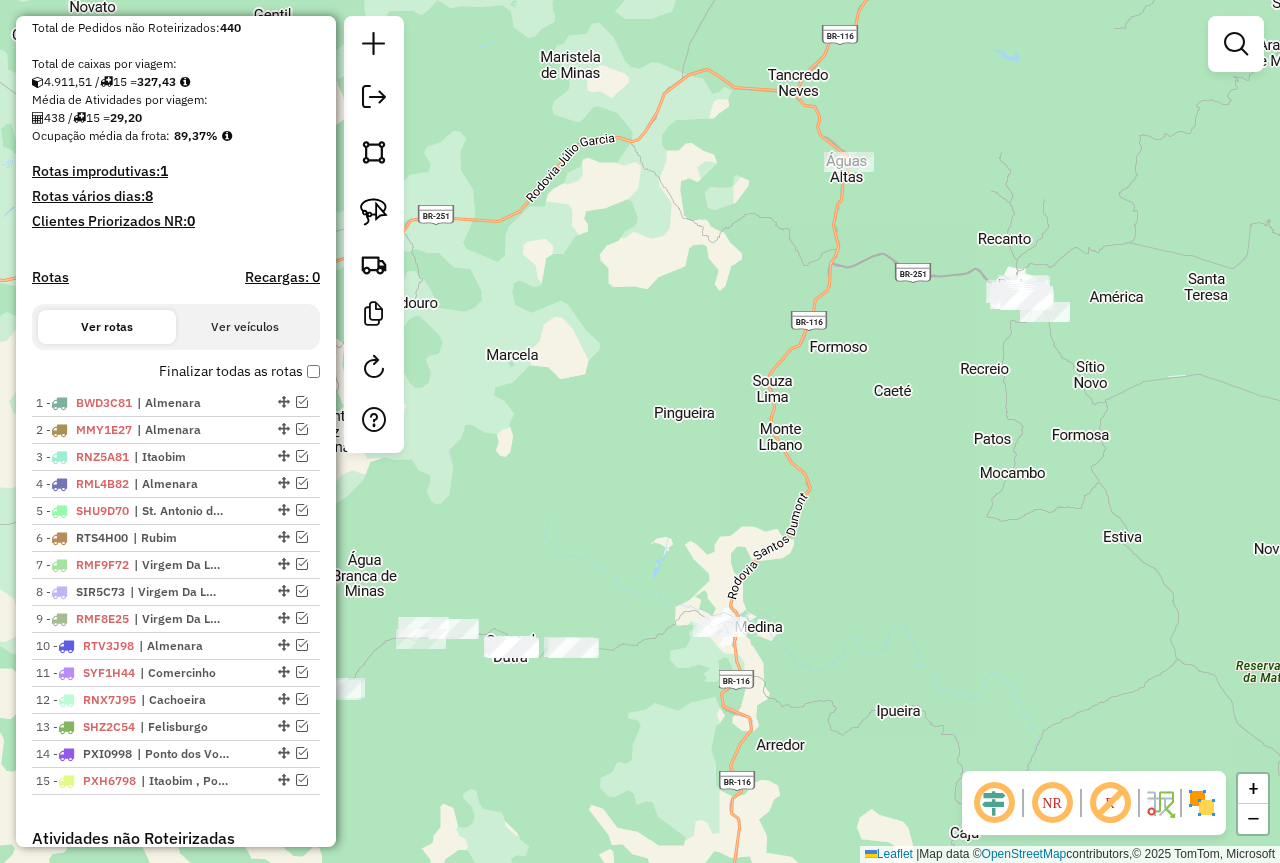 drag, startPoint x: 976, startPoint y: 520, endPoint x: 1113, endPoint y: 362, distance: 209.12436 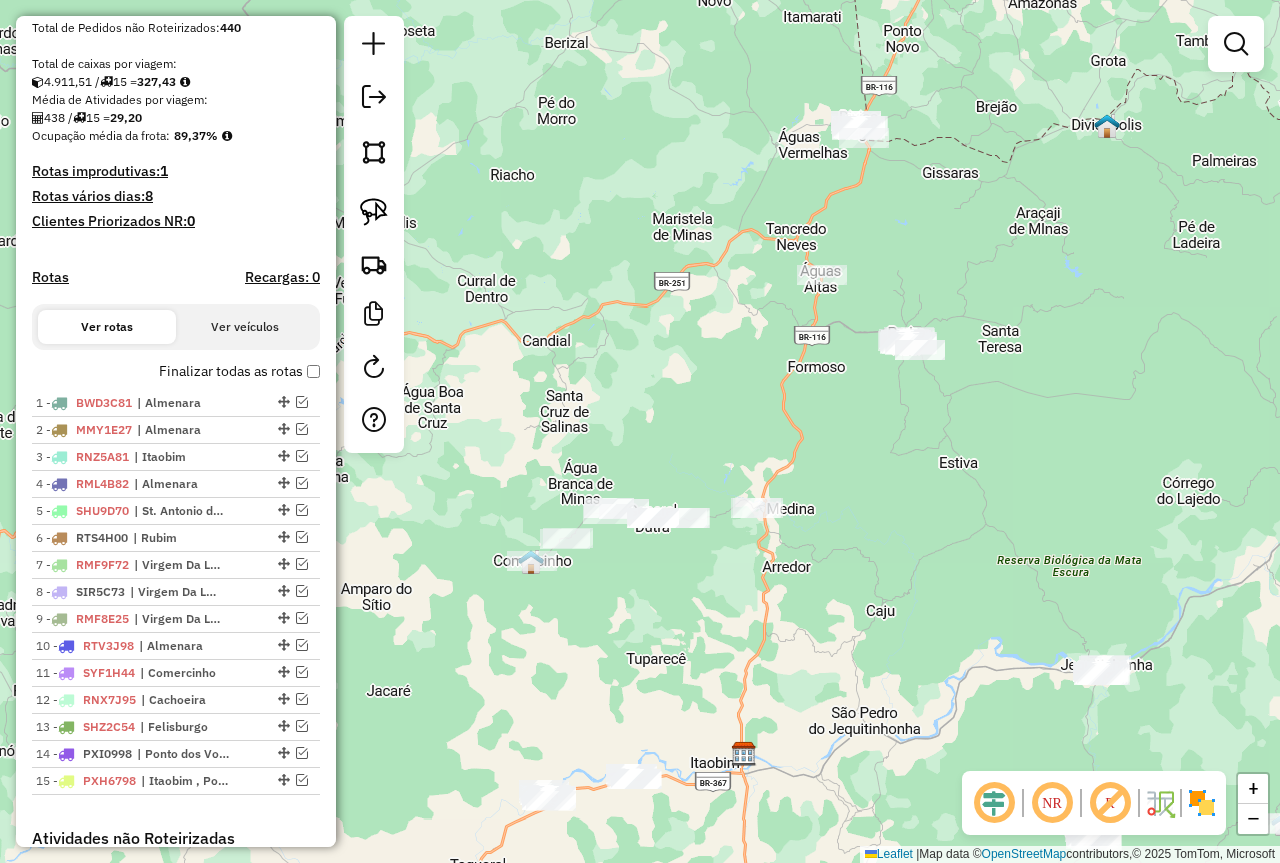 drag, startPoint x: 910, startPoint y: 560, endPoint x: 1036, endPoint y: 508, distance: 136.30847 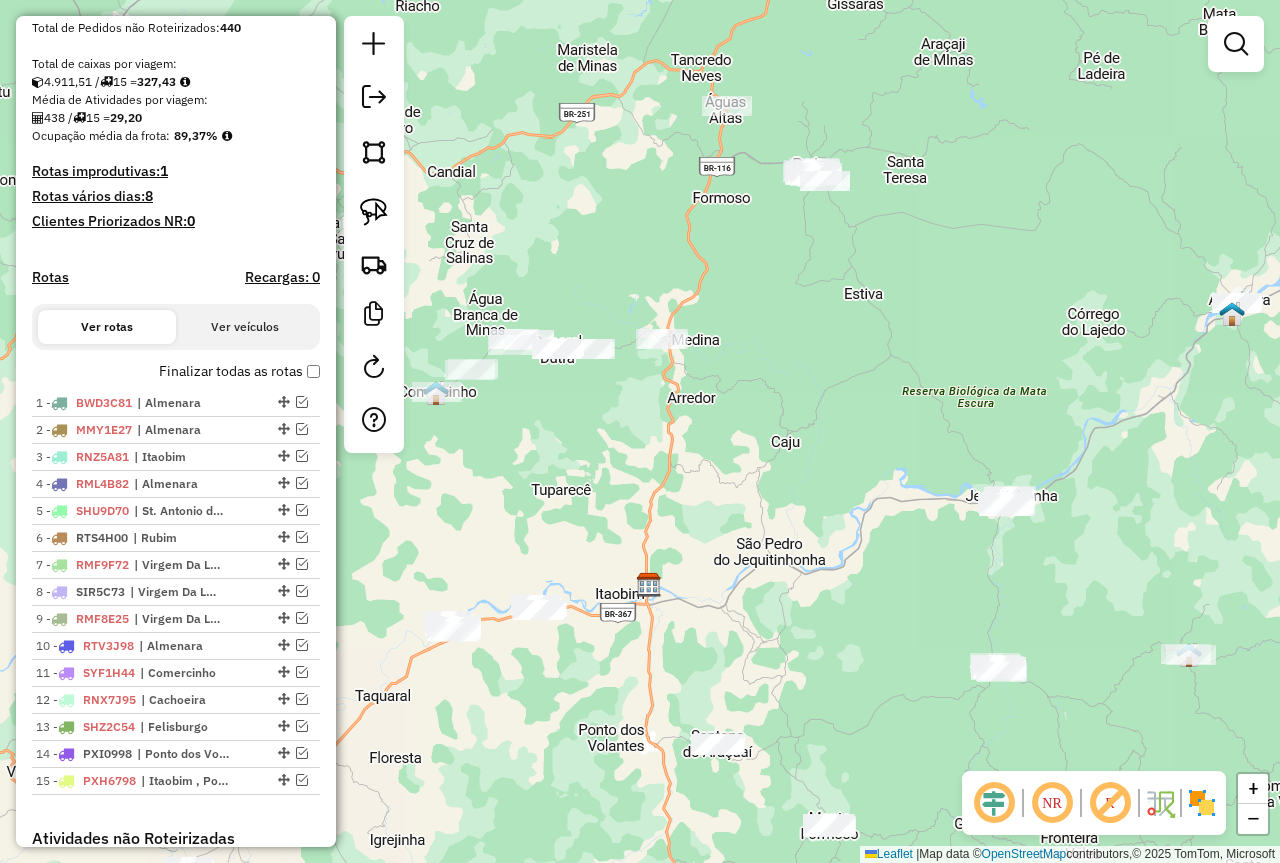 drag, startPoint x: 942, startPoint y: 623, endPoint x: 714, endPoint y: 510, distance: 254.46611 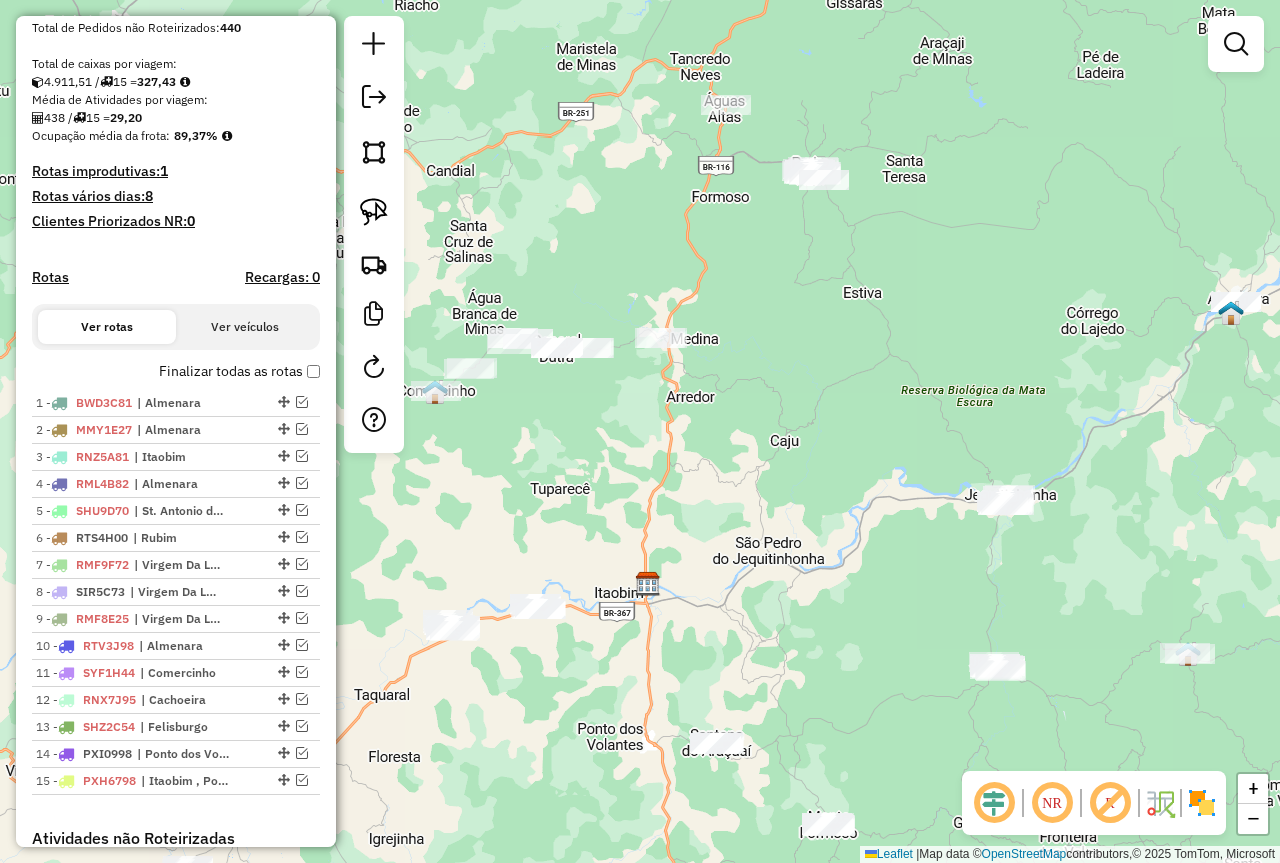 click on "Janela de atendimento Grade de atendimento Capacidade Transportadoras Veículos Cliente Pedidos  Rotas Selecione os dias de semana para filtrar as janelas de atendimento  Seg   Ter   Qua   Qui   Sex   Sáb   Dom  Informe o período da janela de atendimento: De: Até:  Filtrar exatamente a janela do cliente  Considerar janela de atendimento padrão  Selecione os dias de semana para filtrar as grades de atendimento  Seg   Ter   Qua   Qui   Sex   Sáb   Dom   Considerar clientes sem dia de atendimento cadastrado  Clientes fora do dia de atendimento selecionado Filtrar as atividades entre os valores definidos abaixo:  Peso mínimo:   Peso máximo:   Cubagem mínima:   Cubagem máxima:   De:   Até:  Filtrar as atividades entre o tempo de atendimento definido abaixo:  De:   Até:   Considerar capacidade total dos clientes não roteirizados Transportadora: Selecione um ou mais itens Tipo de veículo: Selecione um ou mais itens Veículo: Selecione um ou mais itens Motorista: Selecione um ou mais itens Nome: Rótulo:" 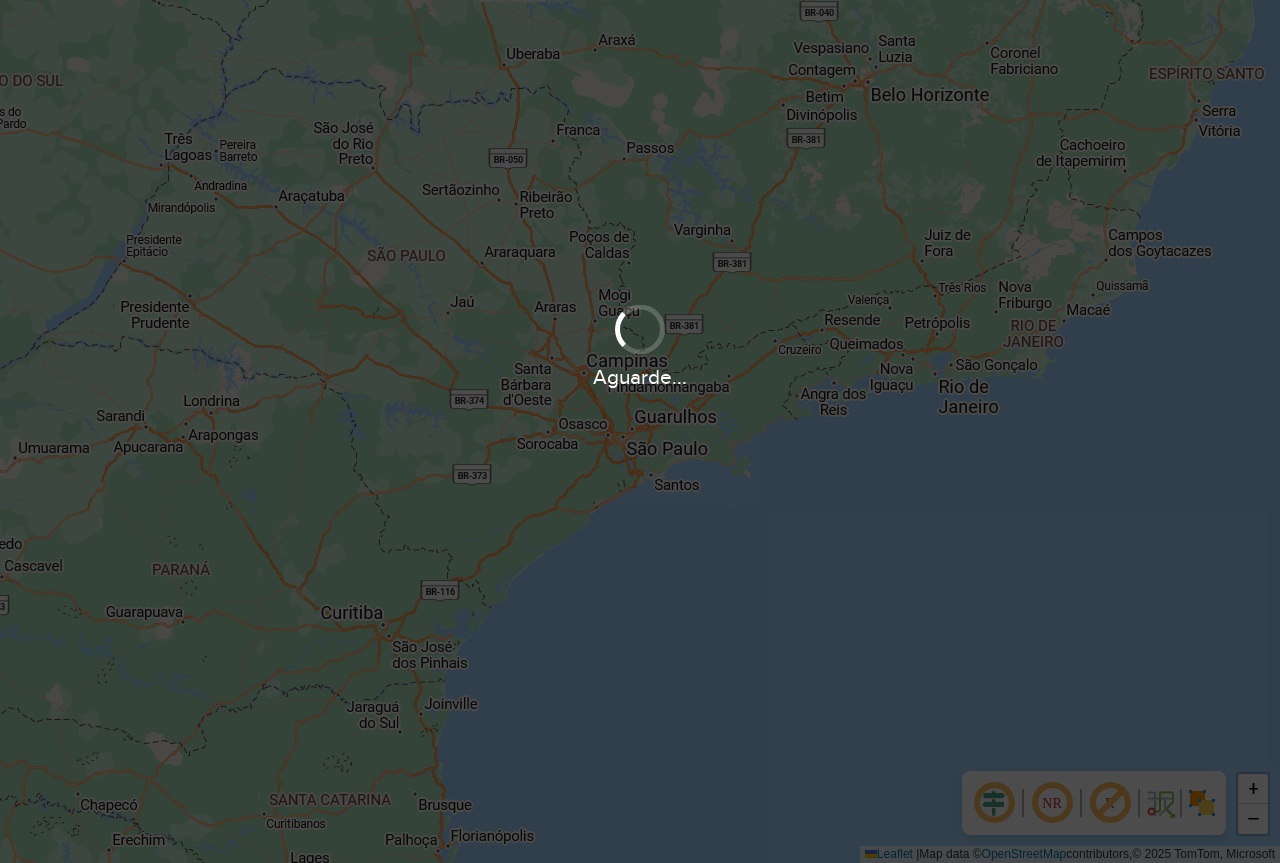 scroll, scrollTop: 0, scrollLeft: 0, axis: both 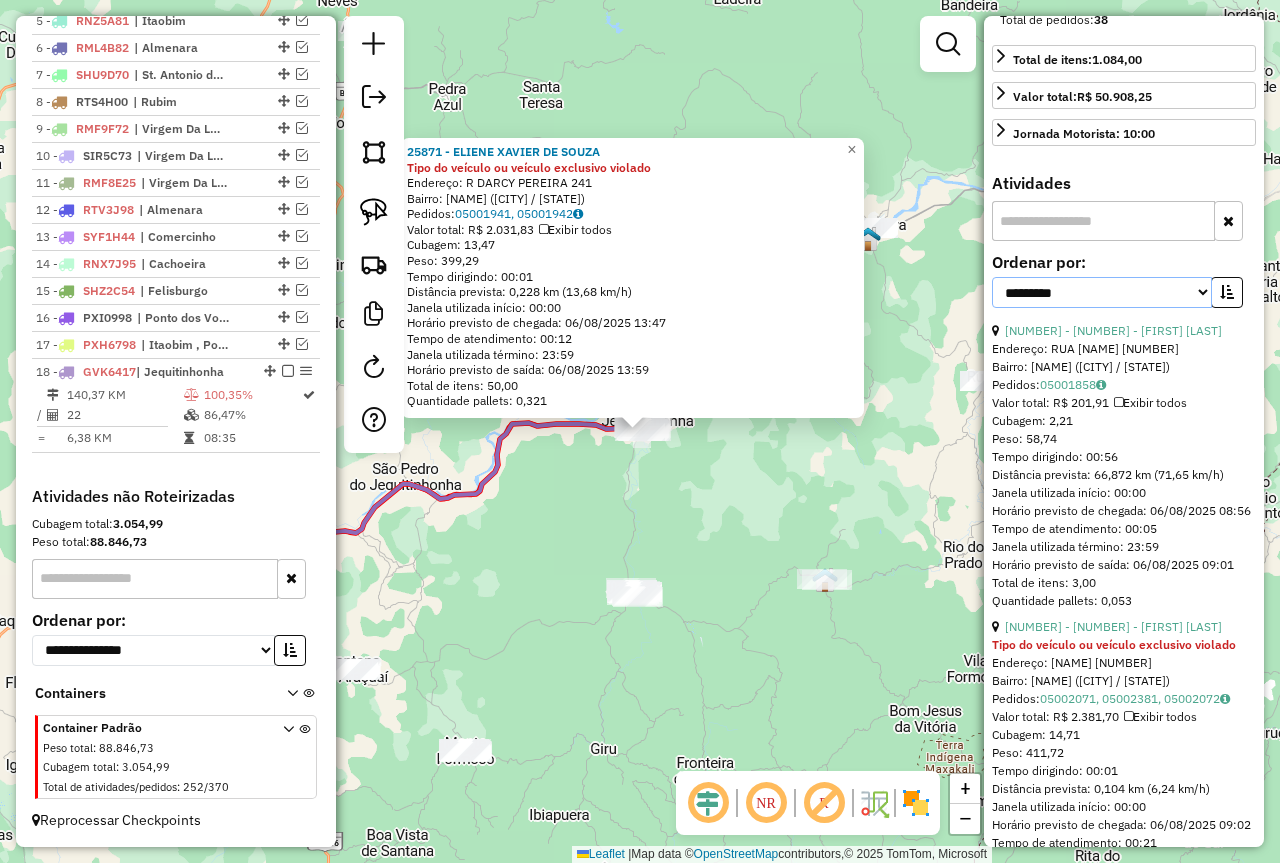 click on "**********" at bounding box center (1102, 292) 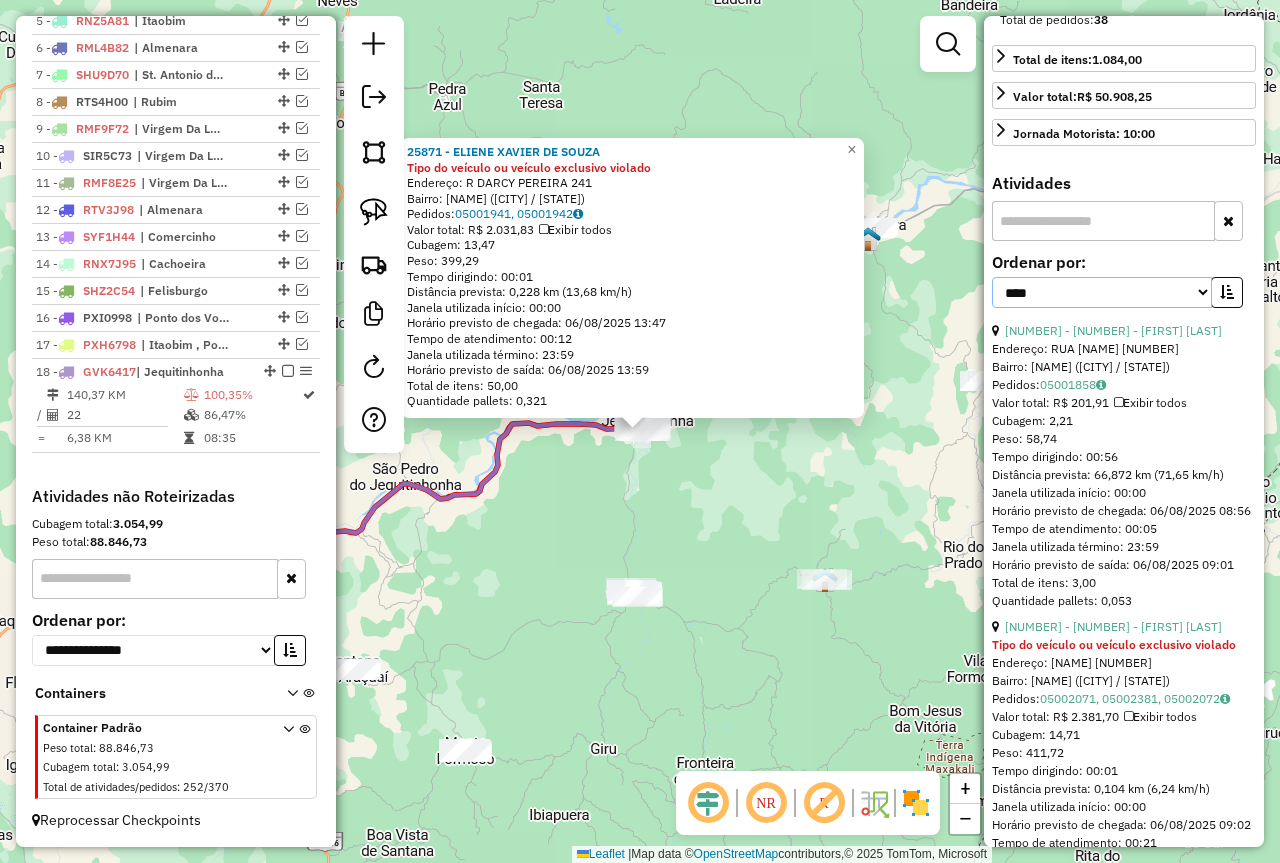 click on "**********" at bounding box center [1102, 292] 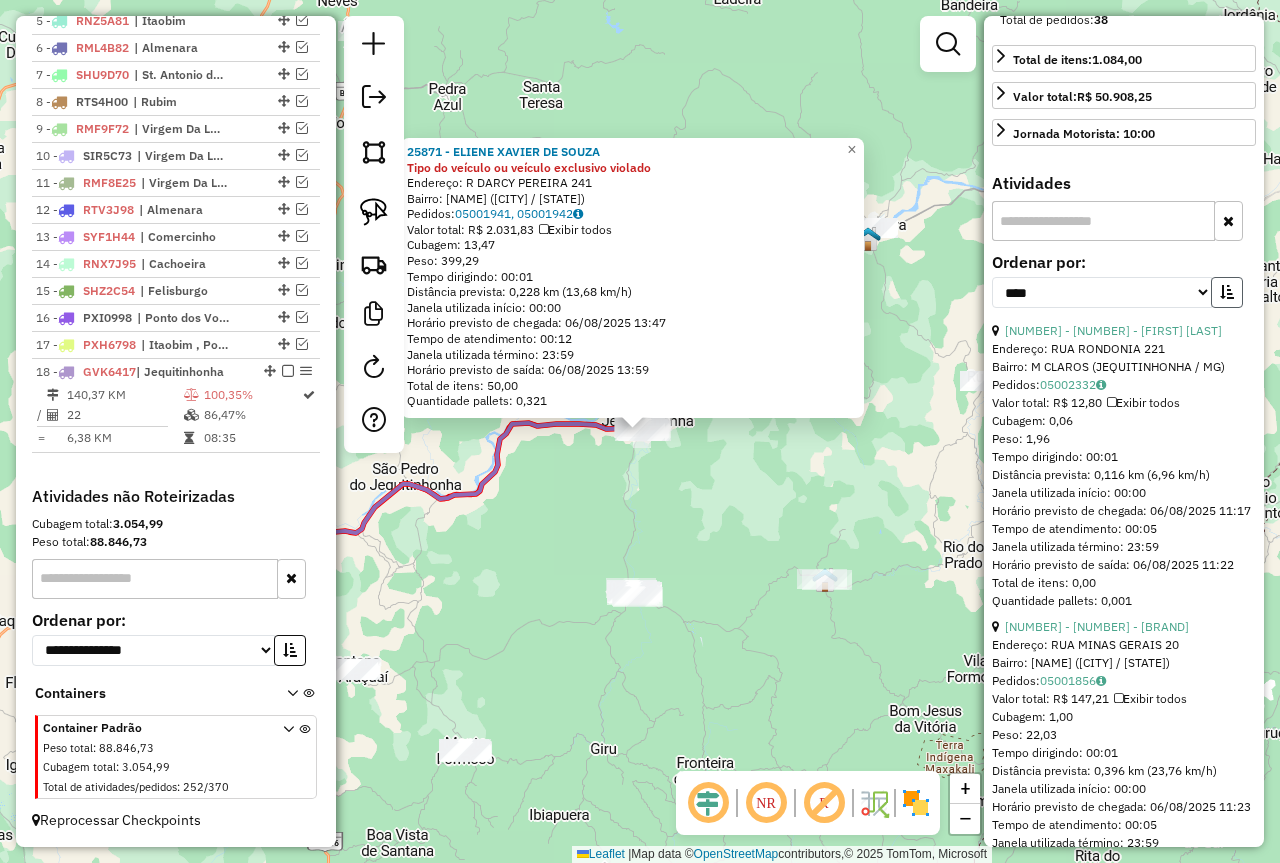 click at bounding box center (1227, 292) 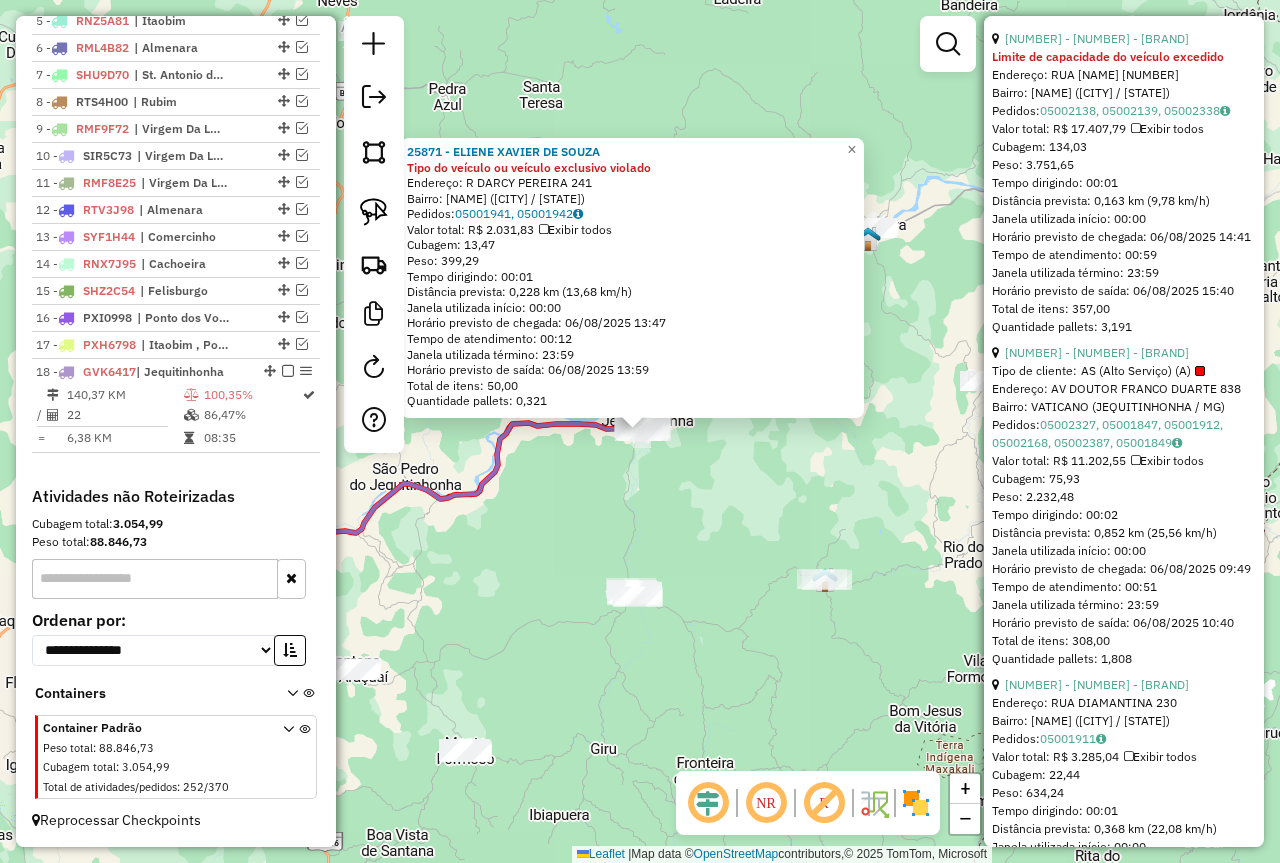 scroll, scrollTop: 1000, scrollLeft: 0, axis: vertical 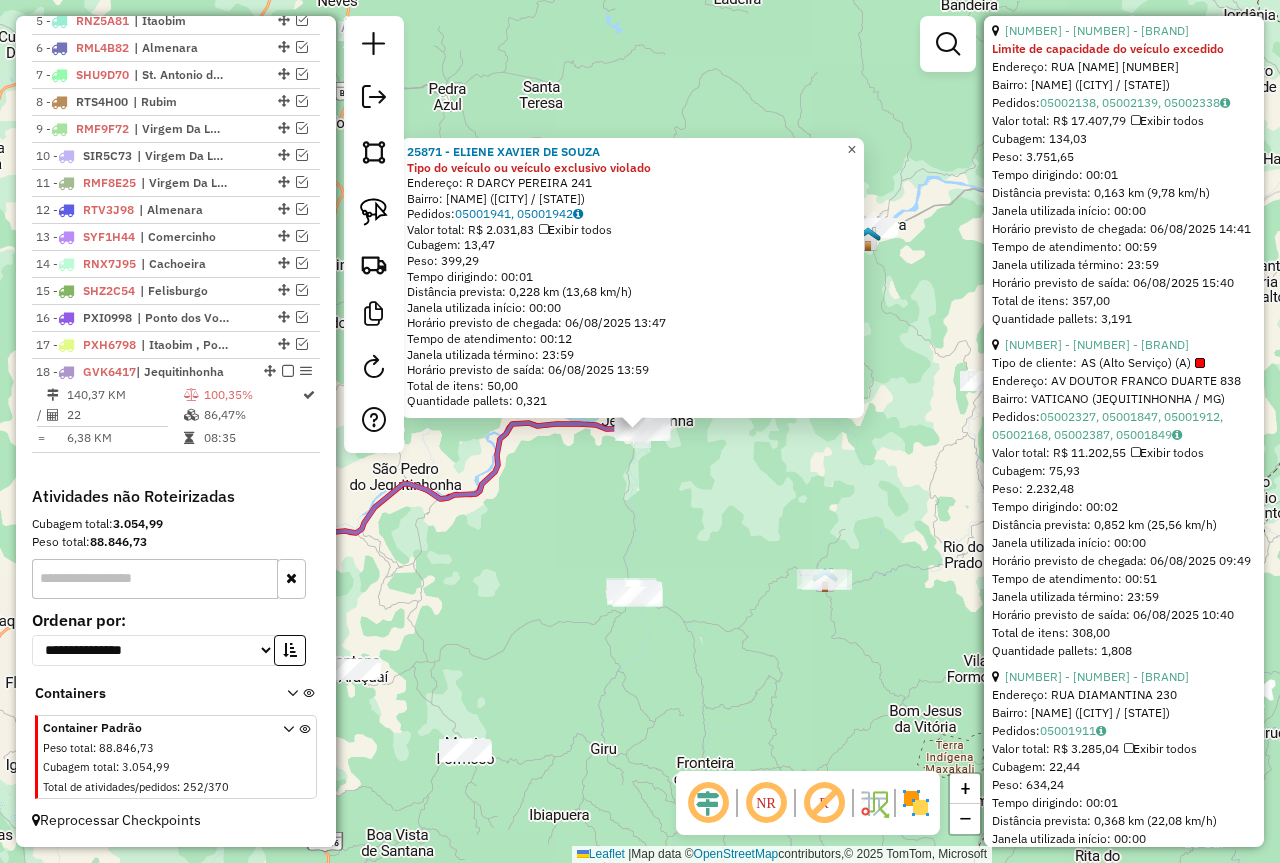 click on "×" 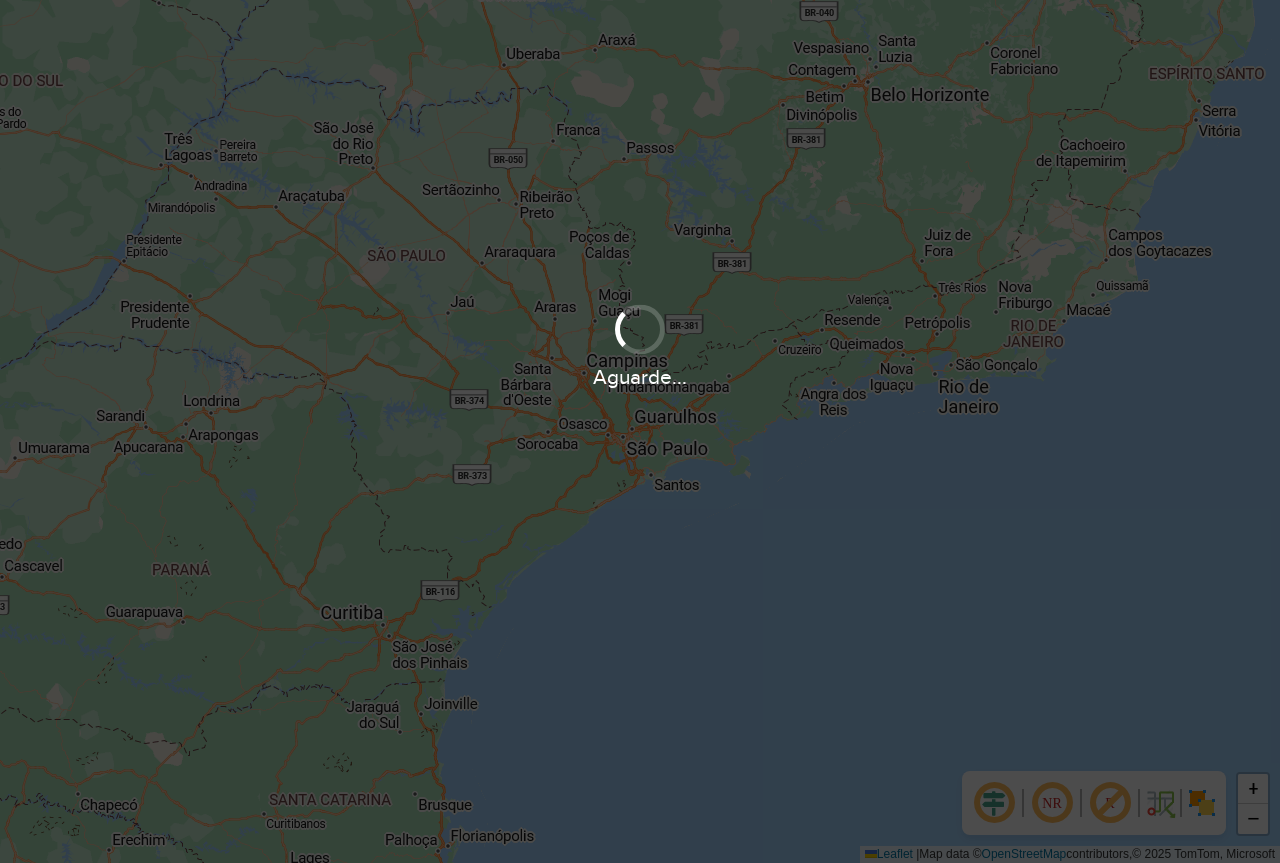 scroll, scrollTop: 0, scrollLeft: 0, axis: both 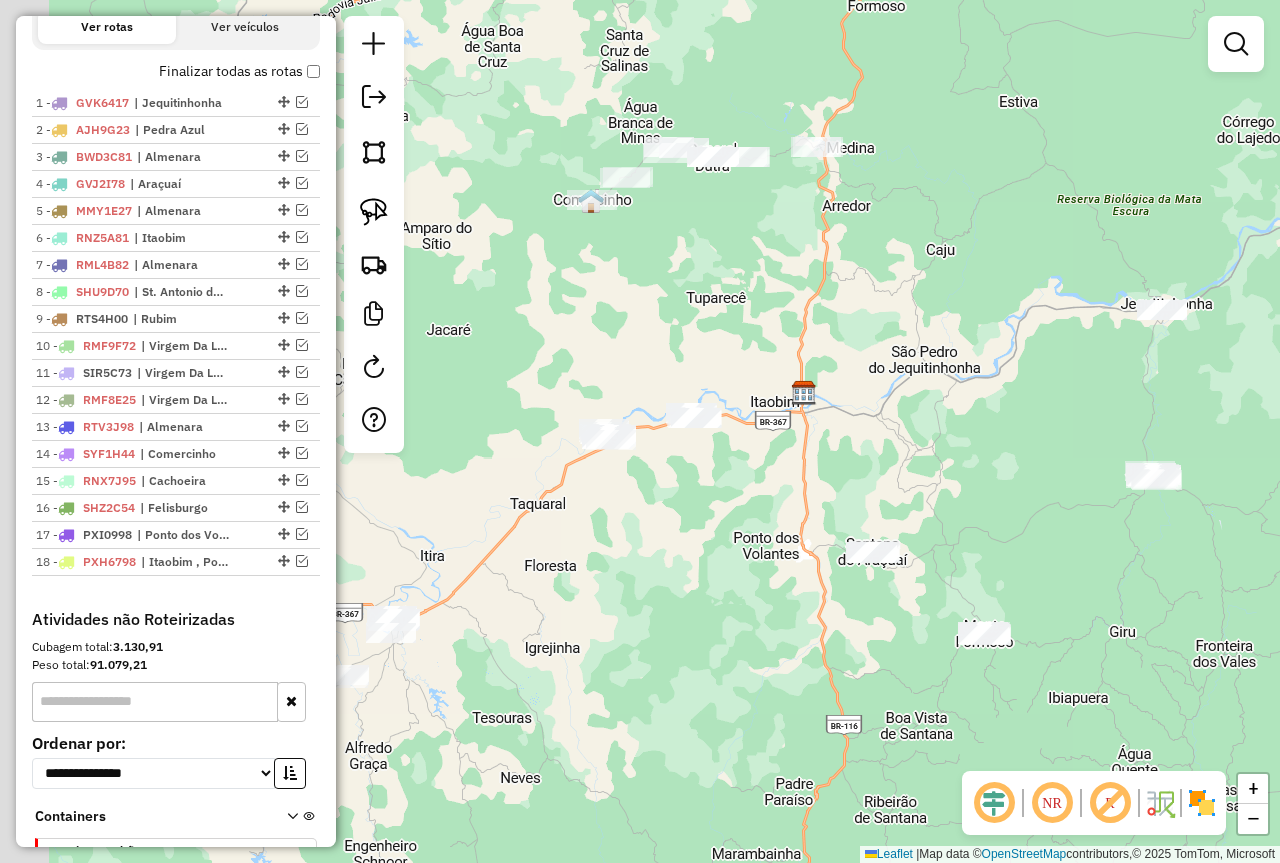 drag, startPoint x: 478, startPoint y: 644, endPoint x: 661, endPoint y: 602, distance: 187.75783 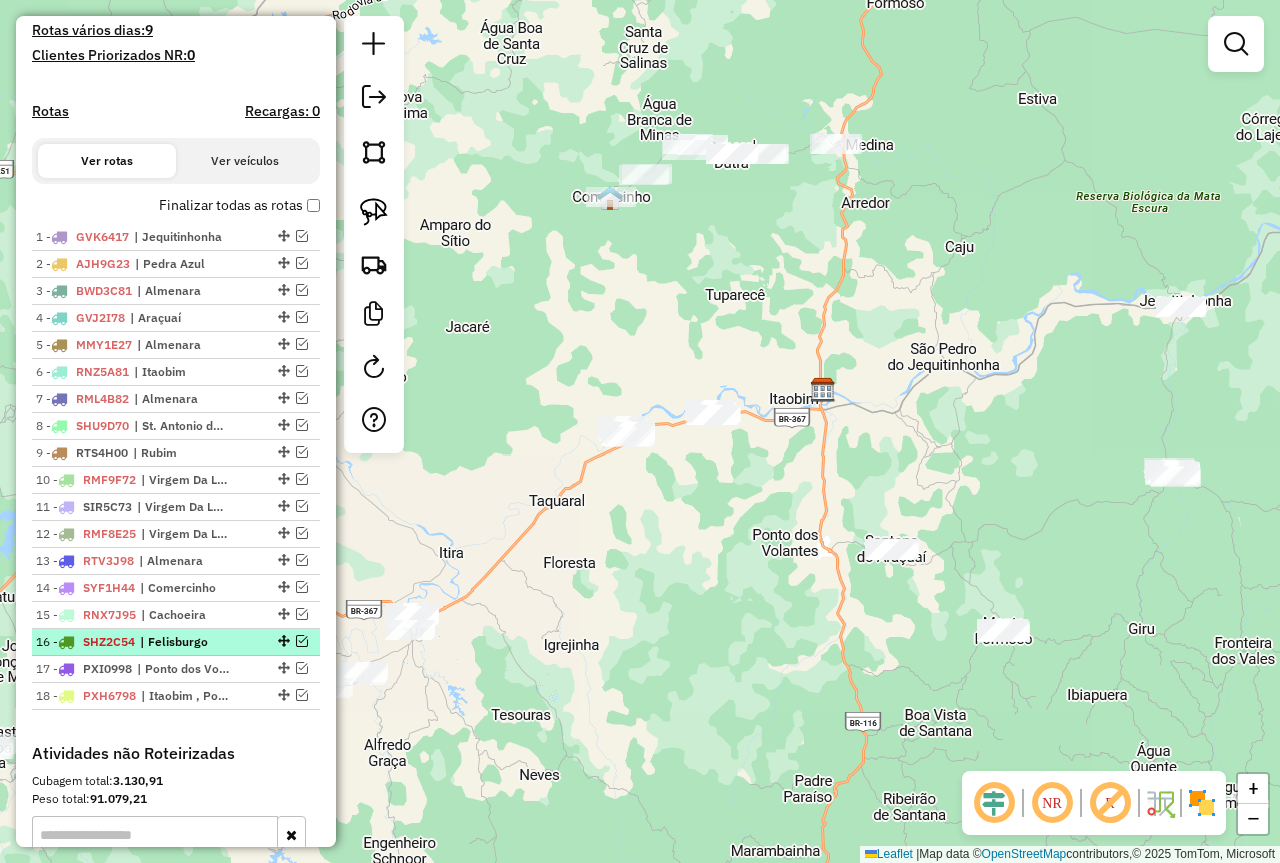 scroll, scrollTop: 500, scrollLeft: 0, axis: vertical 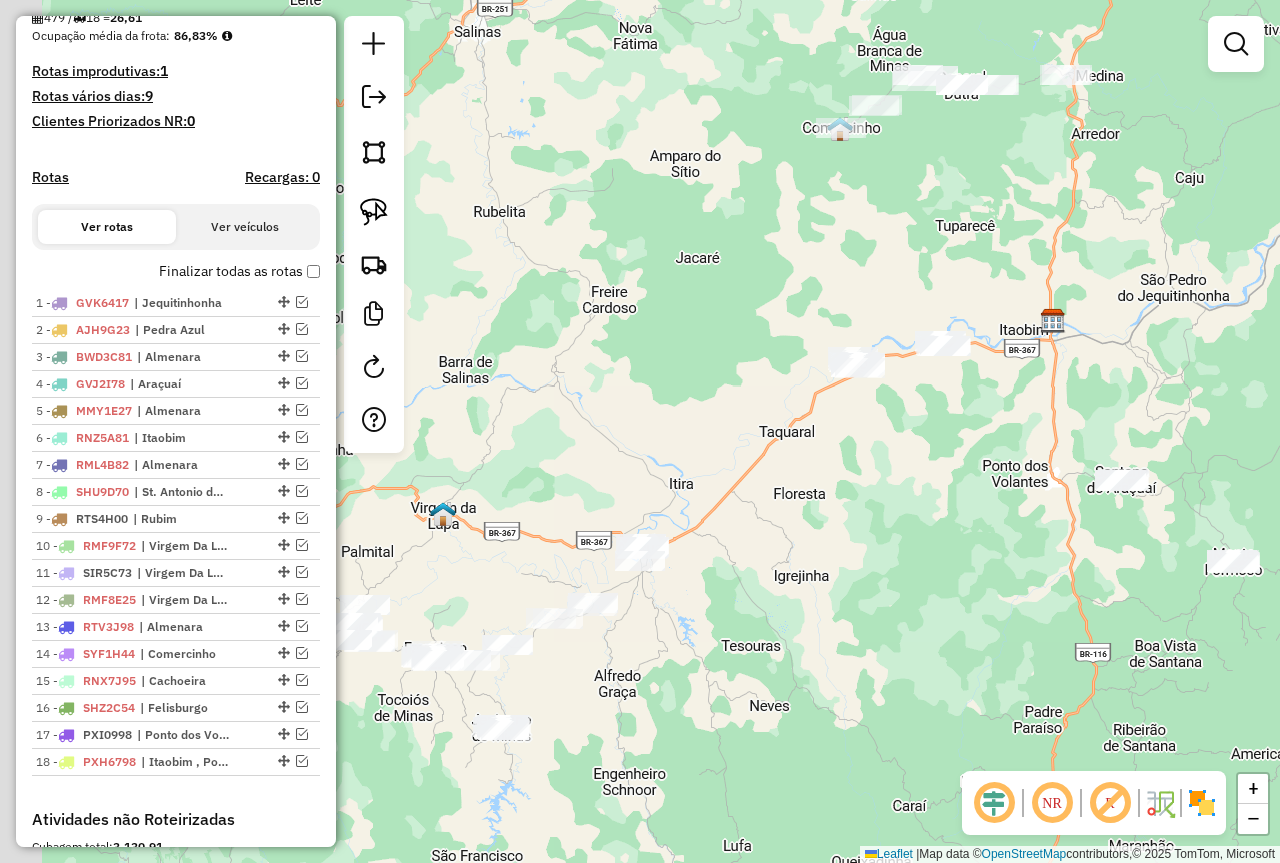 drag, startPoint x: 692, startPoint y: 663, endPoint x: 773, endPoint y: 618, distance: 92.660675 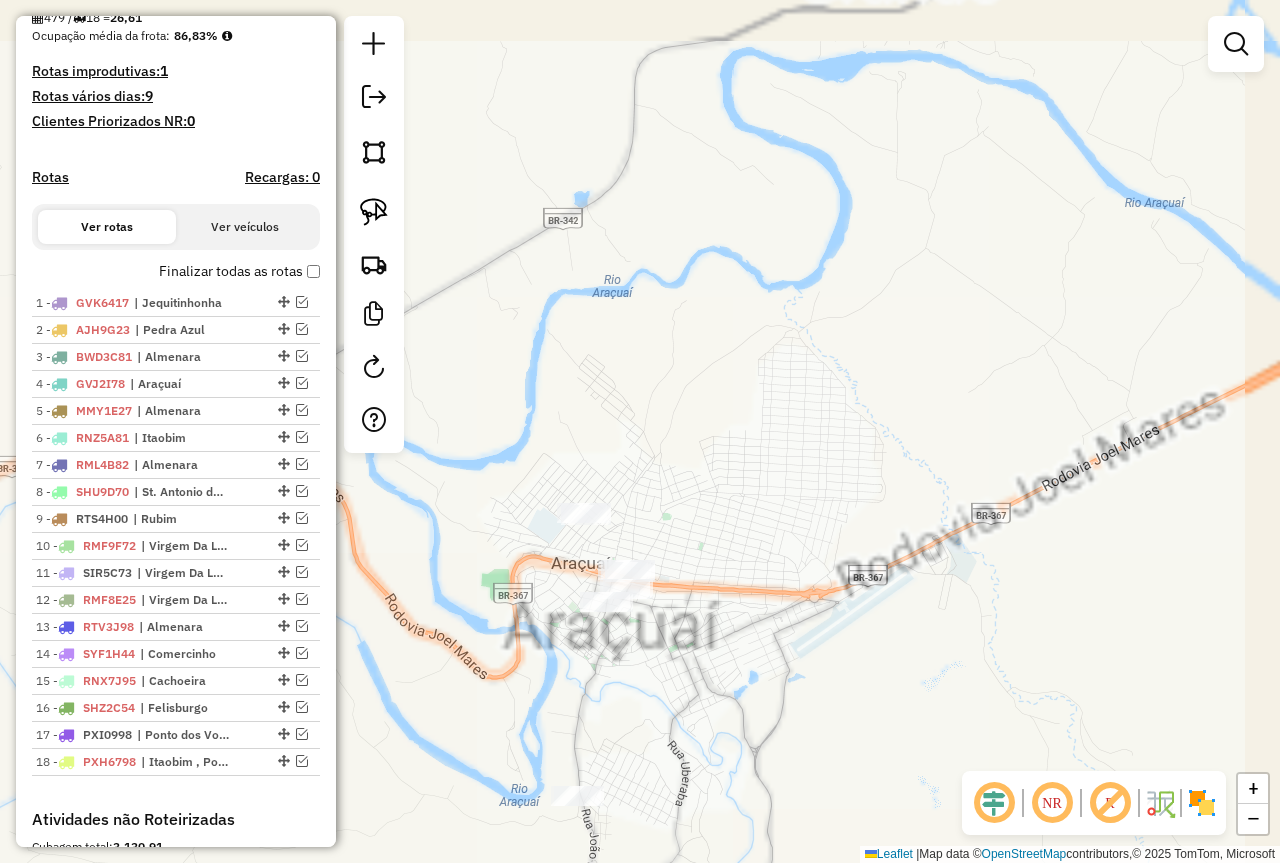click on "Janela de atendimento Grade de atendimento Capacidade Transportadoras Veículos Cliente Pedidos  Rotas Selecione os dias de semana para filtrar as janelas de atendimento  Seg   Ter   Qua   Qui   Sex   Sáb   Dom  Informe o período da janela de atendimento: De: Até:  Filtrar exatamente a janela do cliente  Considerar janela de atendimento padrão  Selecione os dias de semana para filtrar as grades de atendimento  Seg   Ter   Qua   Qui   Sex   Sáb   Dom   Considerar clientes sem dia de atendimento cadastrado  Clientes fora do dia de atendimento selecionado Filtrar as atividades entre os valores definidos abaixo:  Peso mínimo:   Peso máximo:   Cubagem mínima:   Cubagem máxima:   De:   Até:  Filtrar as atividades entre o tempo de atendimento definido abaixo:  De:   Até:   Considerar capacidade total dos clientes não roteirizados Transportadora: Selecione um ou mais itens Tipo de veículo: Selecione um ou mais itens Veículo: Selecione um ou mais itens Motorista: Selecione um ou mais itens Nome: Rótulo:" 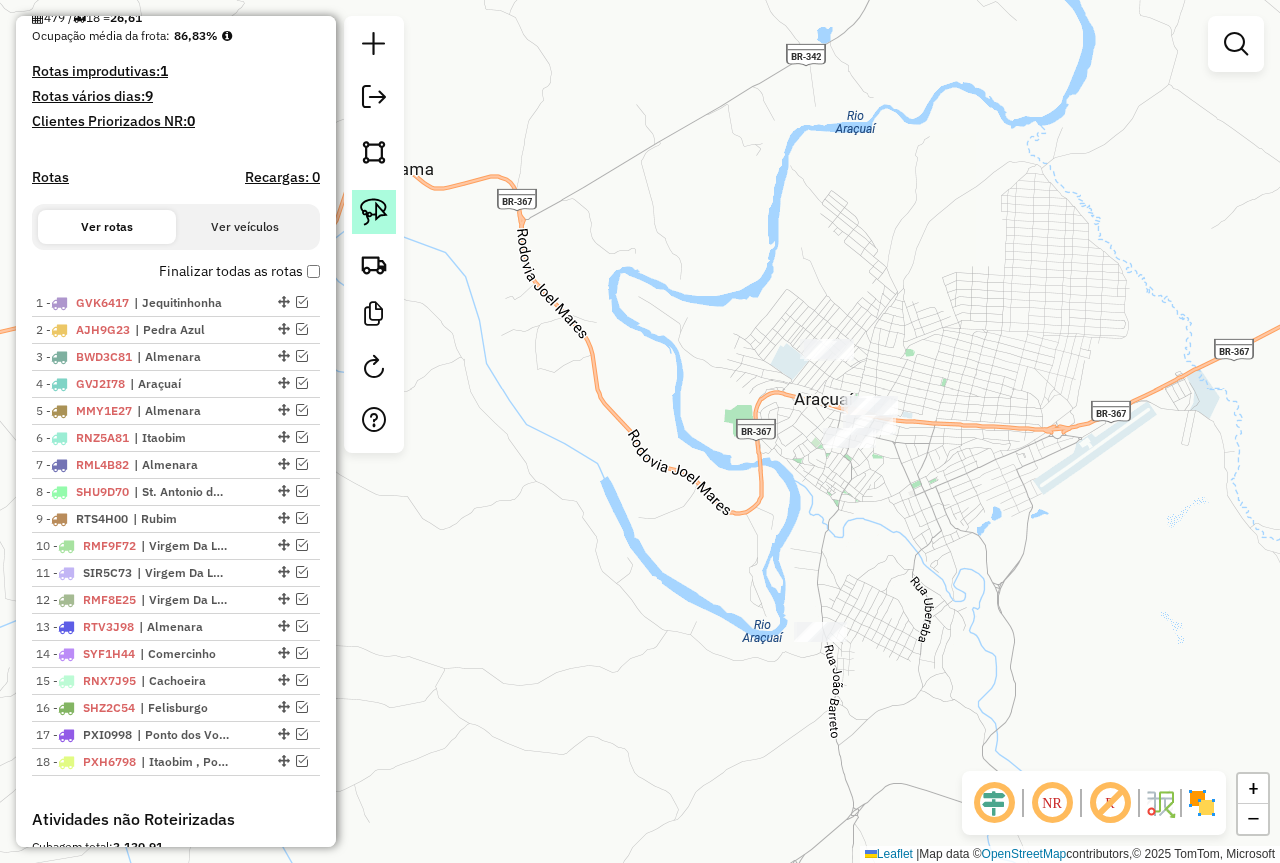 click 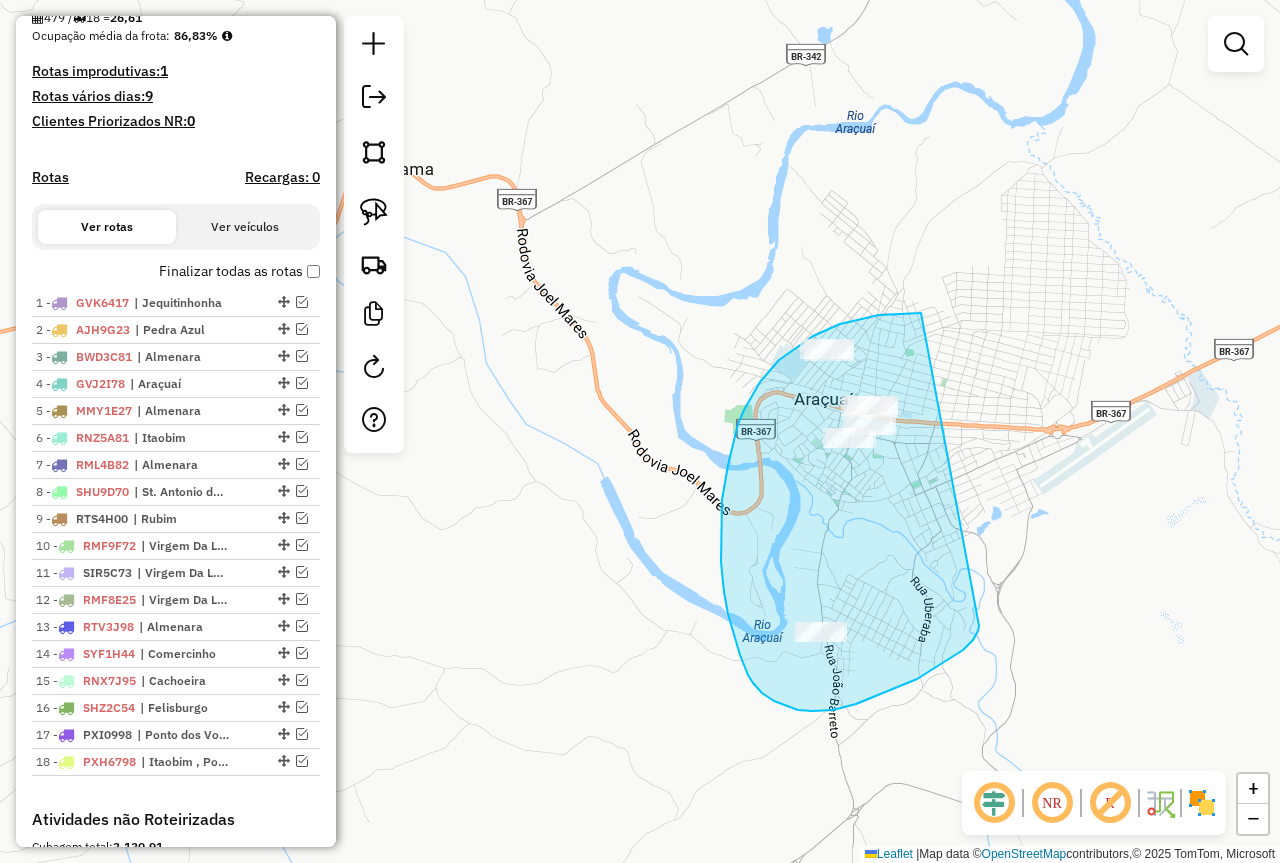 drag, startPoint x: 921, startPoint y: 313, endPoint x: 979, endPoint y: 625, distance: 317.34525 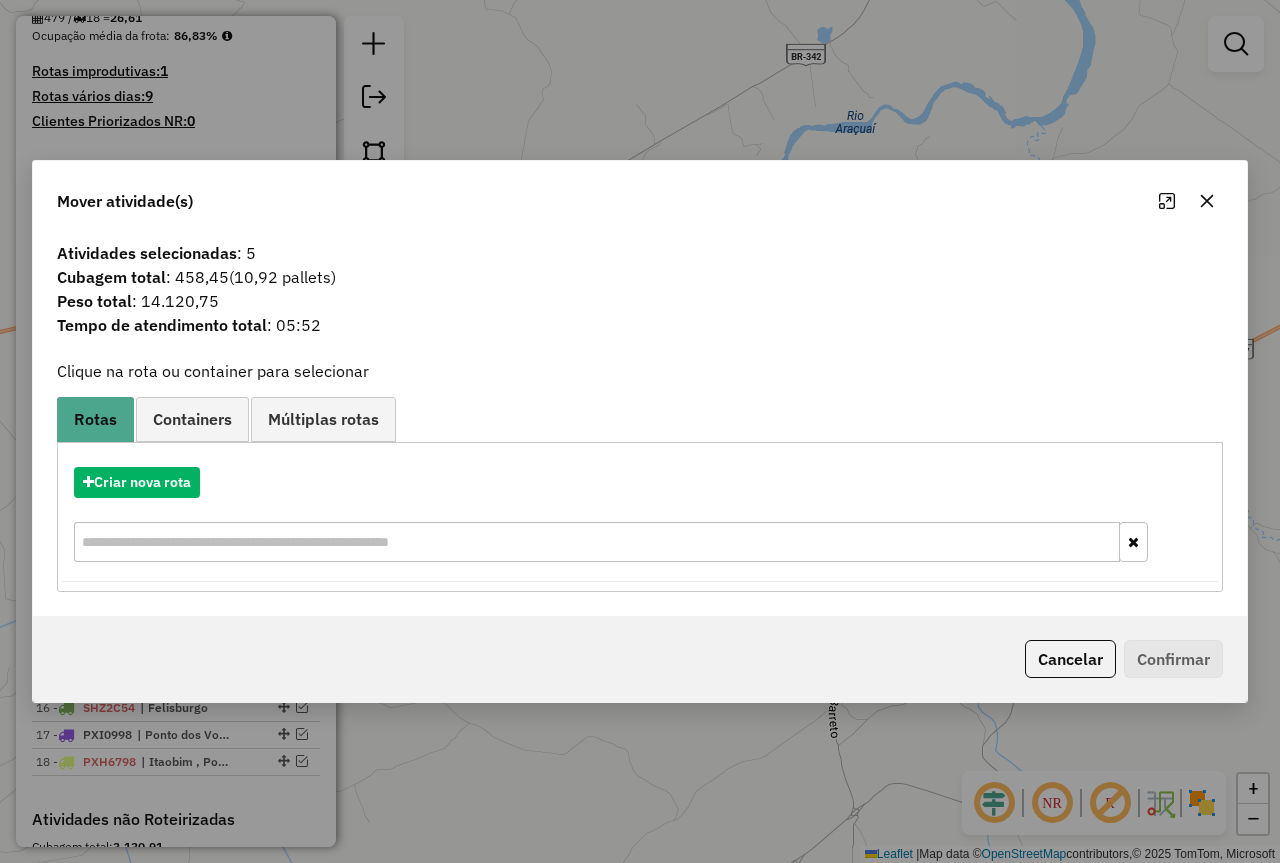 click 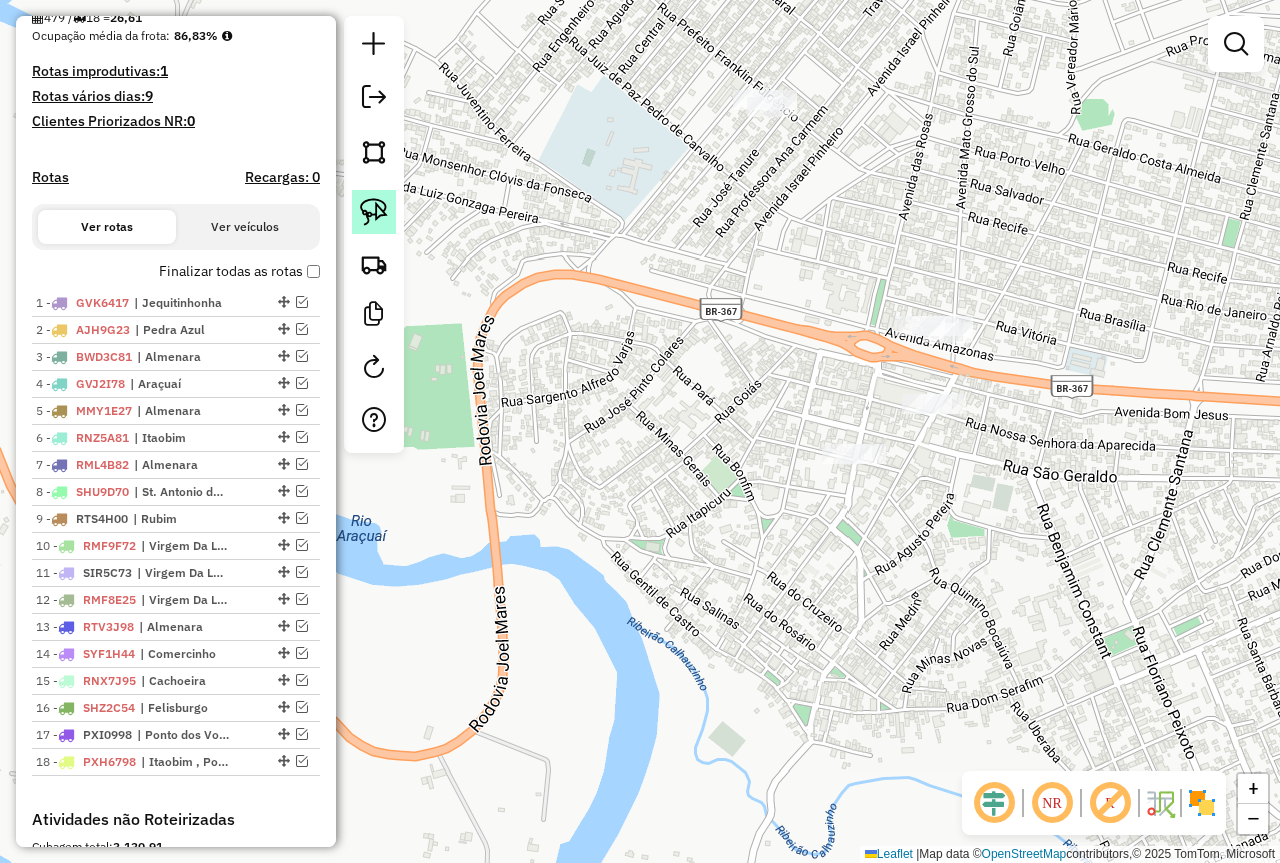 click 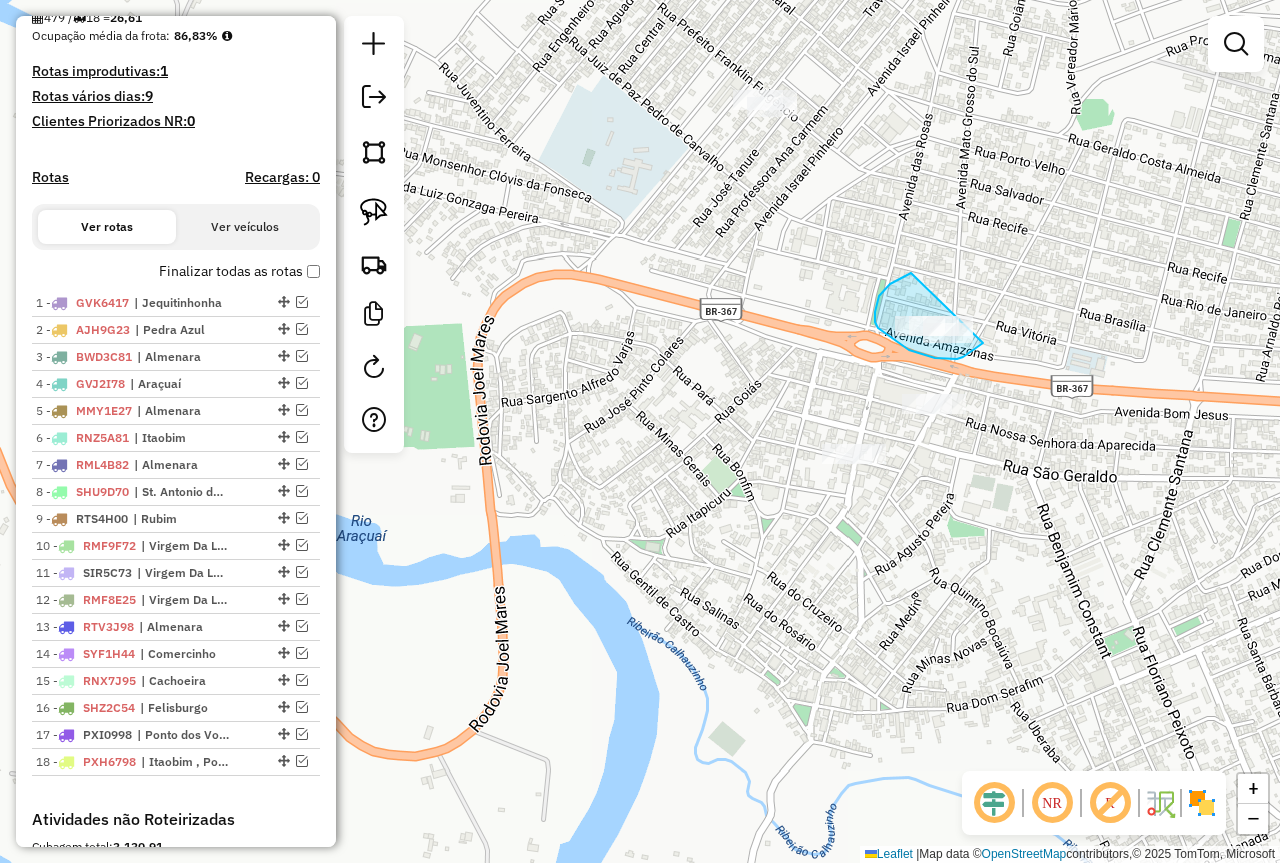 drag, startPoint x: 911, startPoint y: 273, endPoint x: 992, endPoint y: 331, distance: 99.62429 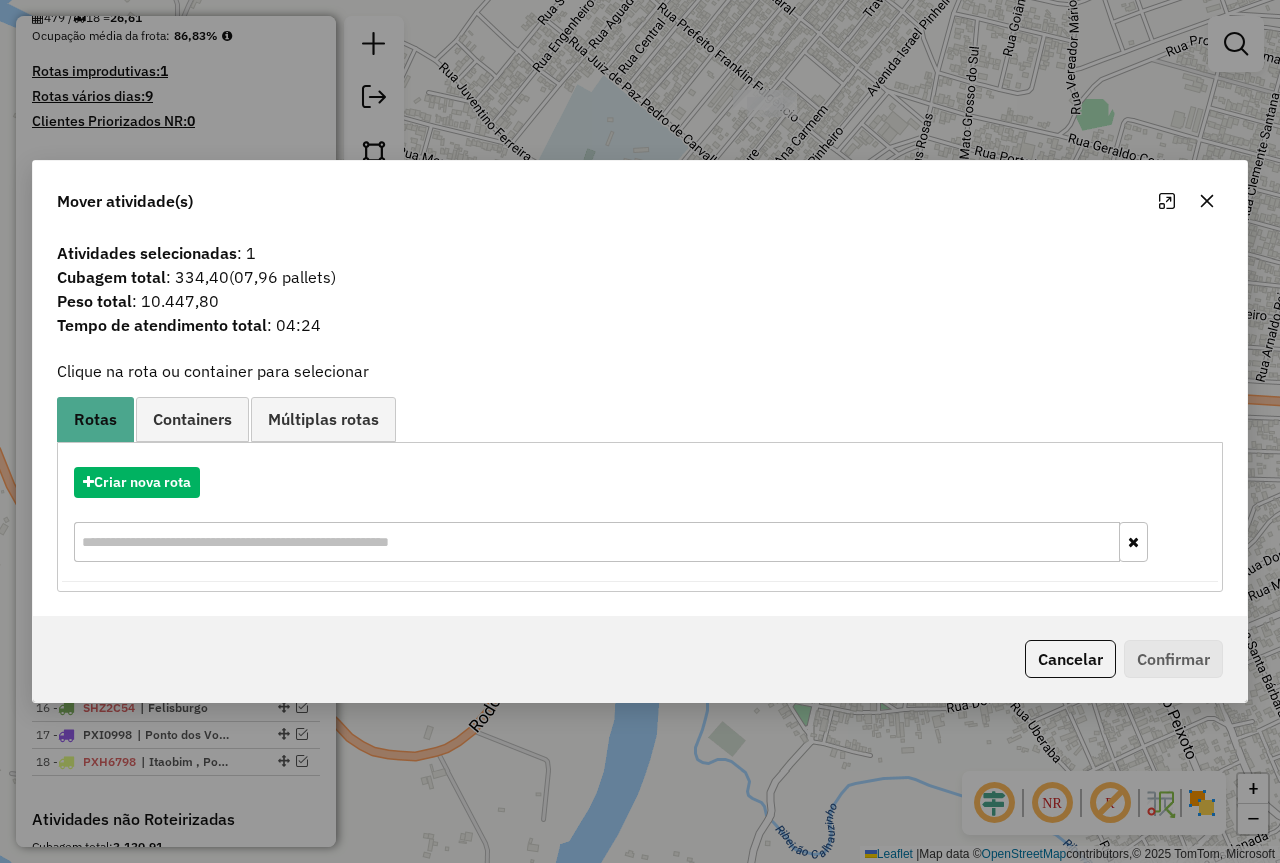 click 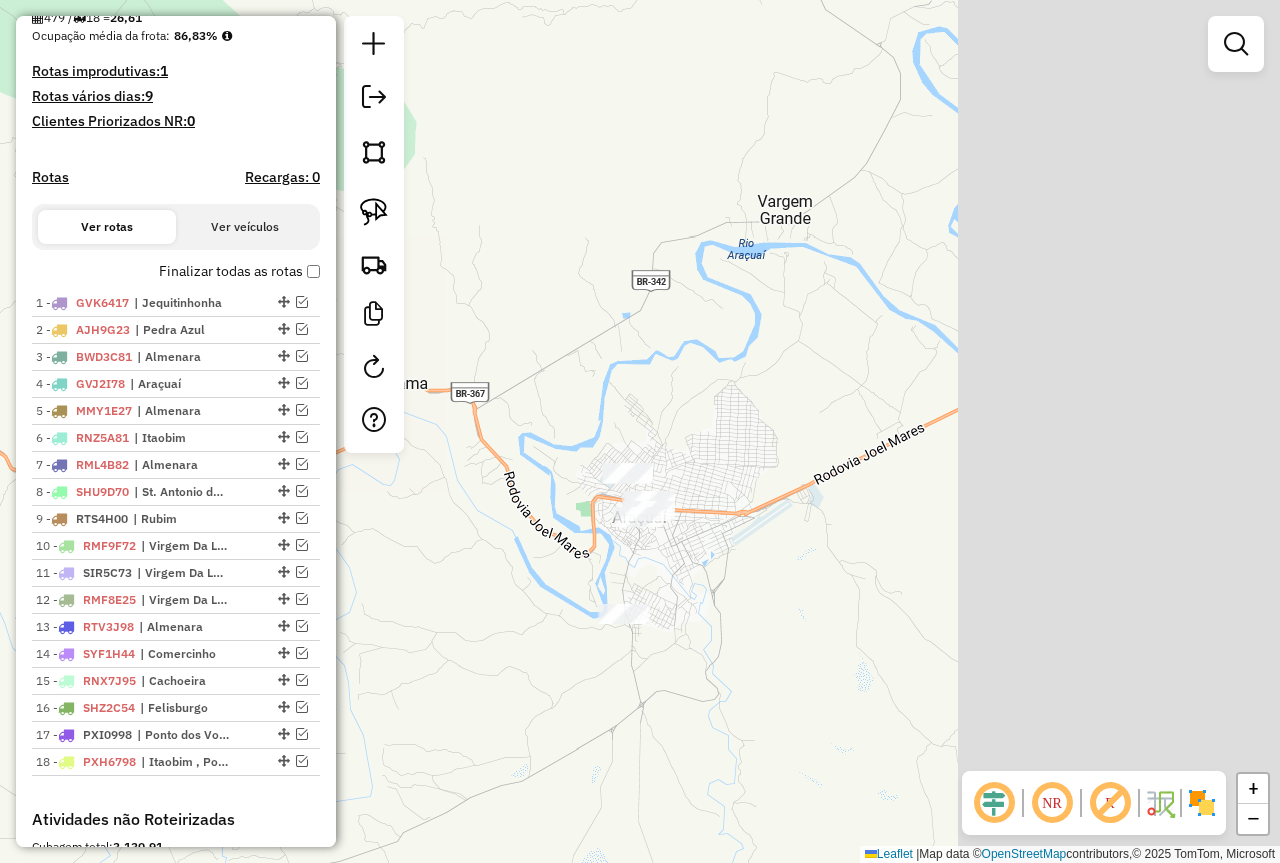 drag, startPoint x: 1148, startPoint y: 625, endPoint x: 767, endPoint y: 580, distance: 383.6483 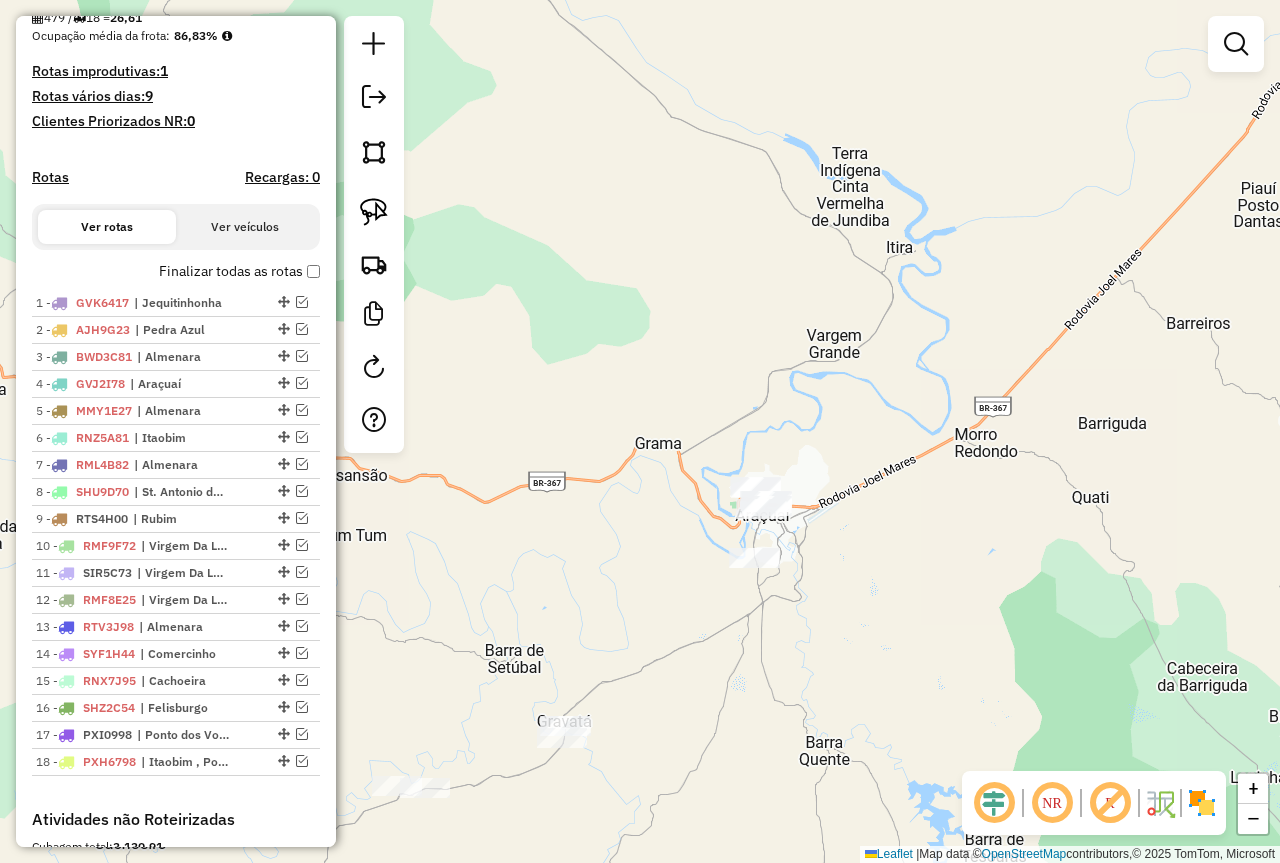 drag, startPoint x: 1007, startPoint y: 521, endPoint x: 772, endPoint y: 590, distance: 244.9204 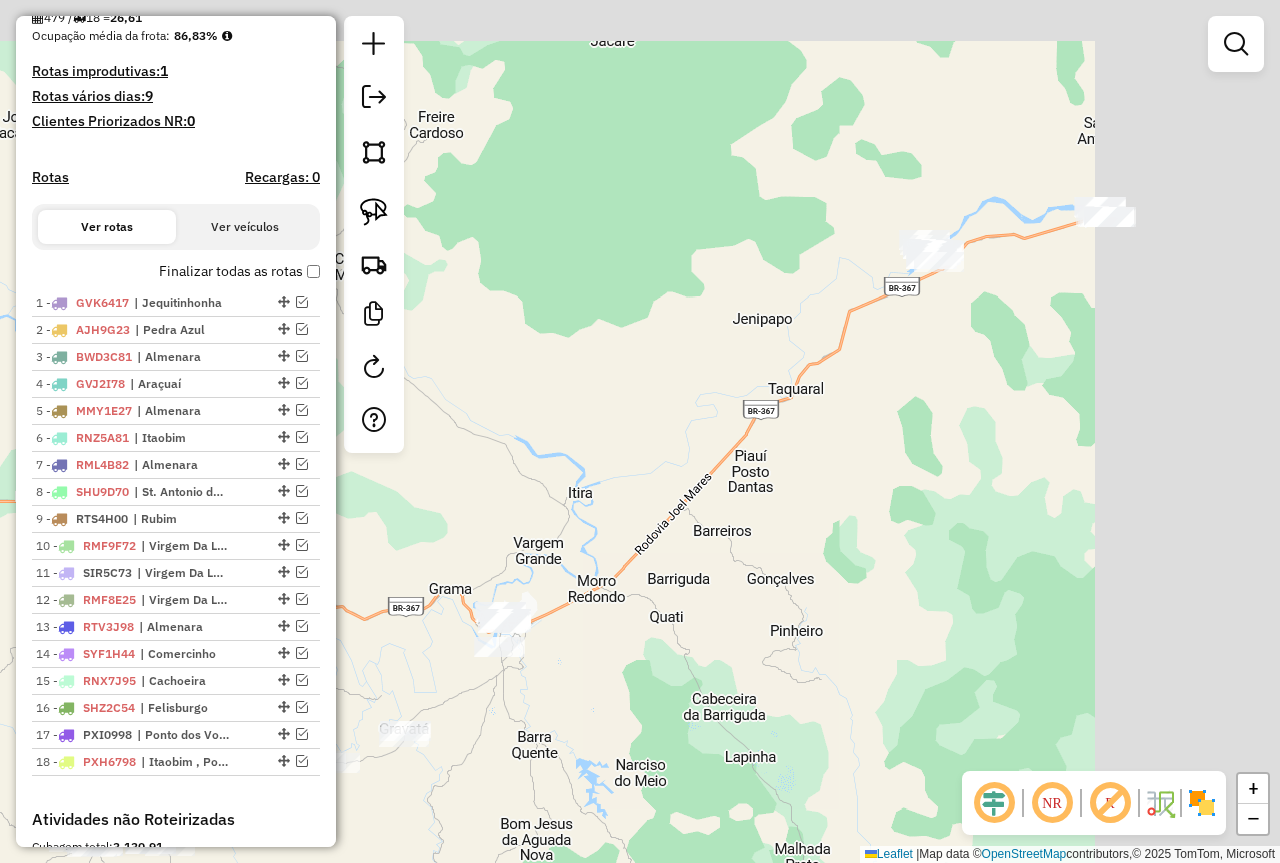 drag, startPoint x: 1069, startPoint y: 404, endPoint x: 719, endPoint y: 521, distance: 369.03793 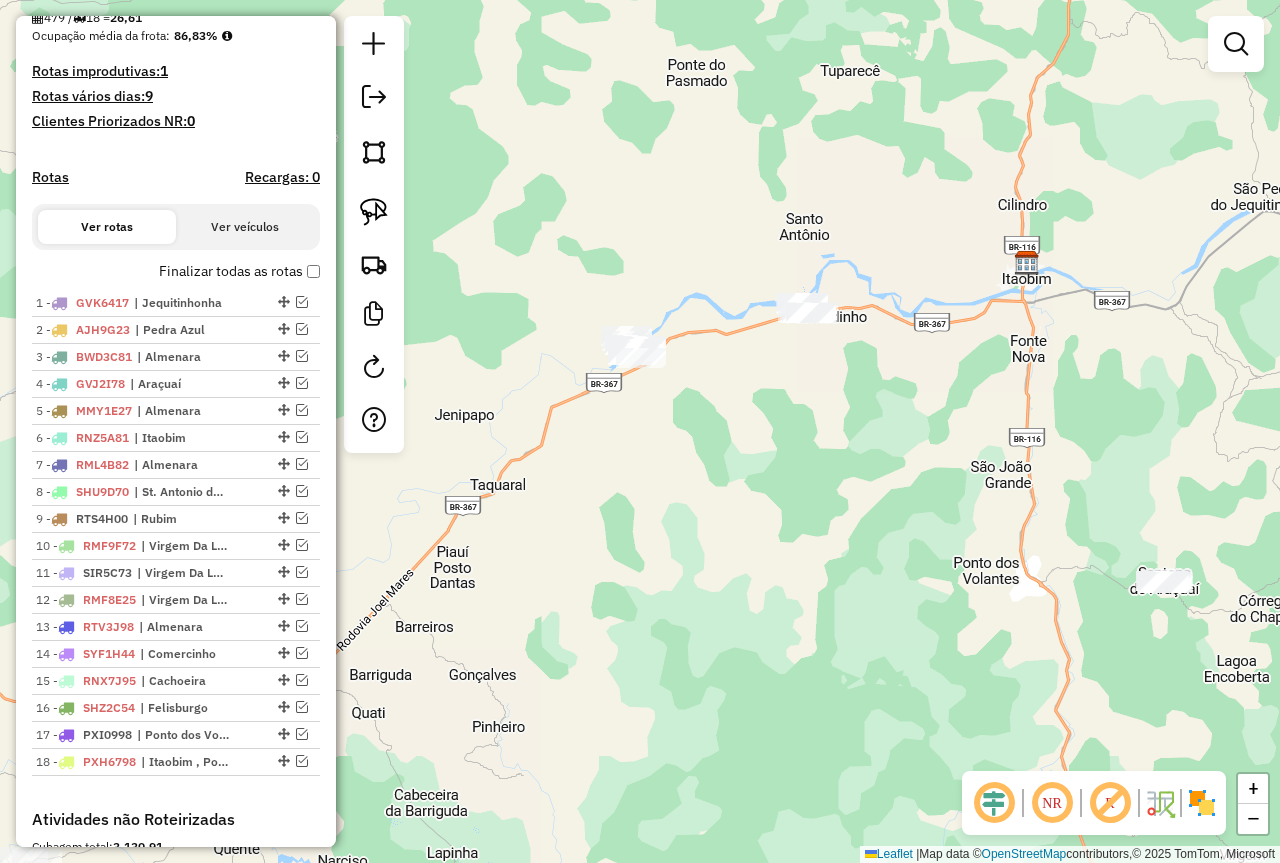 drag, startPoint x: 862, startPoint y: 452, endPoint x: 716, endPoint y: 487, distance: 150.13661 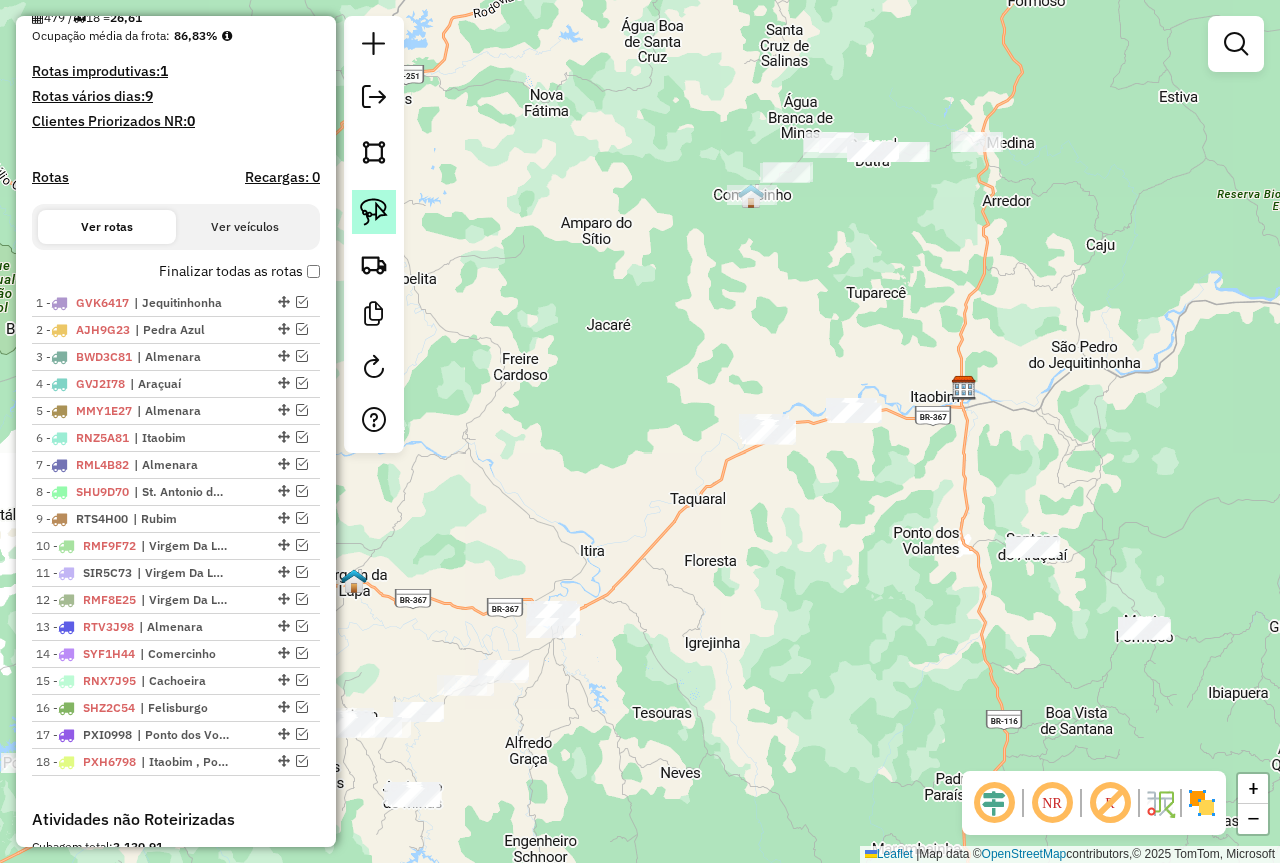 click 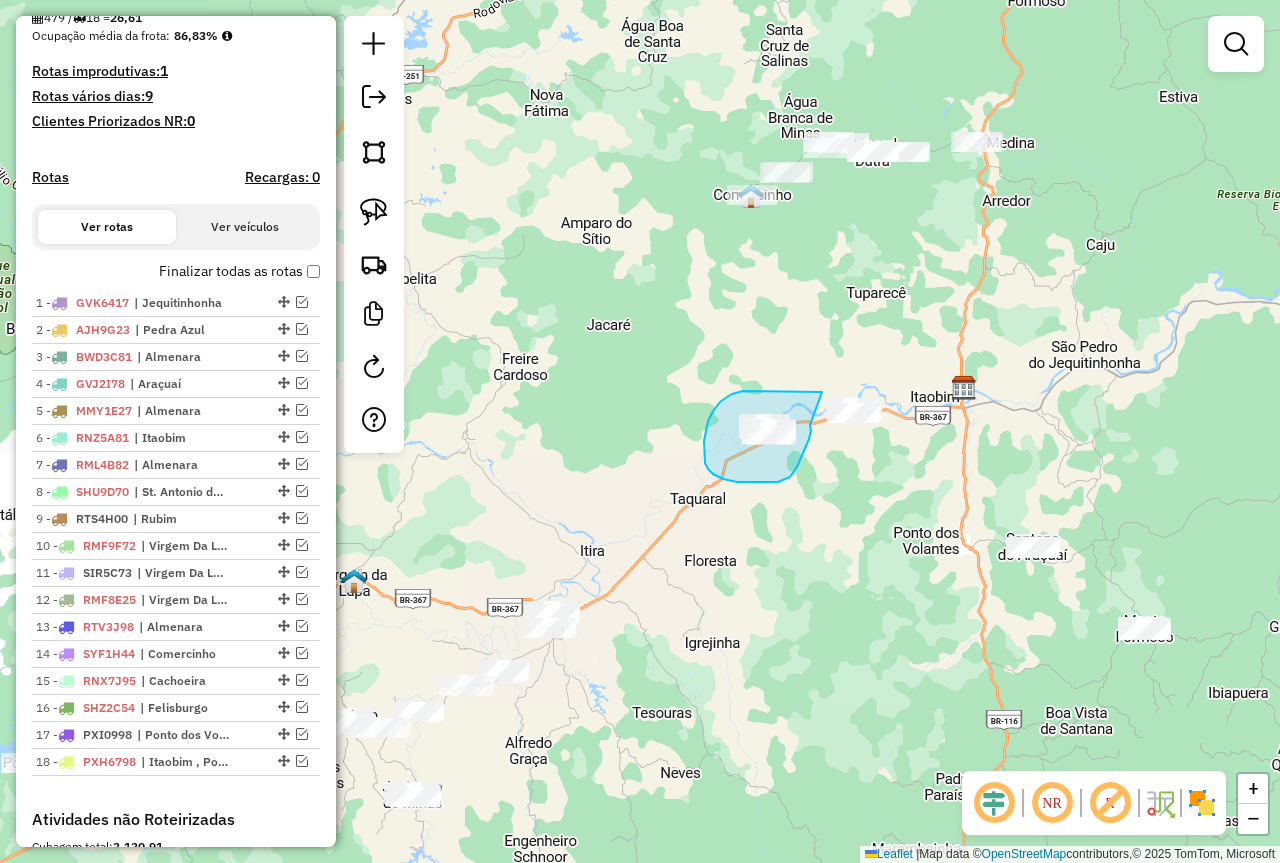 drag, startPoint x: 822, startPoint y: 392, endPoint x: 810, endPoint y: 425, distance: 35.1141 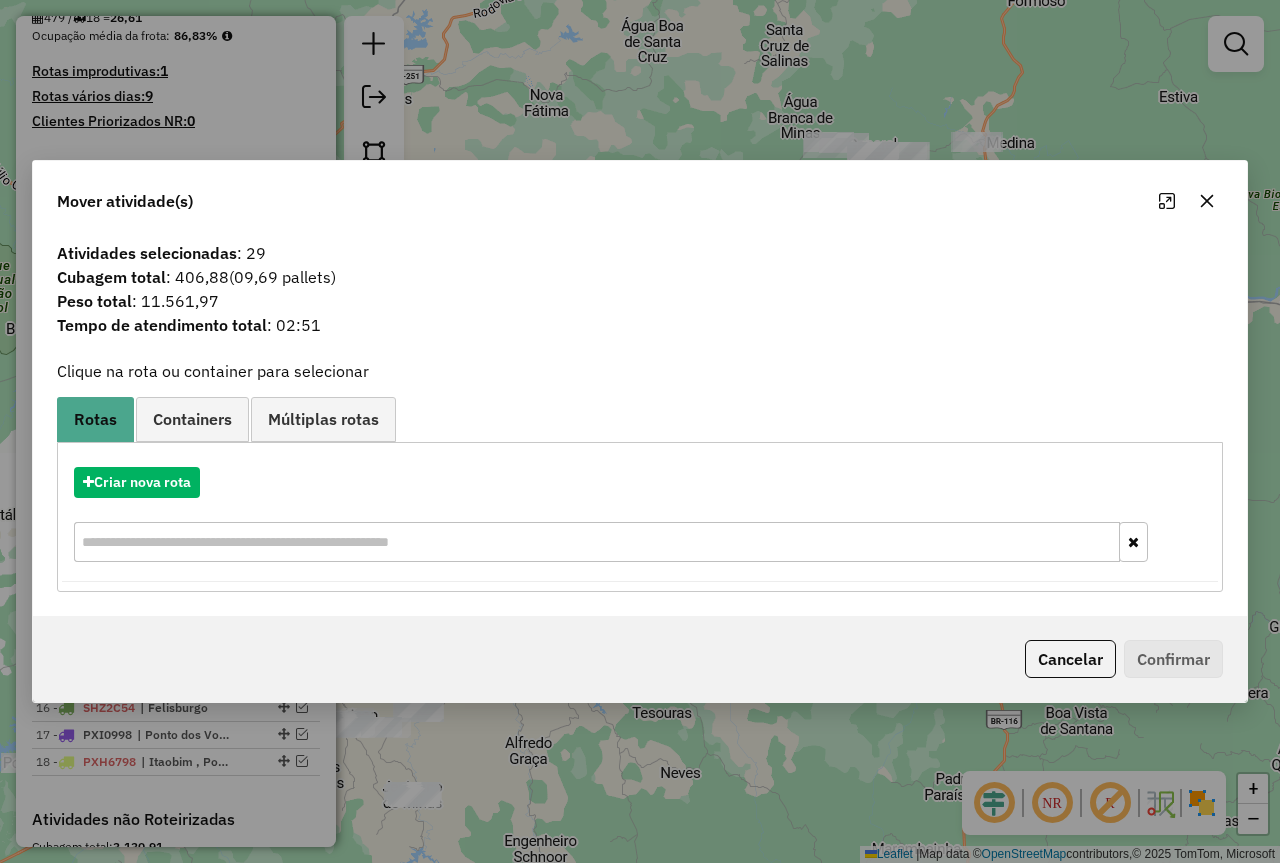 click 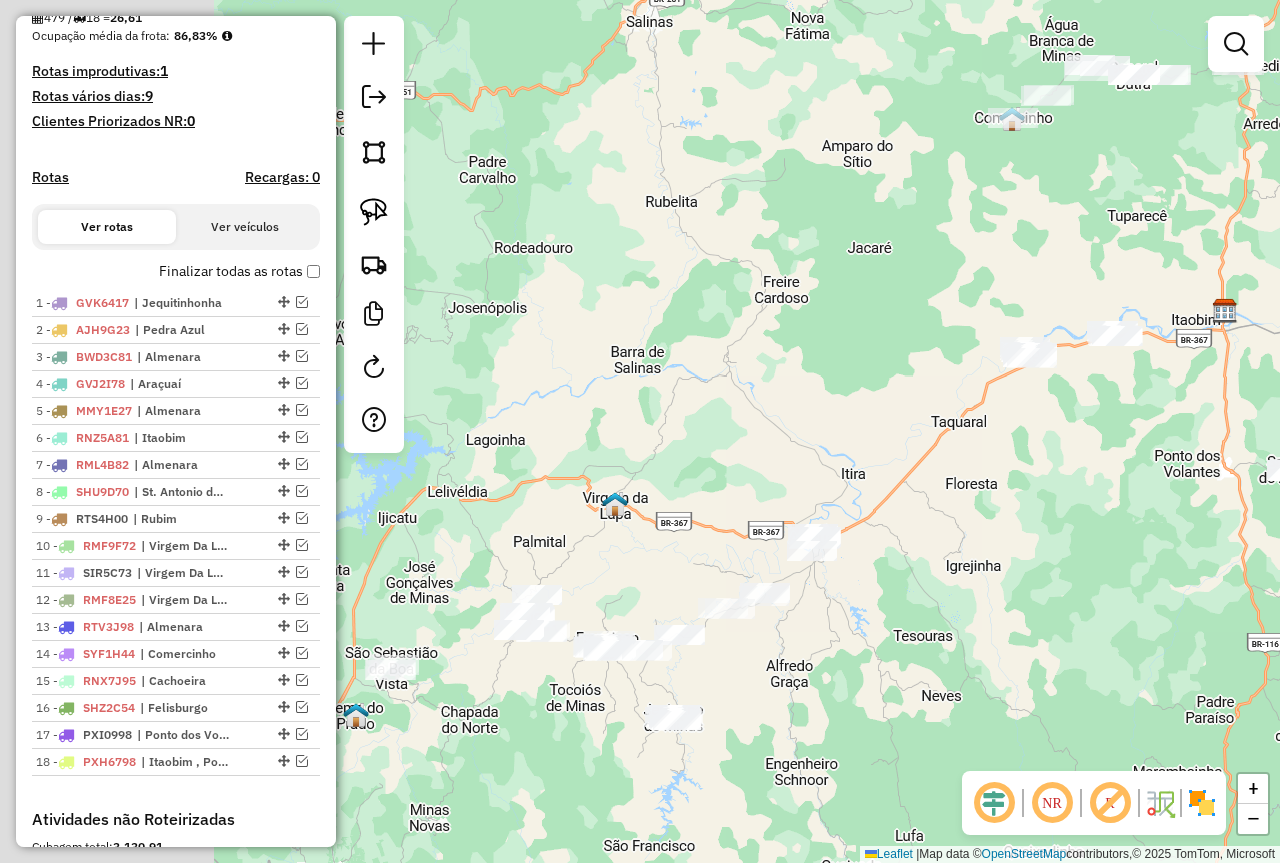 drag, startPoint x: 764, startPoint y: 610, endPoint x: 1006, endPoint y: 542, distance: 251.37224 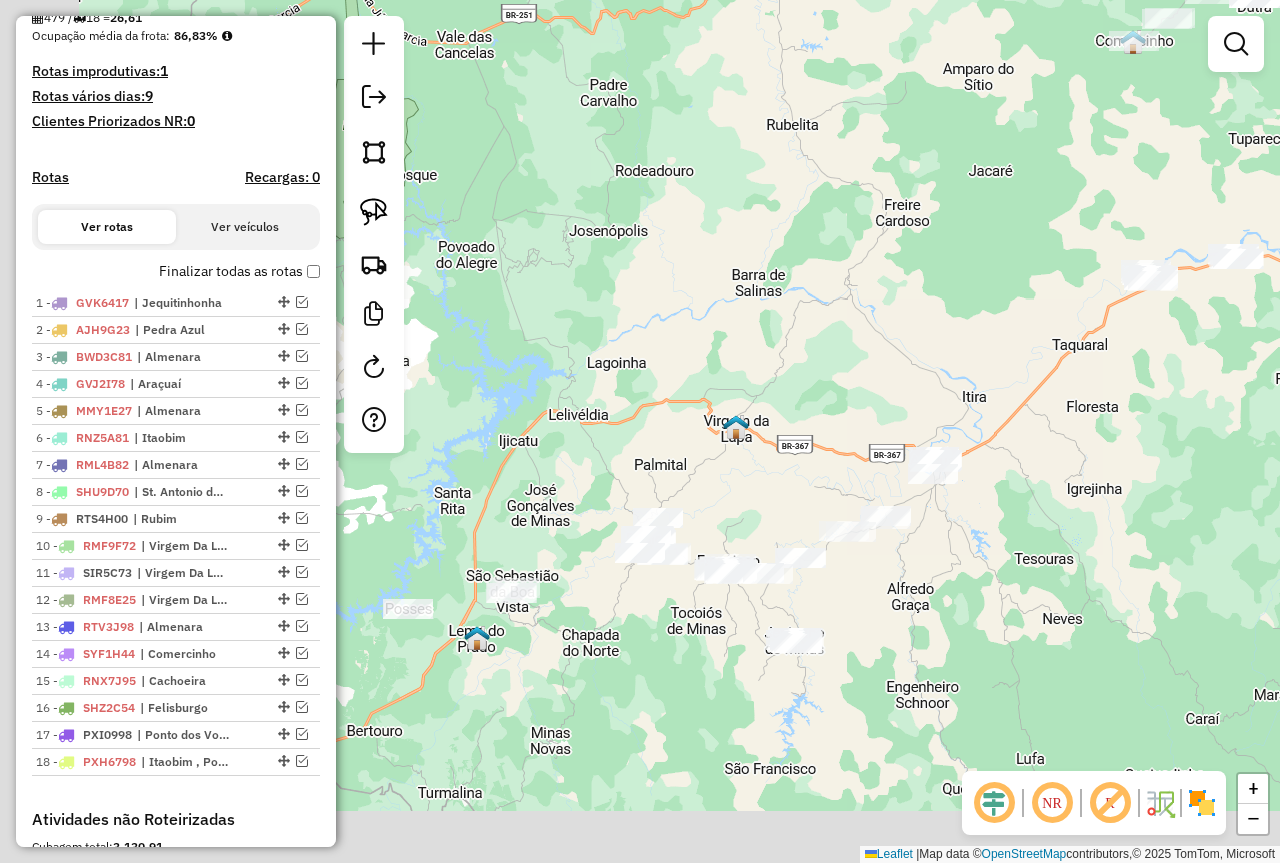 drag, startPoint x: 907, startPoint y: 666, endPoint x: 1029, endPoint y: 588, distance: 144.80331 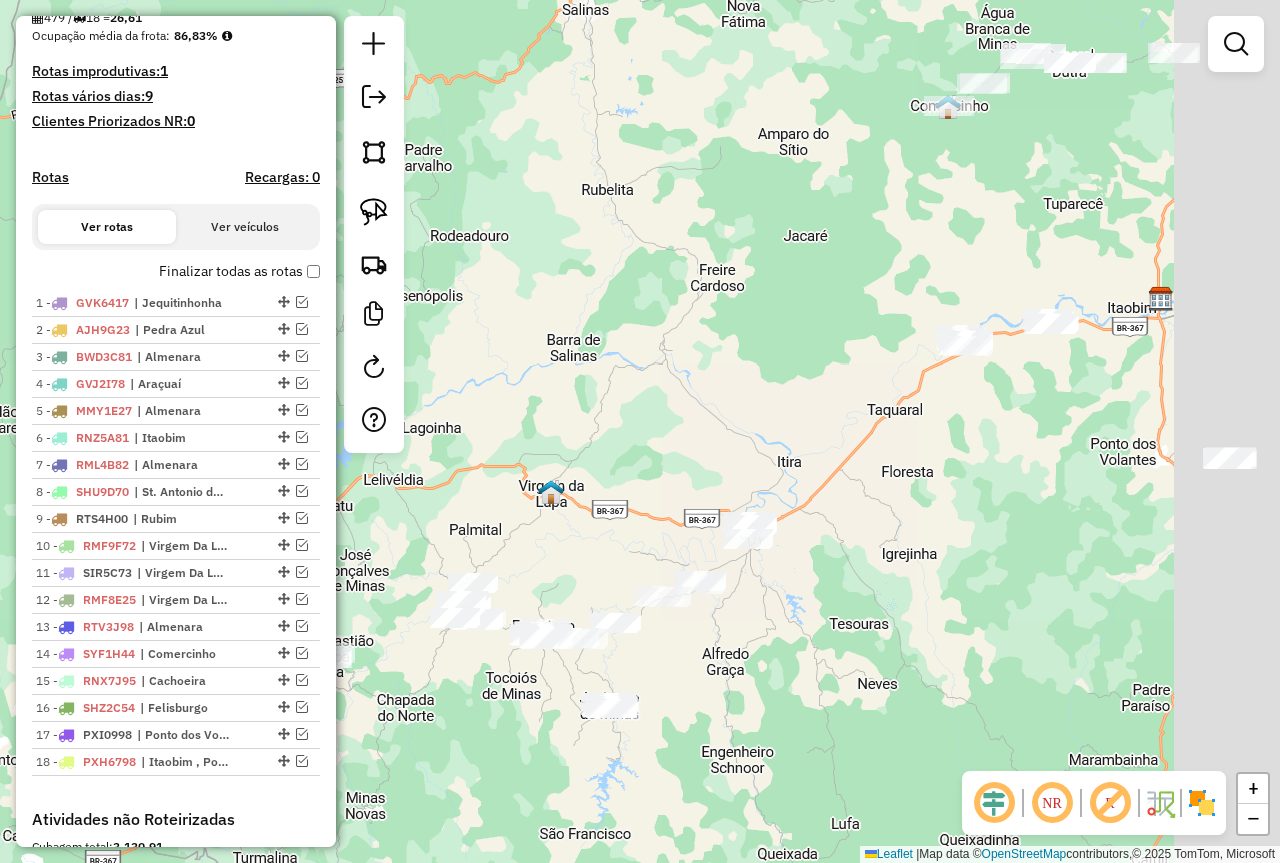 drag, startPoint x: 1052, startPoint y: 563, endPoint x: 829, endPoint y: 591, distance: 224.75098 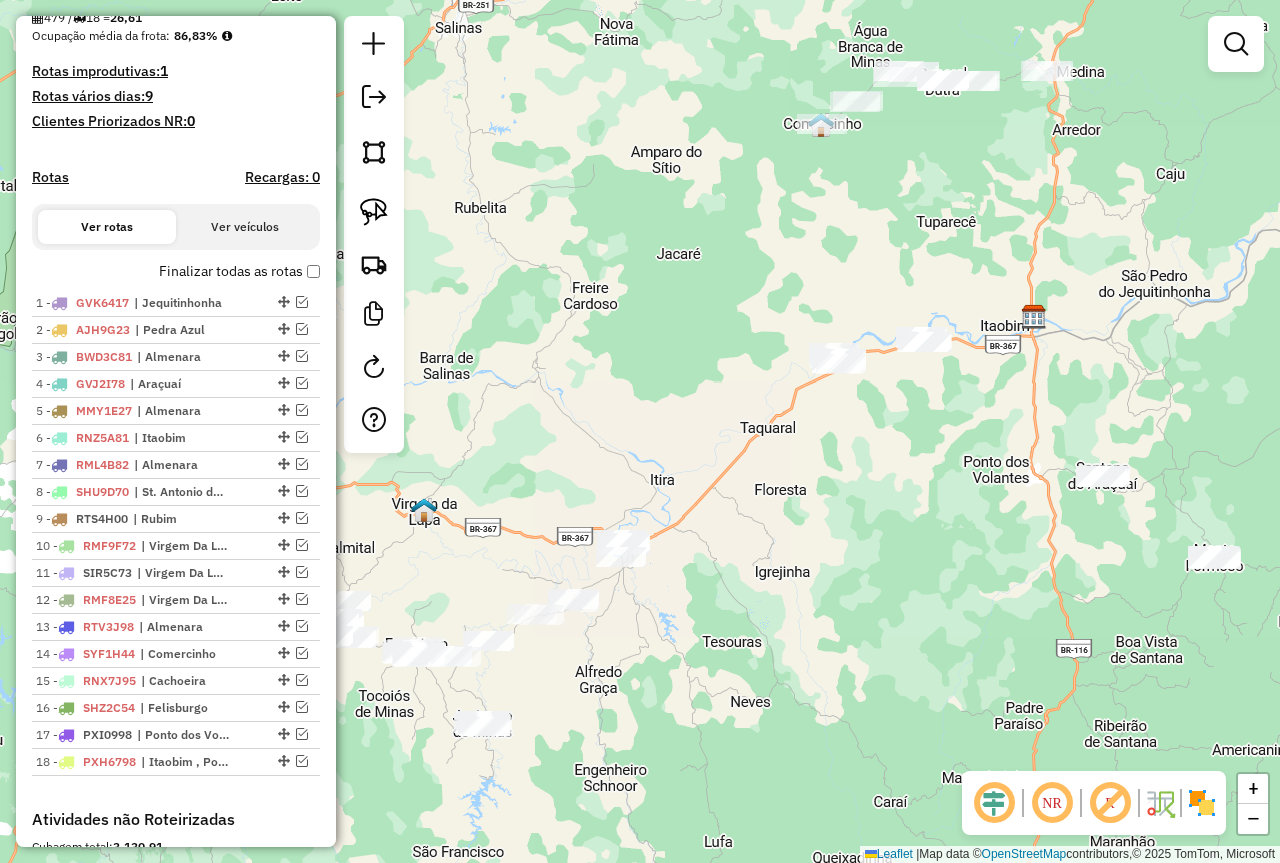 drag, startPoint x: 957, startPoint y: 539, endPoint x: 805, endPoint y: 562, distance: 153.73029 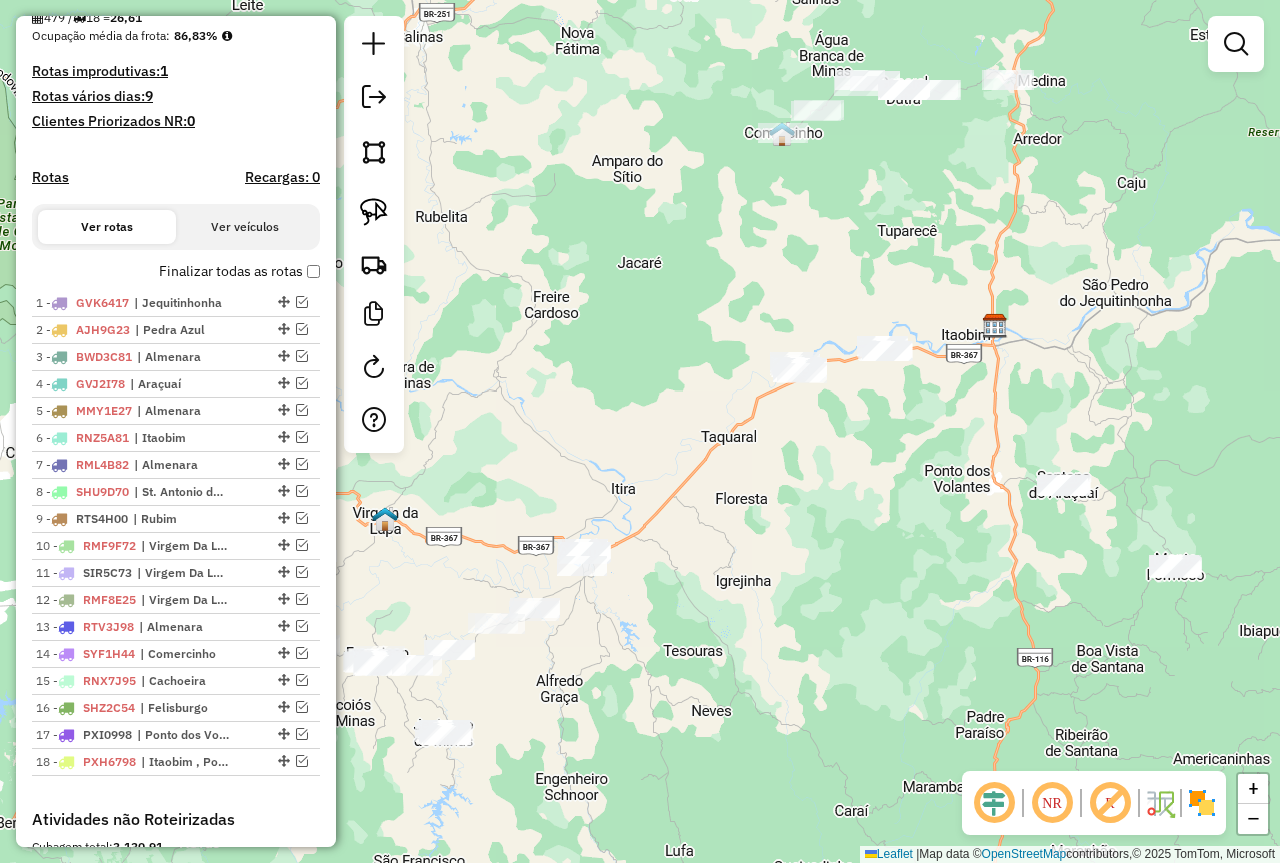 drag, startPoint x: 761, startPoint y: 630, endPoint x: 1088, endPoint y: 448, distance: 374.23654 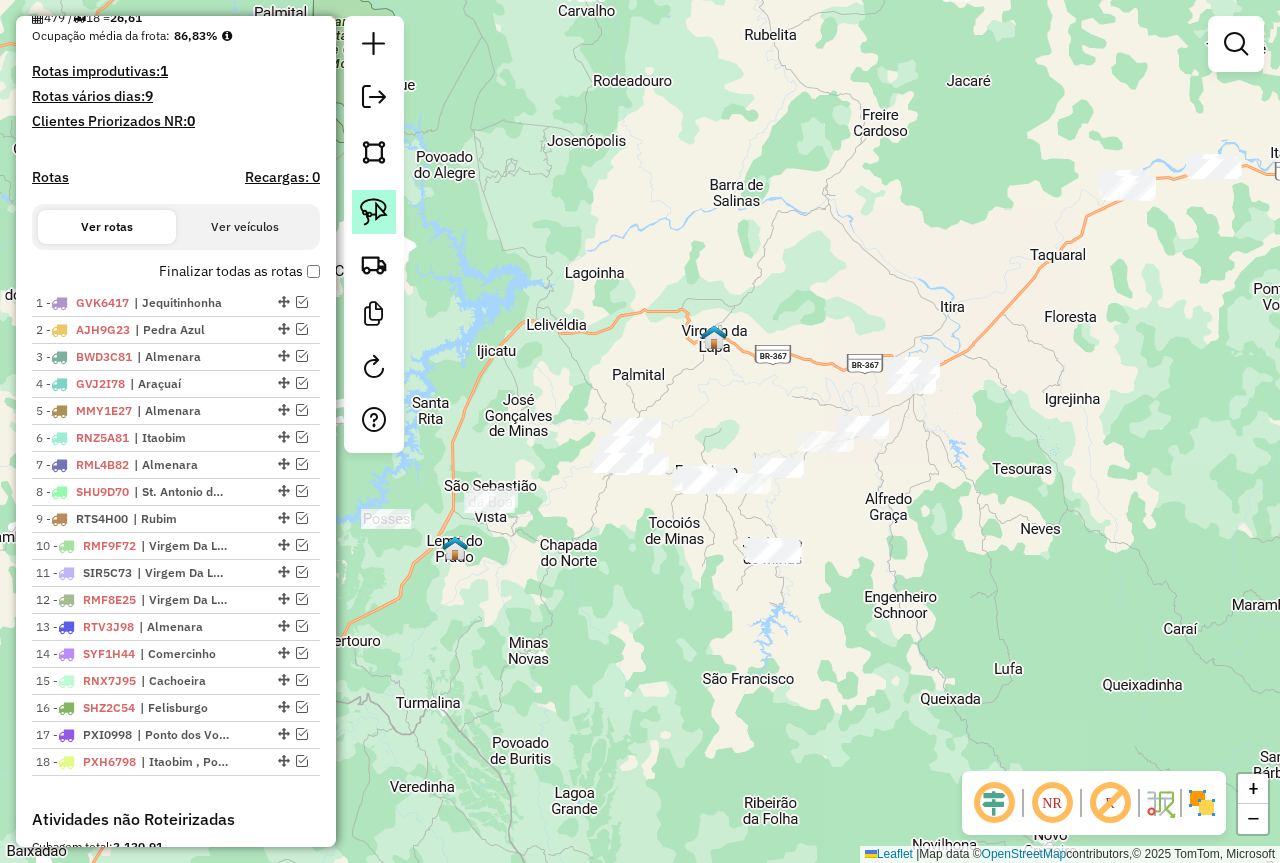 click 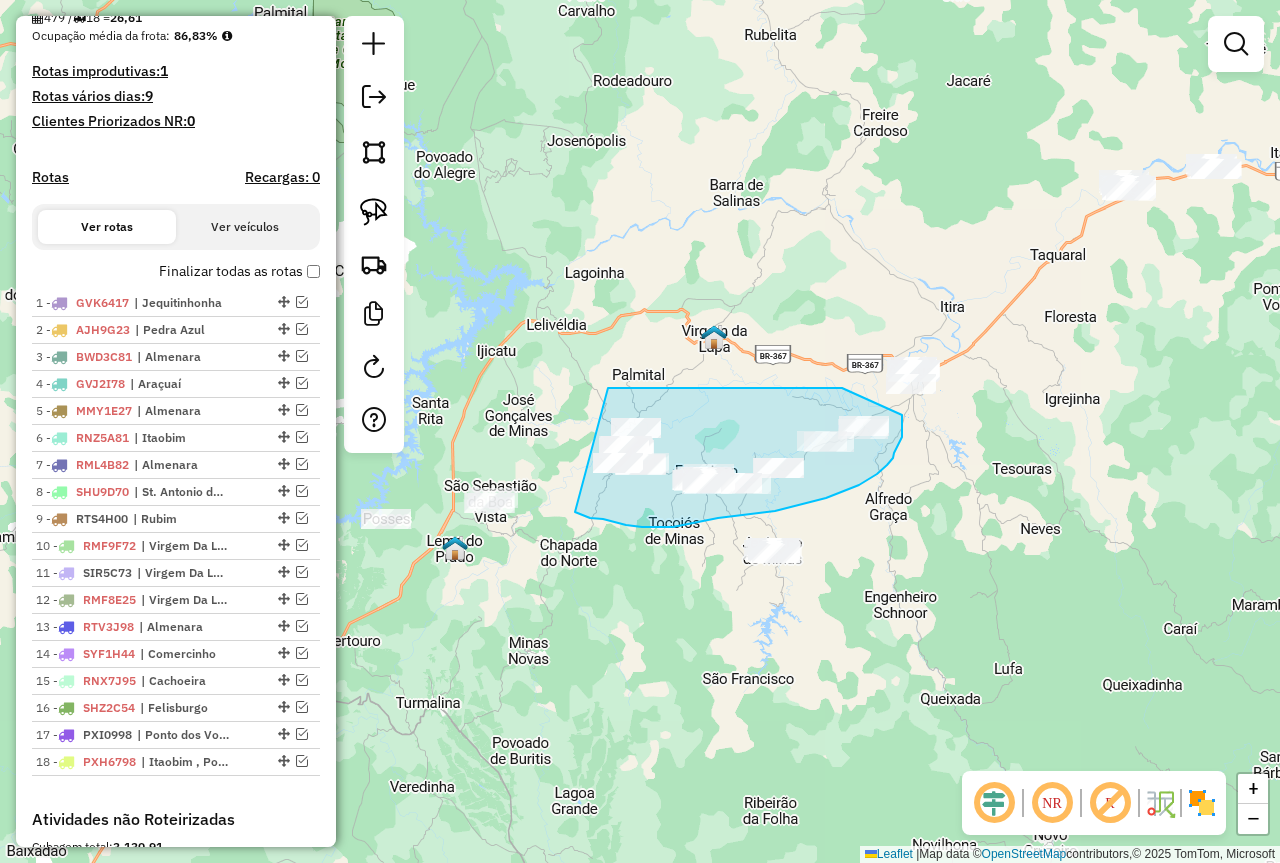 drag, startPoint x: 608, startPoint y: 388, endPoint x: 569, endPoint y: 509, distance: 127.12985 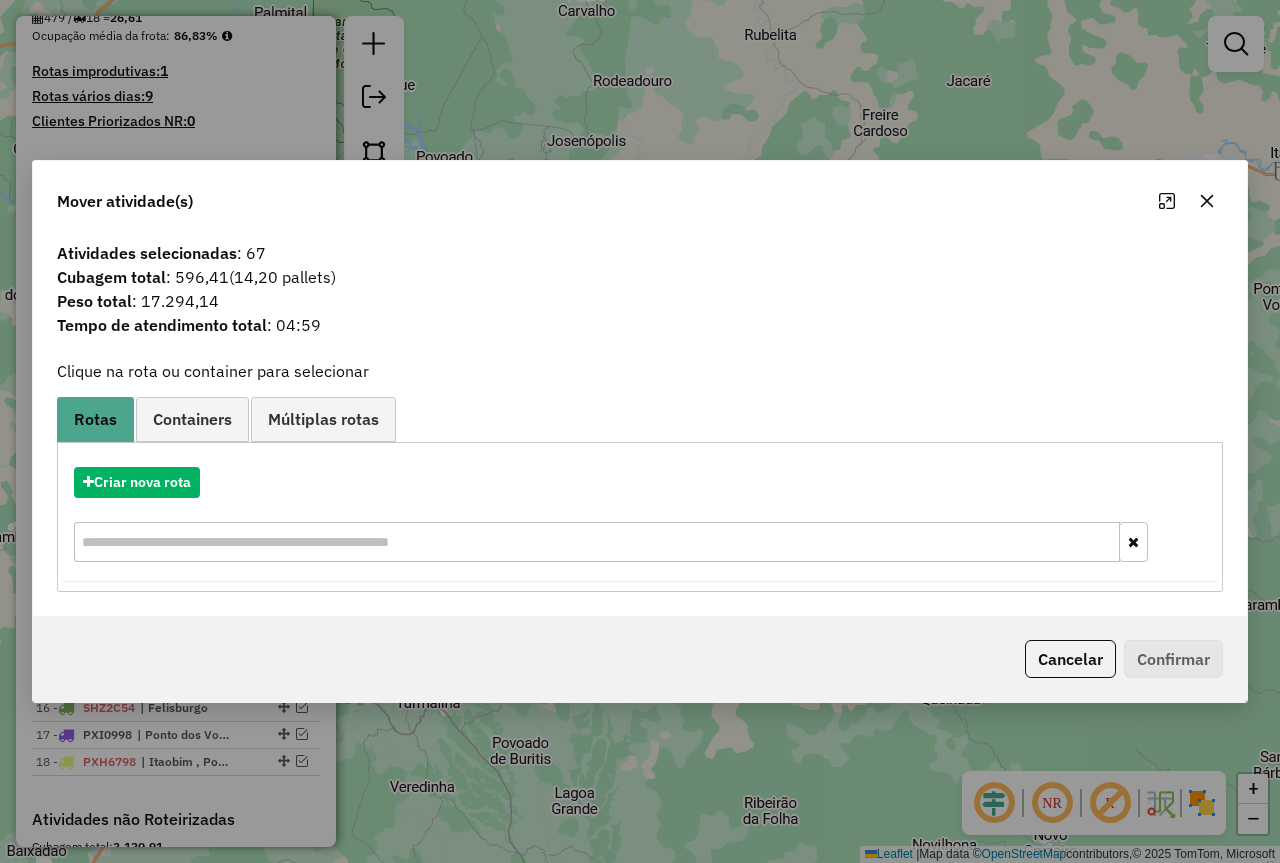 click 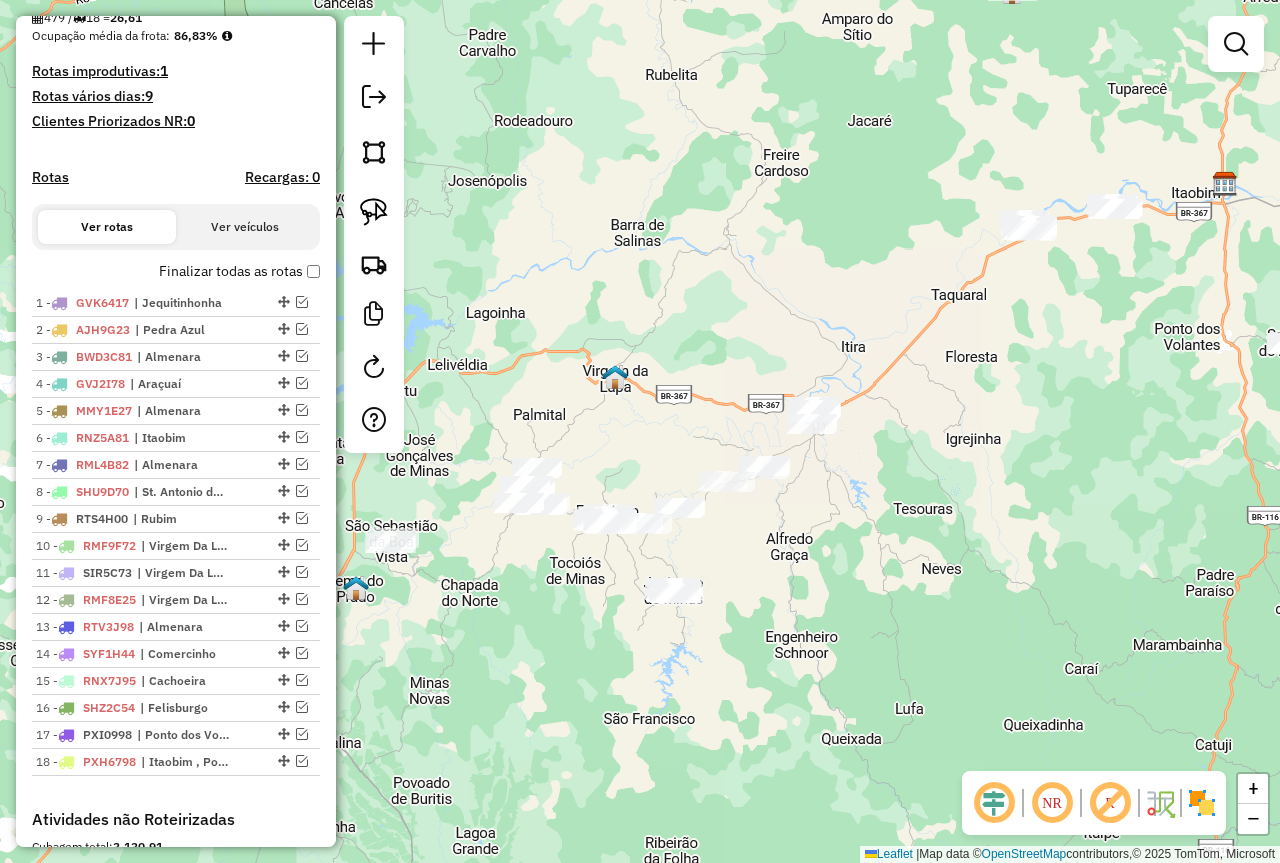 drag, startPoint x: 1119, startPoint y: 362, endPoint x: 986, endPoint y: 383, distance: 134.64769 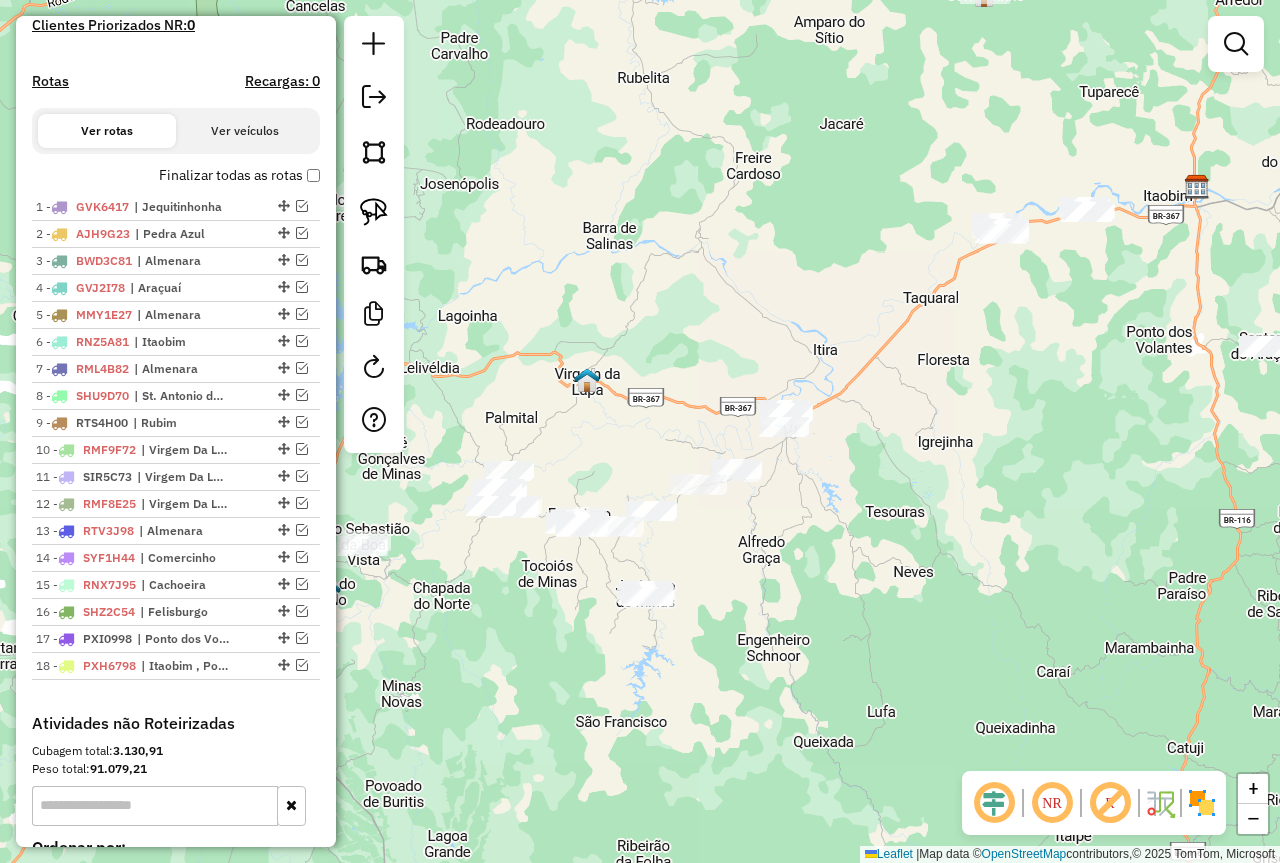 scroll, scrollTop: 700, scrollLeft: 0, axis: vertical 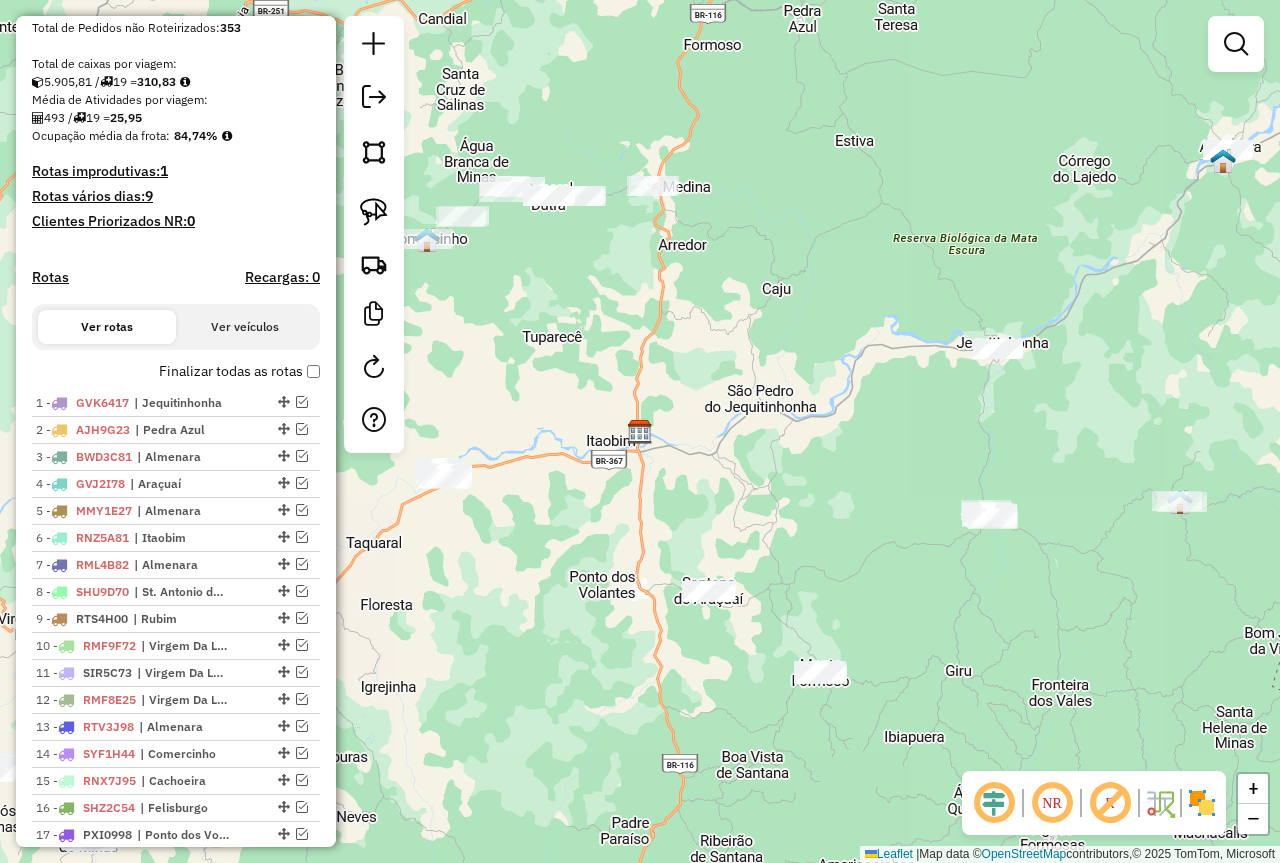 click on "Ver rotas" at bounding box center [107, 327] 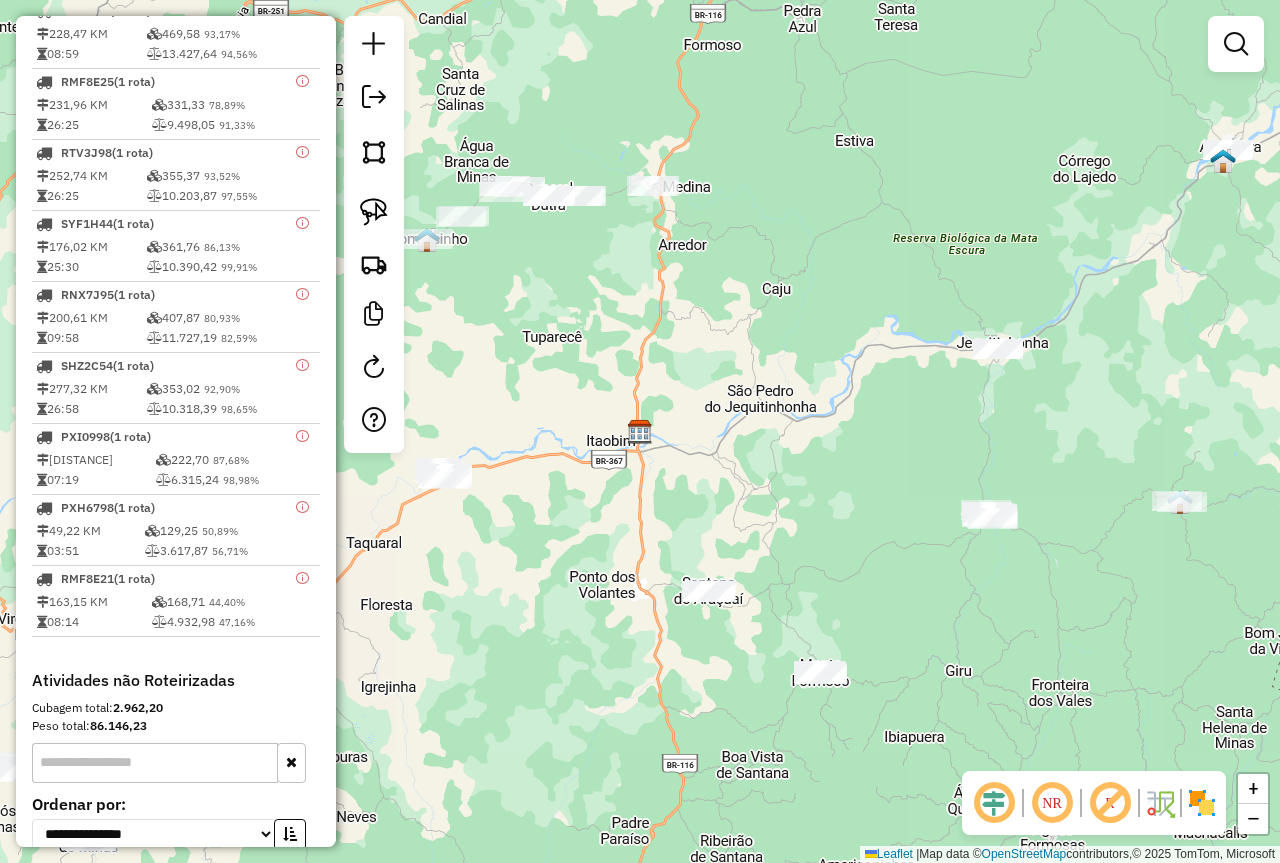 scroll, scrollTop: 1500, scrollLeft: 0, axis: vertical 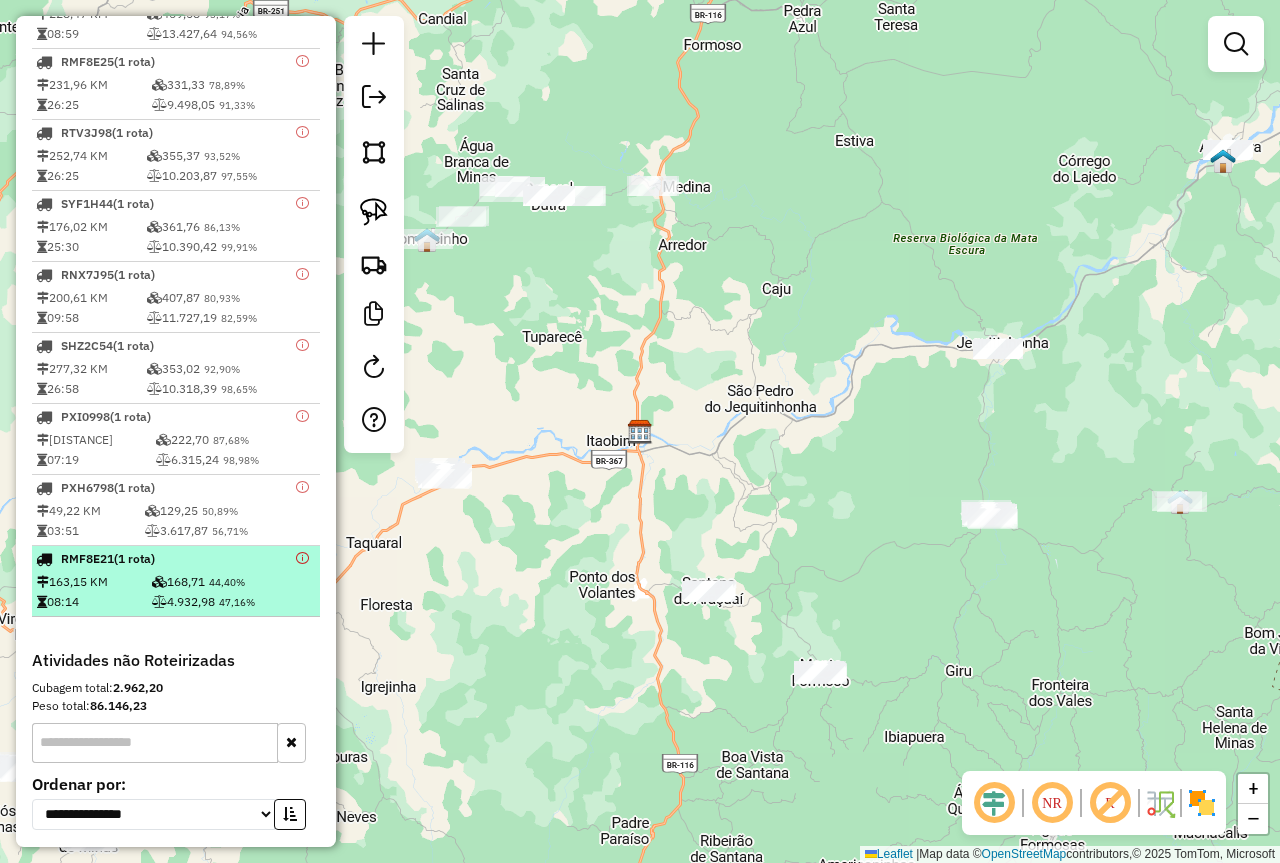click at bounding box center (302, 558) 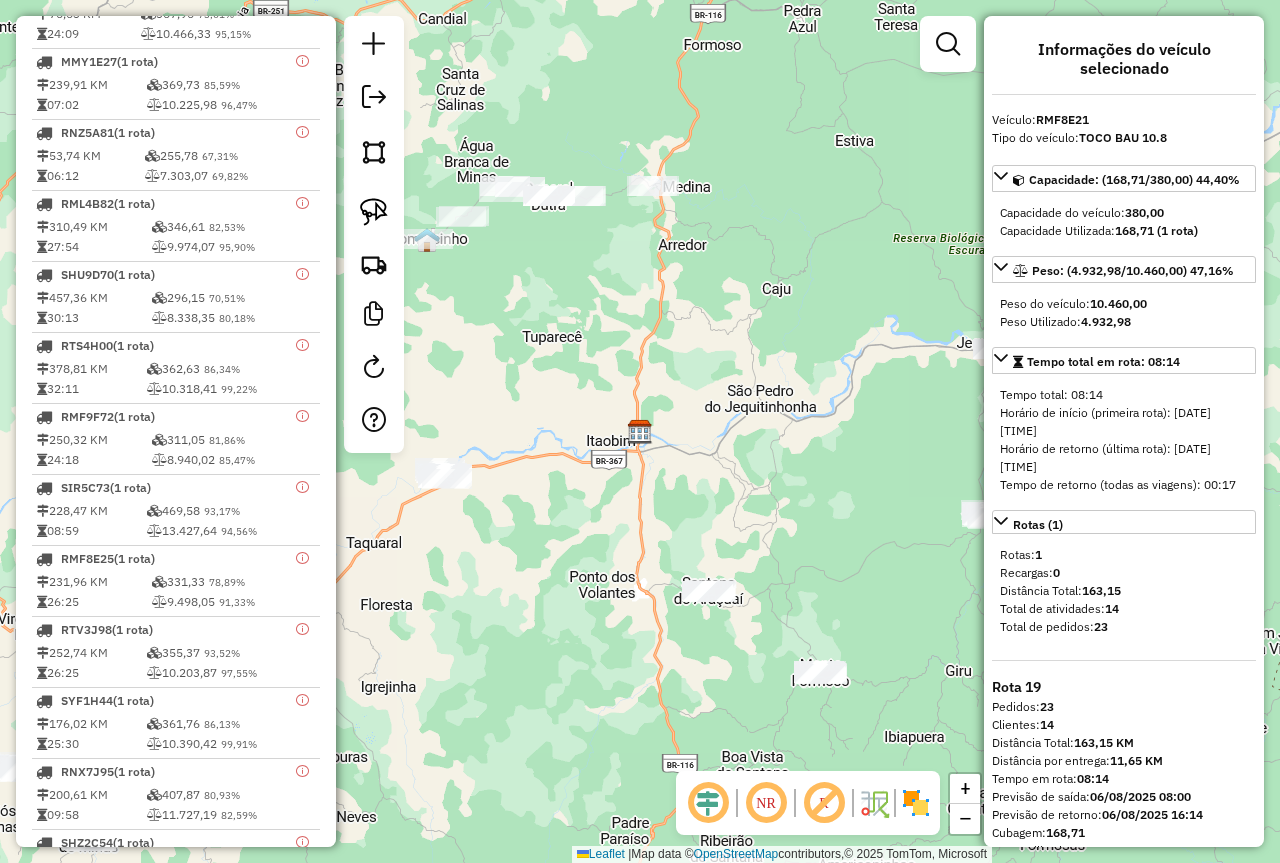 scroll, scrollTop: 600, scrollLeft: 0, axis: vertical 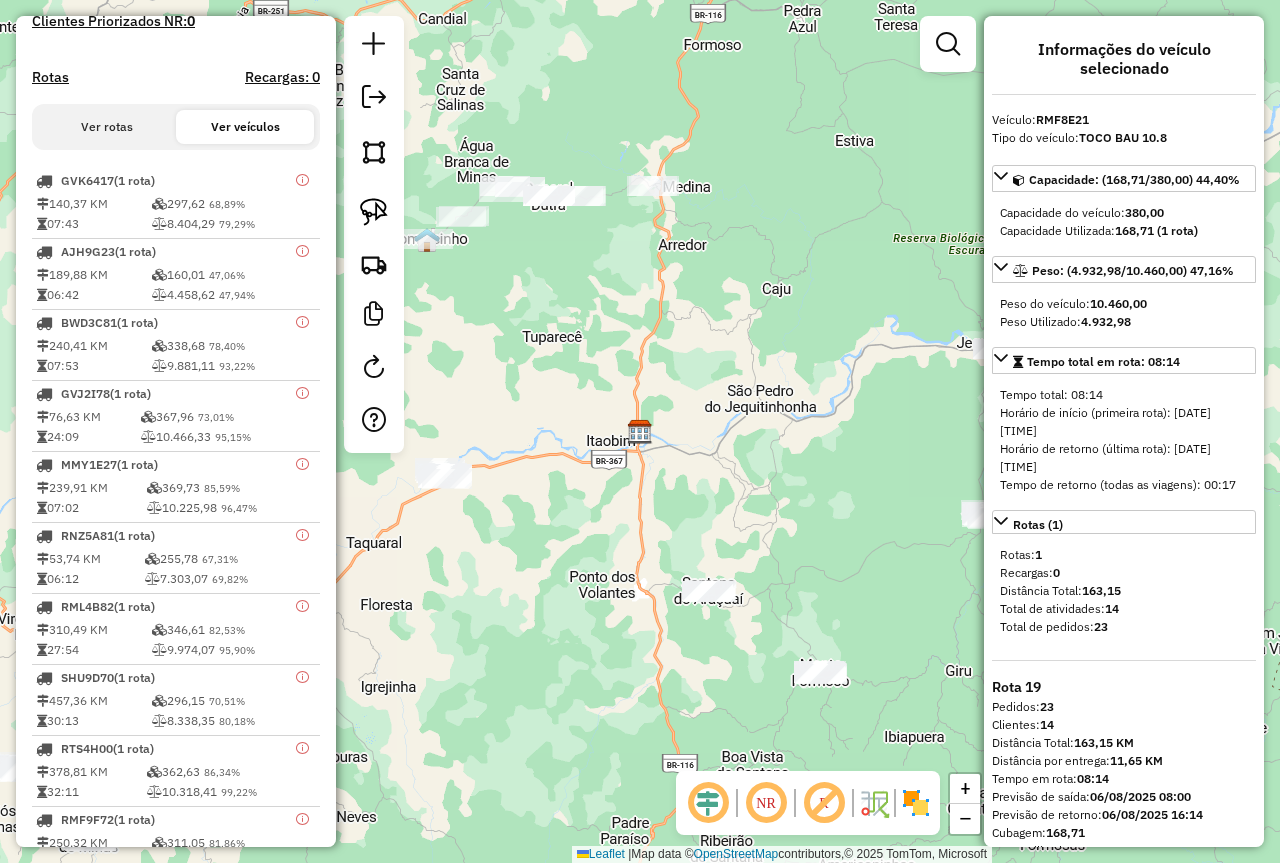 click on "Ver rotas" at bounding box center [107, 127] 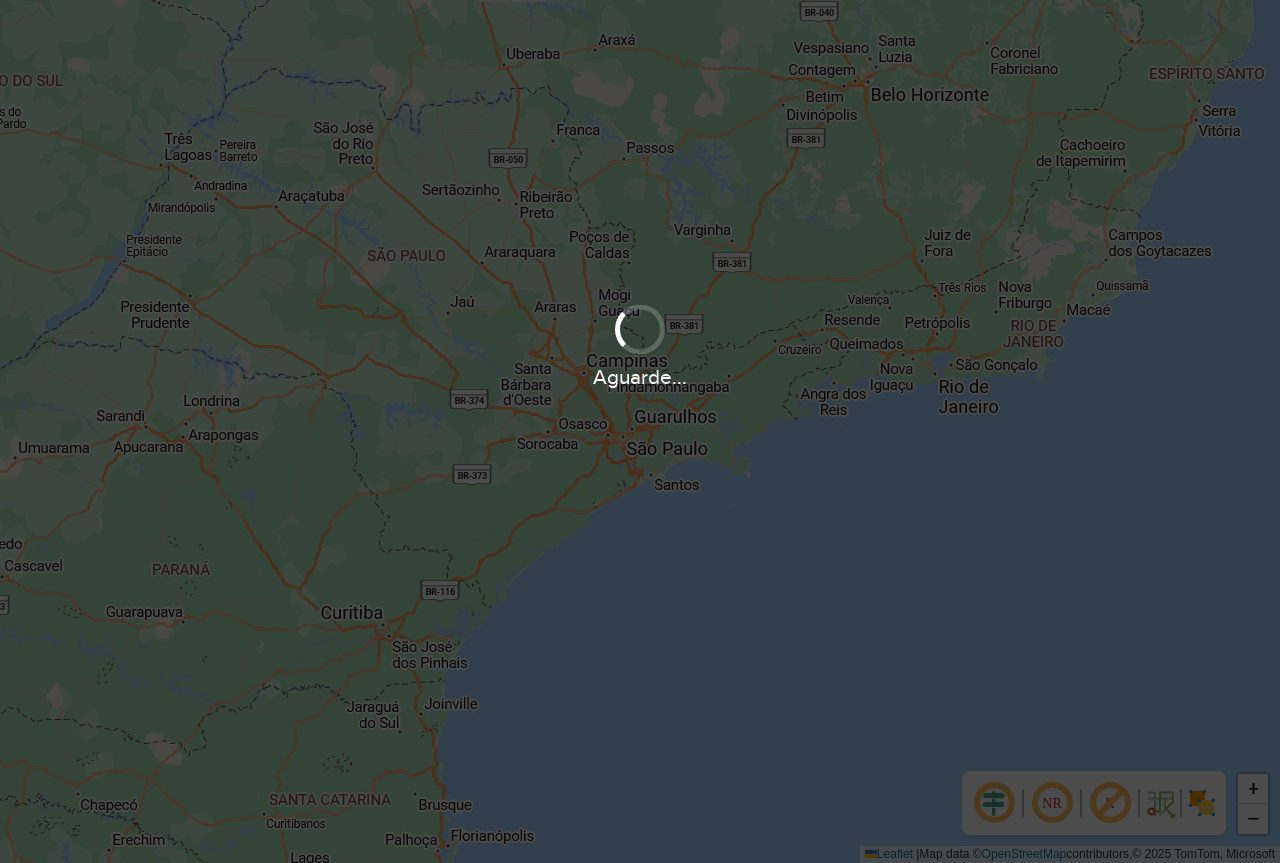 scroll, scrollTop: 0, scrollLeft: 0, axis: both 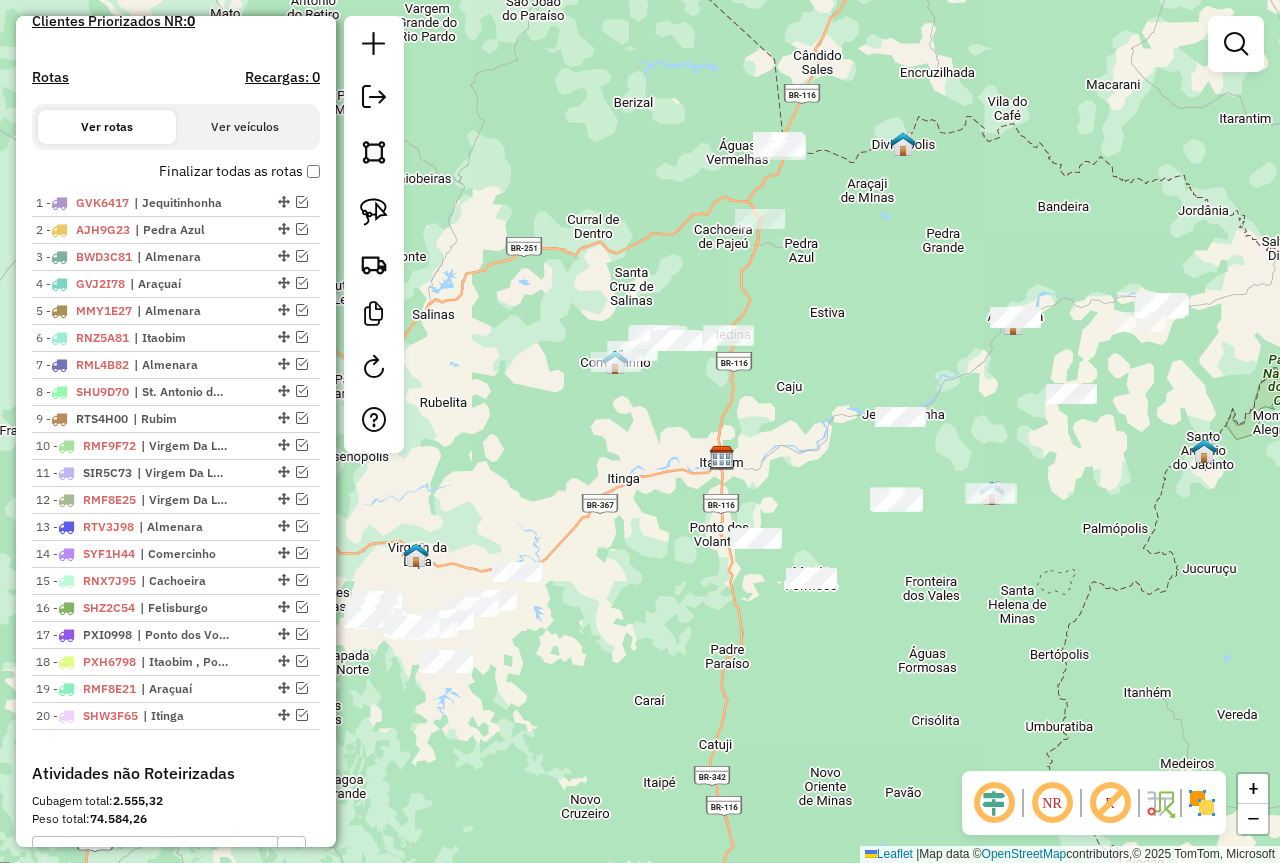 drag, startPoint x: 538, startPoint y: 549, endPoint x: 765, endPoint y: 513, distance: 229.8369 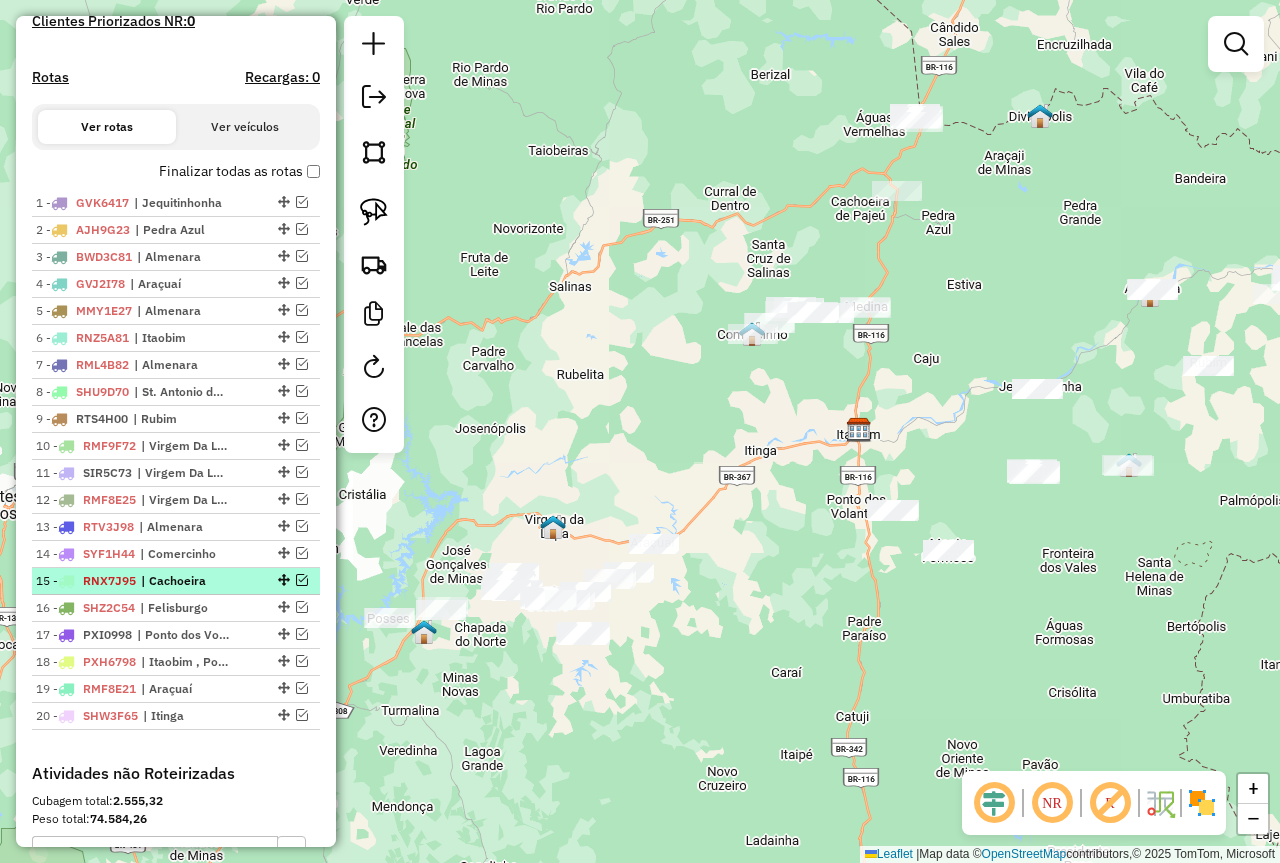 scroll, scrollTop: 700, scrollLeft: 0, axis: vertical 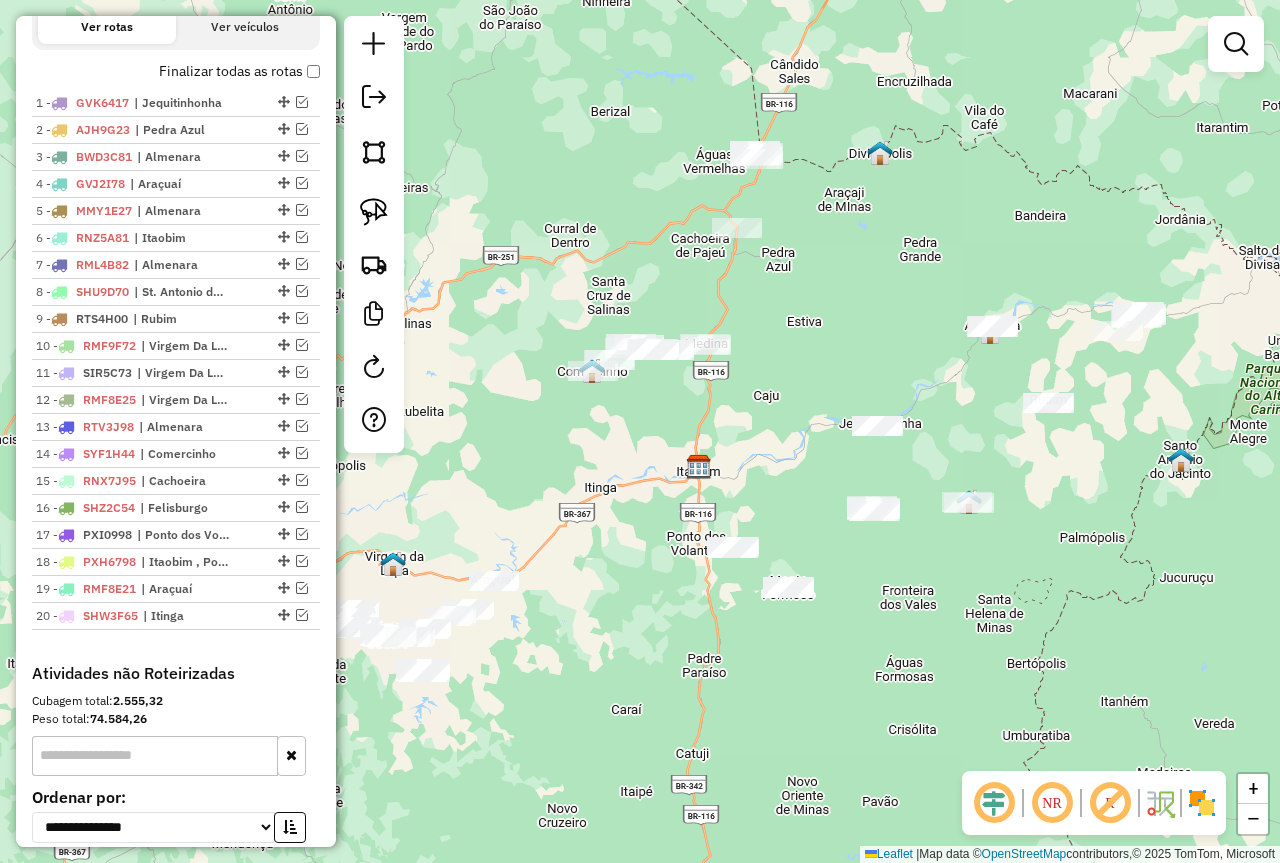 drag, startPoint x: 794, startPoint y: 710, endPoint x: 601, endPoint y: 736, distance: 194.74342 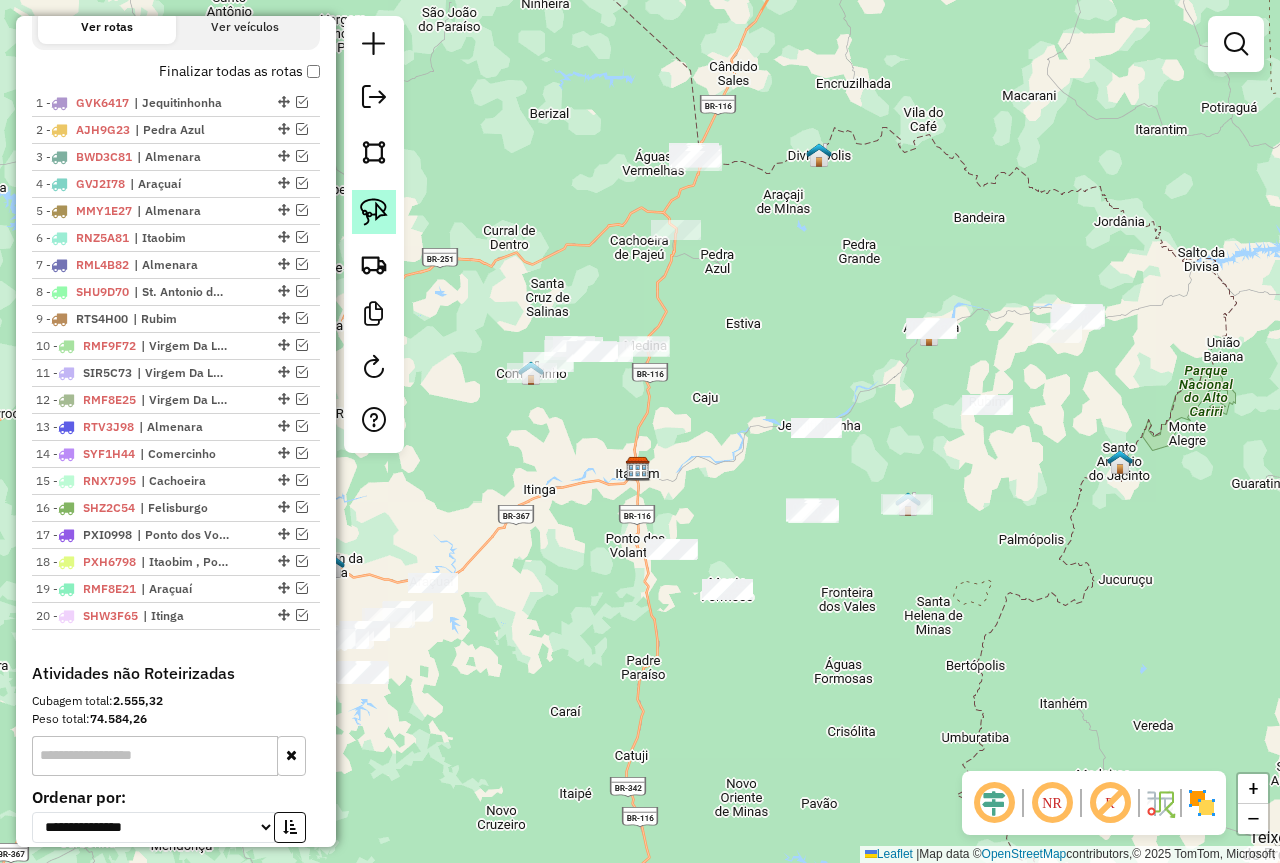 click 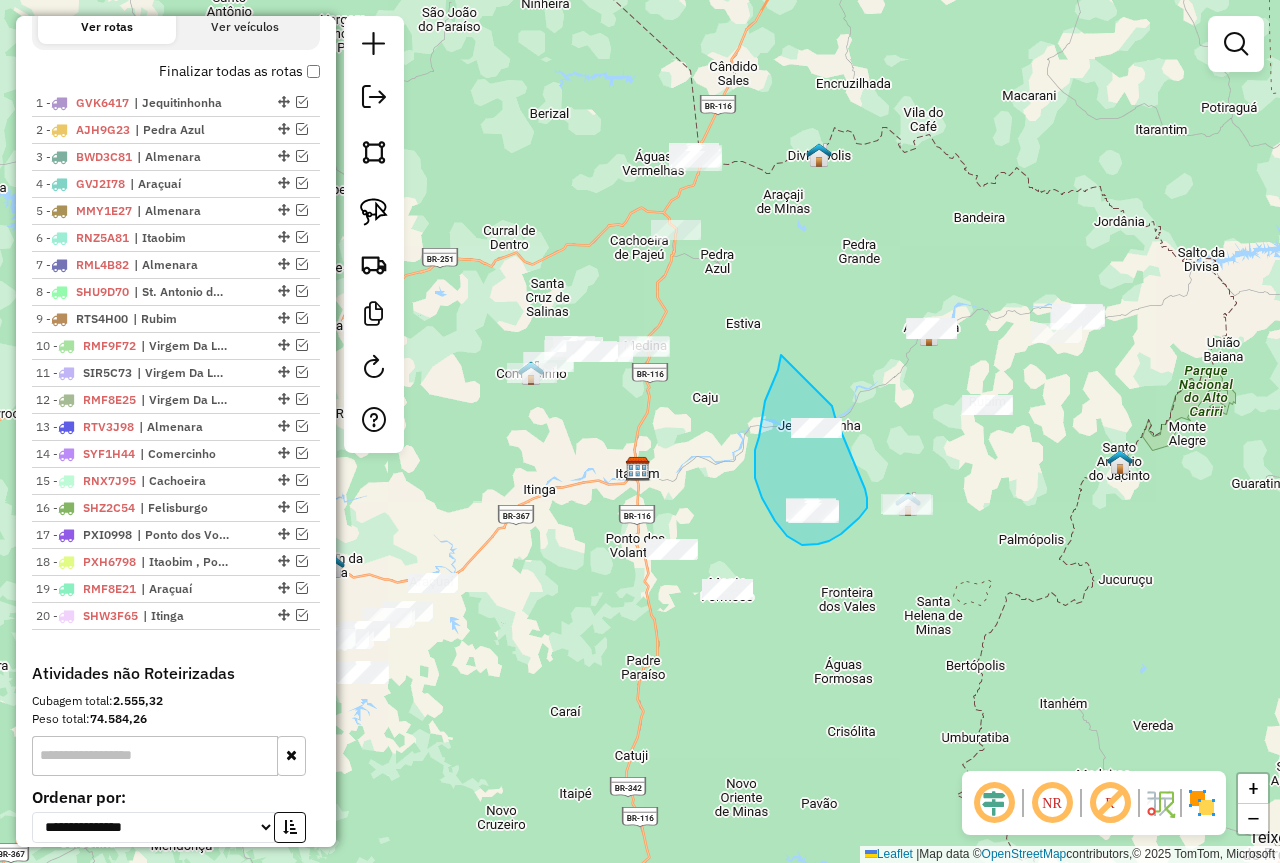 drag, startPoint x: 772, startPoint y: 383, endPoint x: 829, endPoint y: 398, distance: 58.940647 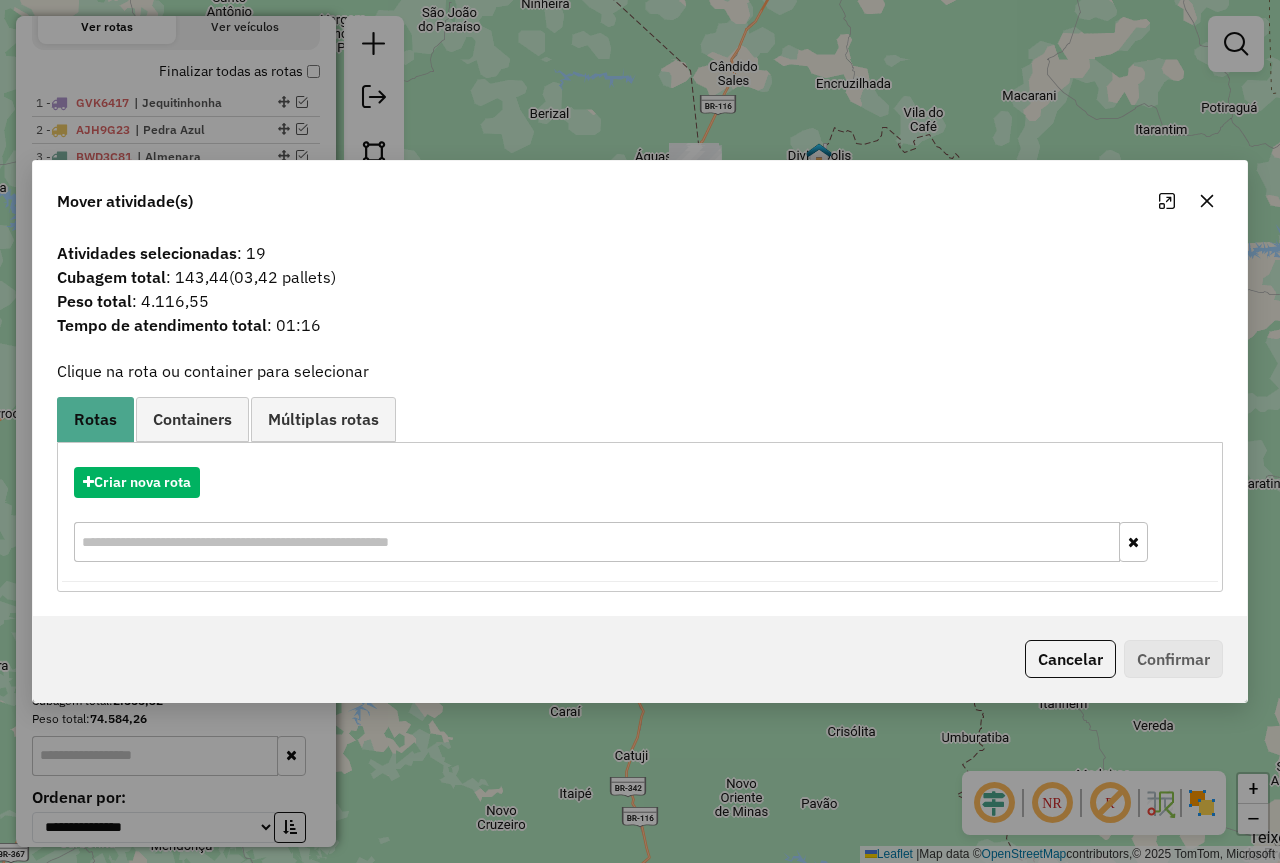 click 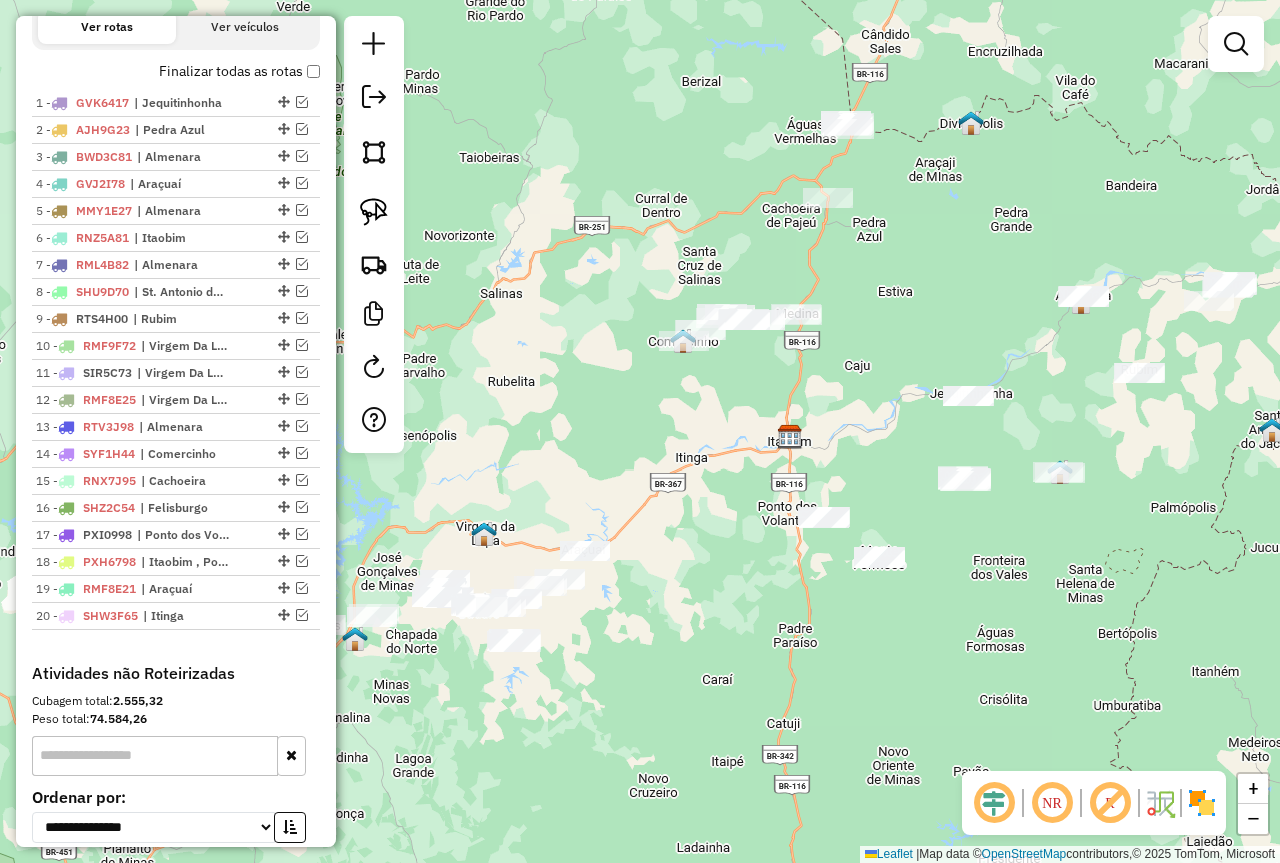 drag, startPoint x: 488, startPoint y: 473, endPoint x: 693, endPoint y: 431, distance: 209.25821 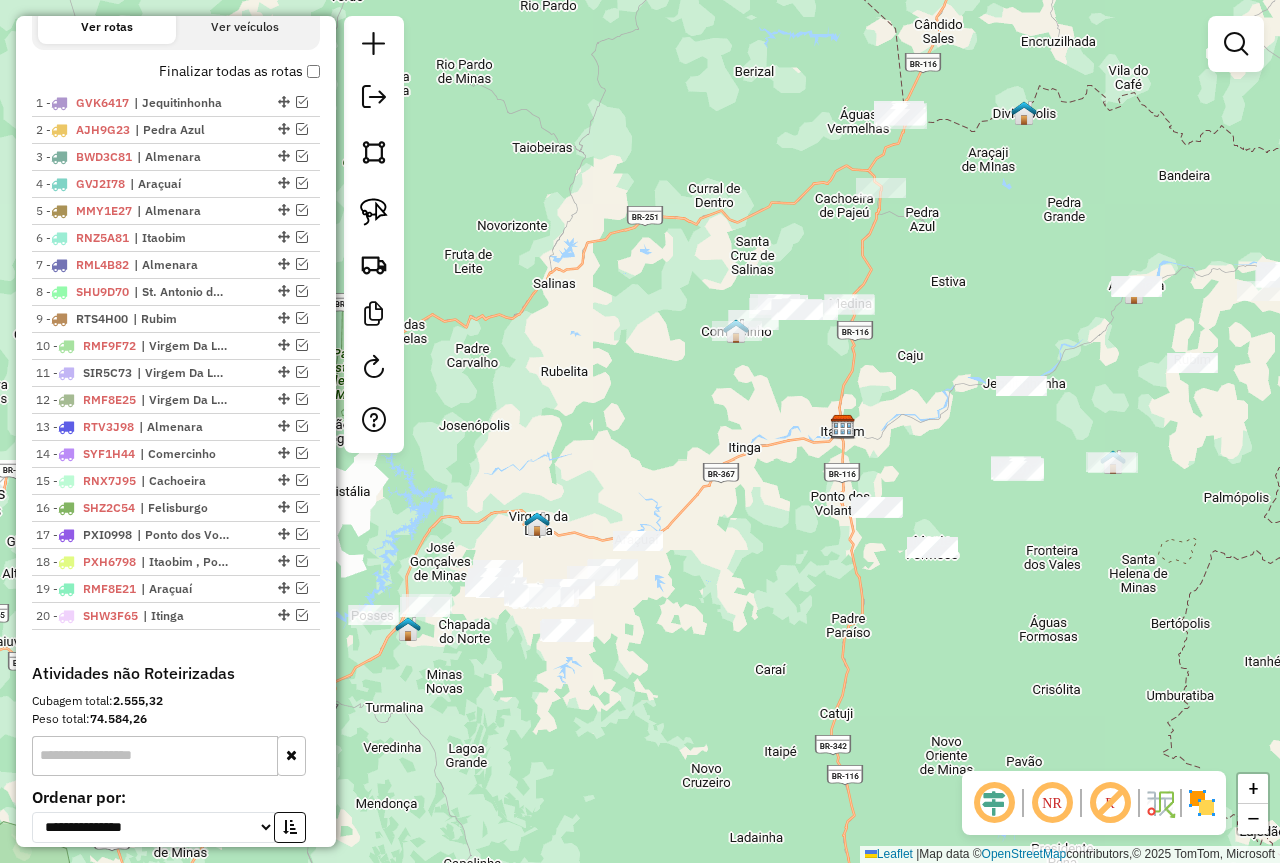 drag, startPoint x: 554, startPoint y: 488, endPoint x: 720, endPoint y: 431, distance: 175.51353 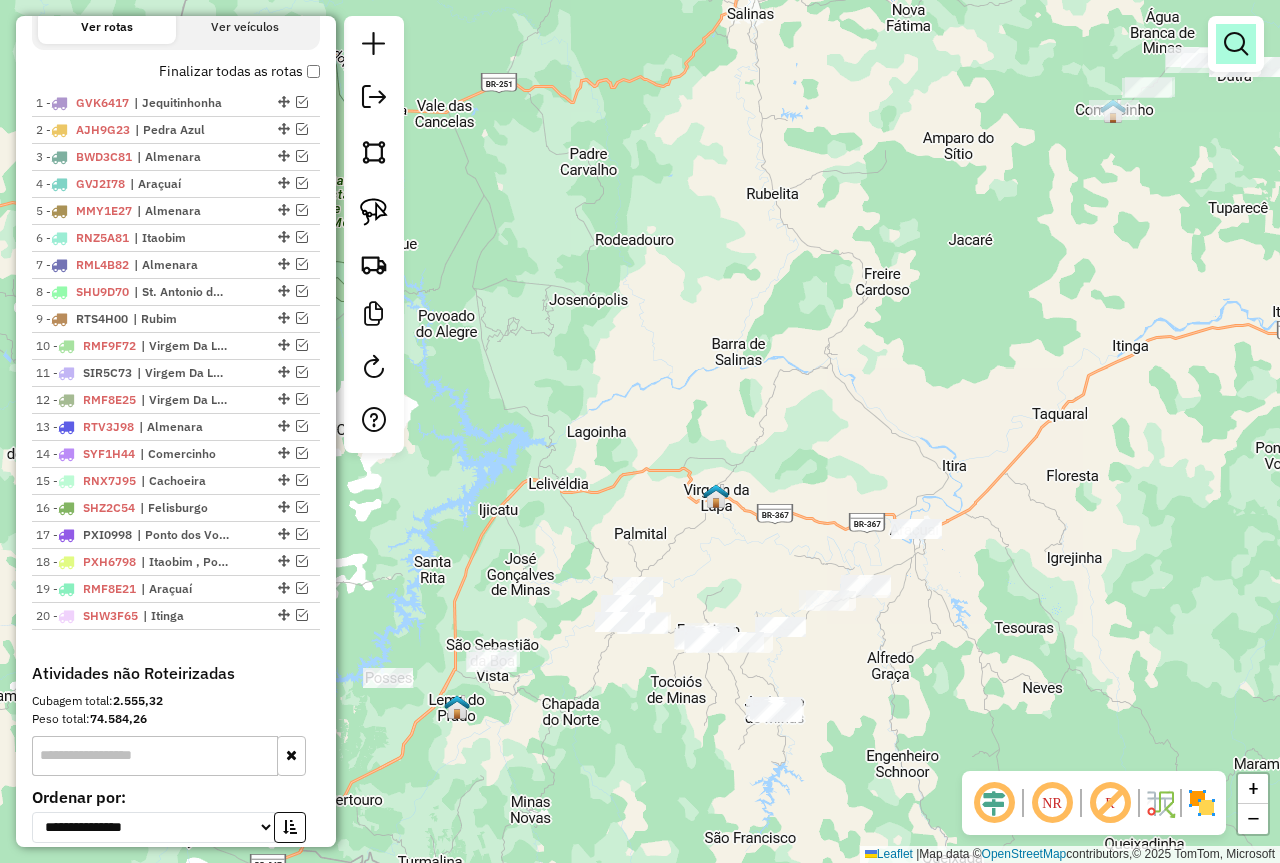 click at bounding box center [1236, 44] 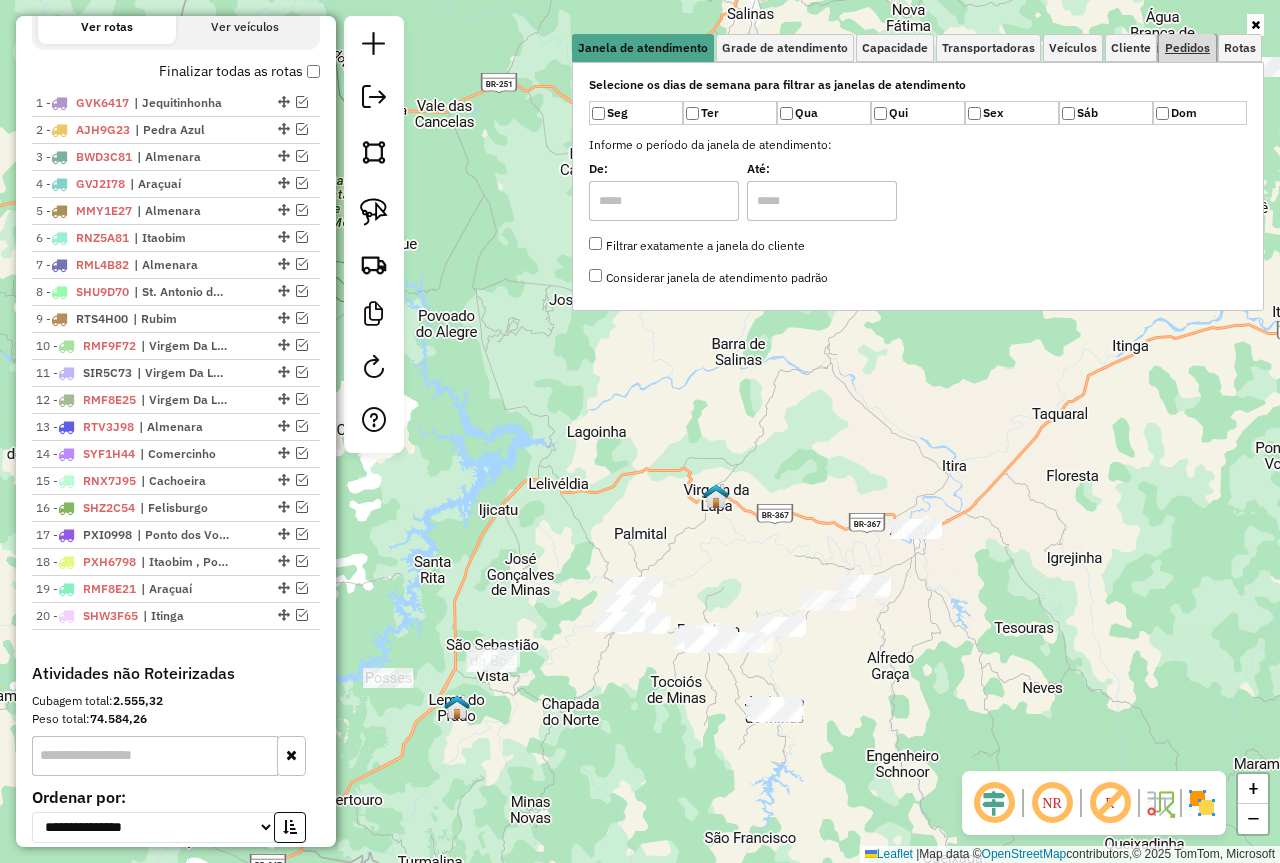 click on "Pedidos" at bounding box center [1187, 48] 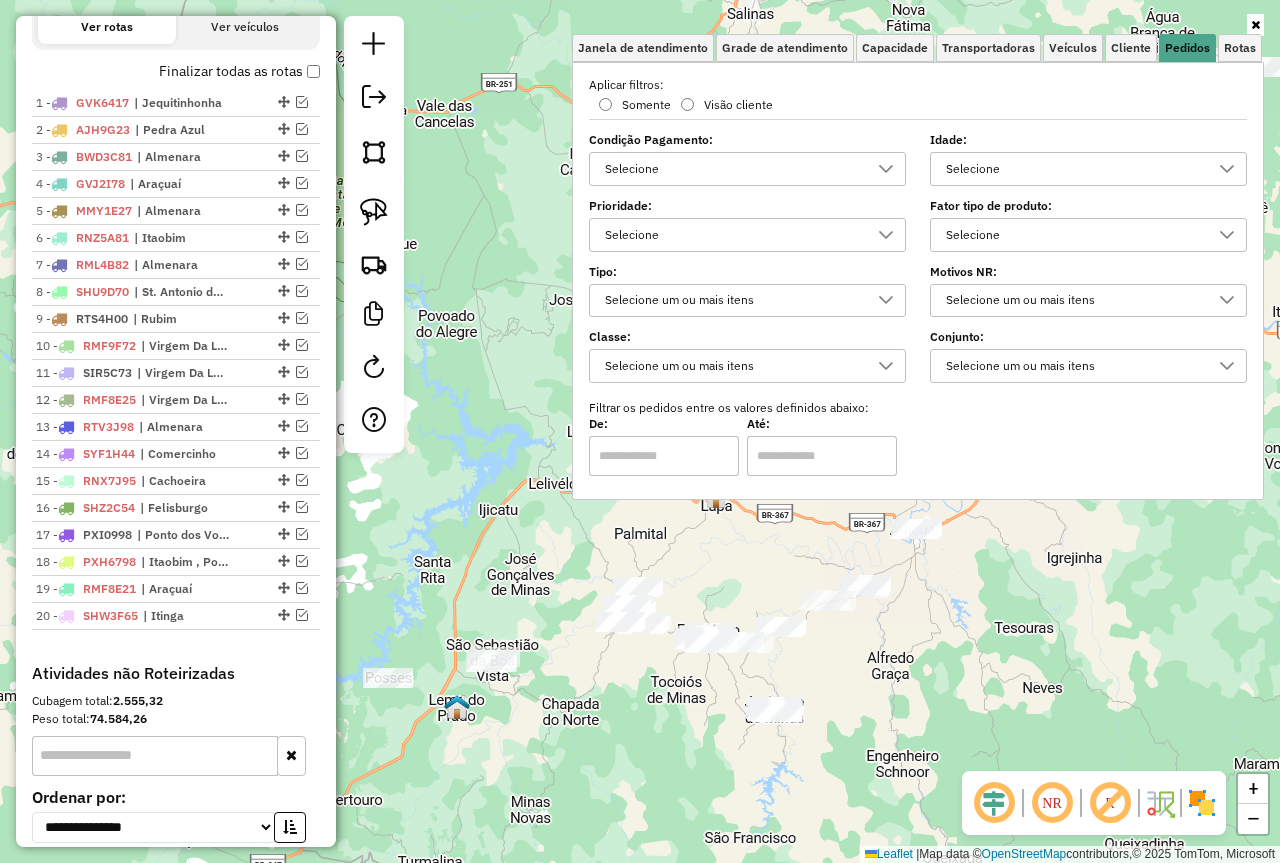 click on "Selecione" at bounding box center [1073, 169] 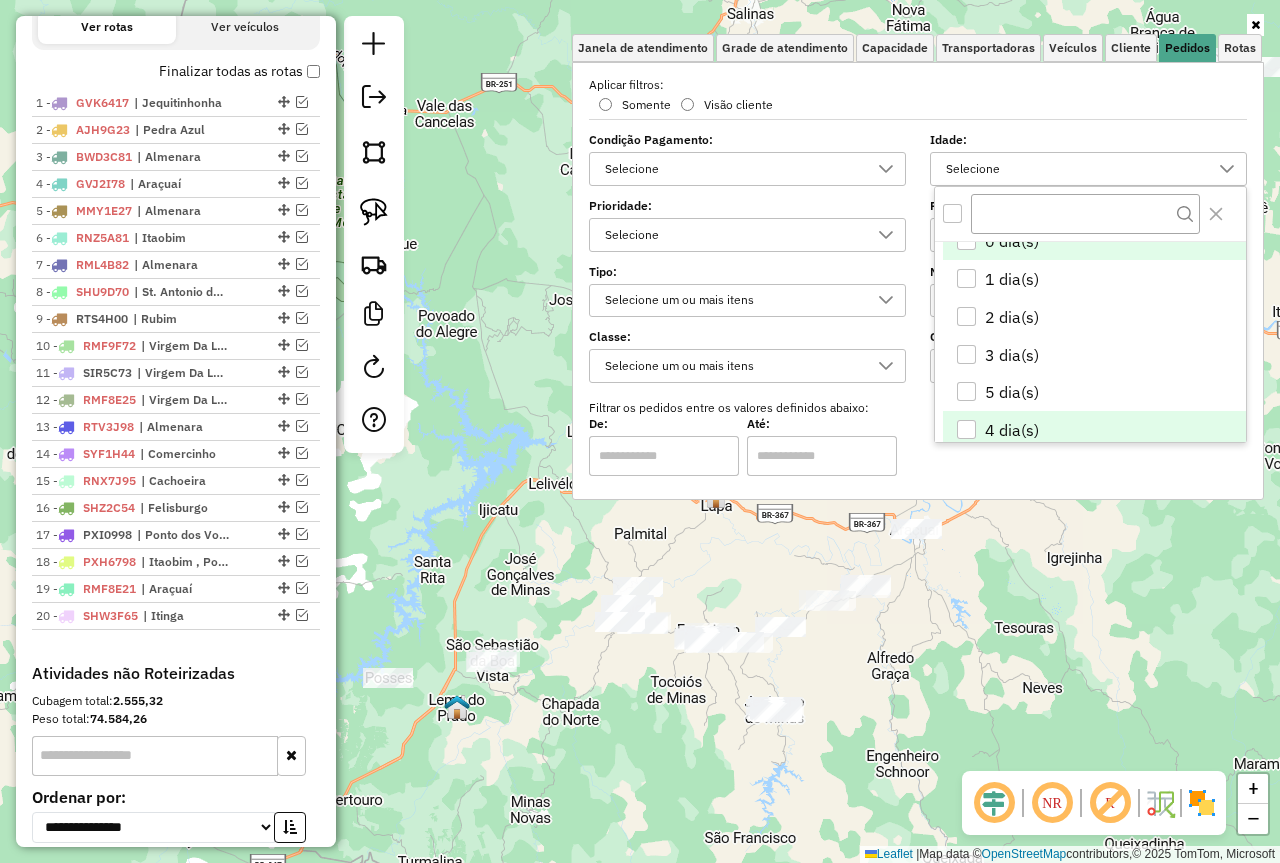 scroll, scrollTop: 0, scrollLeft: 0, axis: both 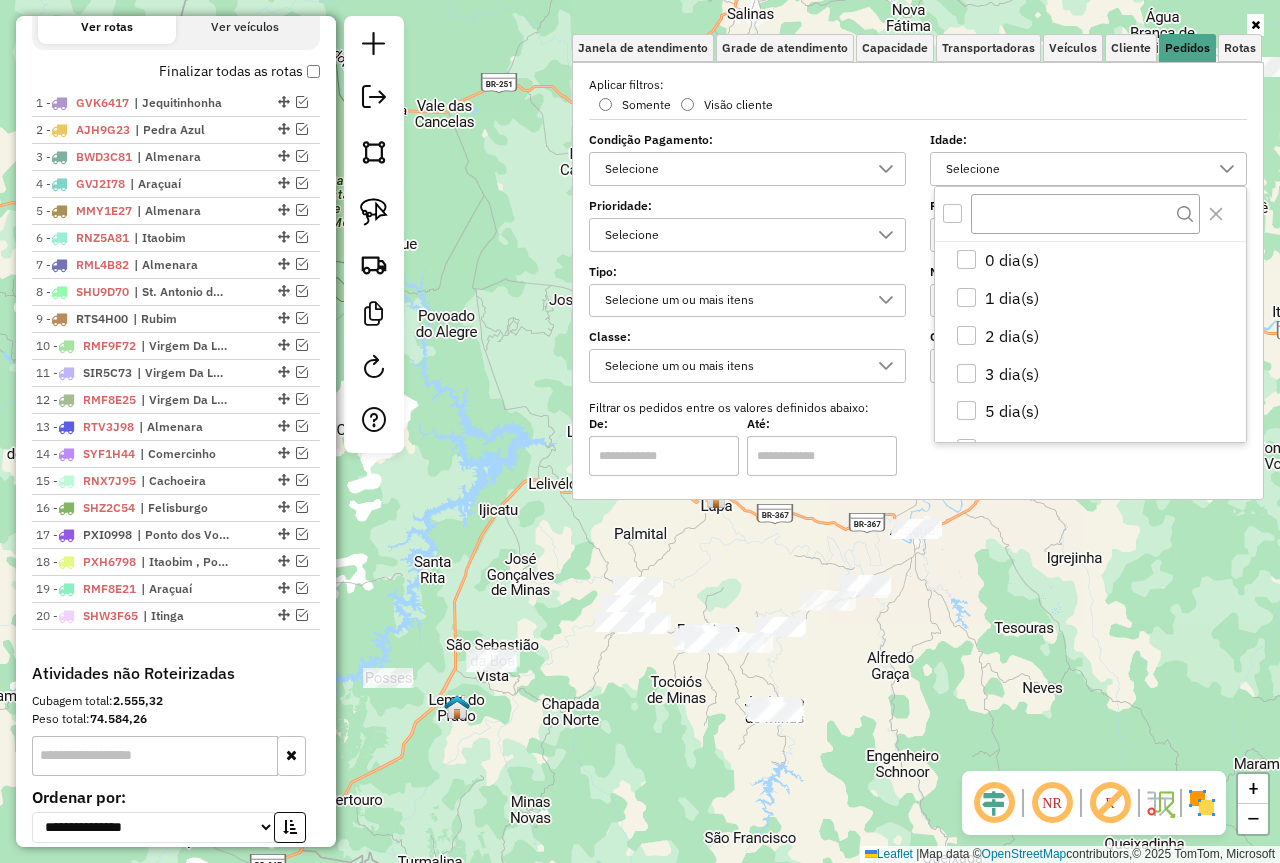 click on "Janela de atendimento Grade de atendimento Capacidade Transportadoras Veículos Cliente Pedidos  Rotas Selecione os dias de semana para filtrar as janelas de atendimento  Seg   Ter   Qua   Qui   Sex   Sáb   Dom  Informe o período da janela de atendimento: De: Até:  Filtrar exatamente a janela do cliente  Considerar janela de atendimento padrão  Selecione os dias de semana para filtrar as grades de atendimento  Seg   Ter   Qua   Qui   Sex   Sáb   Dom   Considerar clientes sem dia de atendimento cadastrado  Clientes fora do dia de atendimento selecionado Filtrar as atividades entre os valores definidos abaixo:  Peso mínimo:   Peso máximo:   Cubagem mínima:   Cubagem máxima:   De:   Até:  Filtrar as atividades entre o tempo de atendimento definido abaixo:  De:   Até:   Considerar capacidade total dos clientes não roteirizados Transportadora: Selecione um ou mais itens Tipo de veículo: Selecione um ou mais itens Veículo: Selecione um ou mais itens Motorista: Selecione um ou mais itens Nome: Rótulo:" 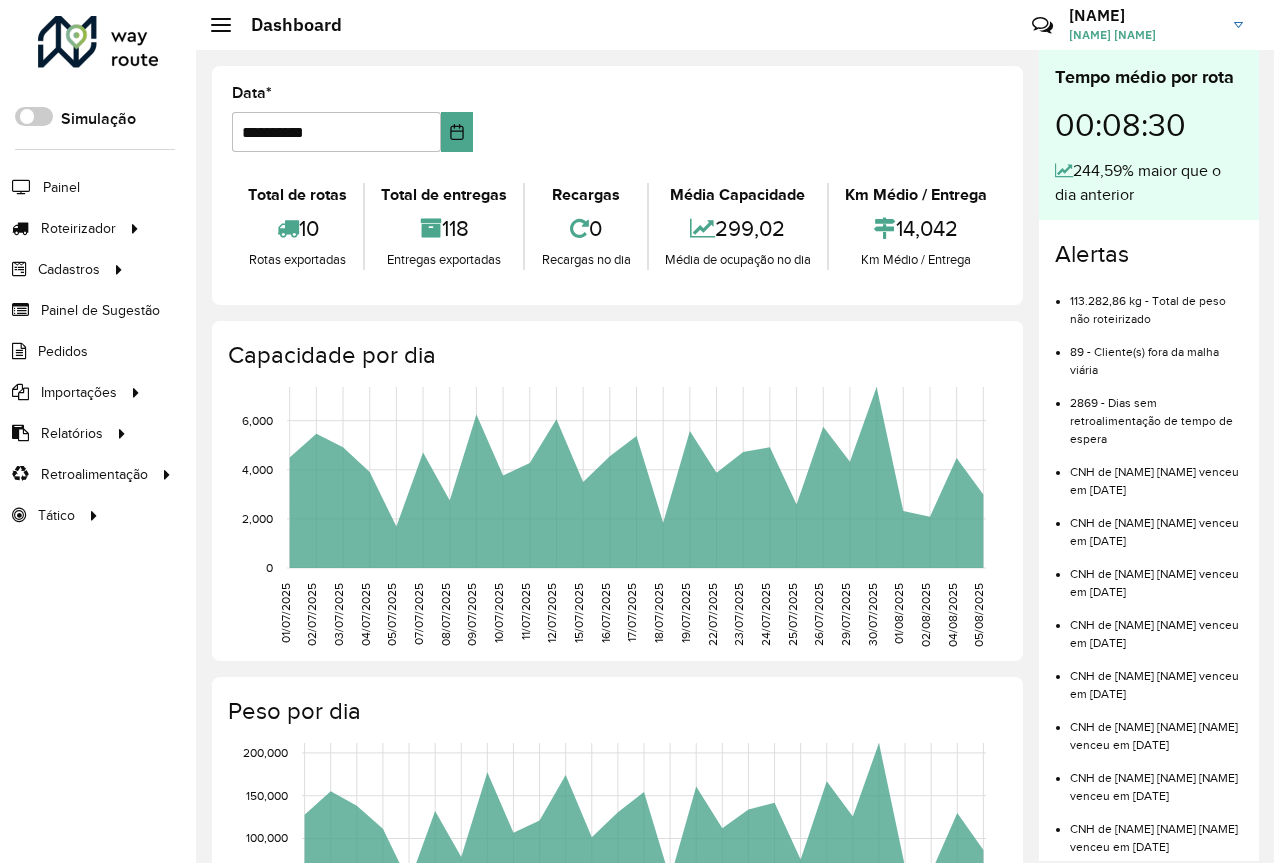 scroll, scrollTop: 0, scrollLeft: 0, axis: both 